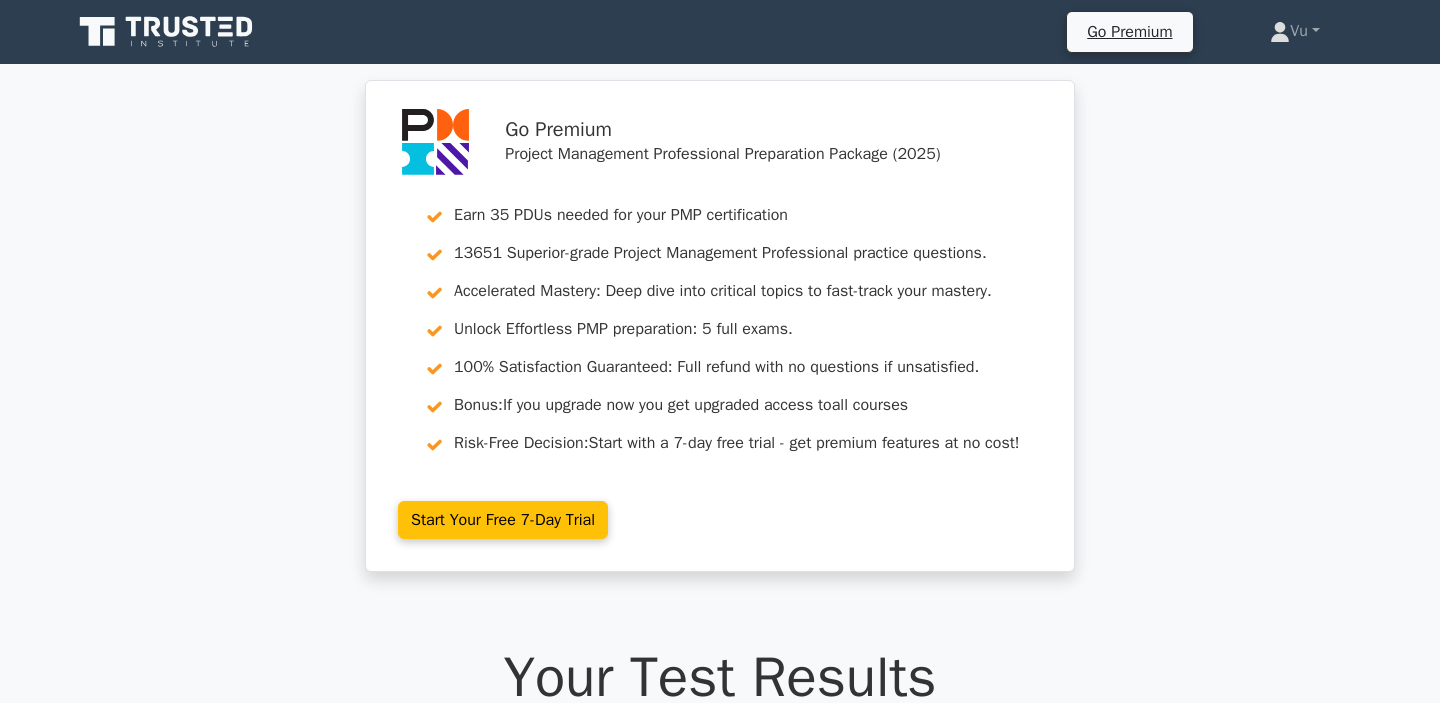 scroll, scrollTop: 12487, scrollLeft: 0, axis: vertical 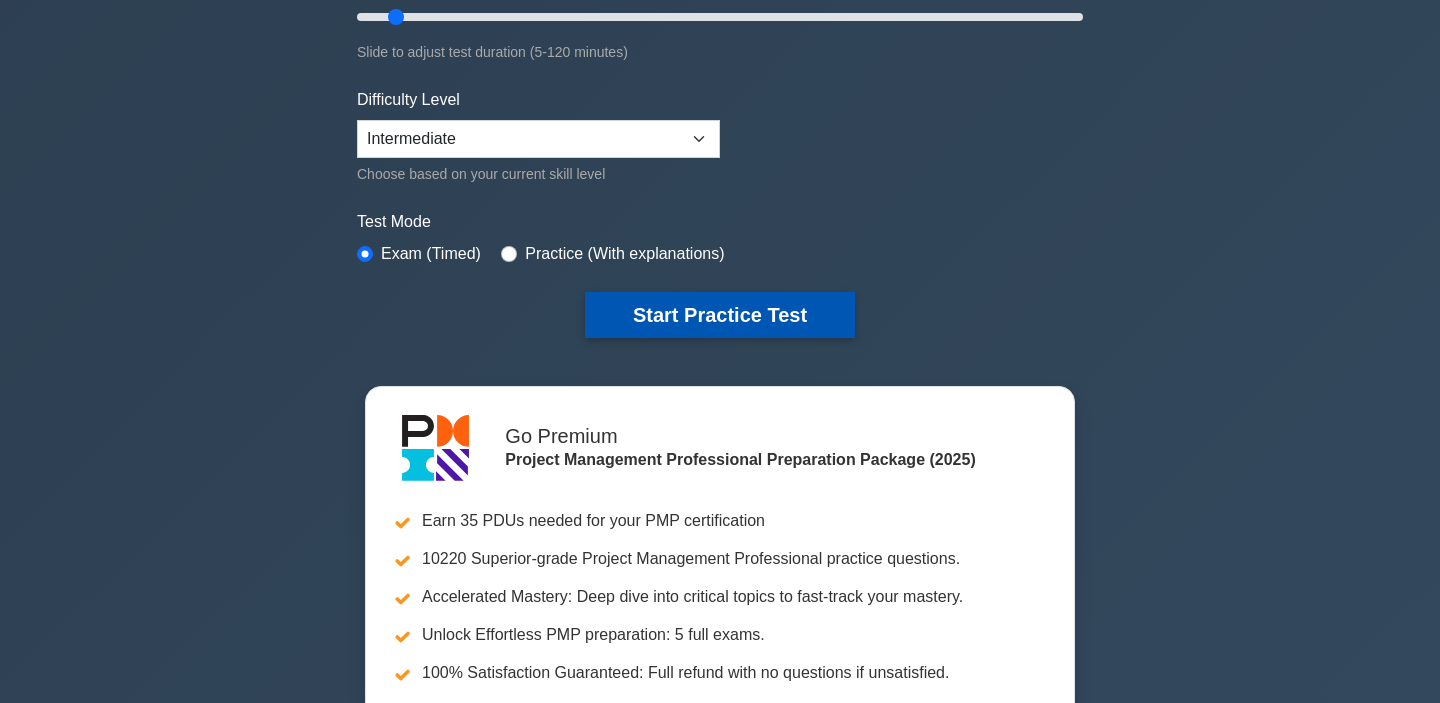 click on "Start Practice Test" at bounding box center [720, 315] 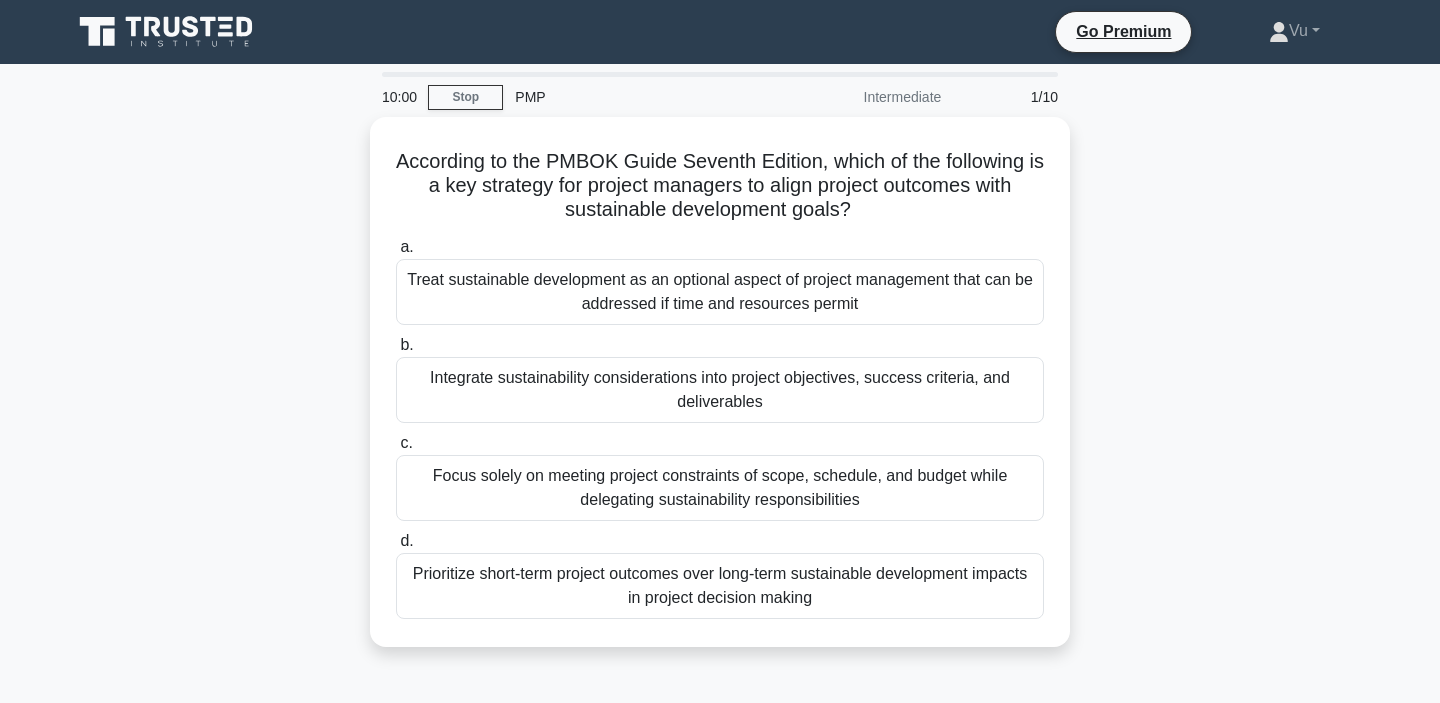 scroll, scrollTop: 0, scrollLeft: 0, axis: both 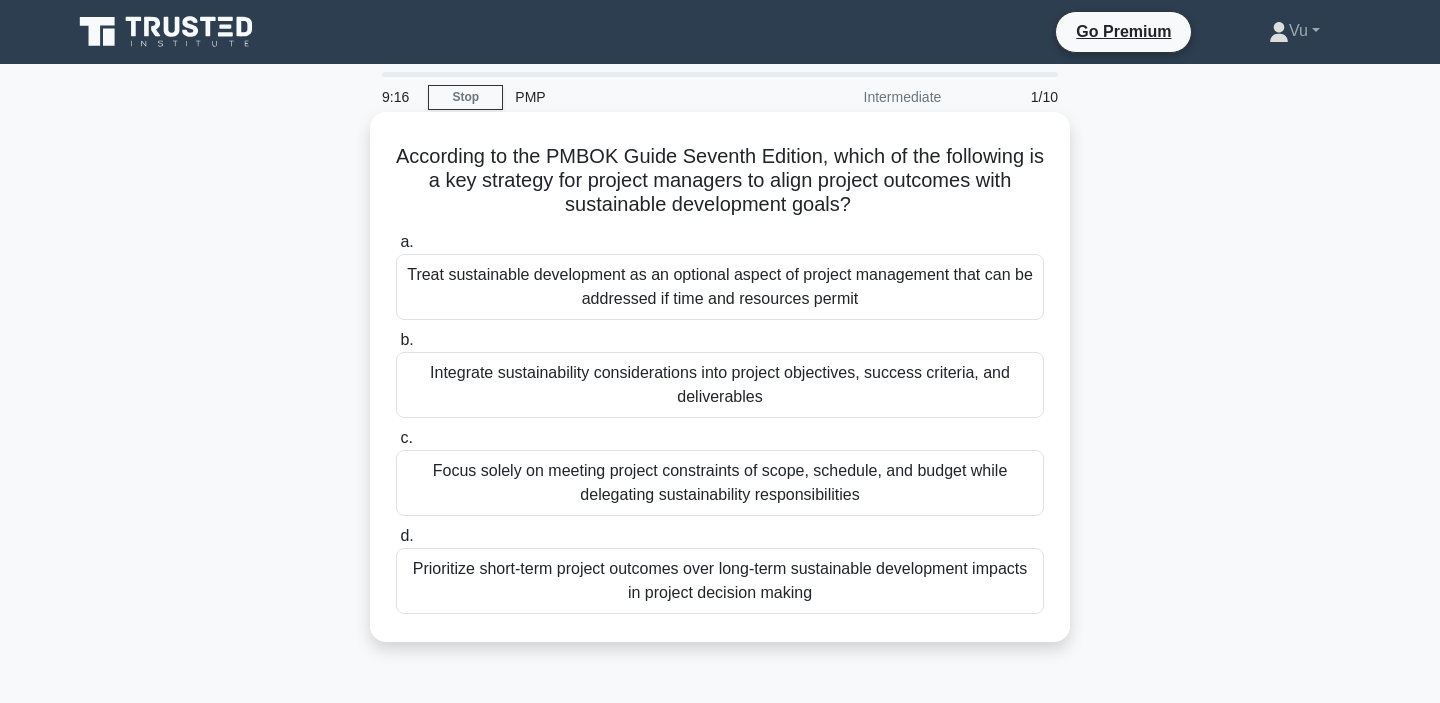 click on "Prioritize short-term project outcomes over long-term sustainable development impacts in project decision making" at bounding box center (720, 581) 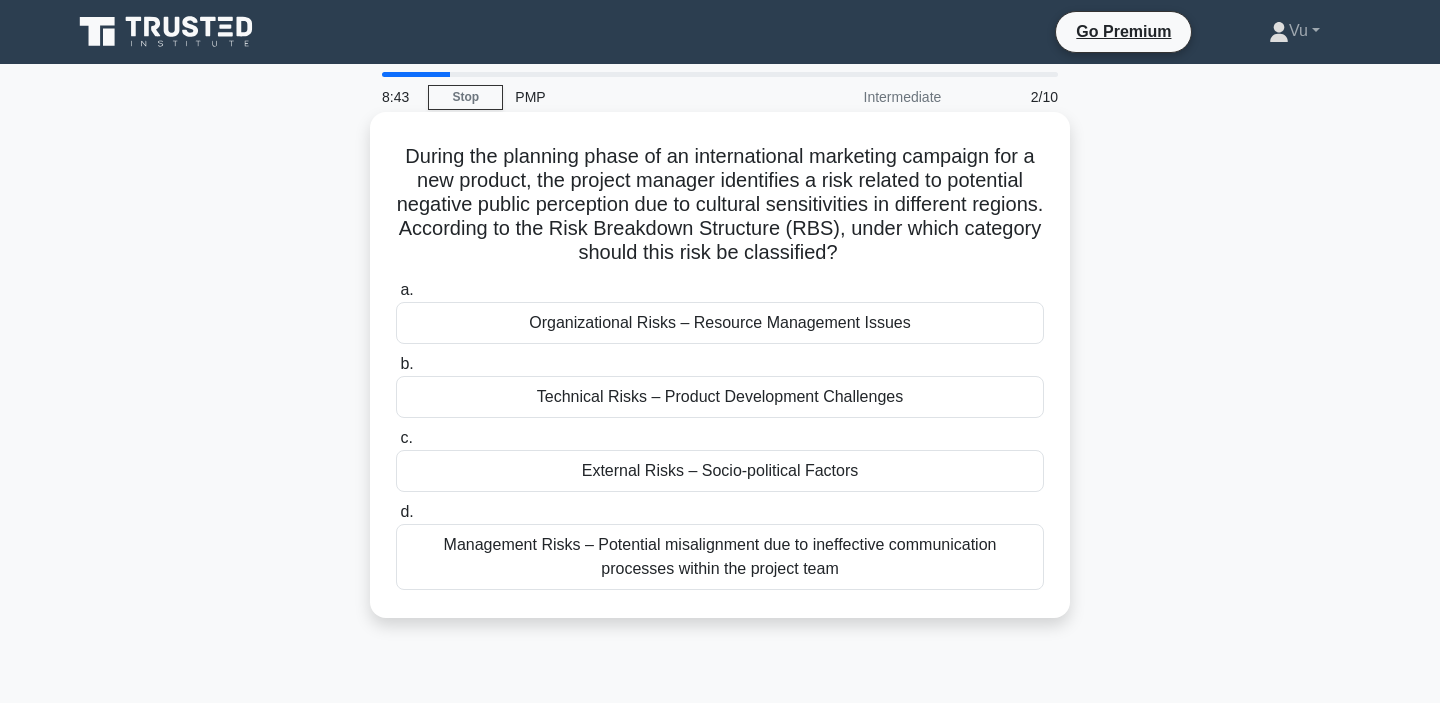 click on "Organizational Risks – Resource Management Issues" at bounding box center [720, 323] 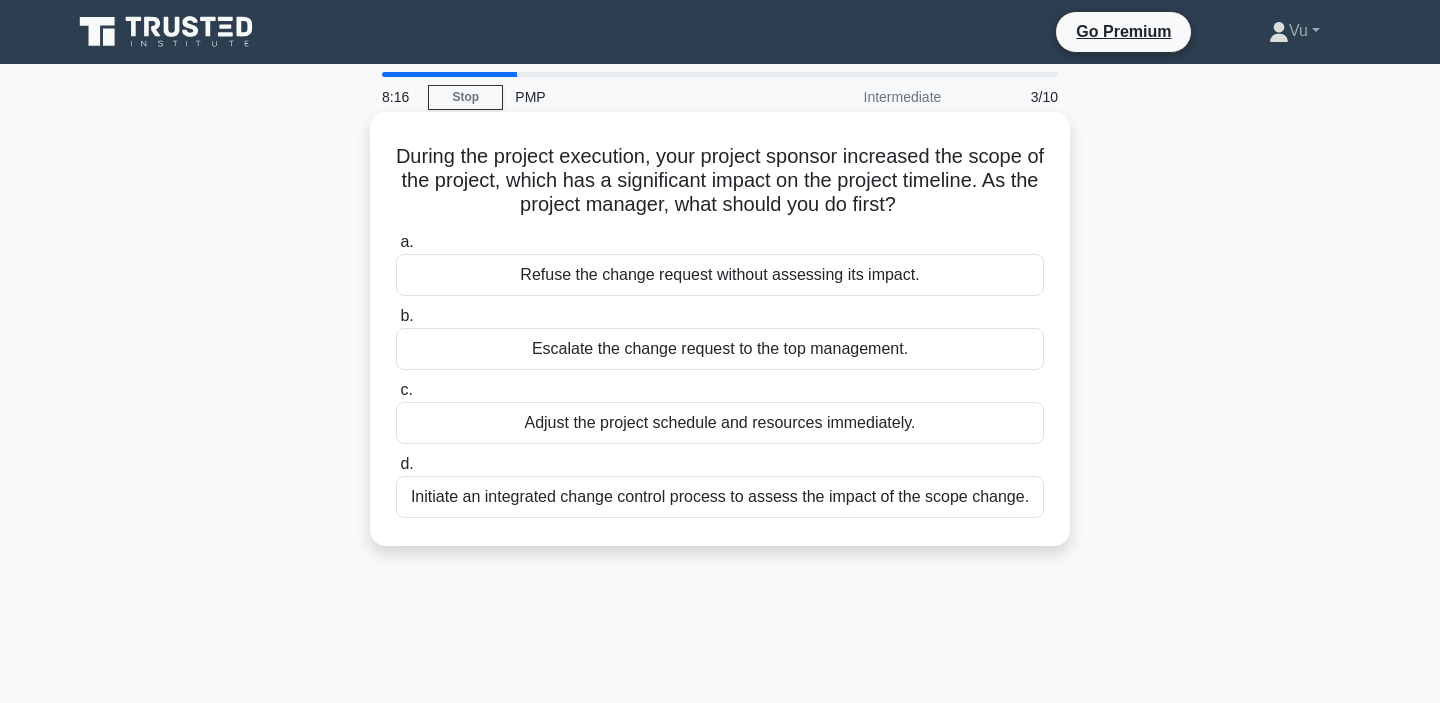click on "Initiate an integrated change control process to assess the impact of the scope change." at bounding box center (720, 497) 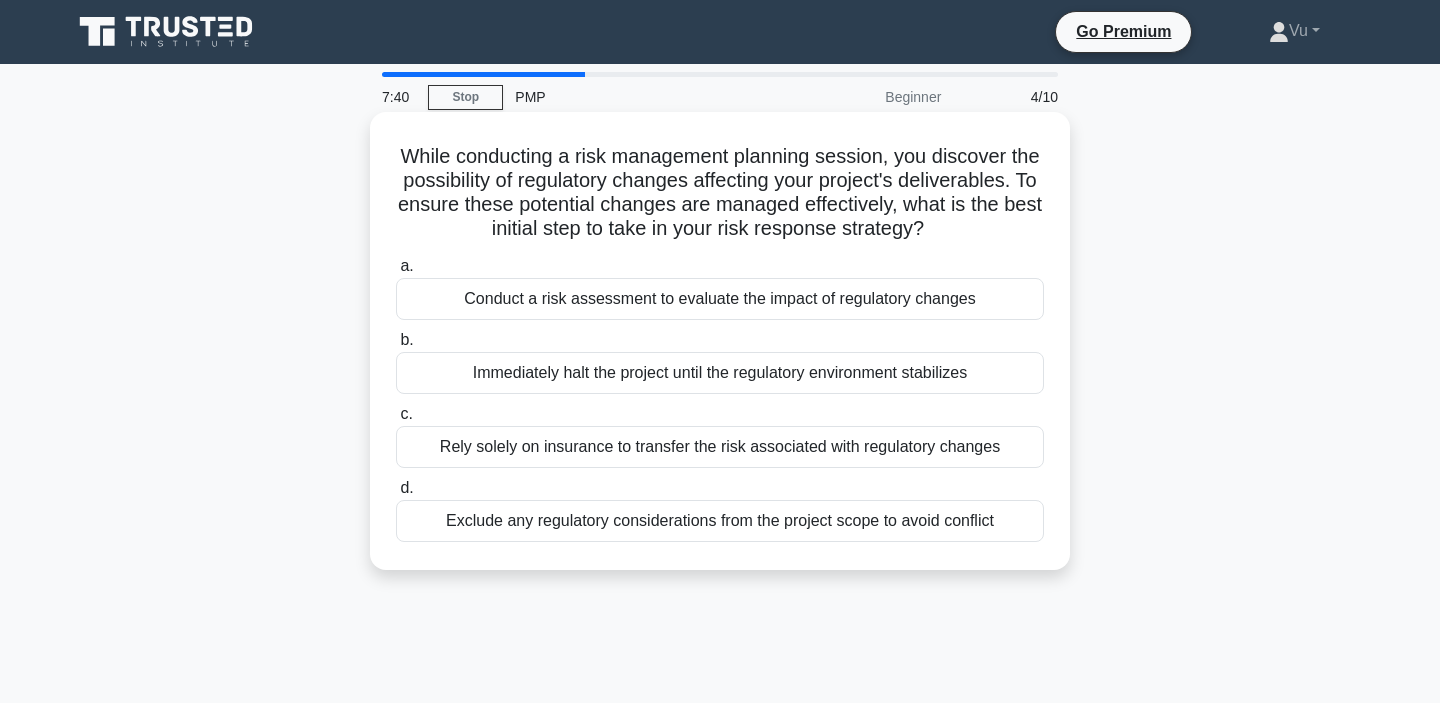 click on "Conduct a risk assessment to evaluate the impact of regulatory changes" at bounding box center (720, 299) 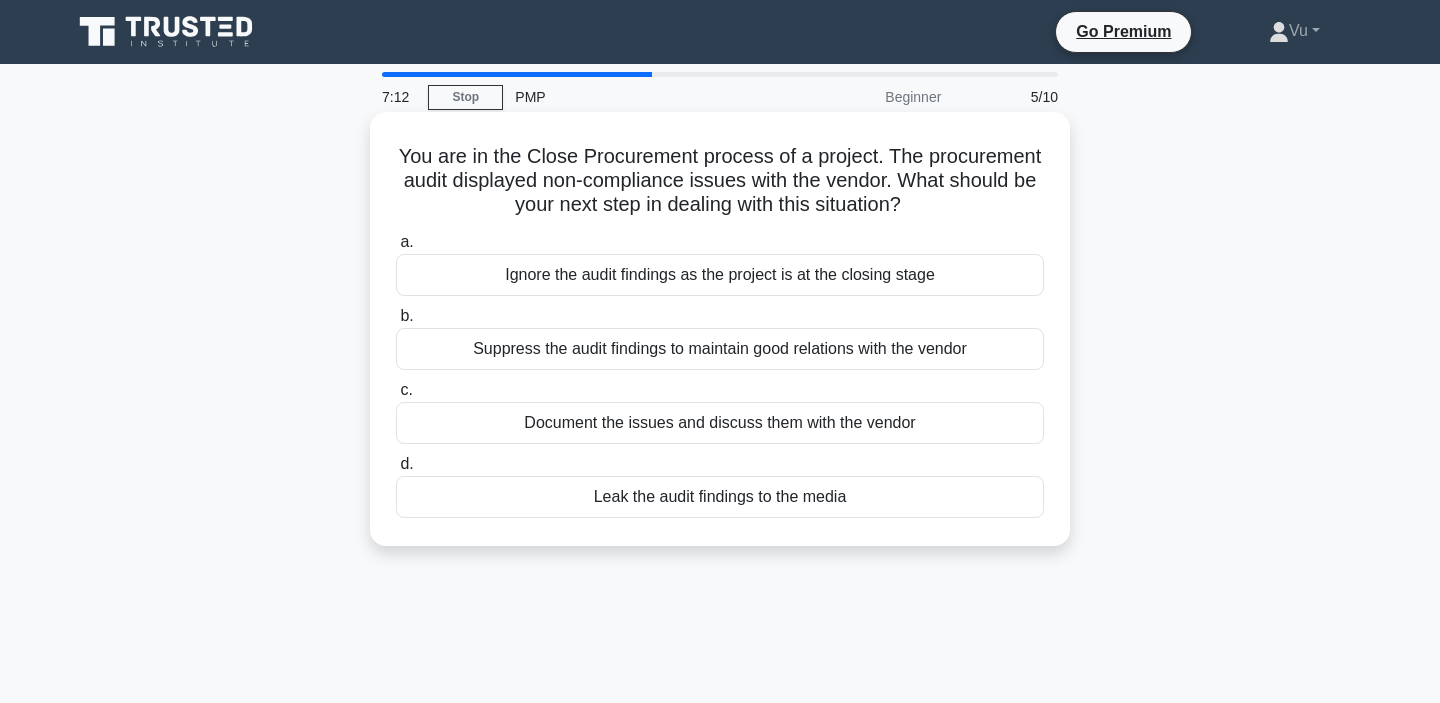 click on "Document the issues and discuss them with the vendor" at bounding box center (720, 423) 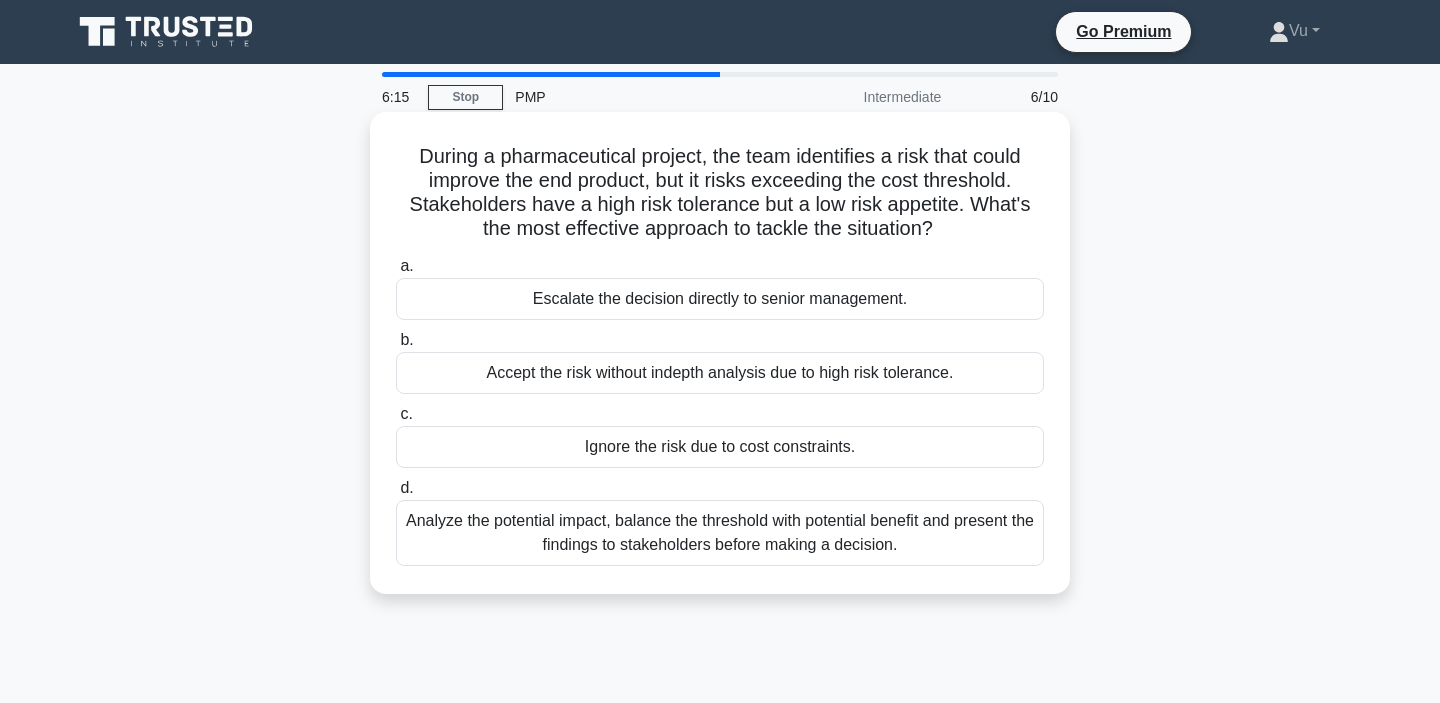 click on "Analyze the potential impact, balance the threshold with potential benefit and present the findings to stakeholders before making a decision." at bounding box center [720, 533] 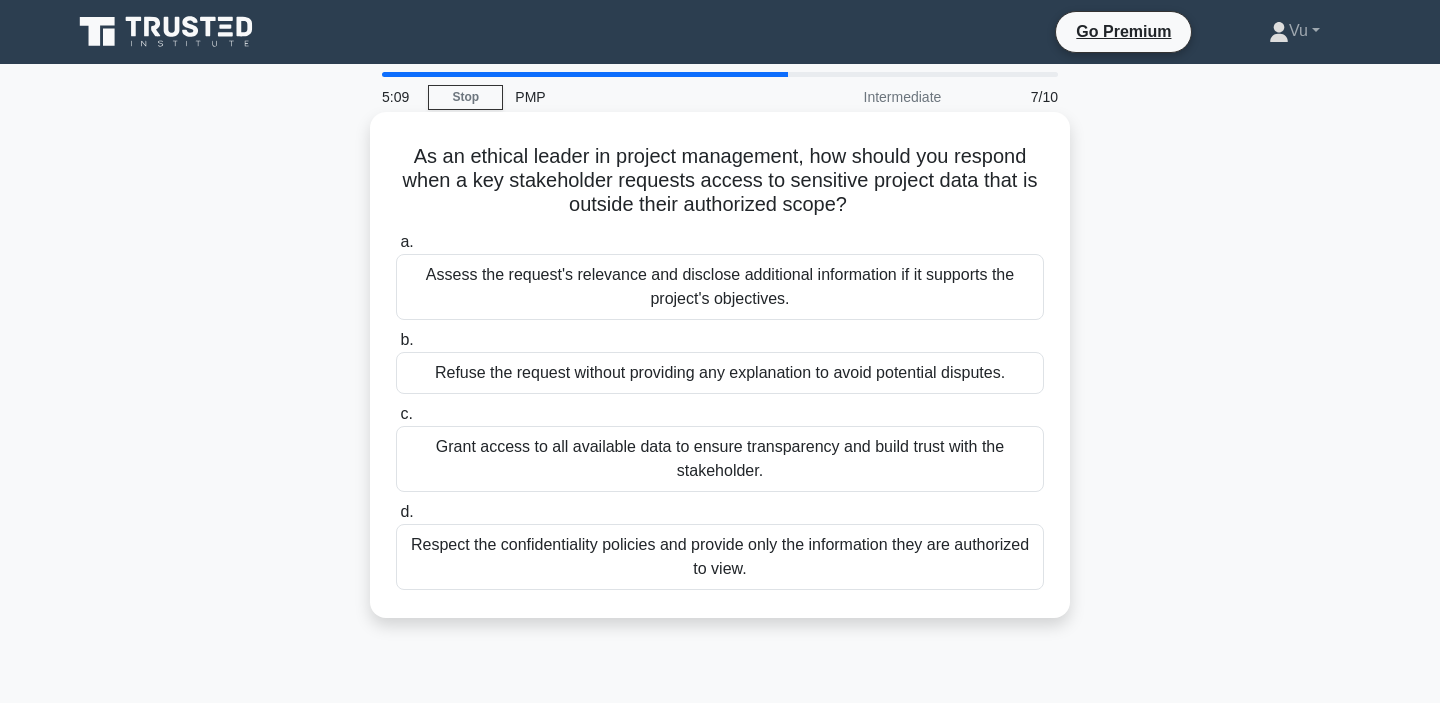 click on "Respect the confidentiality policies and provide only the information they are authorized to view." at bounding box center [720, 557] 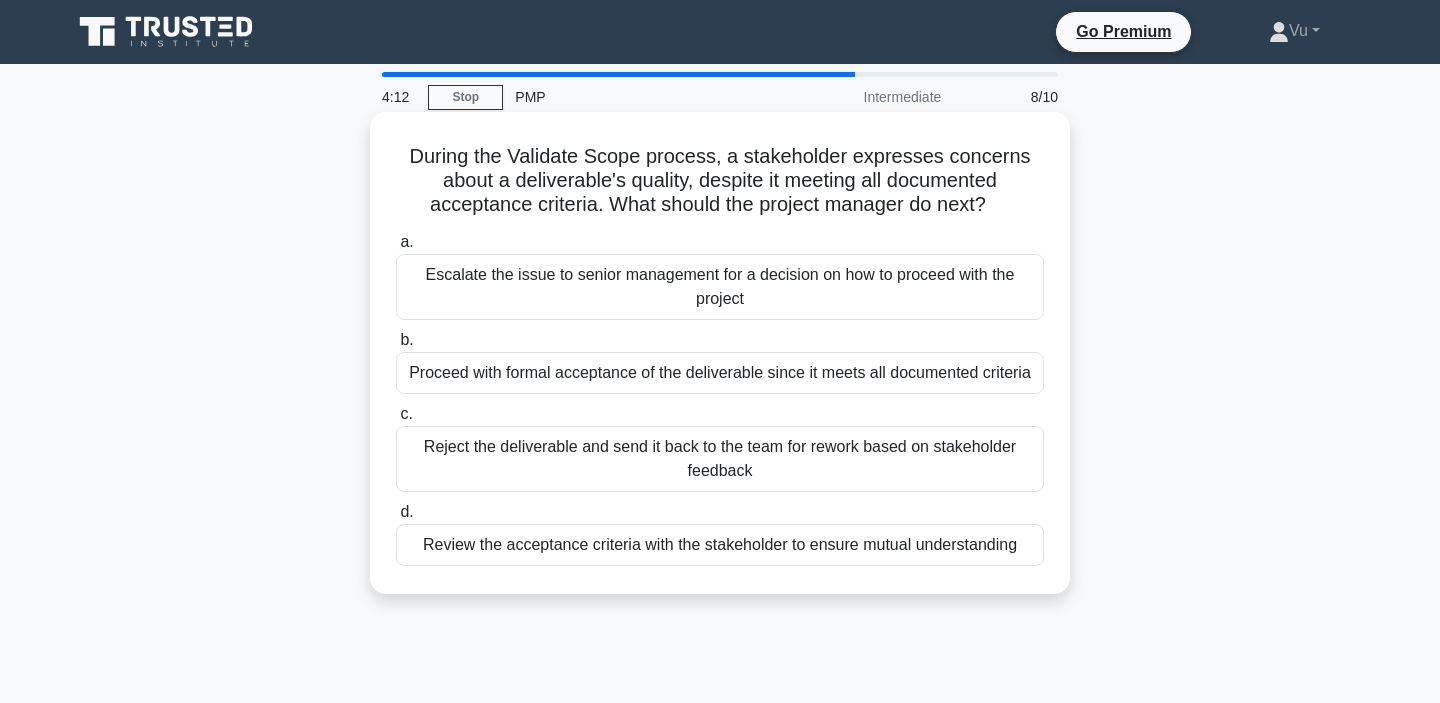 click on "Review the acceptance criteria with the stakeholder to ensure mutual understanding" at bounding box center (720, 545) 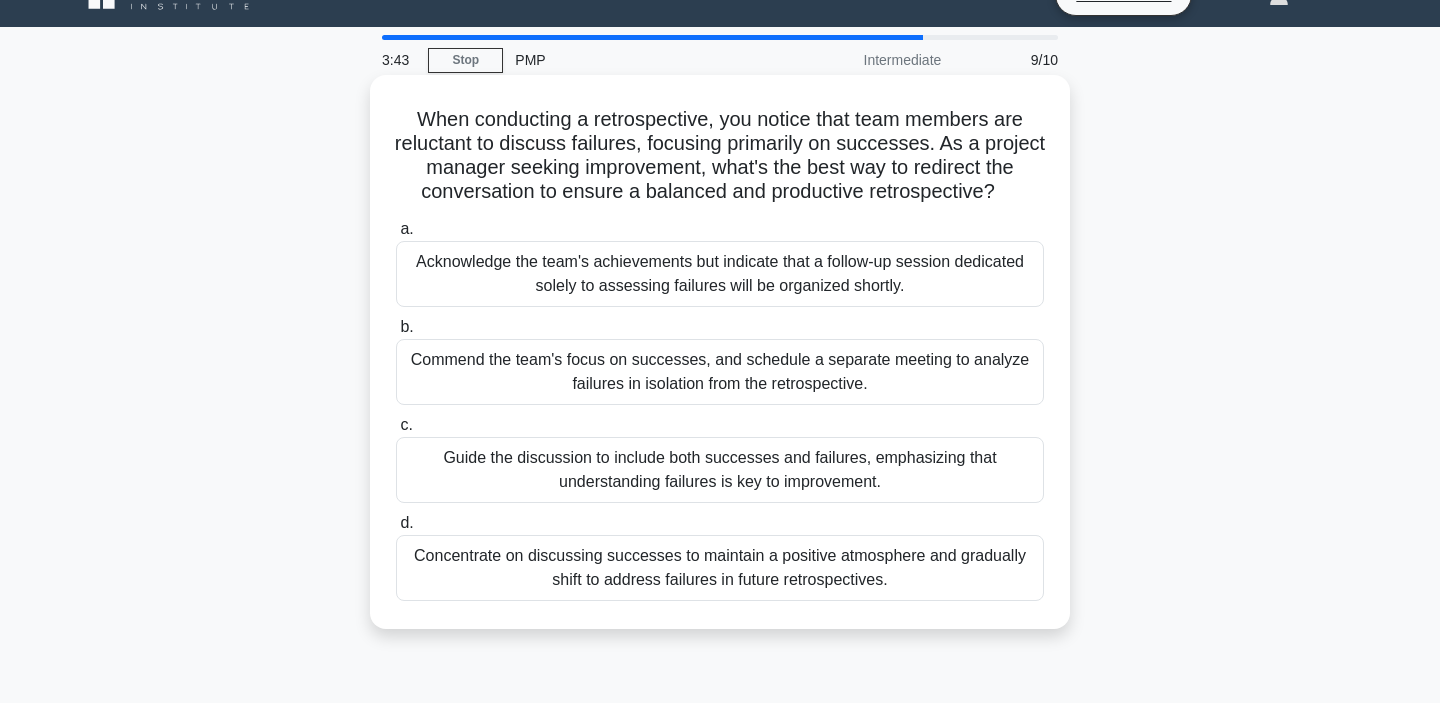 scroll, scrollTop: 39, scrollLeft: 0, axis: vertical 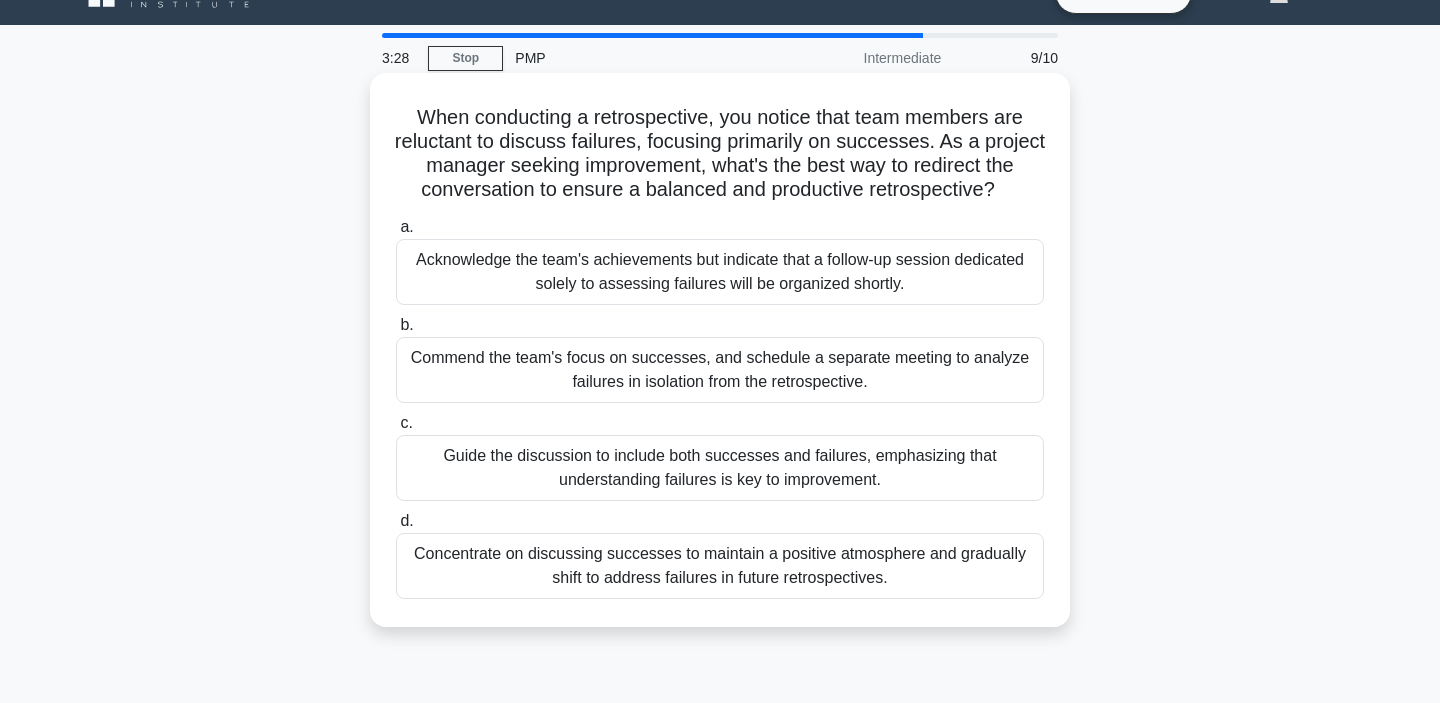 click on "Guide the discussion to include both successes and failures, emphasizing that understanding failures is key to improvement." at bounding box center (720, 468) 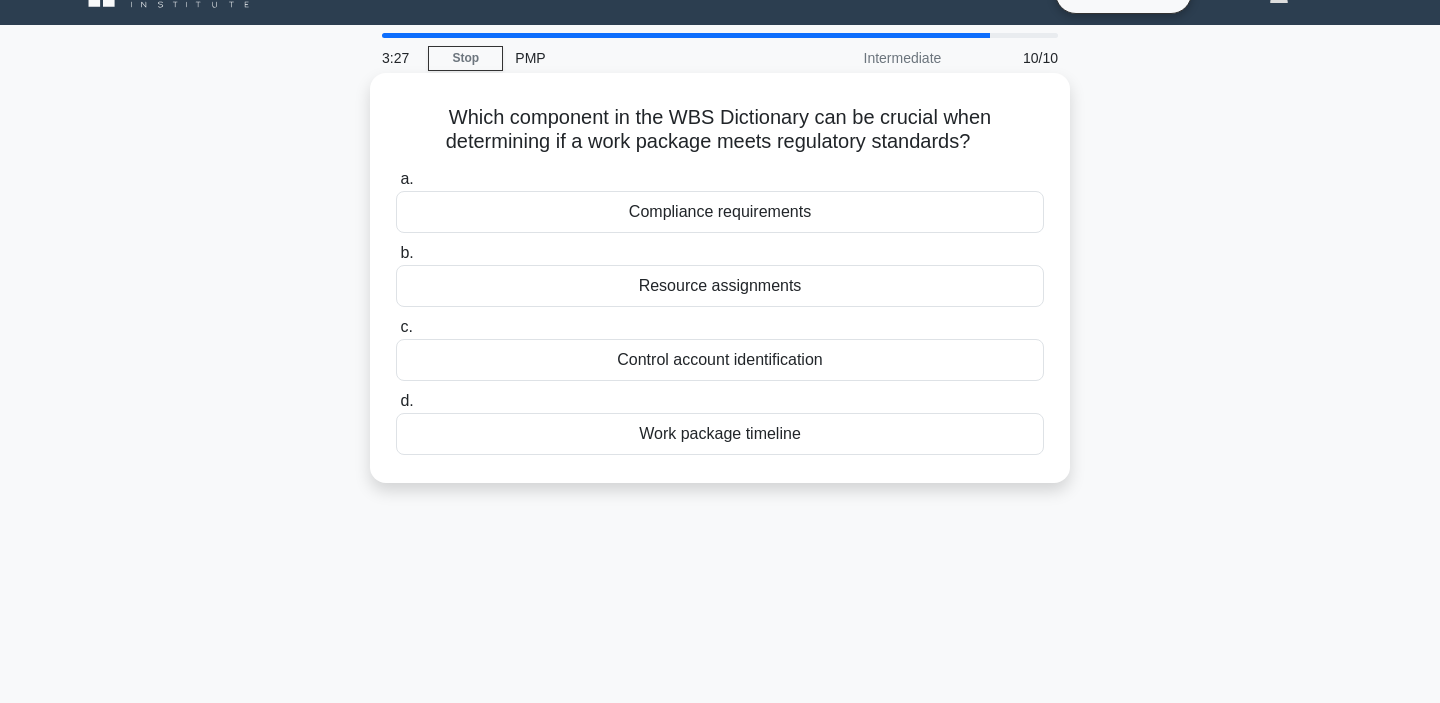 scroll, scrollTop: 0, scrollLeft: 0, axis: both 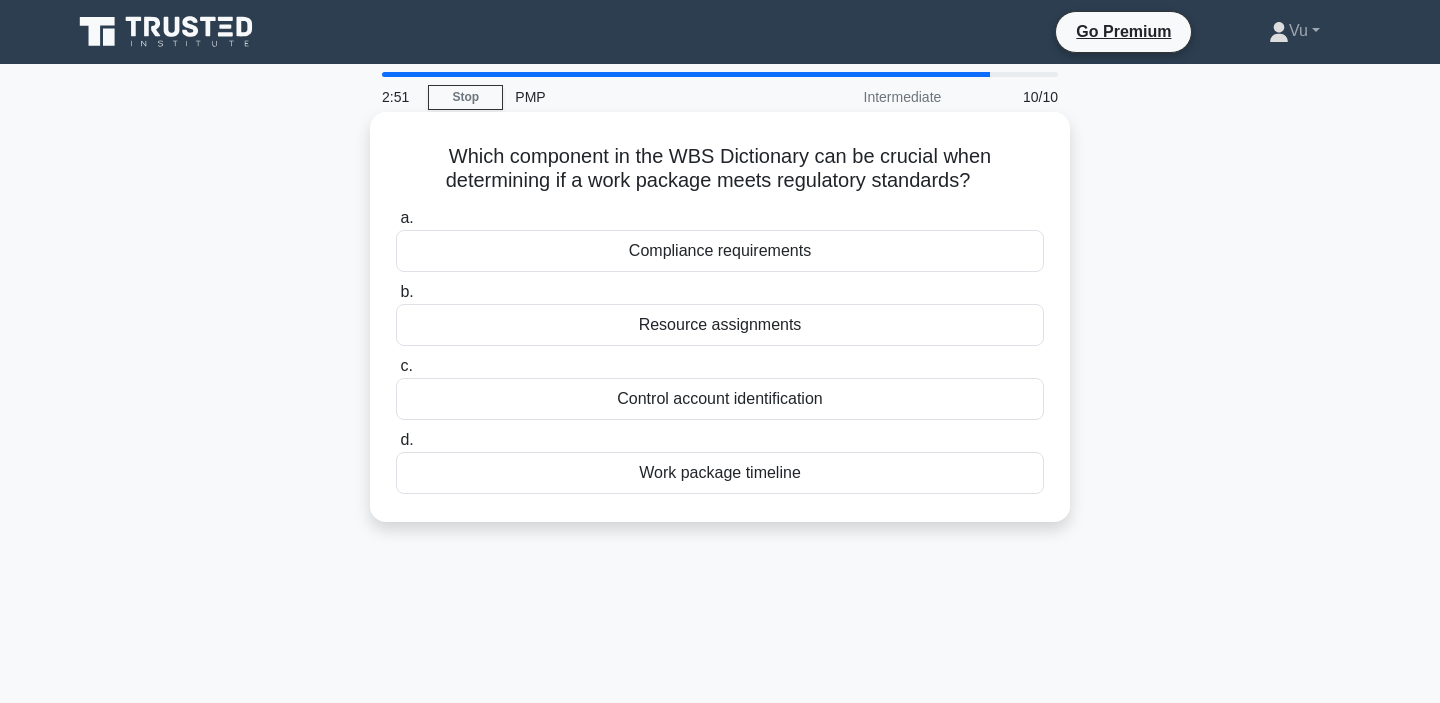 click on "Work package timeline" at bounding box center [720, 473] 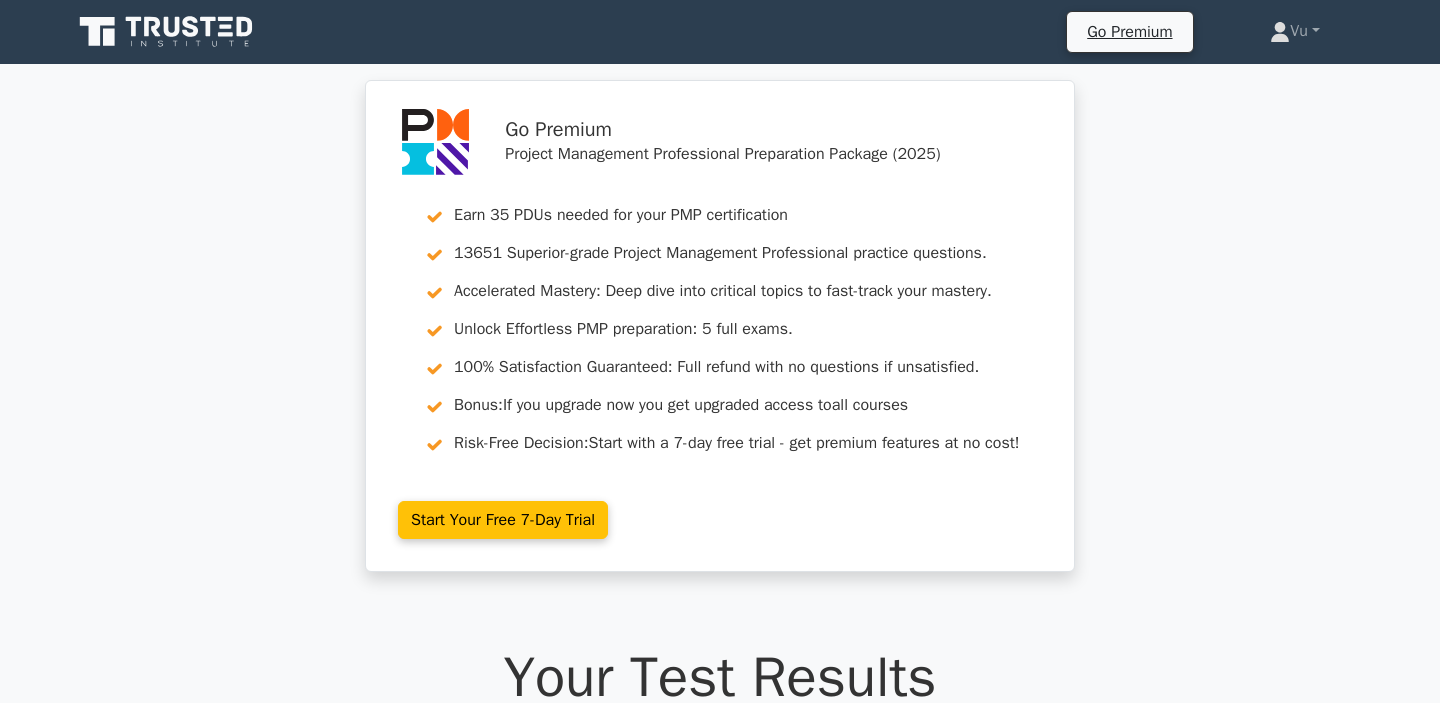 scroll, scrollTop: 0, scrollLeft: 0, axis: both 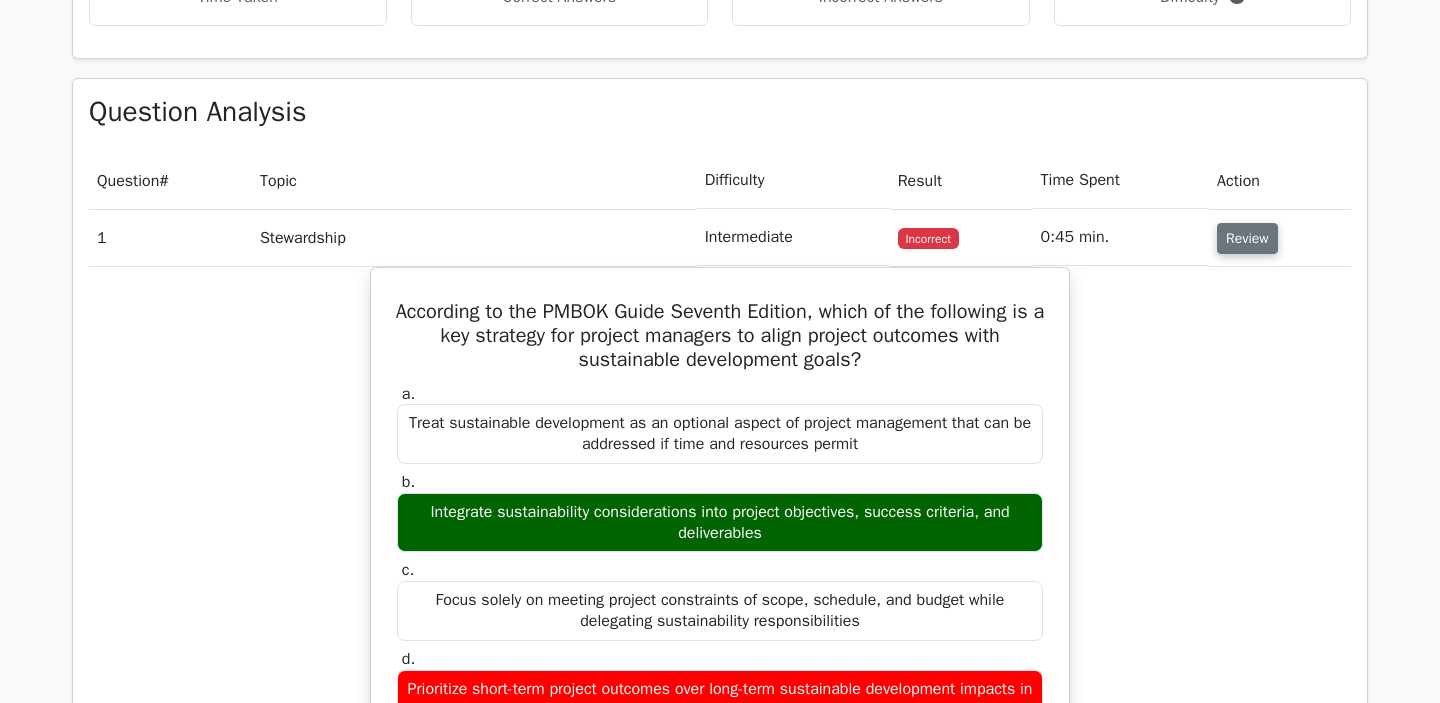 click on "Review" at bounding box center [1247, 238] 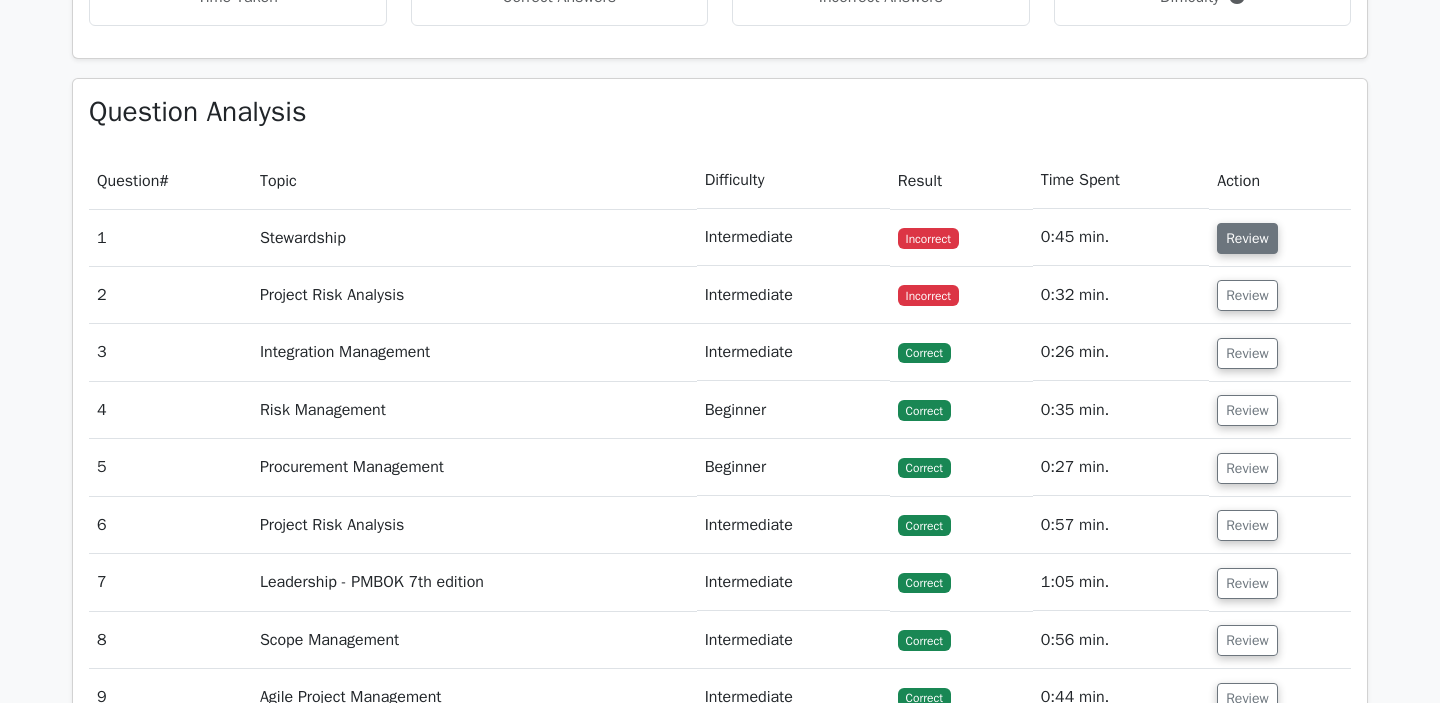 click on "Review" at bounding box center (1247, 238) 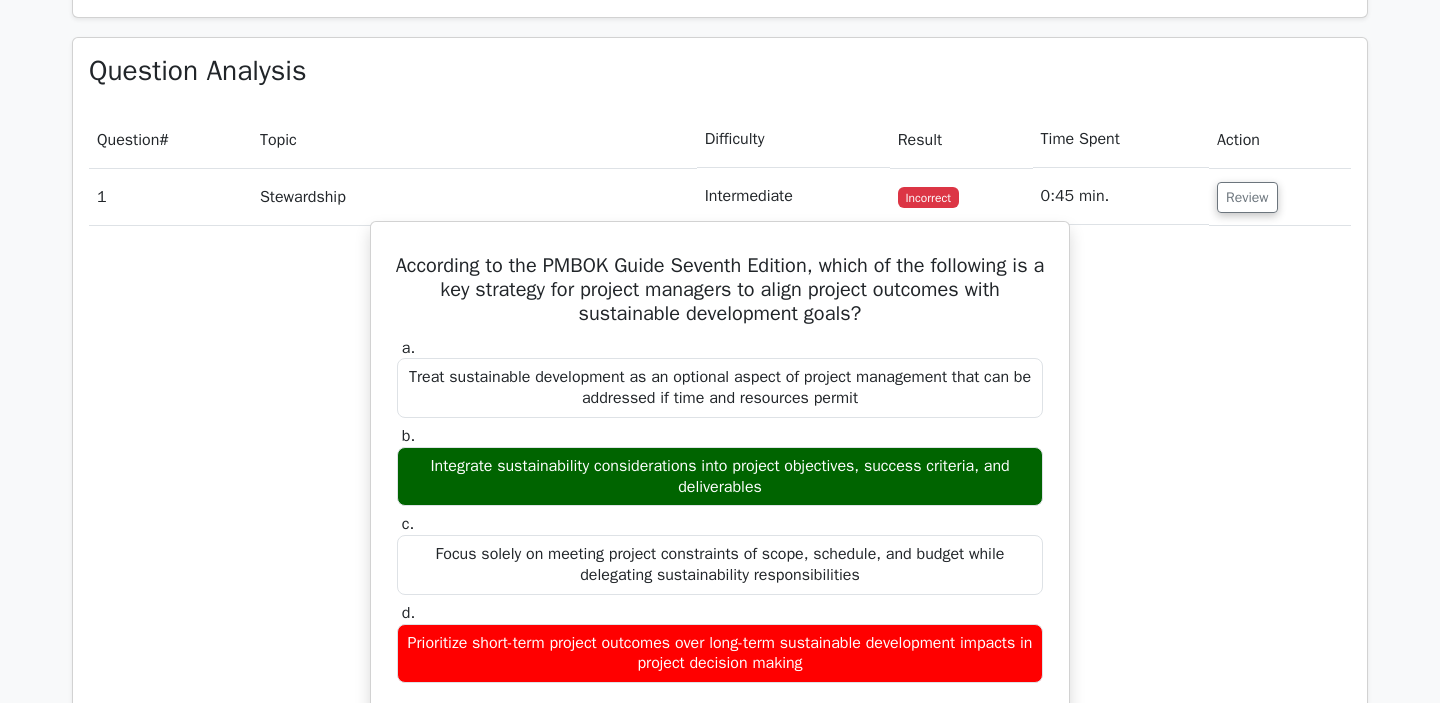 scroll, scrollTop: 1593, scrollLeft: 0, axis: vertical 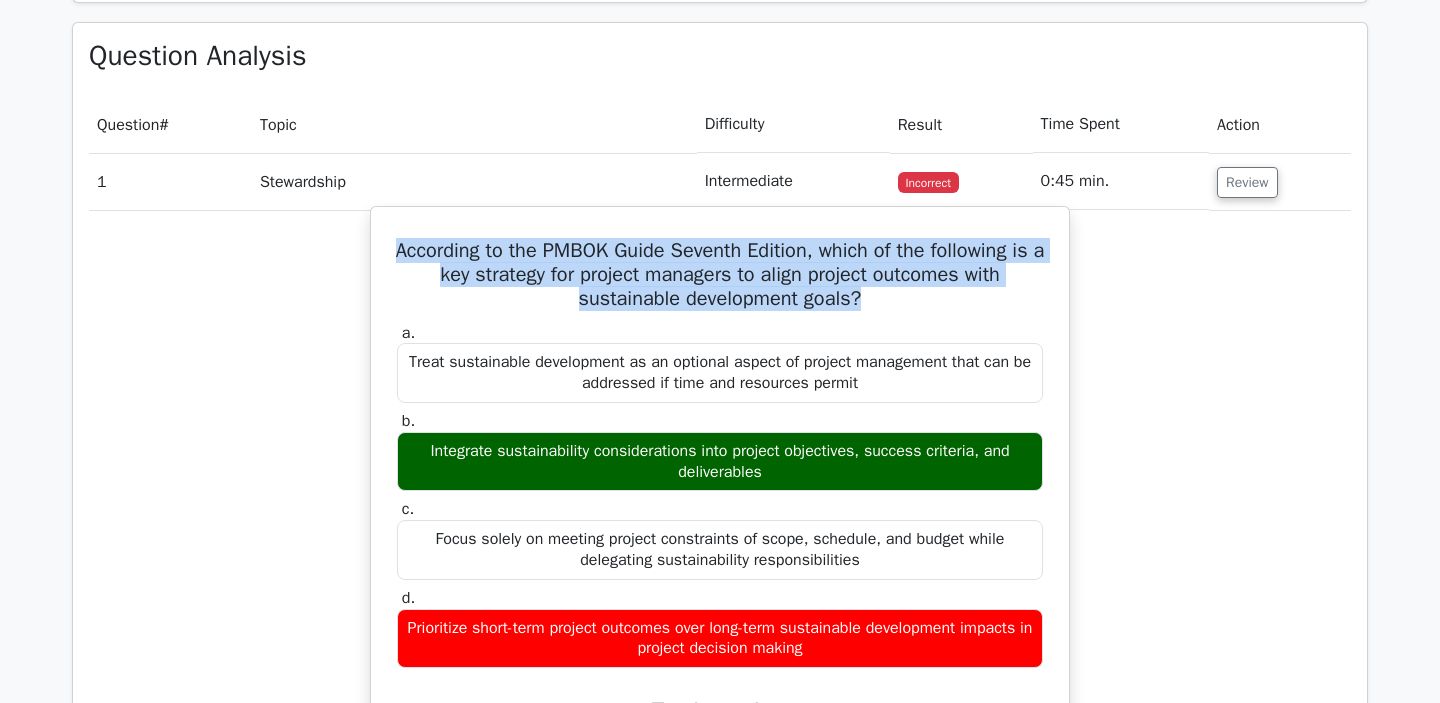 drag, startPoint x: 390, startPoint y: 275, endPoint x: 910, endPoint y: 319, distance: 521.8582 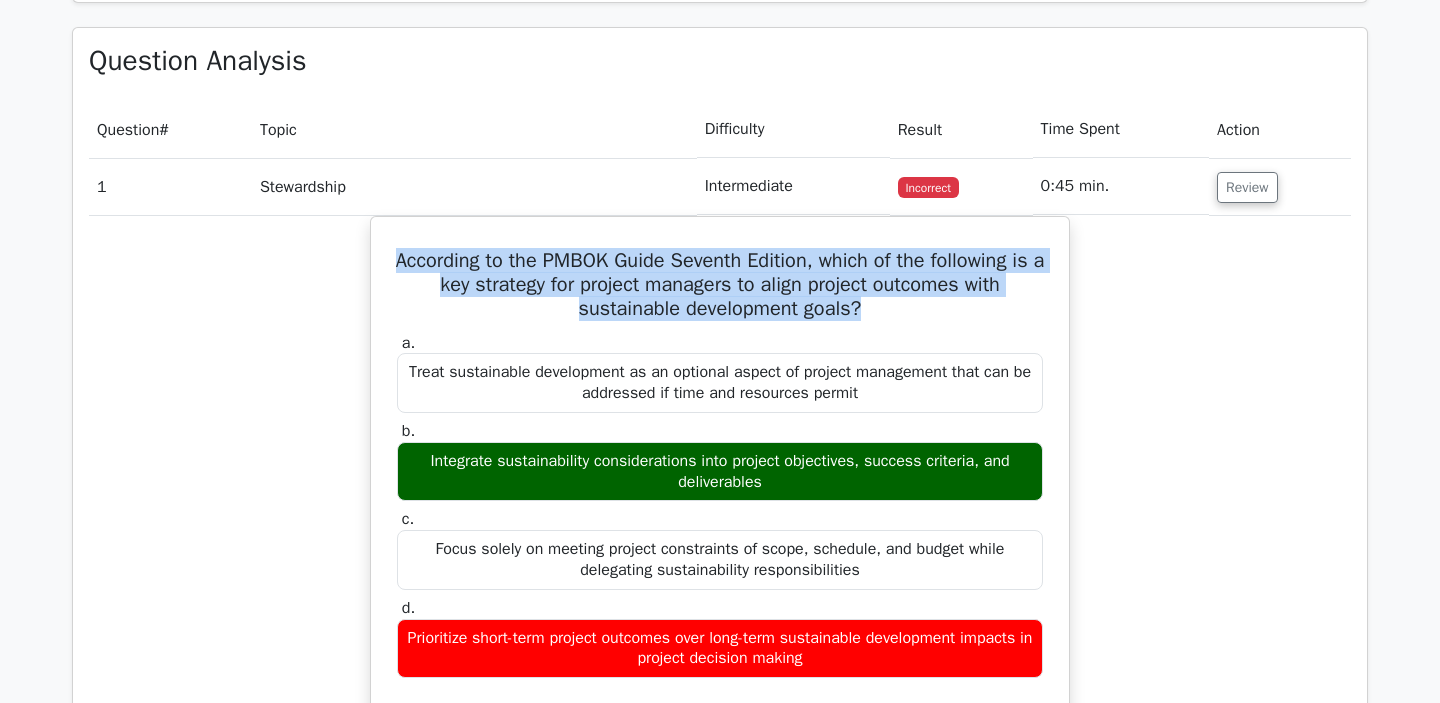 click at bounding box center (897, 335) 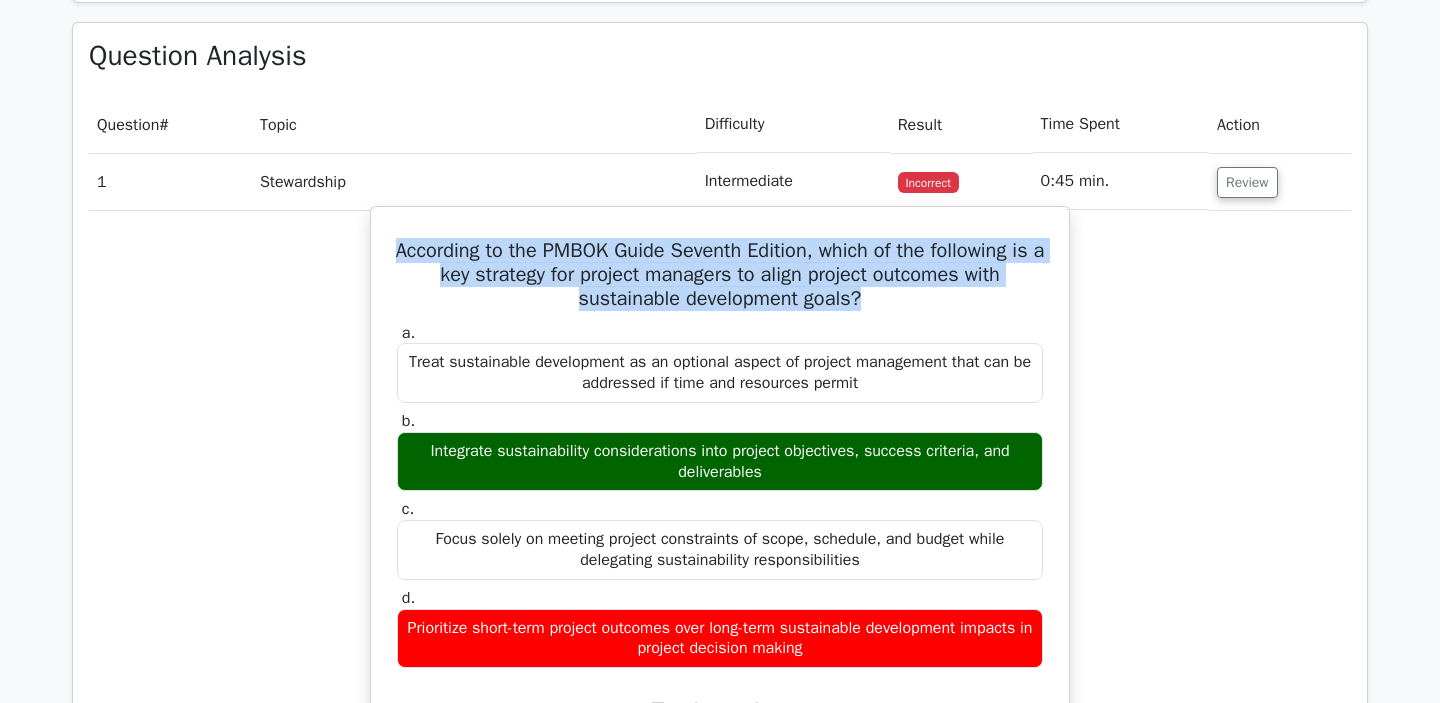 click on "According to the PMBOK Guide Seventh Edition, which of the following is a key strategy for project managers to align project outcomes with sustainable development goals?" at bounding box center [720, 275] 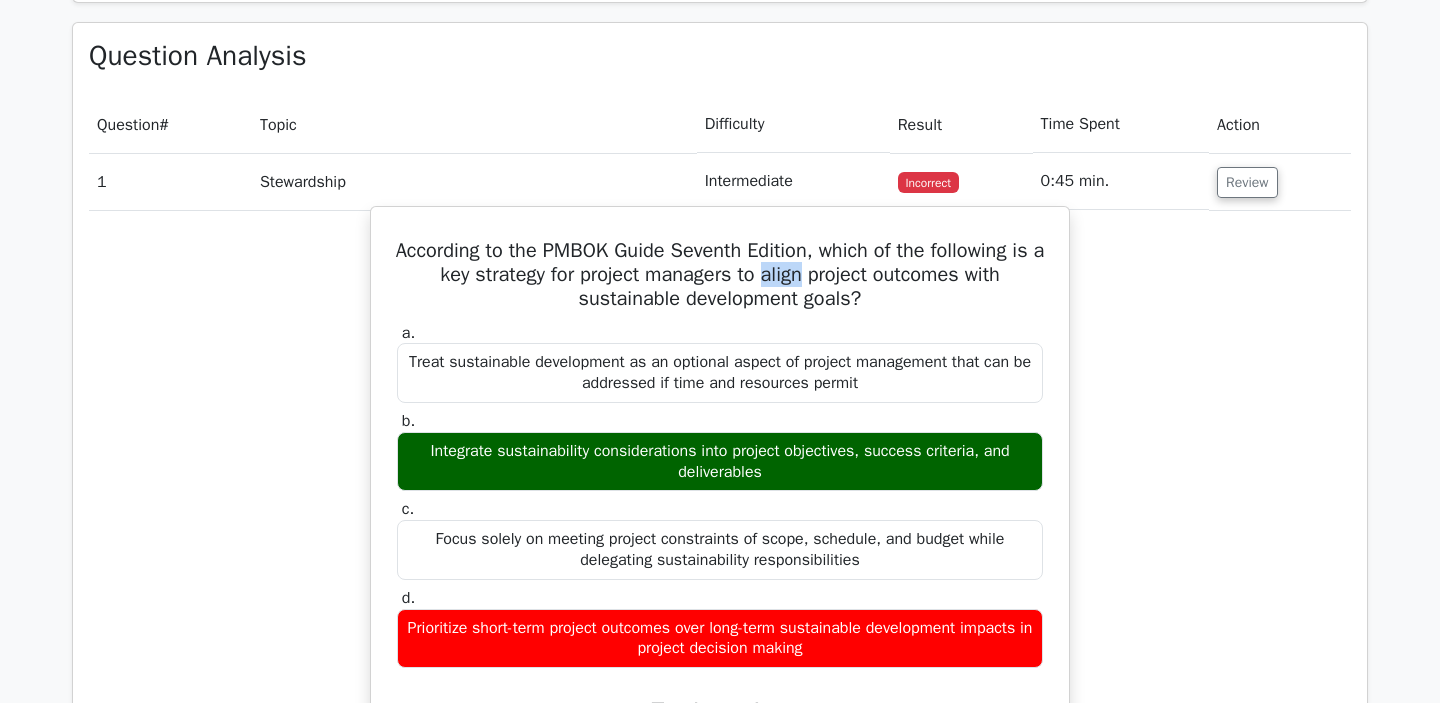 drag, startPoint x: 770, startPoint y: 300, endPoint x: 810, endPoint y: 302, distance: 40.04997 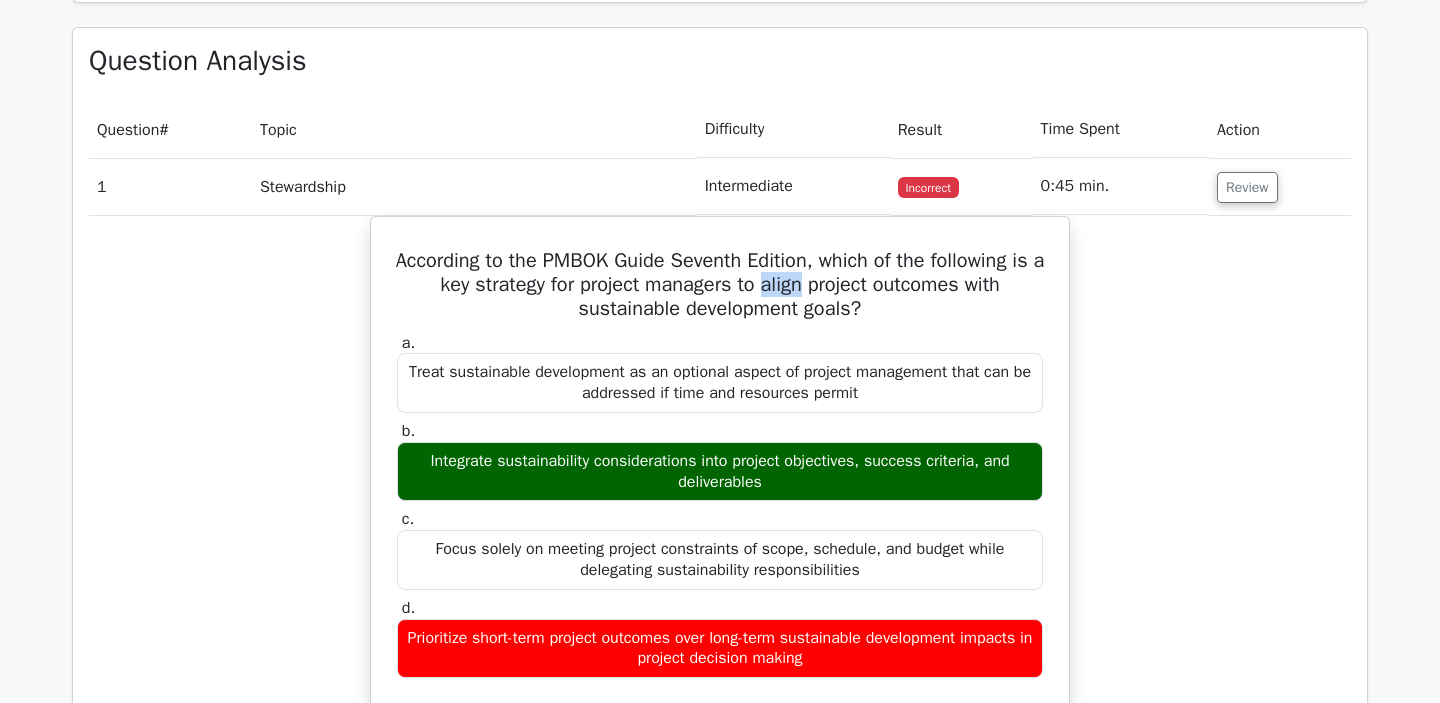 click at bounding box center [797, 311] 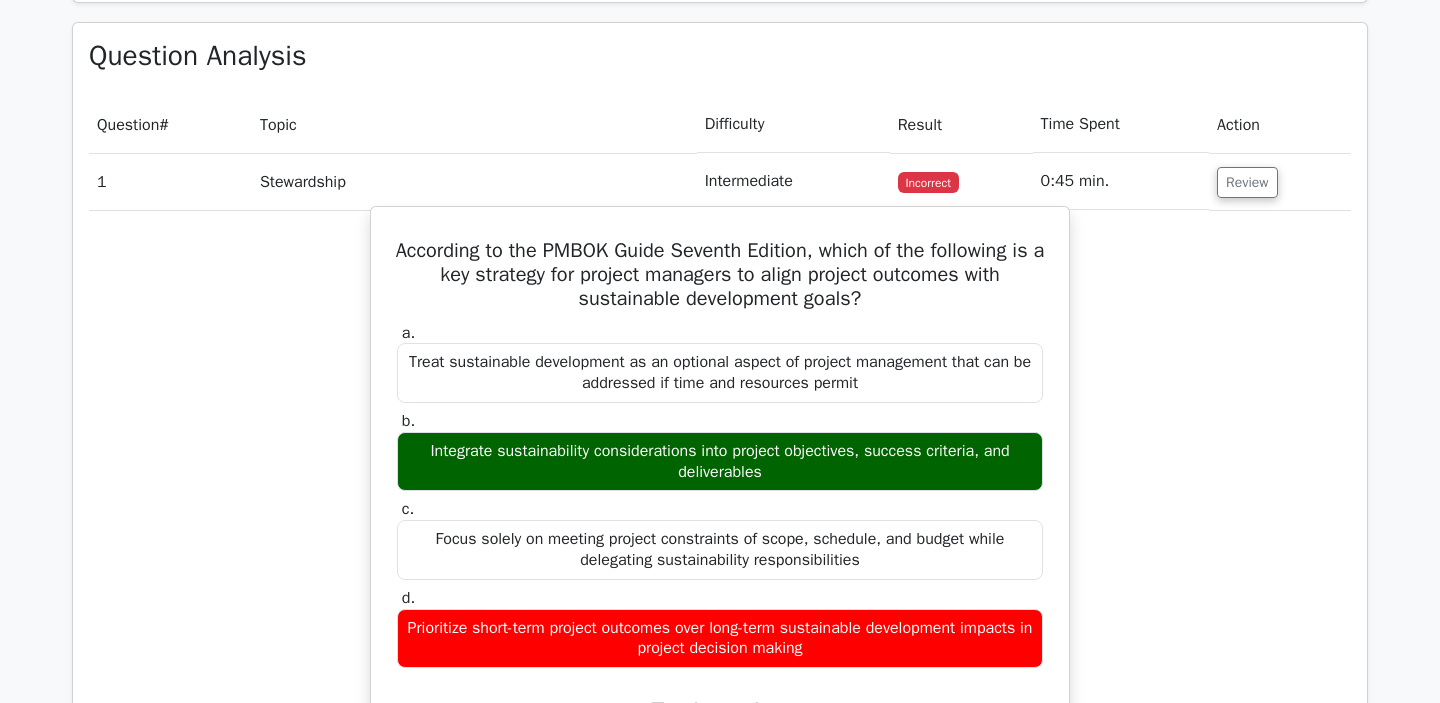 click on "According to the PMBOK Guide Seventh Edition, which of the following is a key strategy for project managers to align project outcomes with sustainable development goals?" at bounding box center (720, 275) 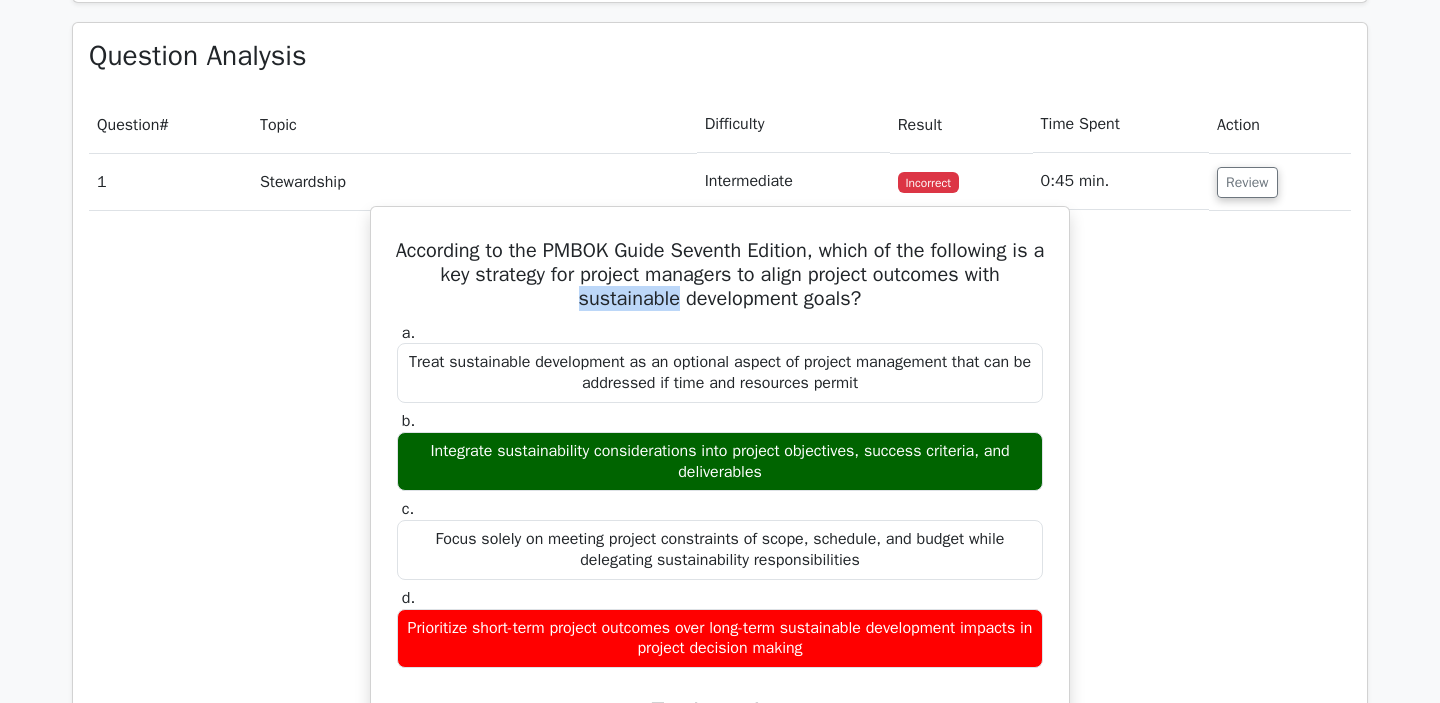 drag, startPoint x: 571, startPoint y: 318, endPoint x: 675, endPoint y: 319, distance: 104.00481 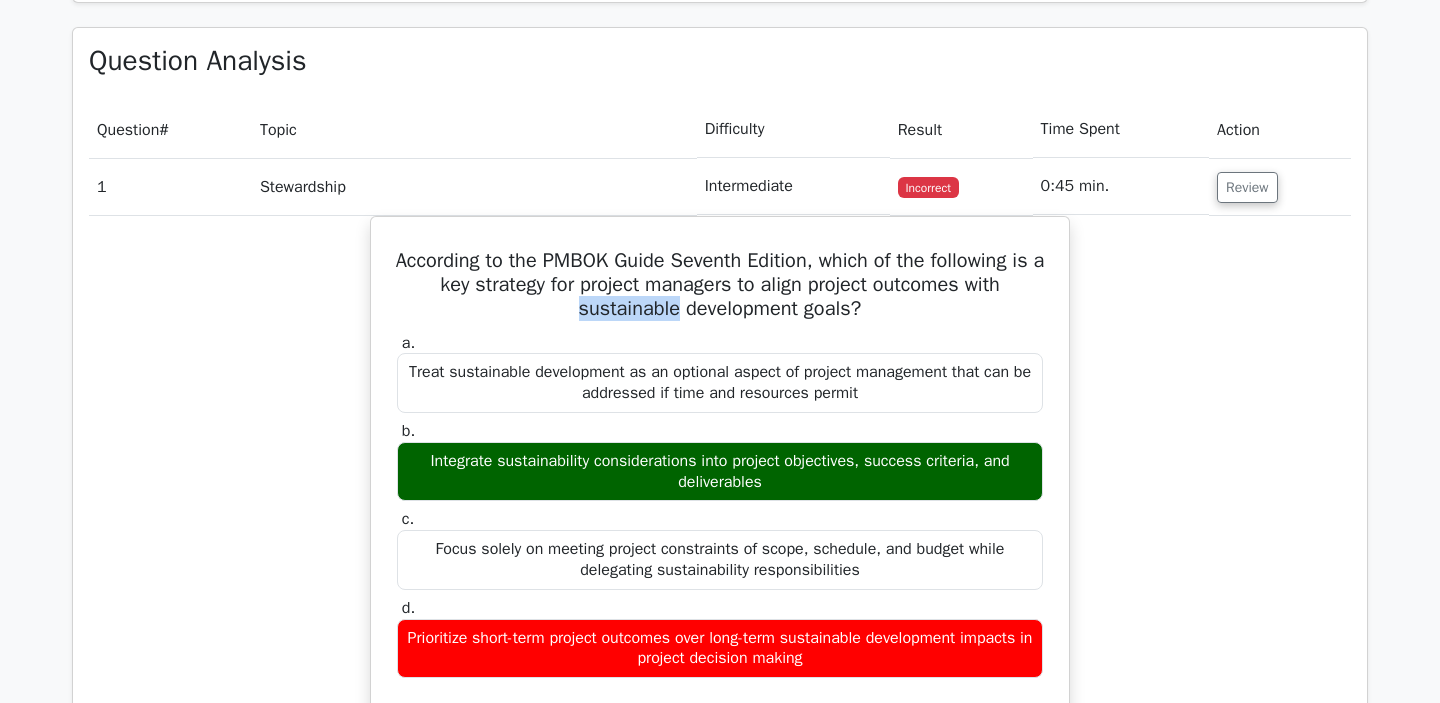 click at bounding box center [662, 283] 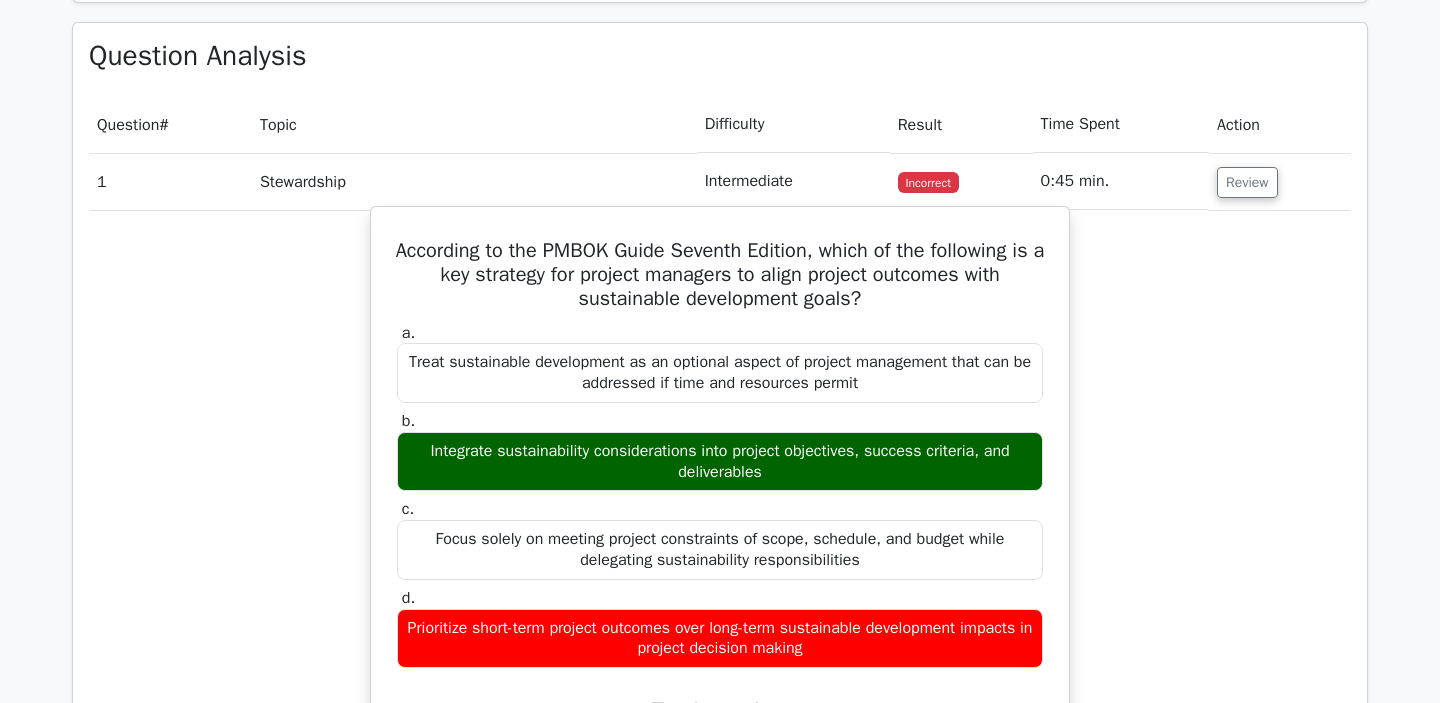 click on "Treat sustainable development as an optional aspect of project management that can be addressed if time and resources permit" at bounding box center [720, 373] 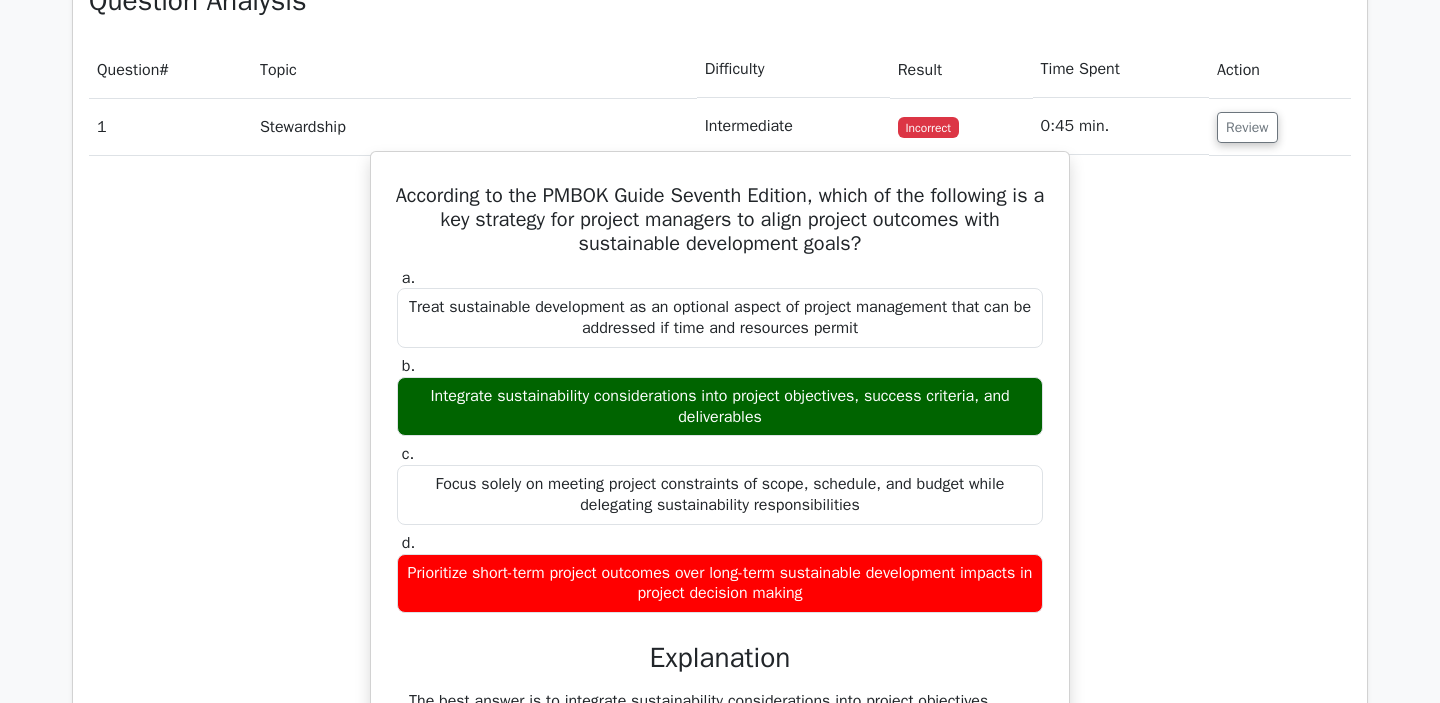 scroll, scrollTop: 1663, scrollLeft: 0, axis: vertical 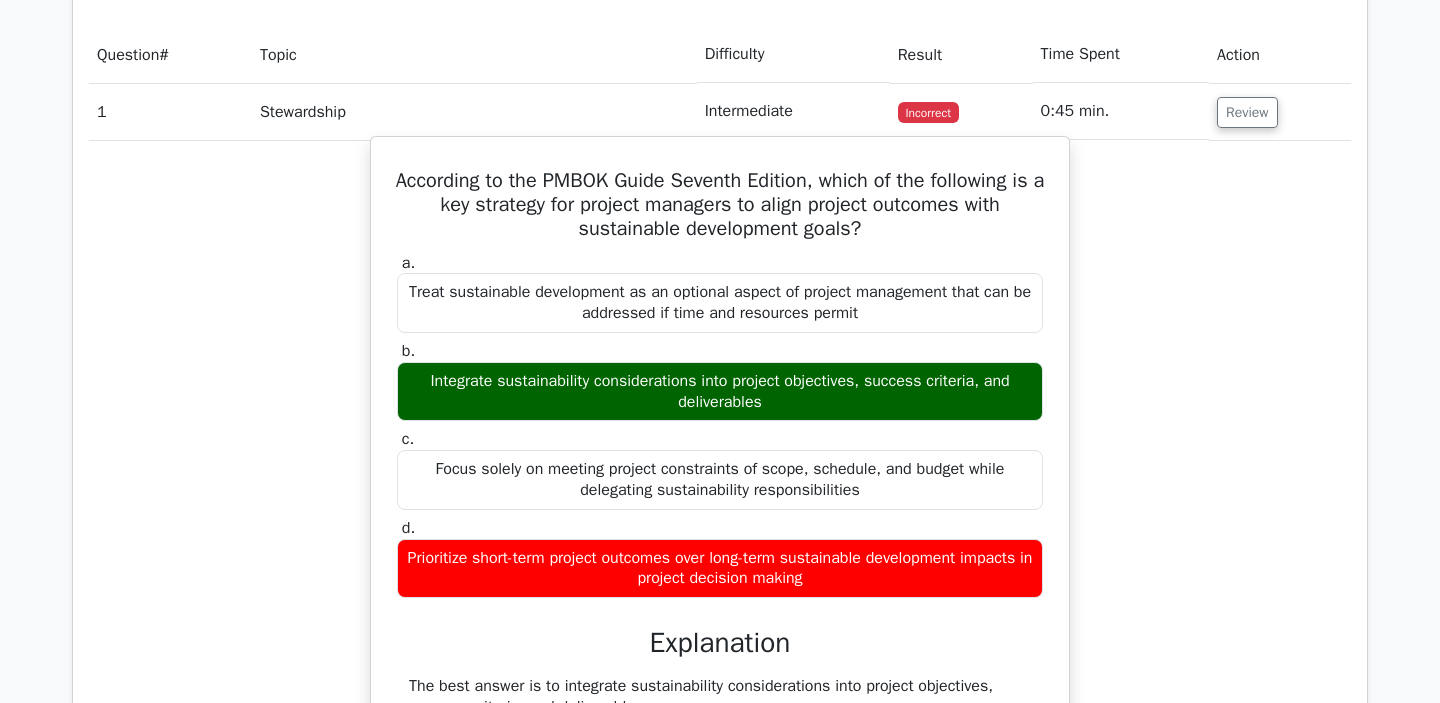drag, startPoint x: 411, startPoint y: 400, endPoint x: 759, endPoint y: 420, distance: 348.57425 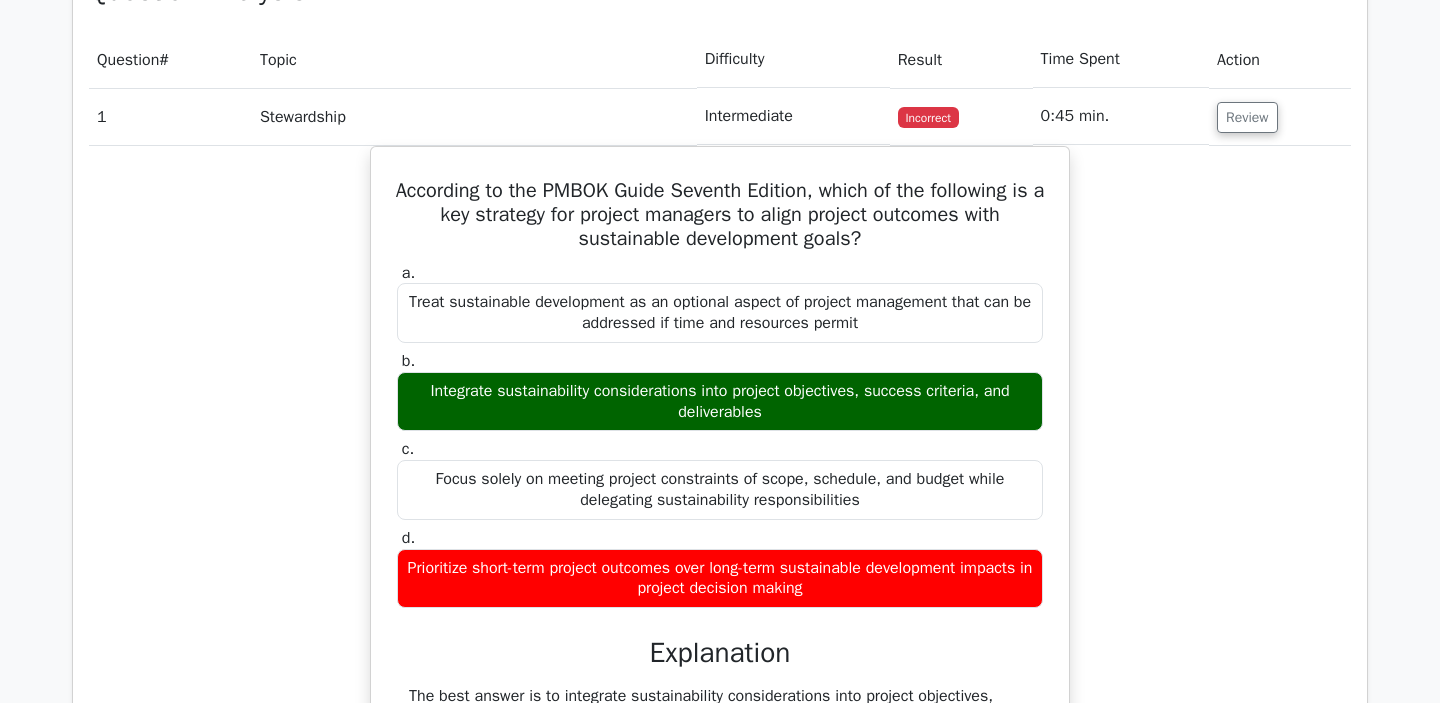 click at bounding box center [879, 348] 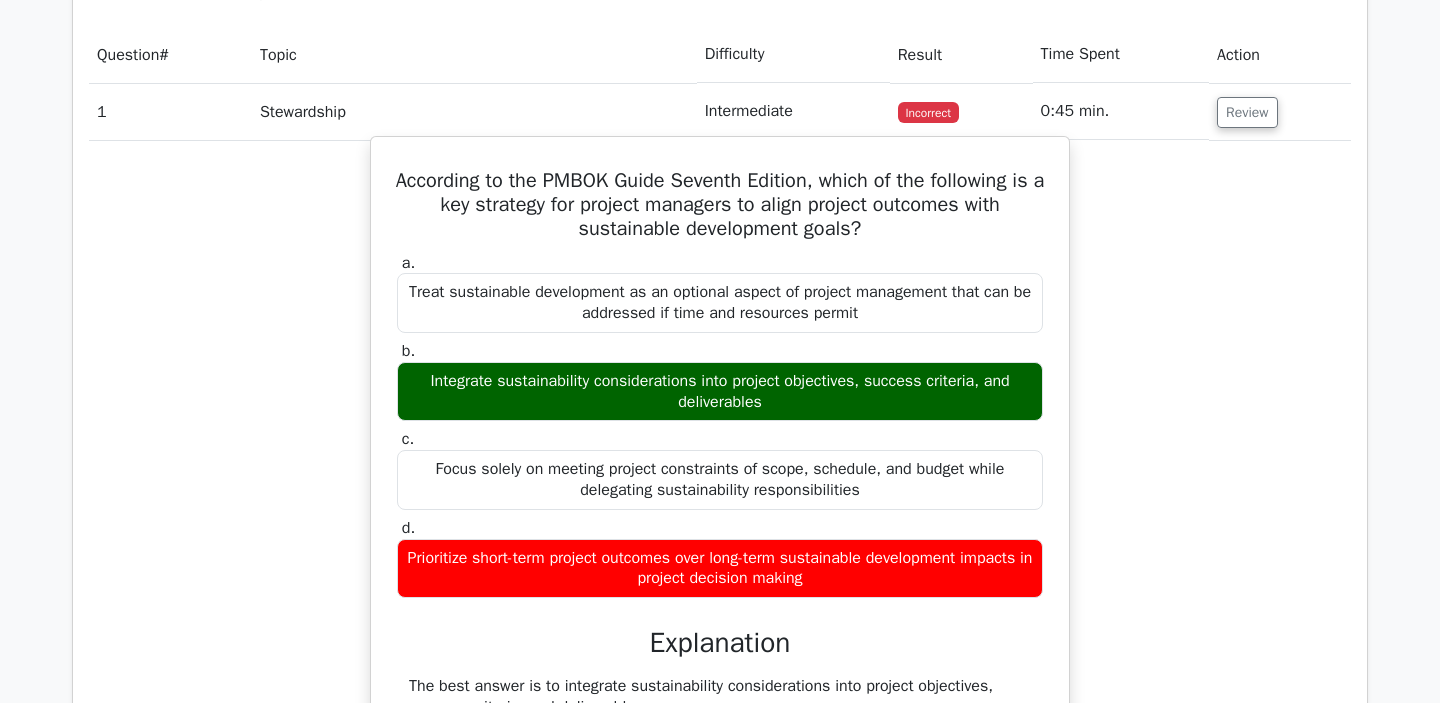 click on "Treat sustainable development as an optional aspect of project management that can be addressed if time and resources permit" at bounding box center [720, 303] 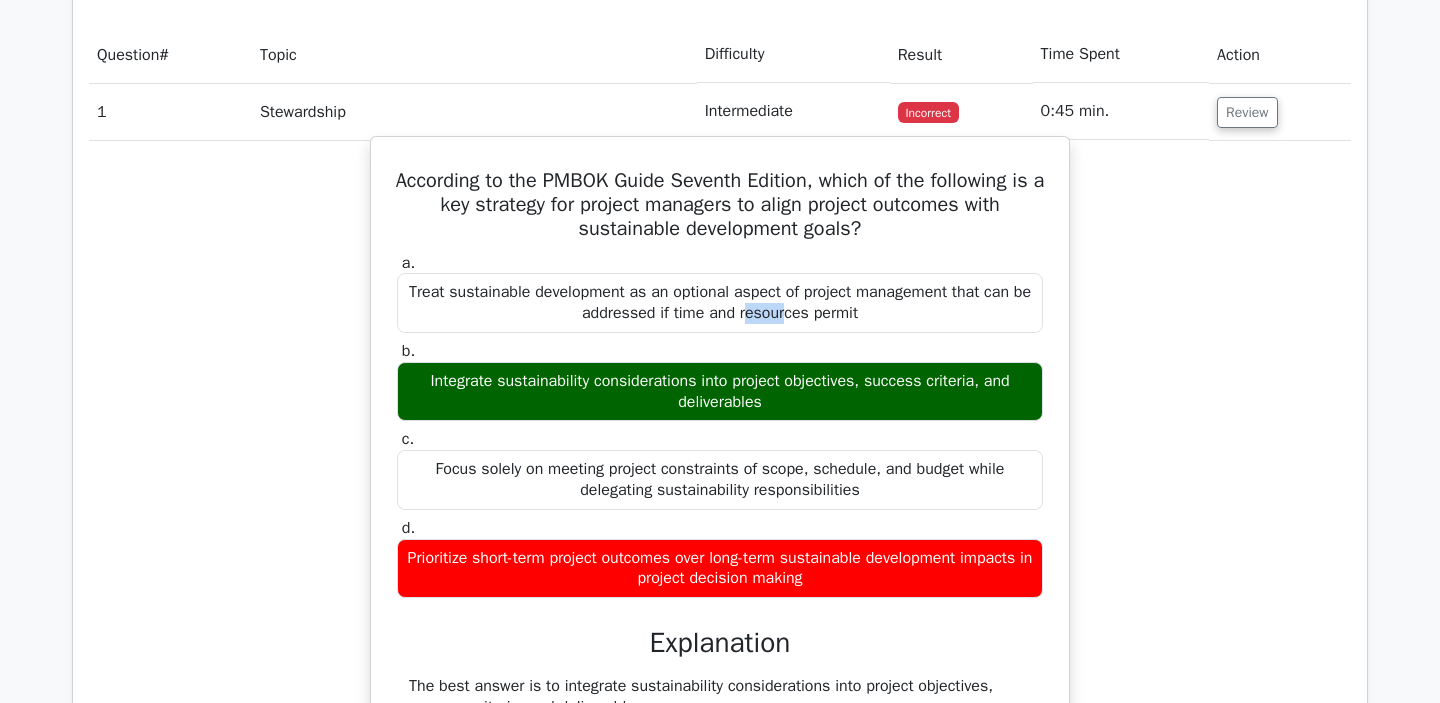 drag, startPoint x: 409, startPoint y: 317, endPoint x: 448, endPoint y: 321, distance: 39.20459 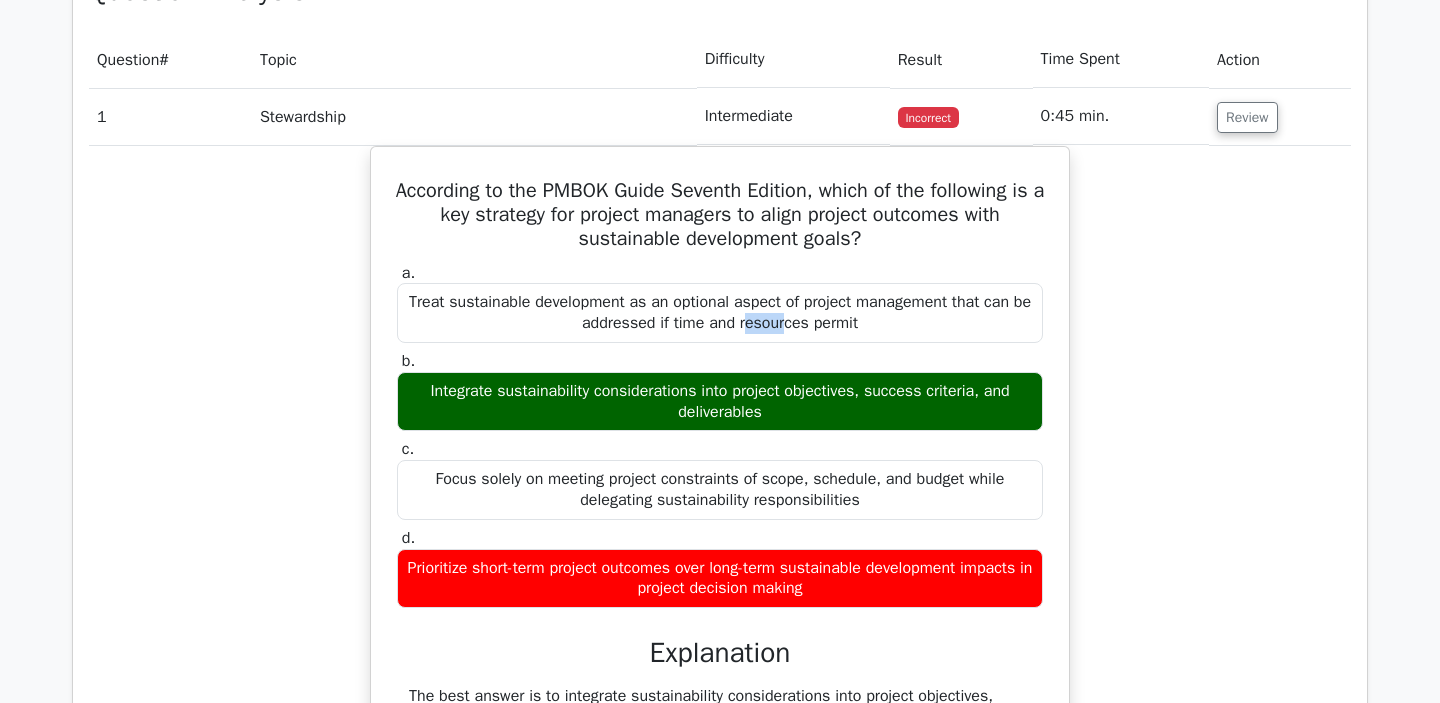 click at bounding box center [435, 327] 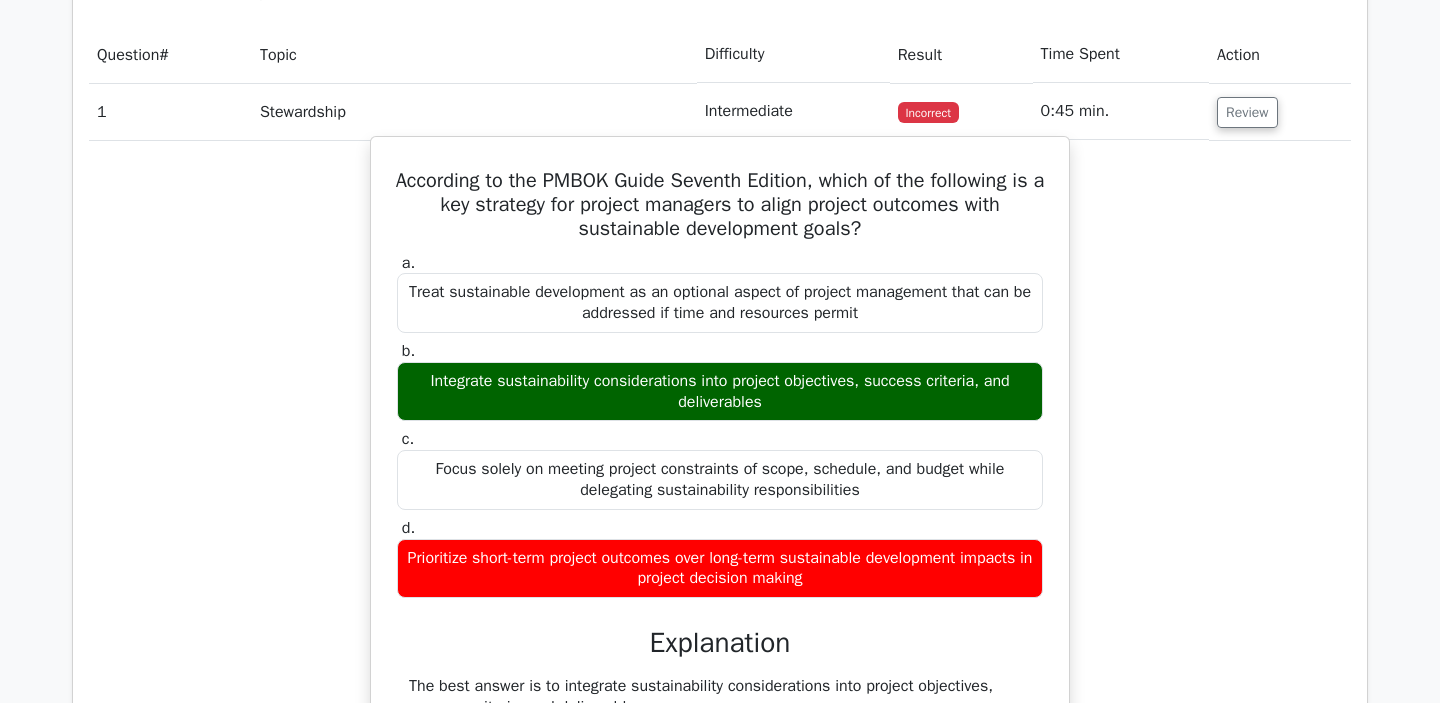 click on "Treat sustainable development as an optional aspect of project management that can be addressed if time and resources permit" at bounding box center [720, 303] 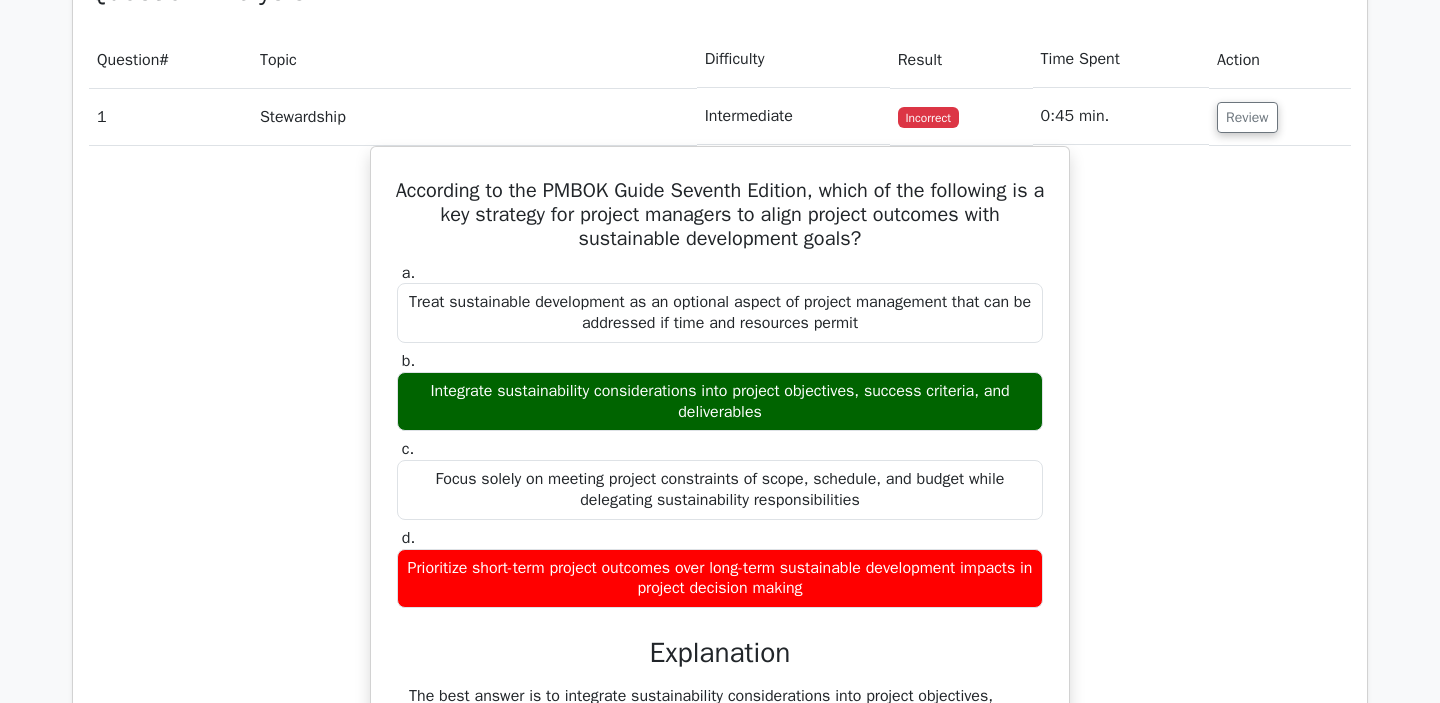 click at bounding box center (653, 348) 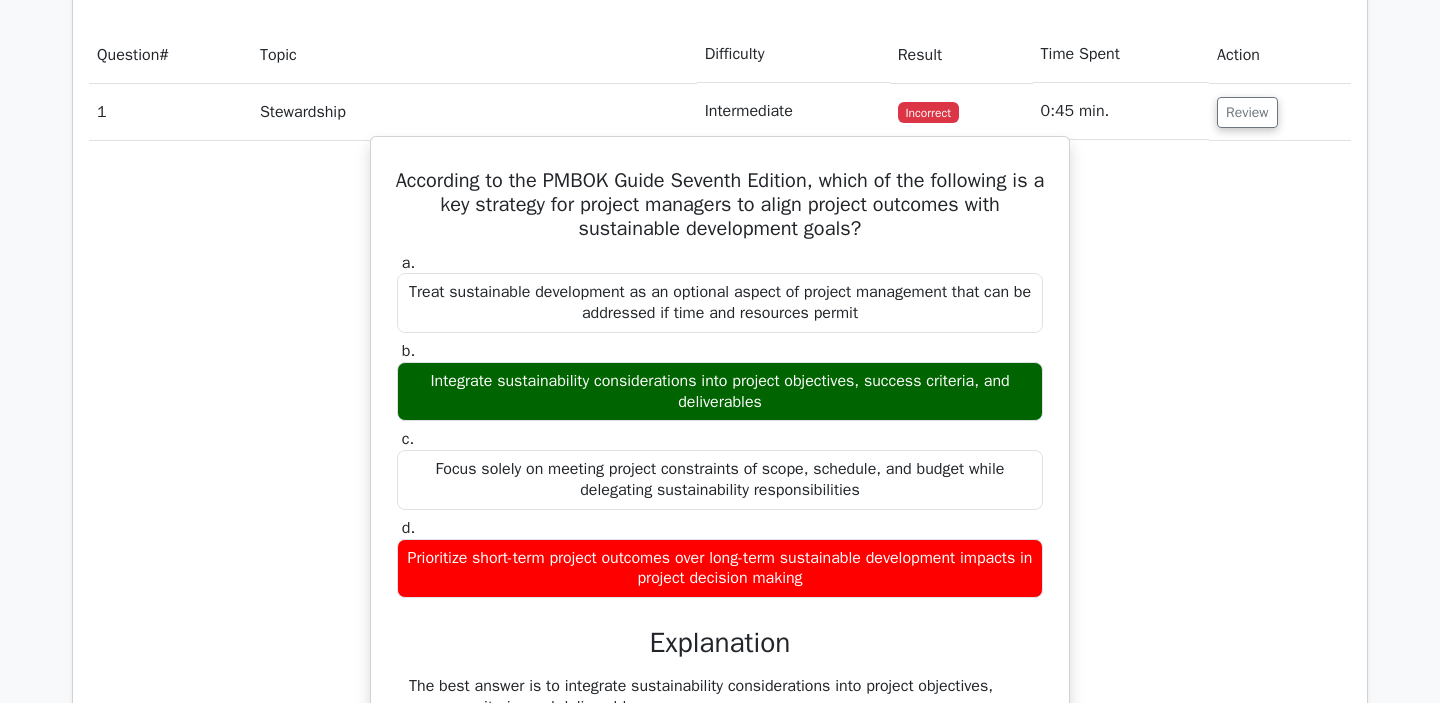 click on "Treat sustainable development as an optional aspect of project management that can be addressed if time and resources permit" at bounding box center [720, 303] 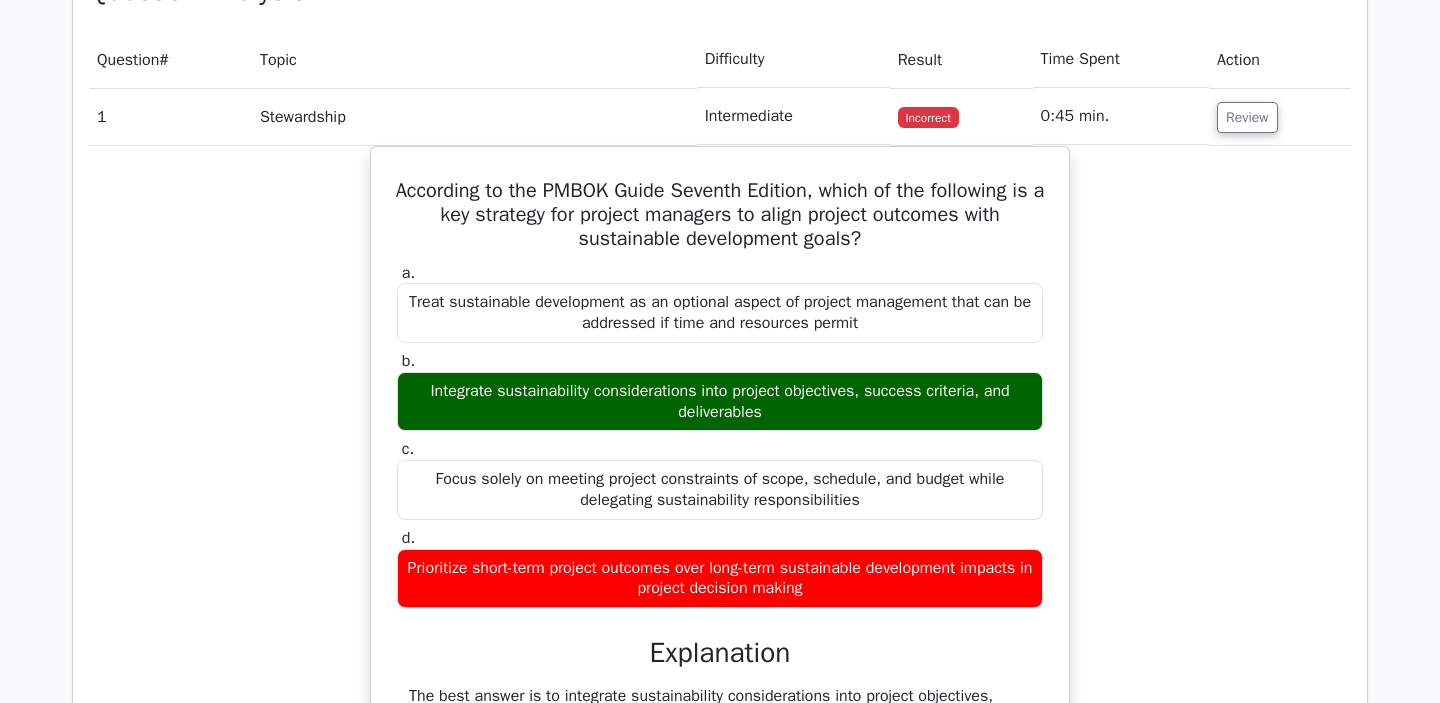 click at bounding box center (633, 348) 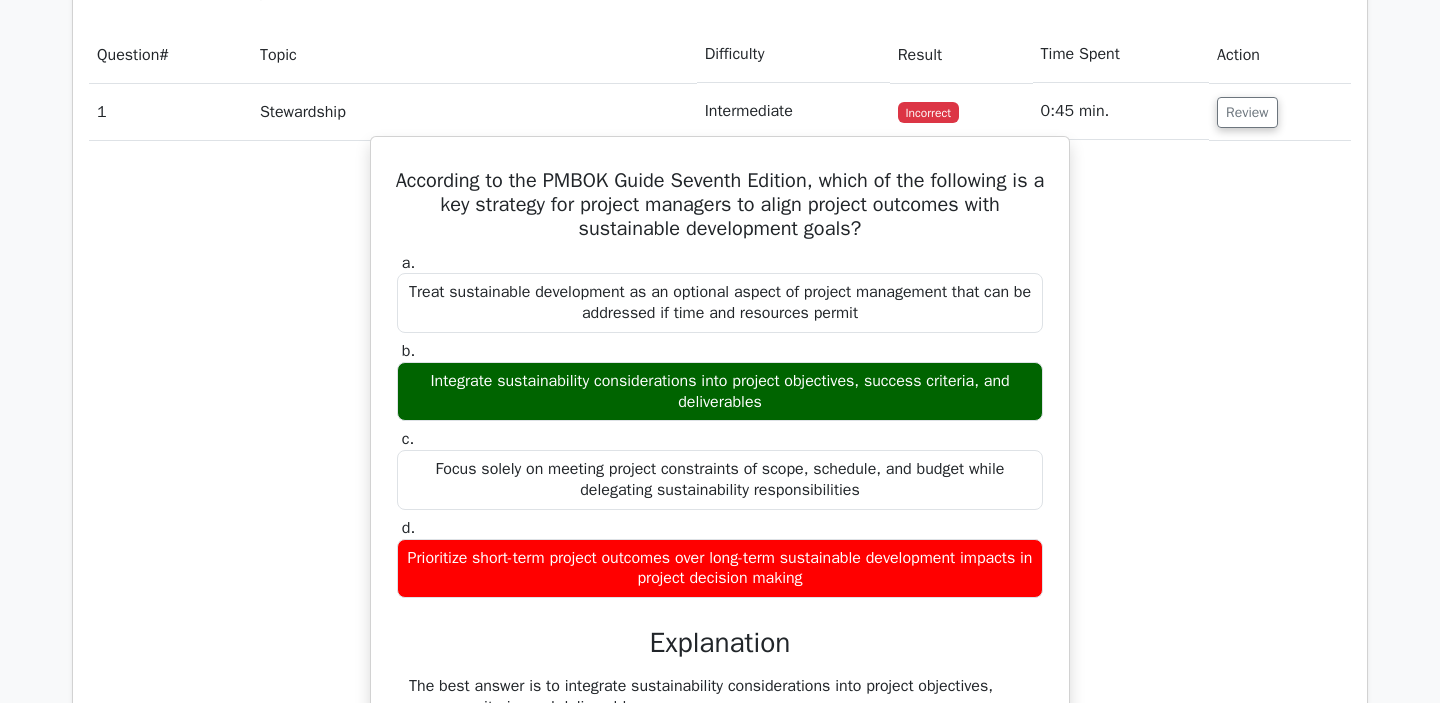 click on "Treat sustainable development as an optional aspect of project management that can be addressed if time and resources permit" at bounding box center [720, 303] 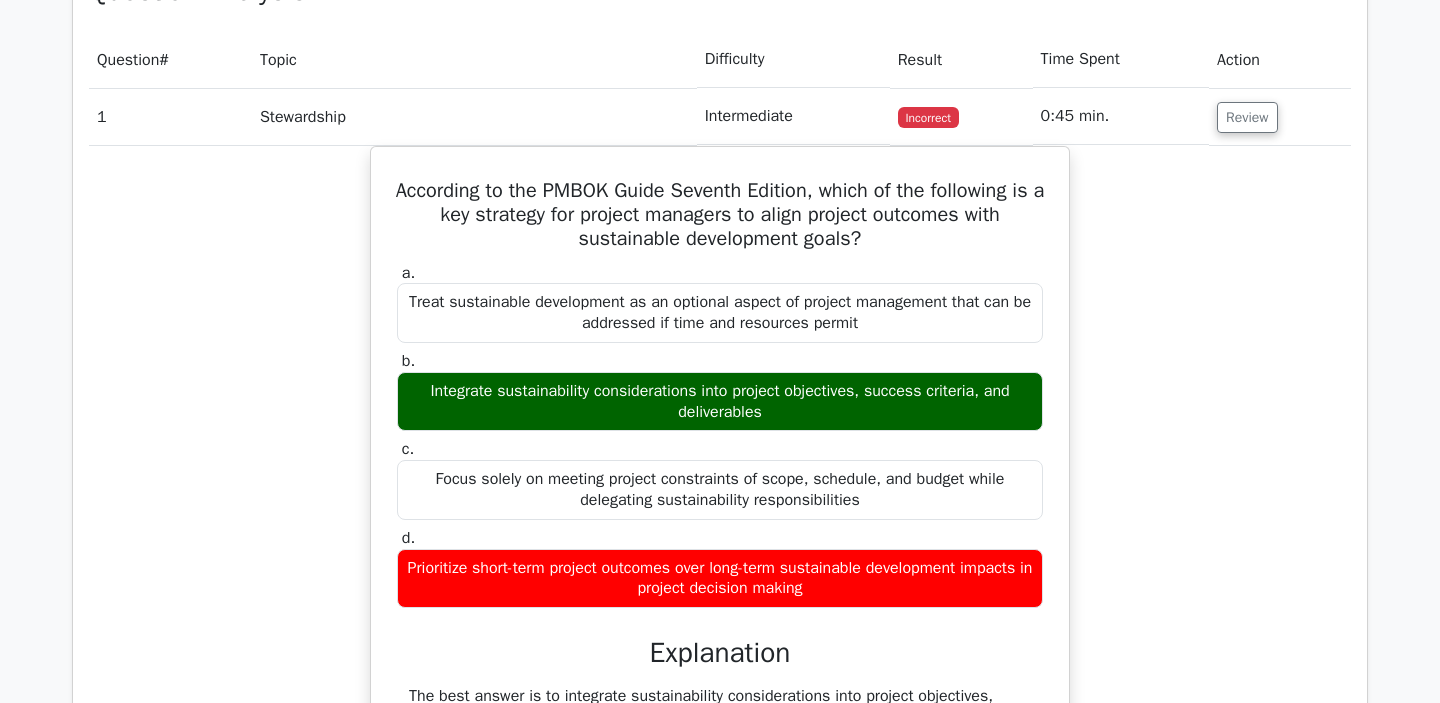 click at bounding box center (859, 348) 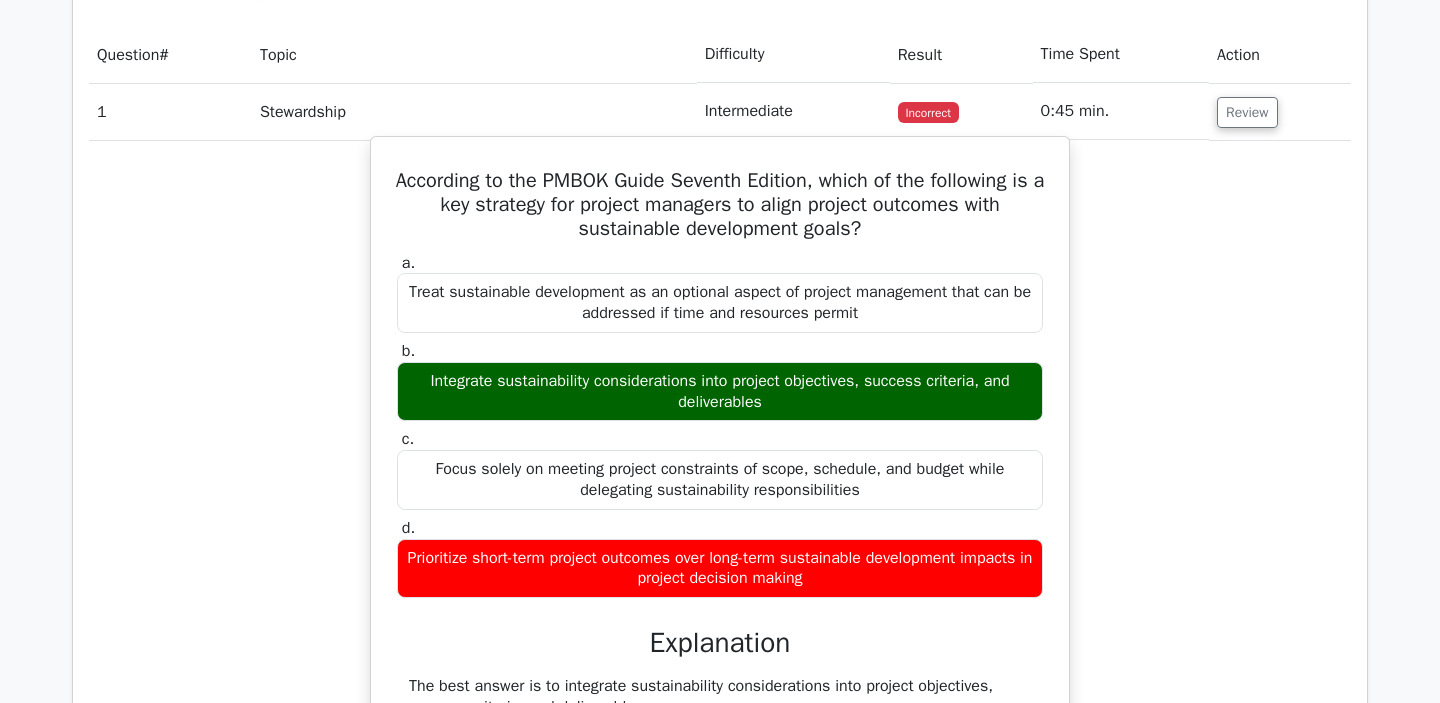 click on "Treat sustainable development as an optional aspect of project management that can be addressed if time and resources permit" at bounding box center [720, 303] 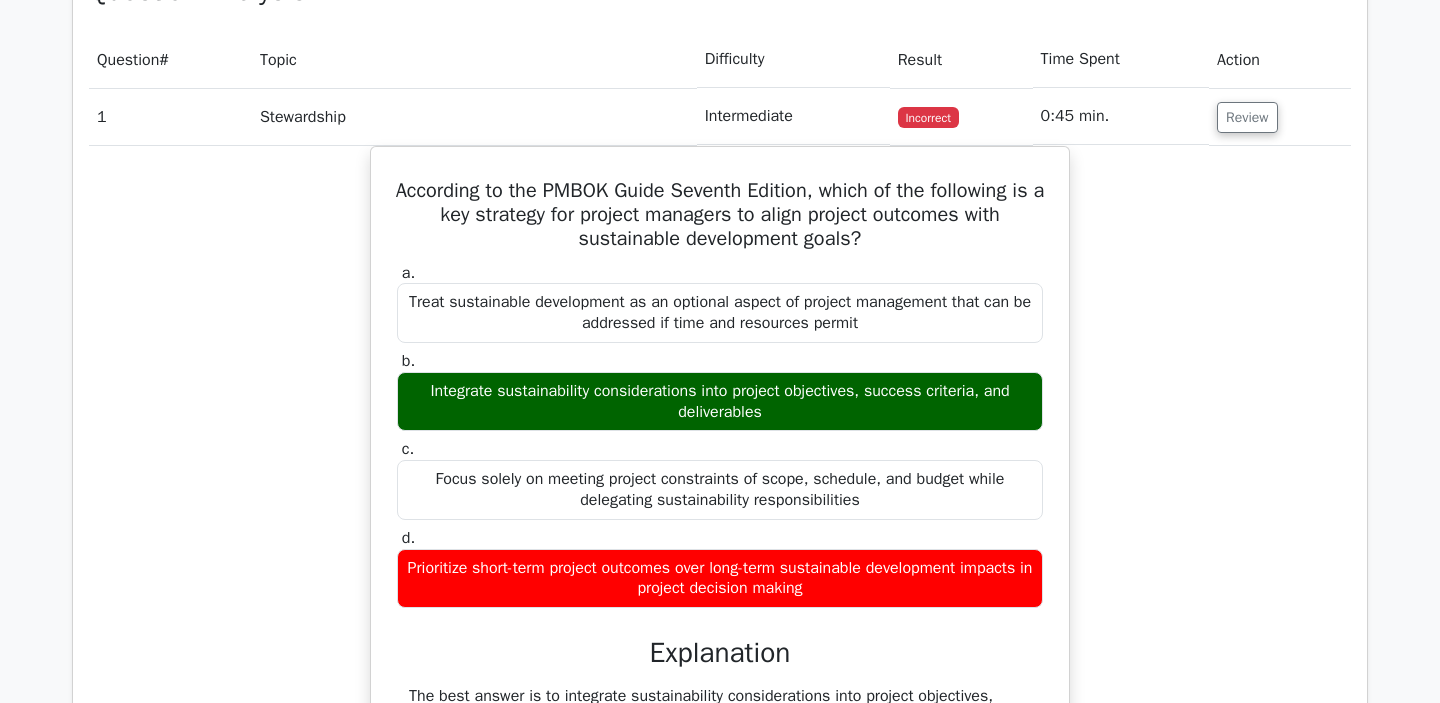 click at bounding box center (886, 348) 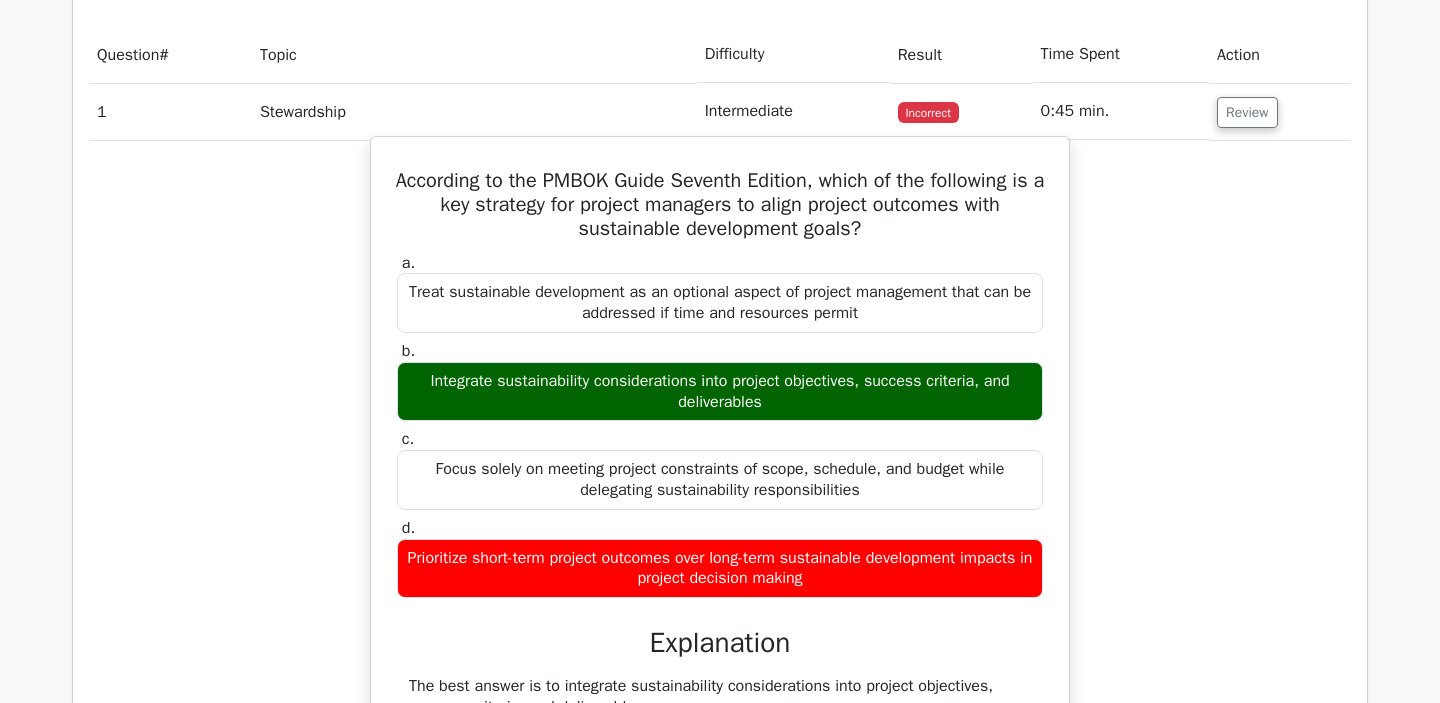 click on "Treat sustainable development as an optional aspect of project management that can be addressed if time and resources permit" at bounding box center [720, 303] 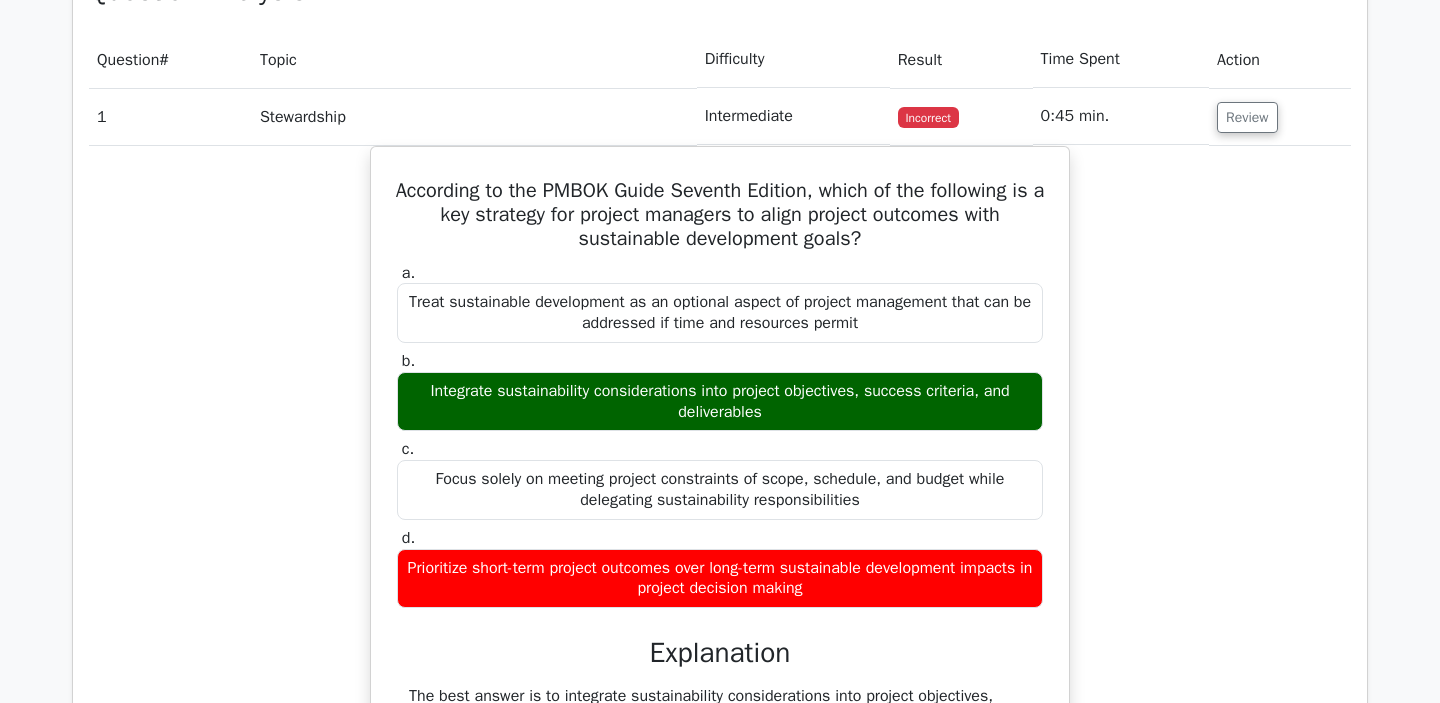 click at bounding box center [798, 436] 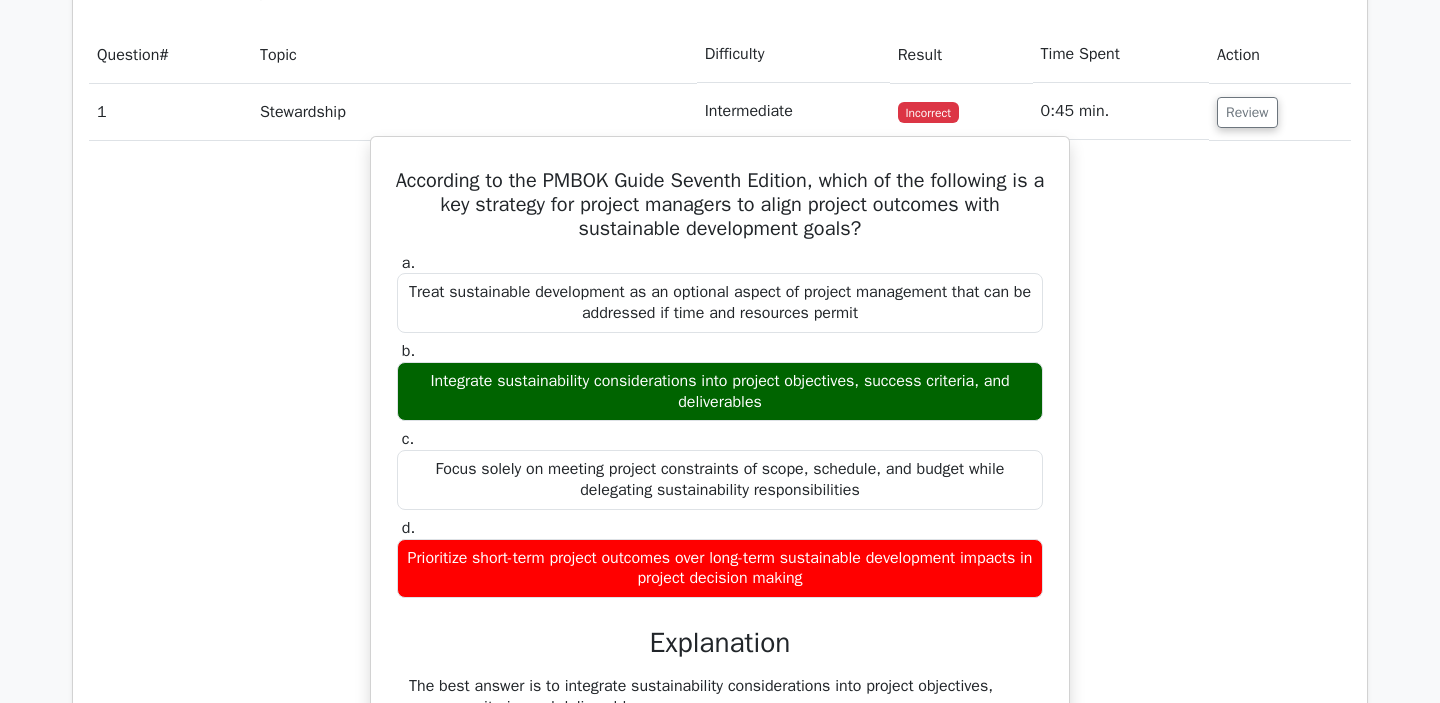click on "Integrate sustainability considerations into project objectives, success criteria, and deliverables" at bounding box center [720, 392] 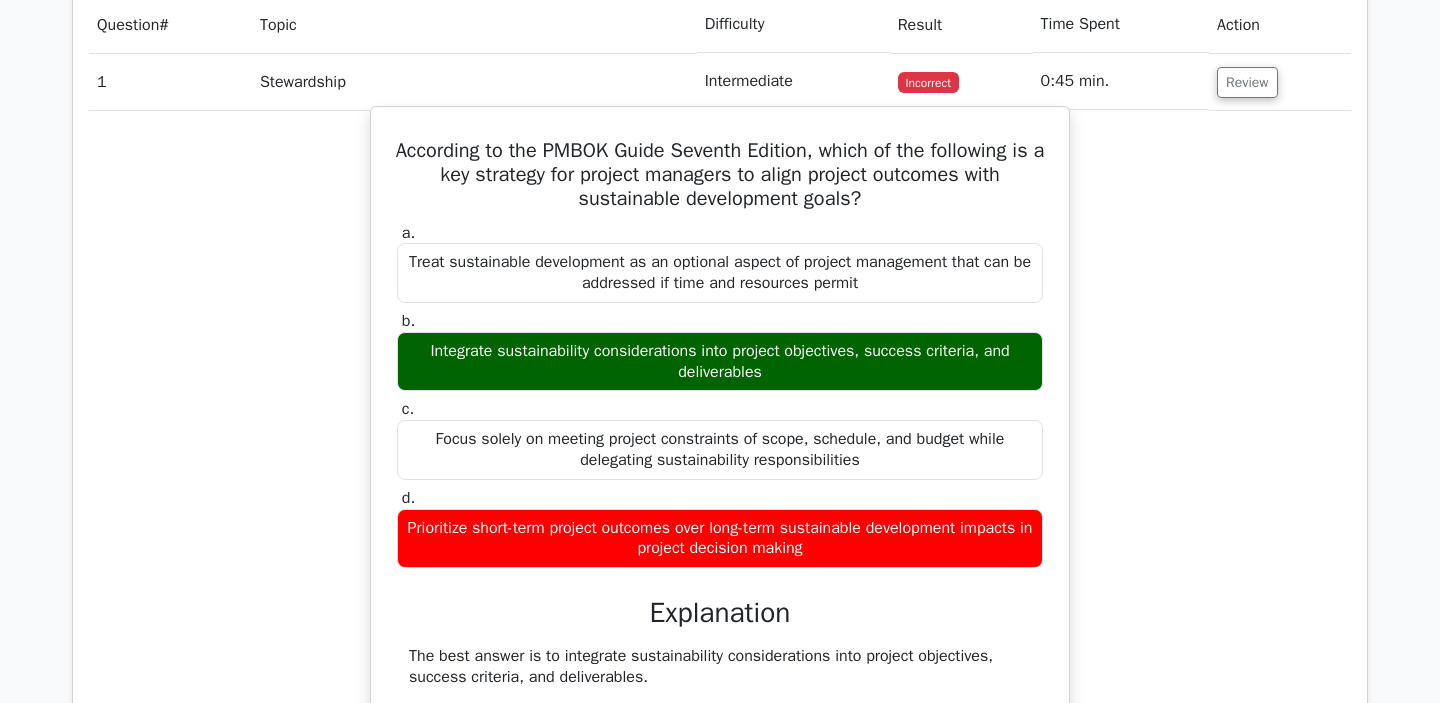 scroll, scrollTop: 1699, scrollLeft: 0, axis: vertical 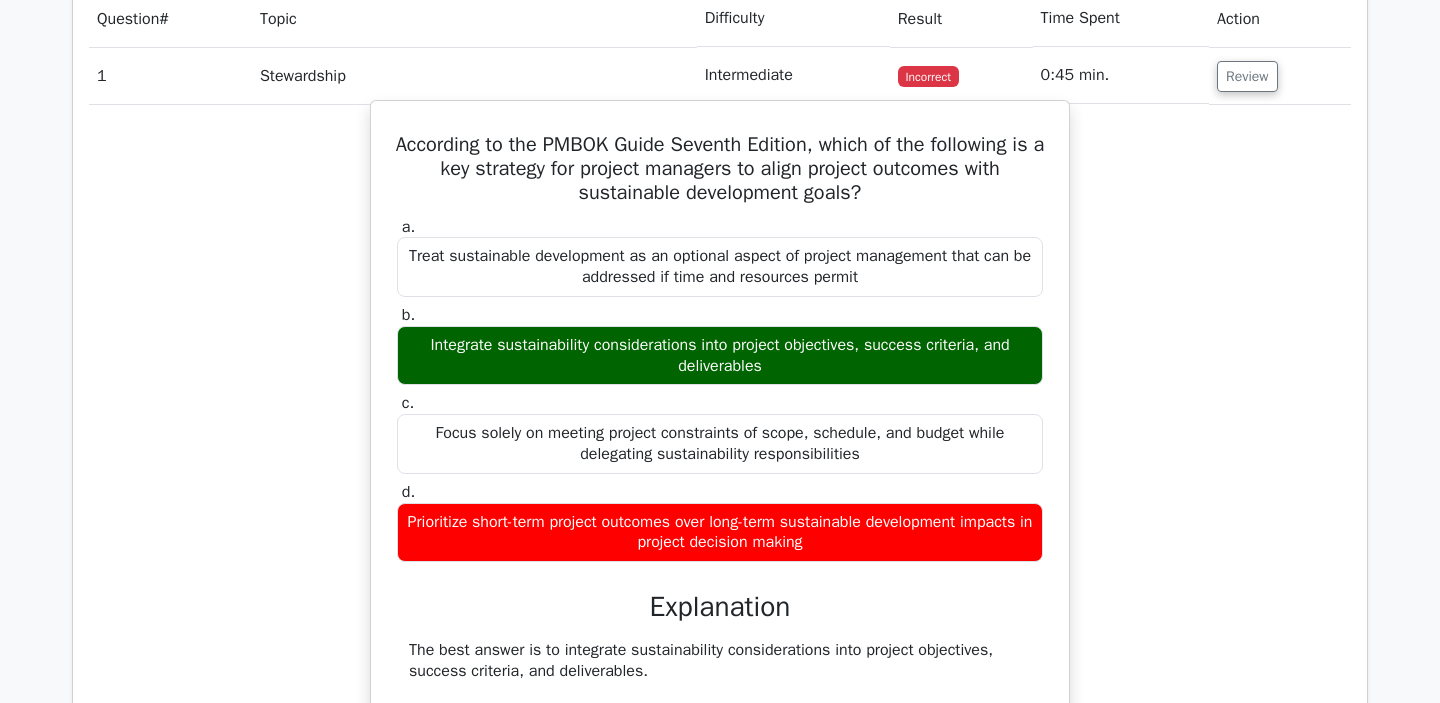 drag, startPoint x: 422, startPoint y: 459, endPoint x: 890, endPoint y: 485, distance: 468.72168 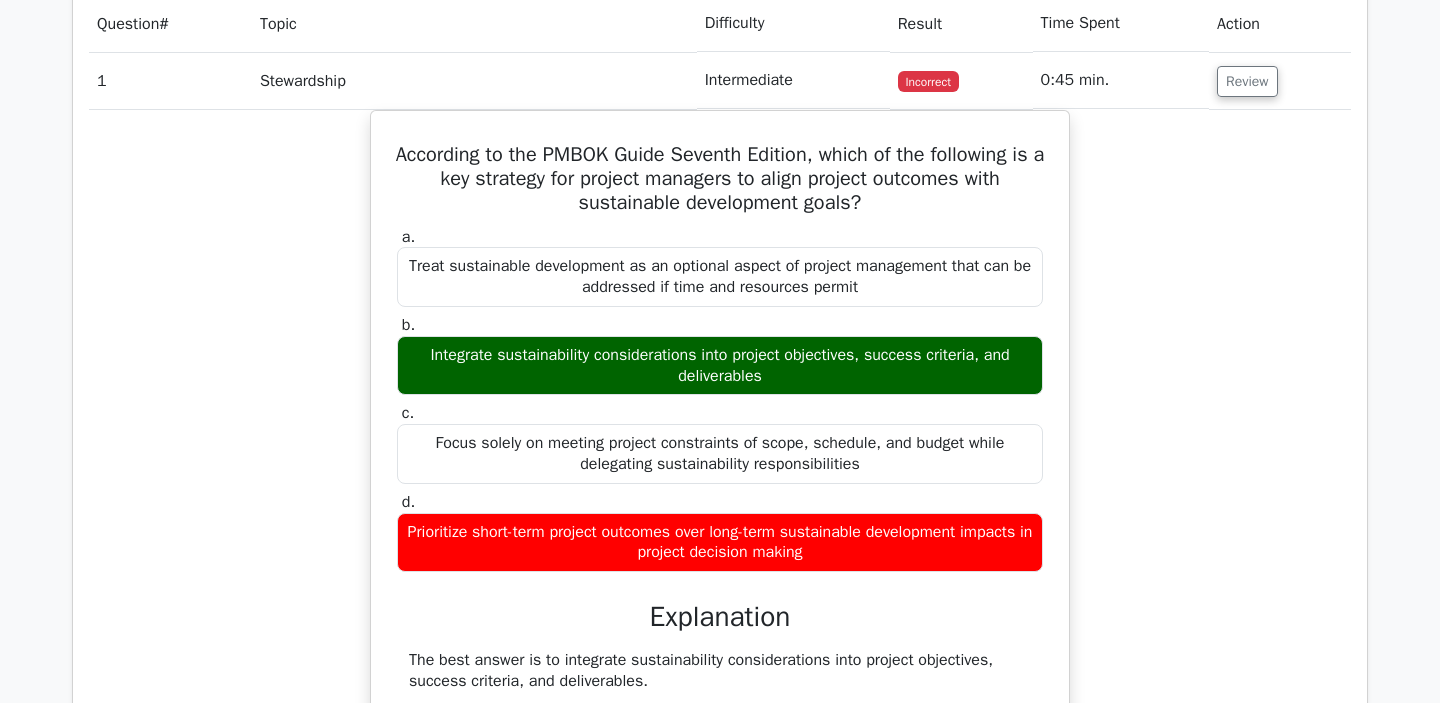 click at bounding box center (877, 489) 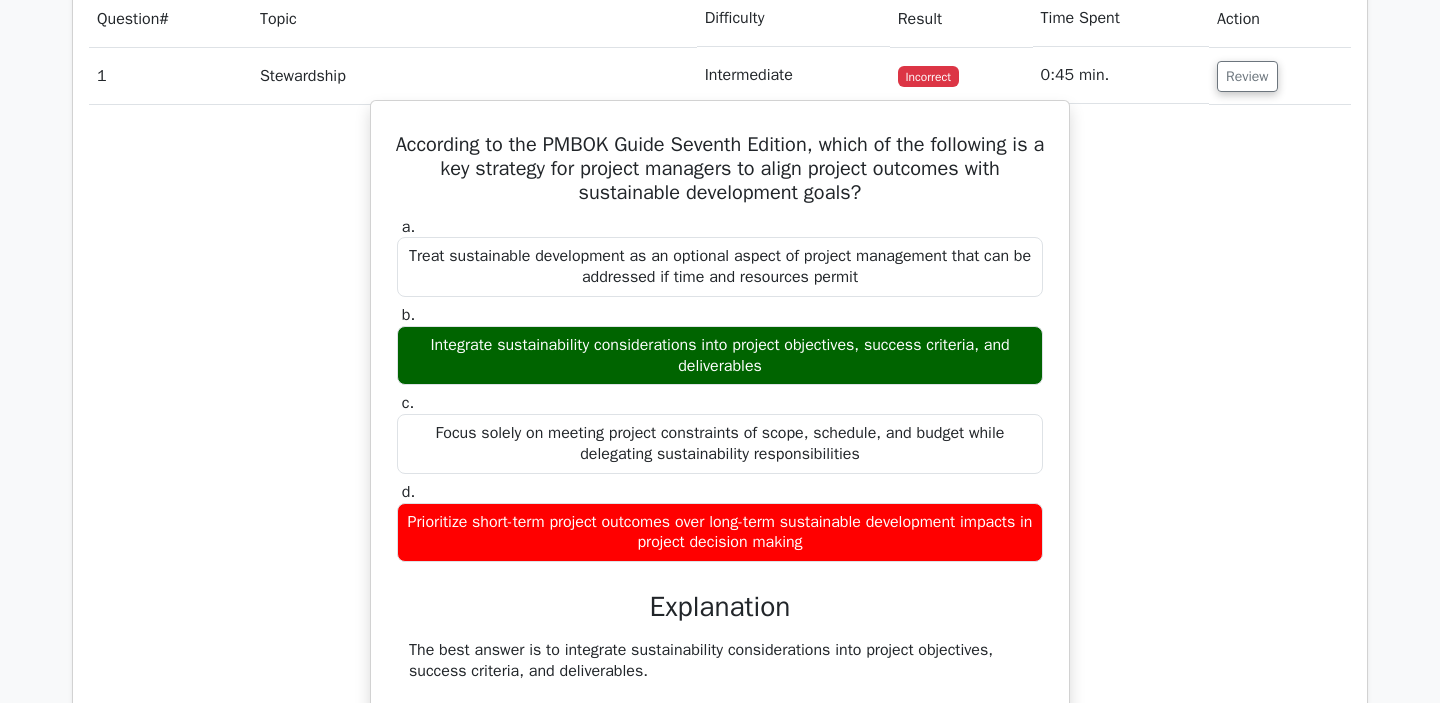 click on "Focus solely on meeting project constraints of scope, schedule, and budget while delegating sustainability responsibilities" at bounding box center [720, 444] 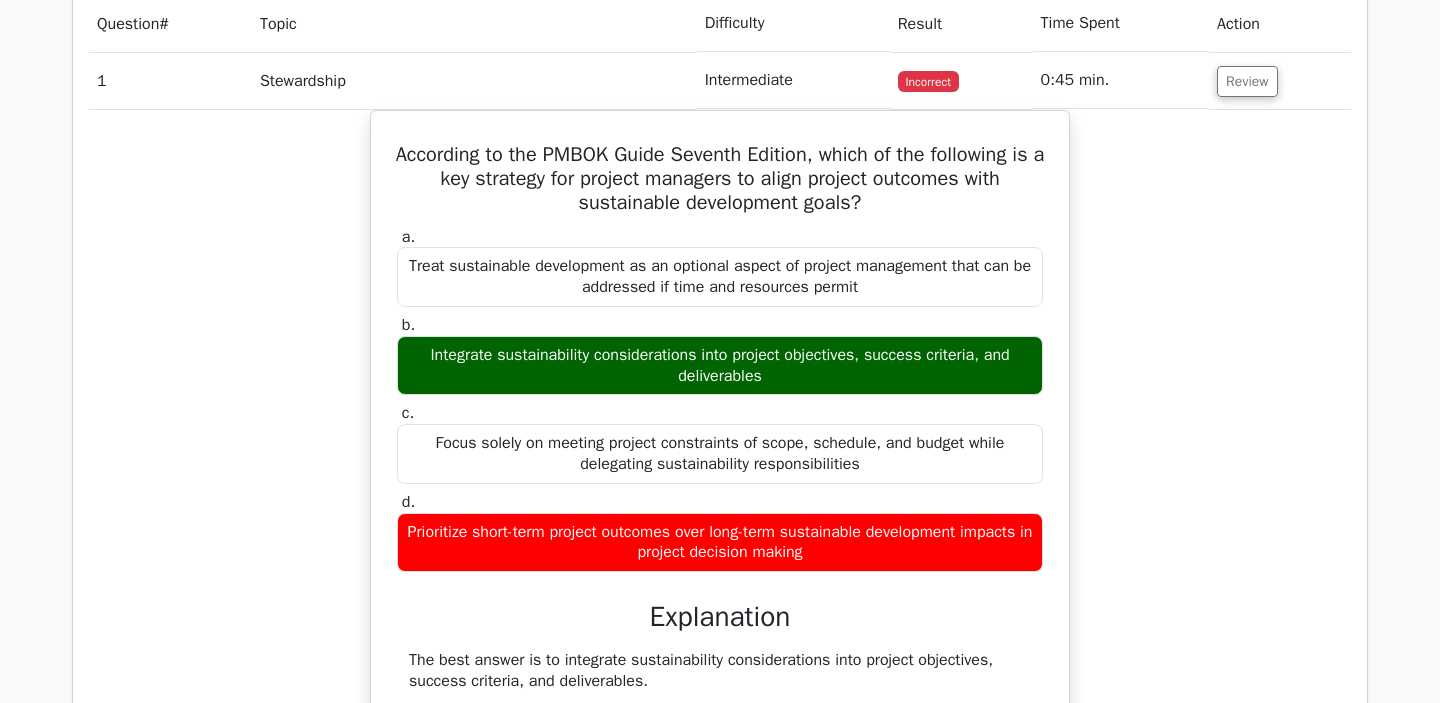 click at bounding box center (637, 489) 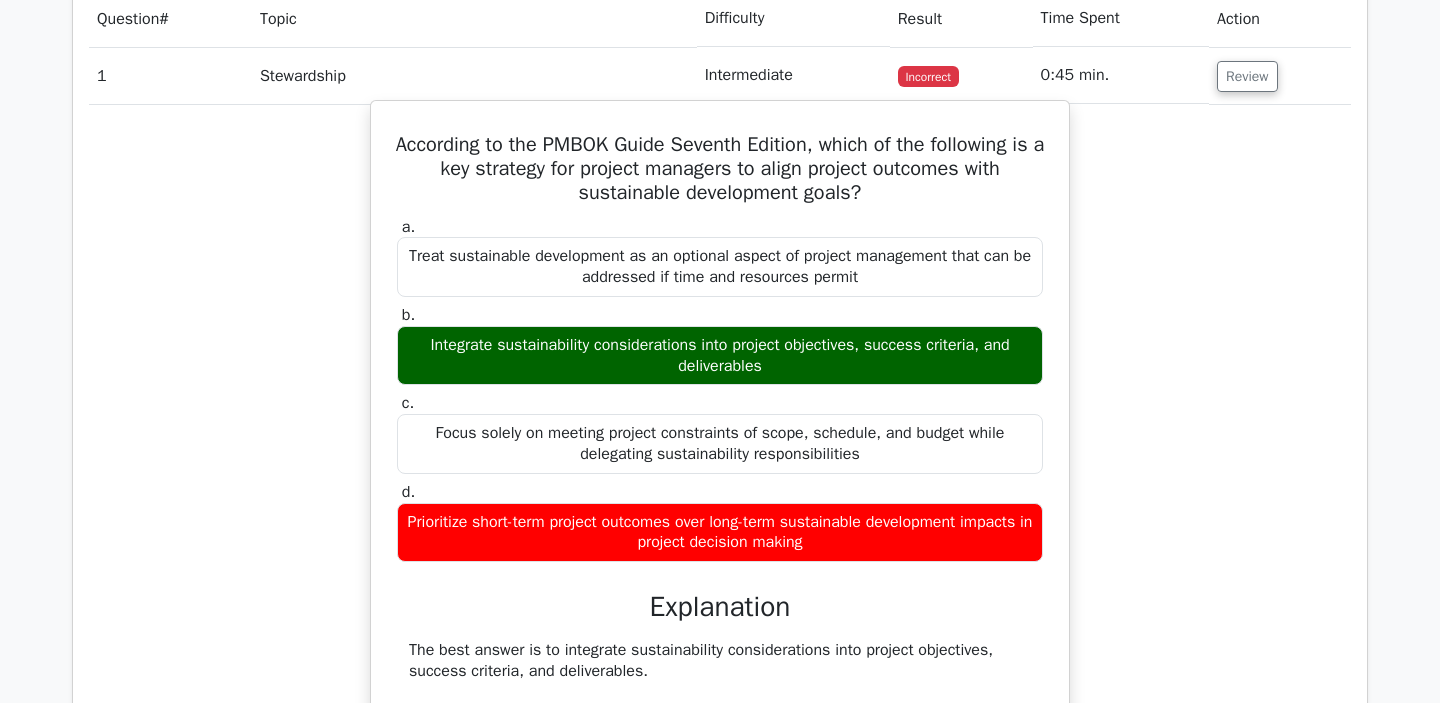 click on "Focus solely on meeting project constraints of scope, schedule, and budget while delegating sustainability responsibilities" at bounding box center [720, 444] 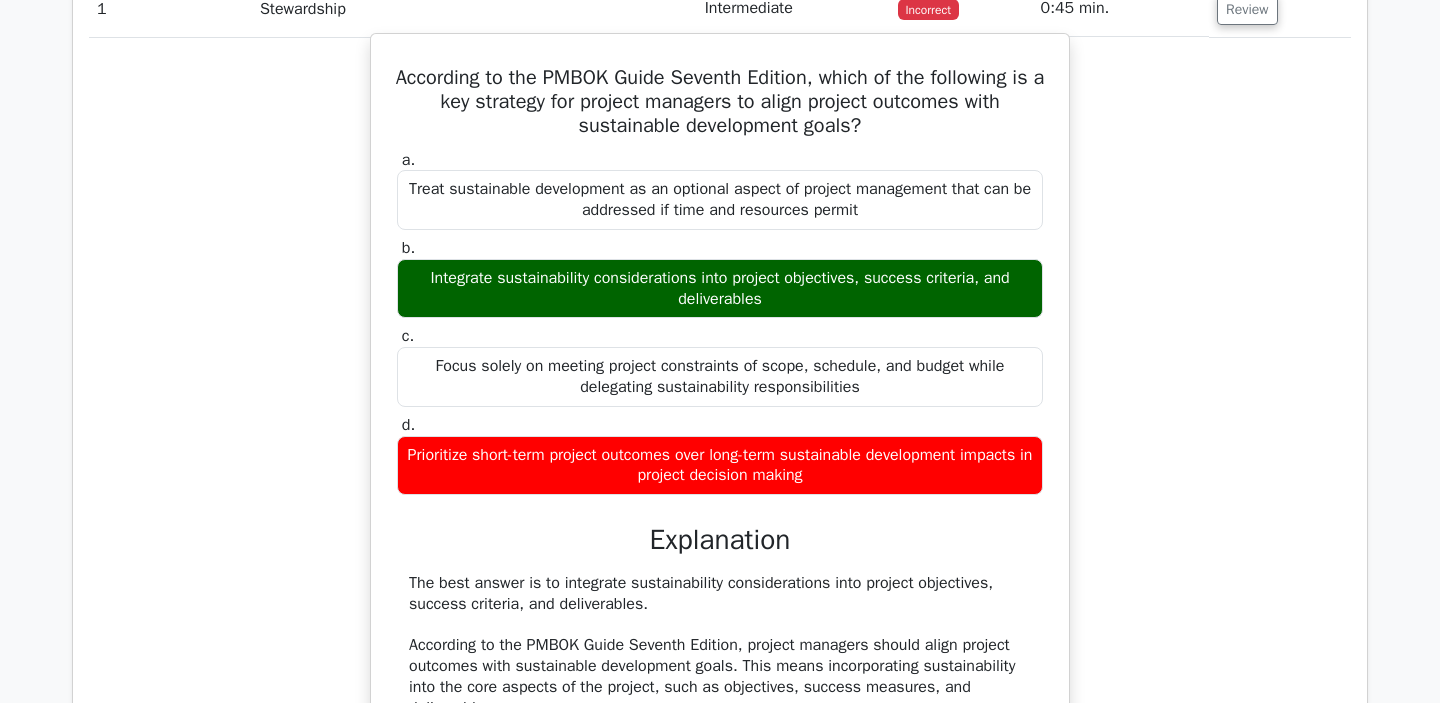 scroll, scrollTop: 1771, scrollLeft: 0, axis: vertical 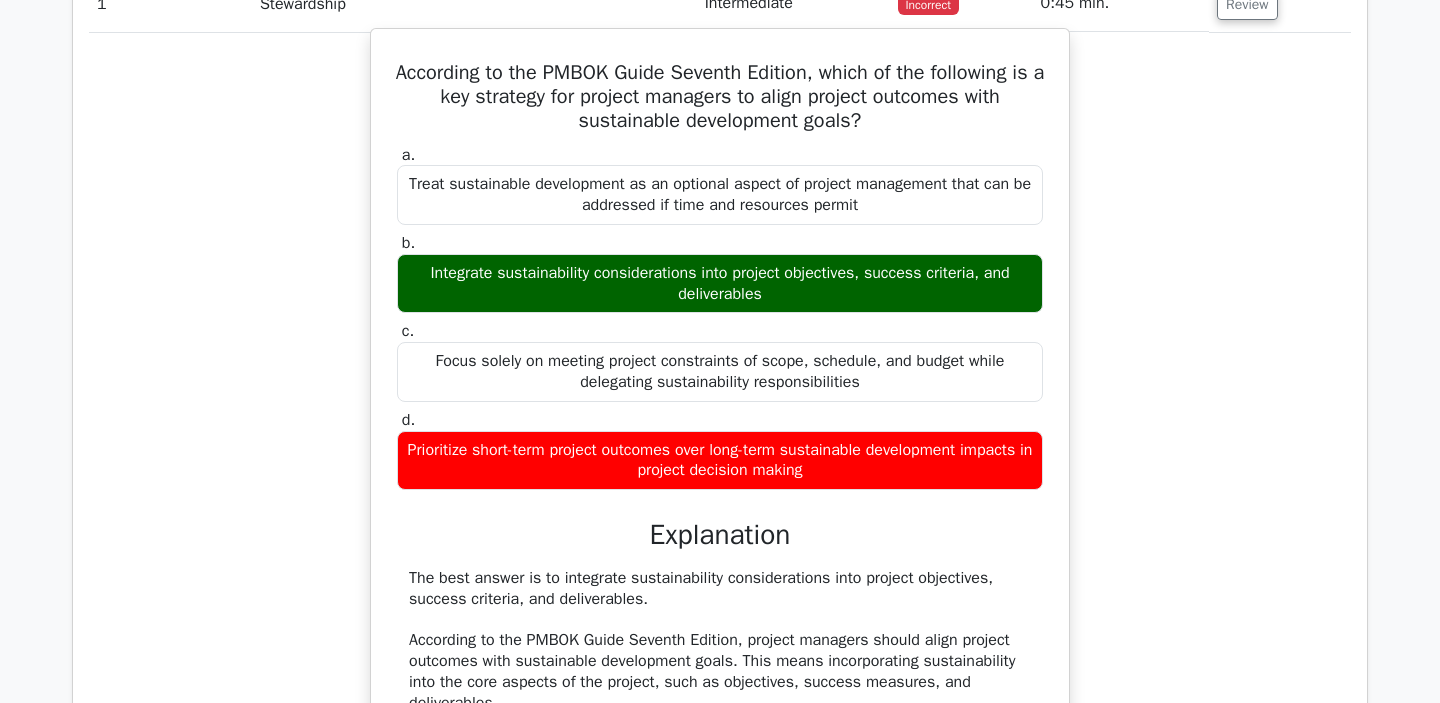 drag, startPoint x: 426, startPoint y: 472, endPoint x: 881, endPoint y: 496, distance: 455.63254 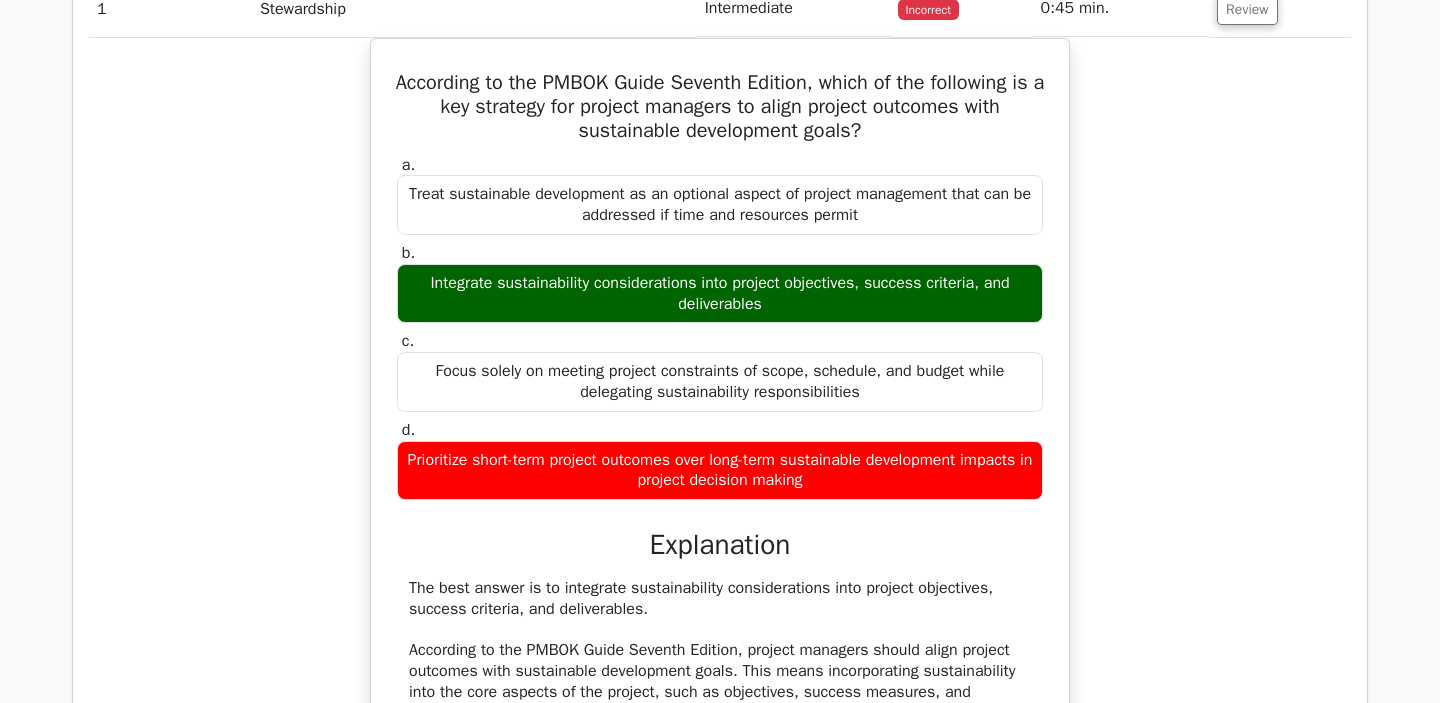 click at bounding box center [868, 505] 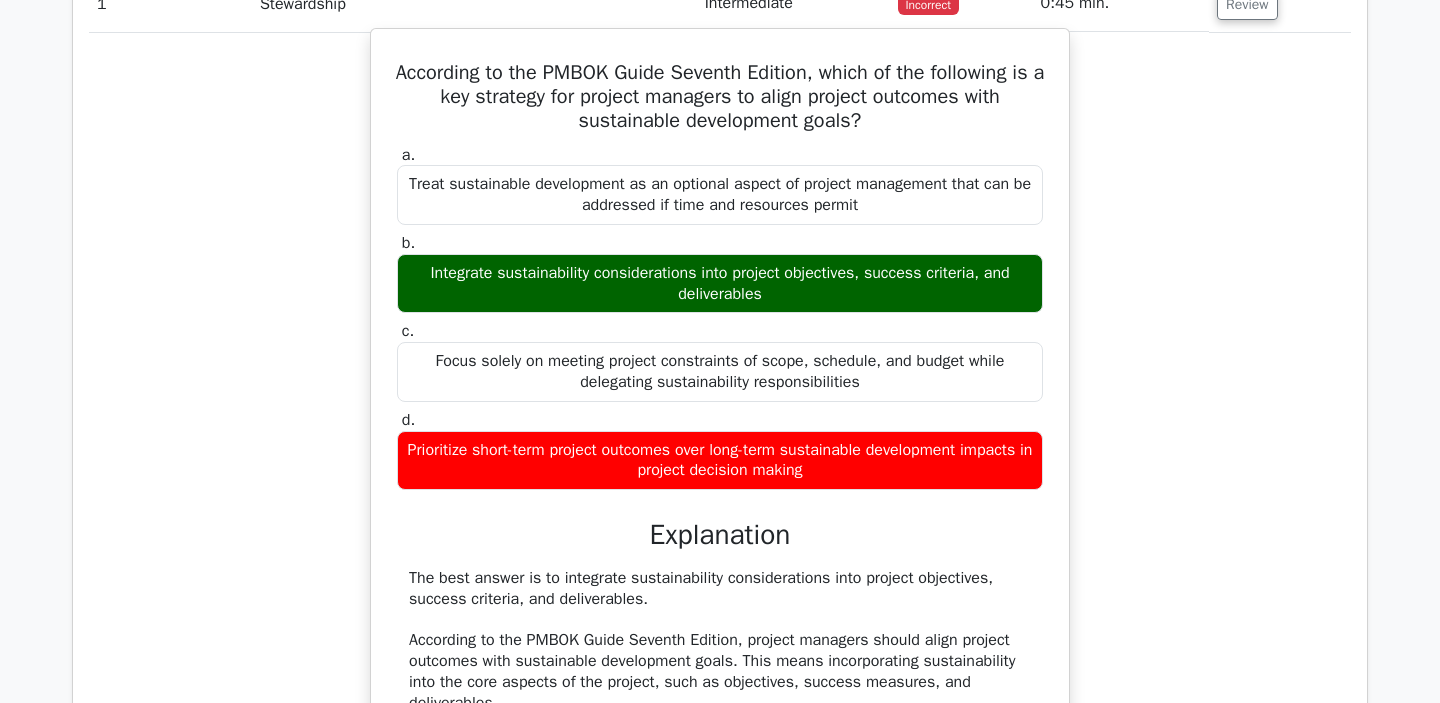 click on "Explanation" at bounding box center [720, 535] 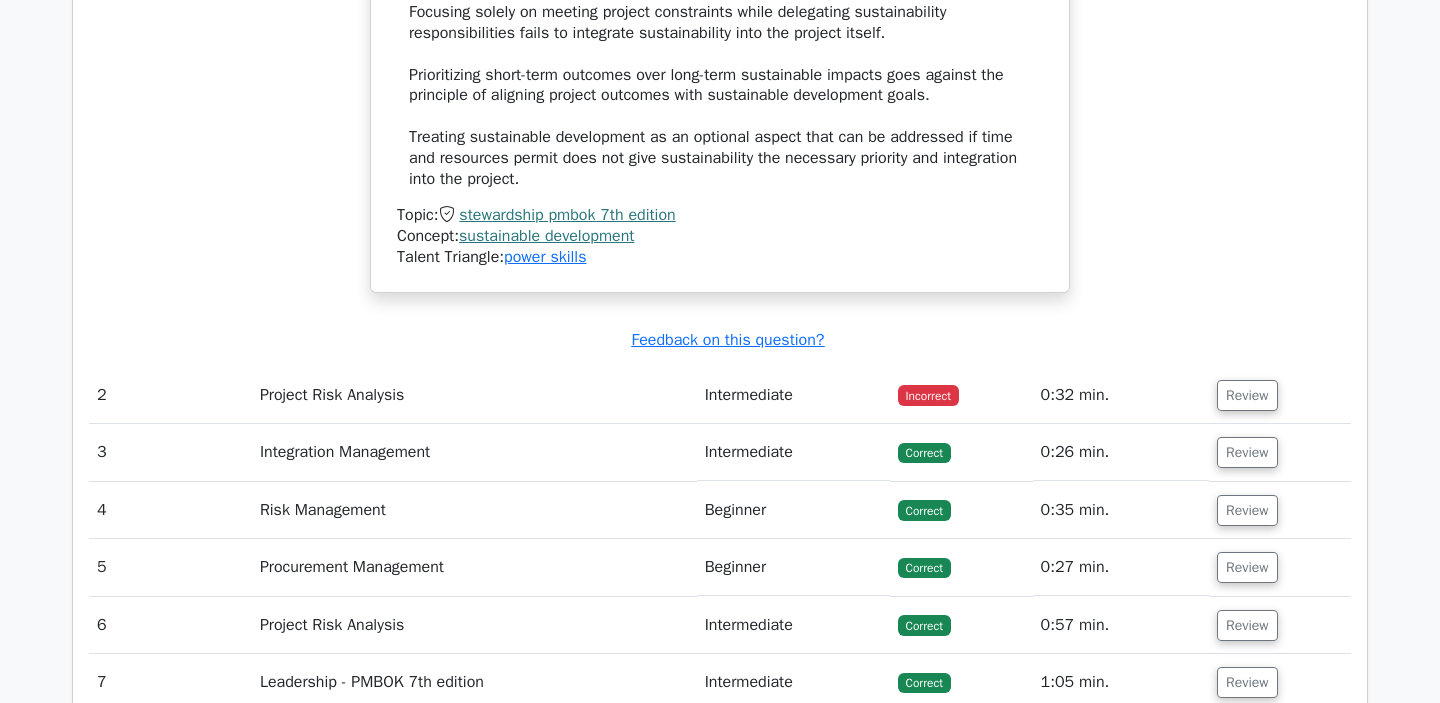 scroll, scrollTop: 2519, scrollLeft: 0, axis: vertical 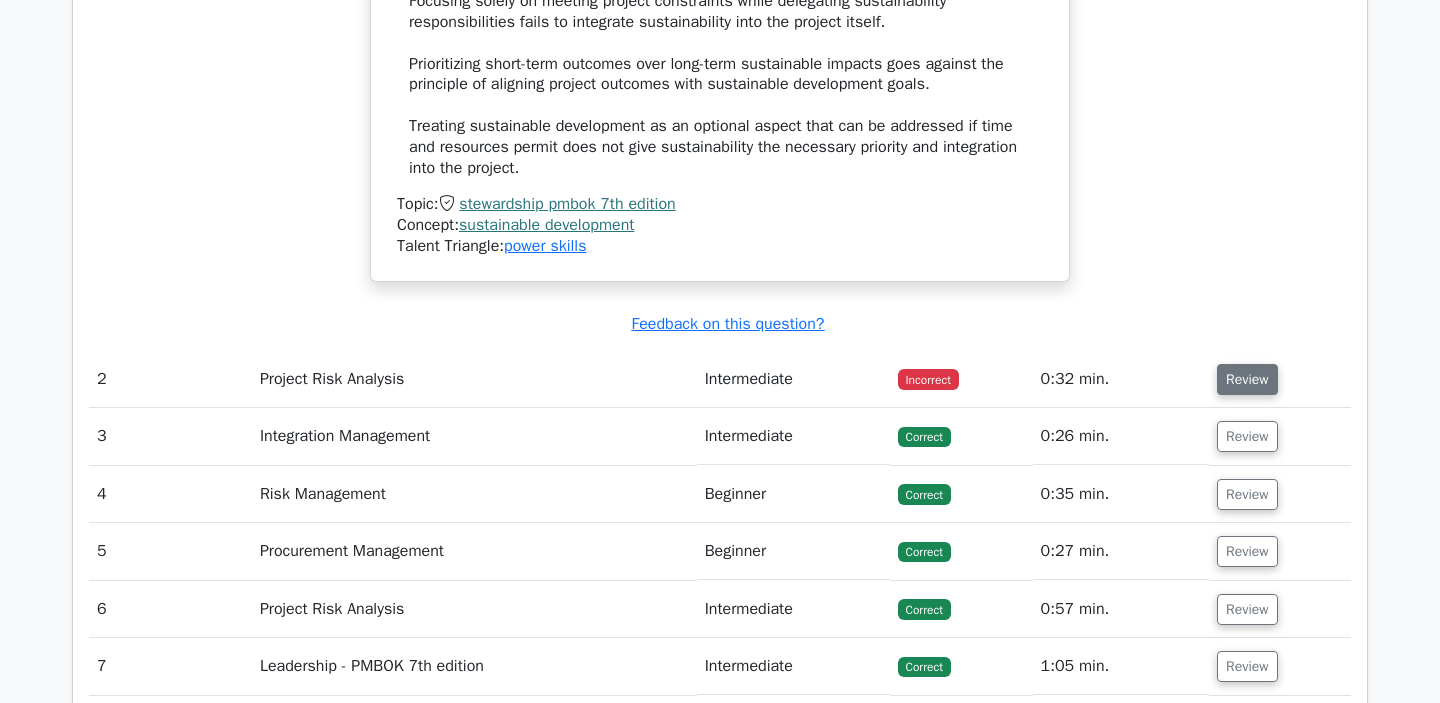 click on "Review" at bounding box center (1247, 379) 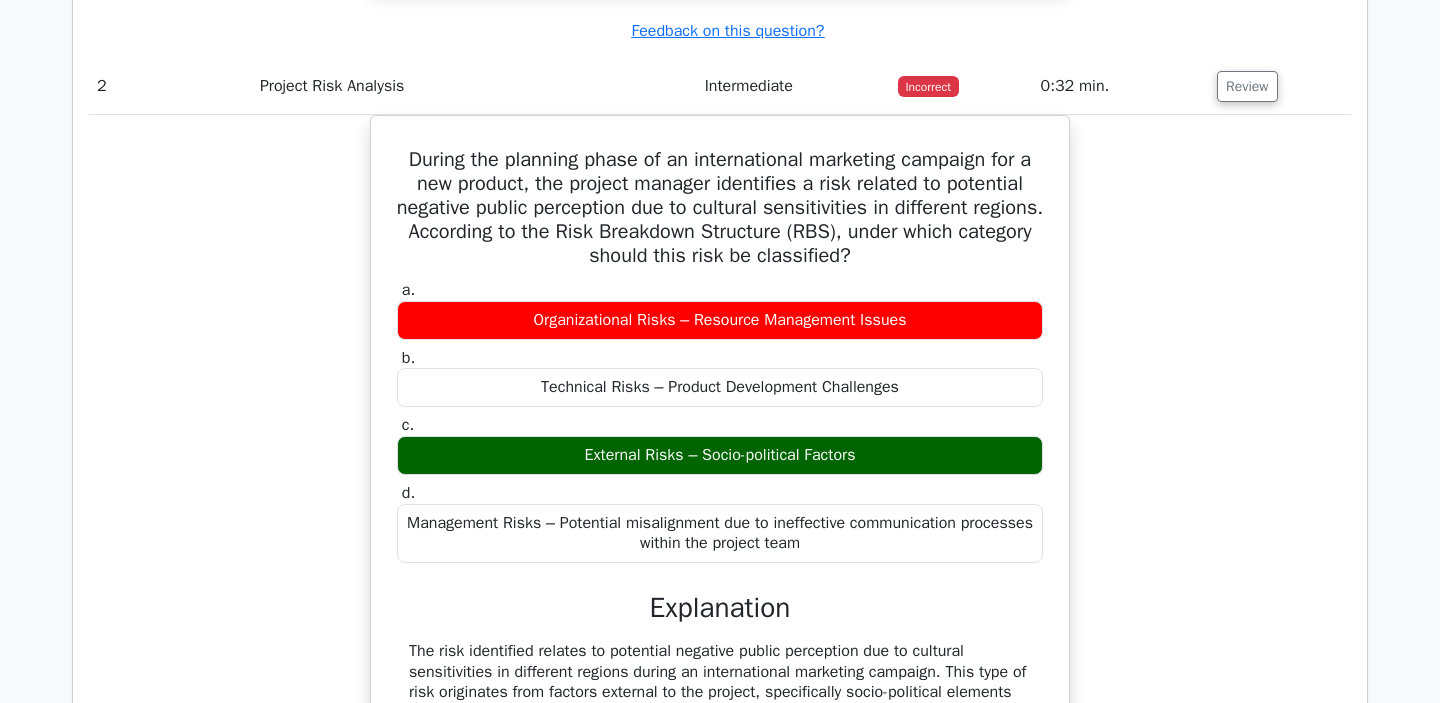 scroll, scrollTop: 2814, scrollLeft: 0, axis: vertical 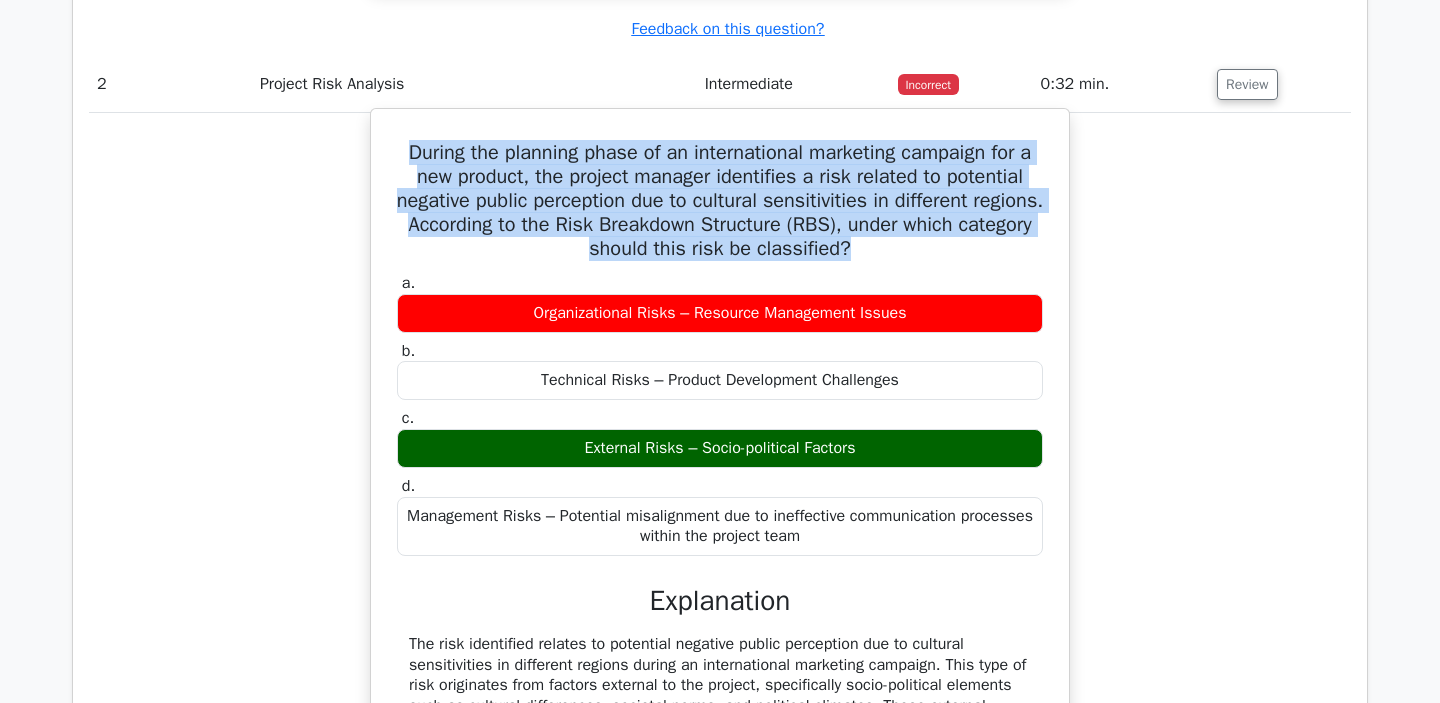 drag, startPoint x: 410, startPoint y: 166, endPoint x: 921, endPoint y: 269, distance: 521.2773 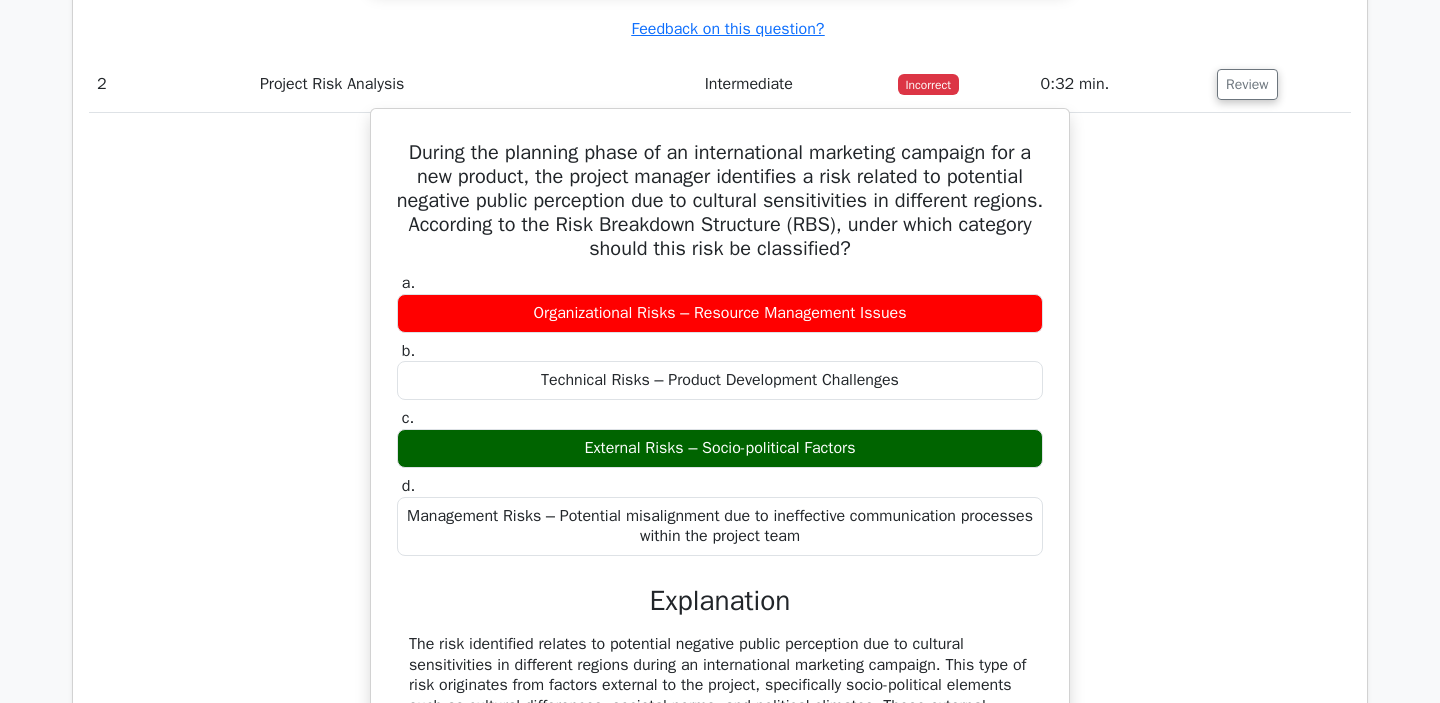 click on "During the planning phase of an international marketing campaign for a new product, the project manager identifies a risk related to potential negative public perception due to cultural sensitivities in different regions. According to the Risk Breakdown Structure (RBS), under which category should this risk be classified?" at bounding box center [720, 201] 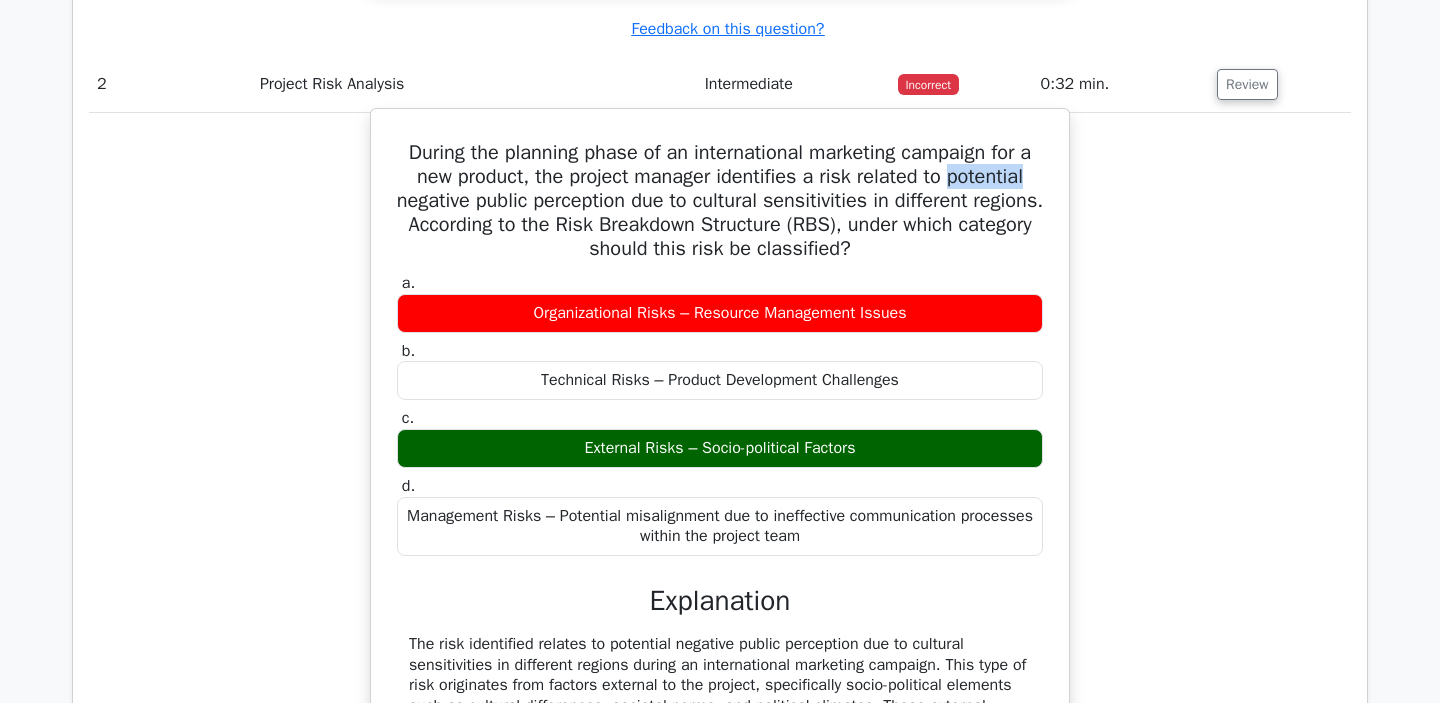 drag, startPoint x: 950, startPoint y: 203, endPoint x: 1030, endPoint y: 203, distance: 80 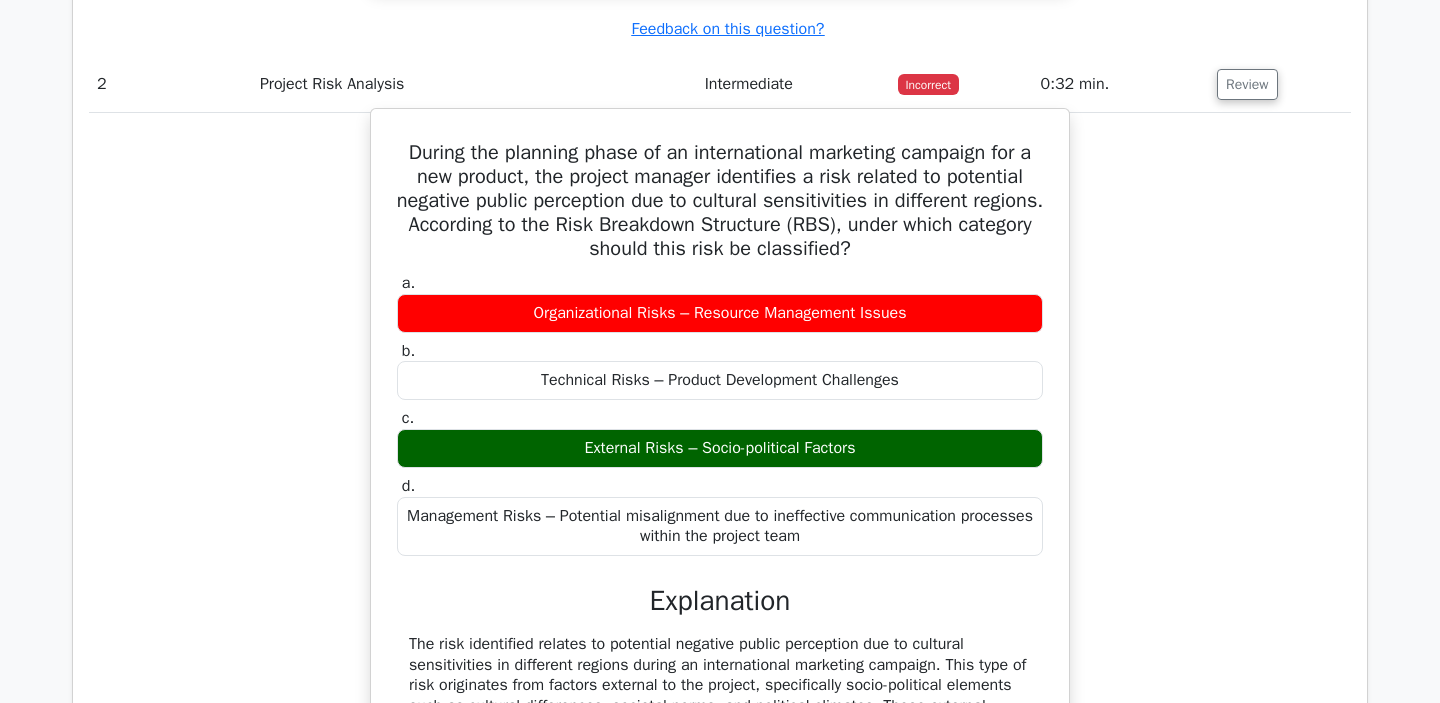 click on "During the planning phase of an international marketing campaign for a new product, the project manager identifies a risk related to potential negative public perception due to cultural sensitivities in different regions. According to the Risk Breakdown Structure (RBS), under which category should this risk be classified?" at bounding box center [720, 201] 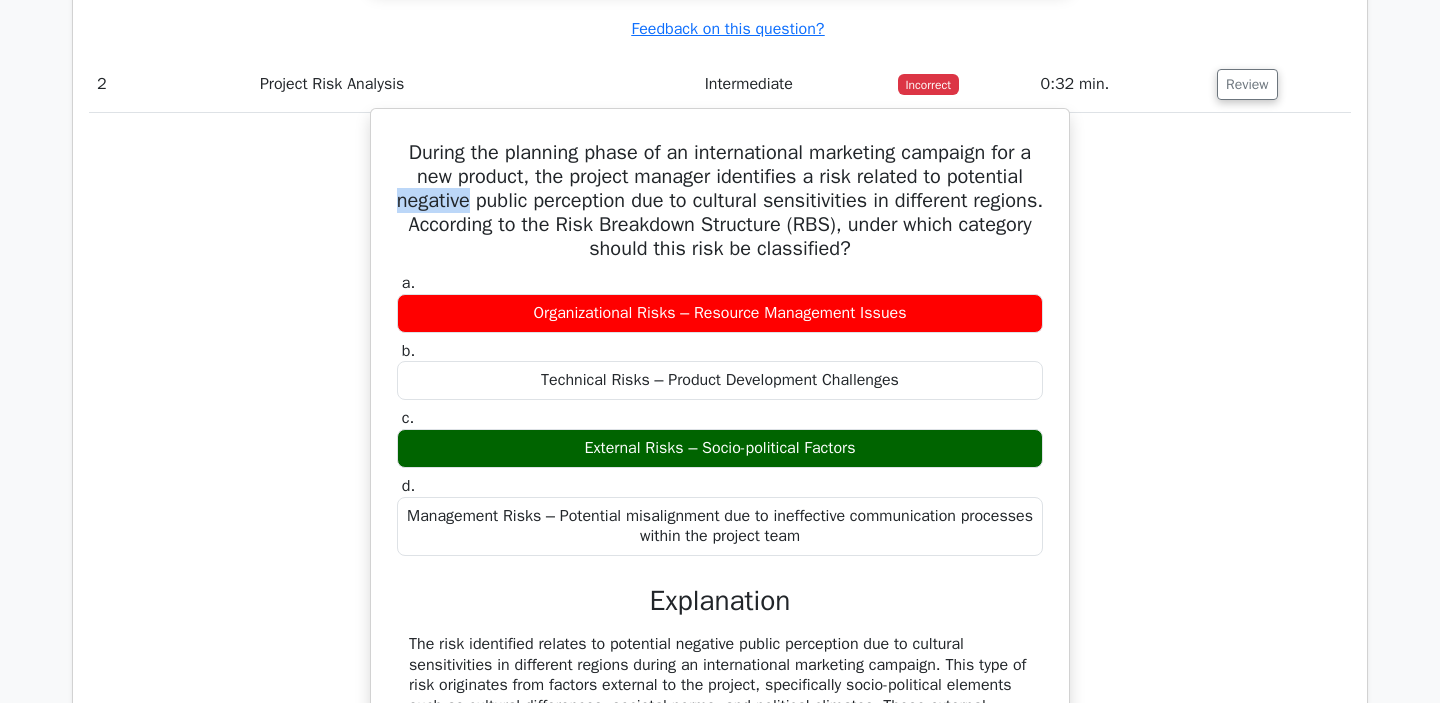 drag, startPoint x: 431, startPoint y: 229, endPoint x: 503, endPoint y: 231, distance: 72.02777 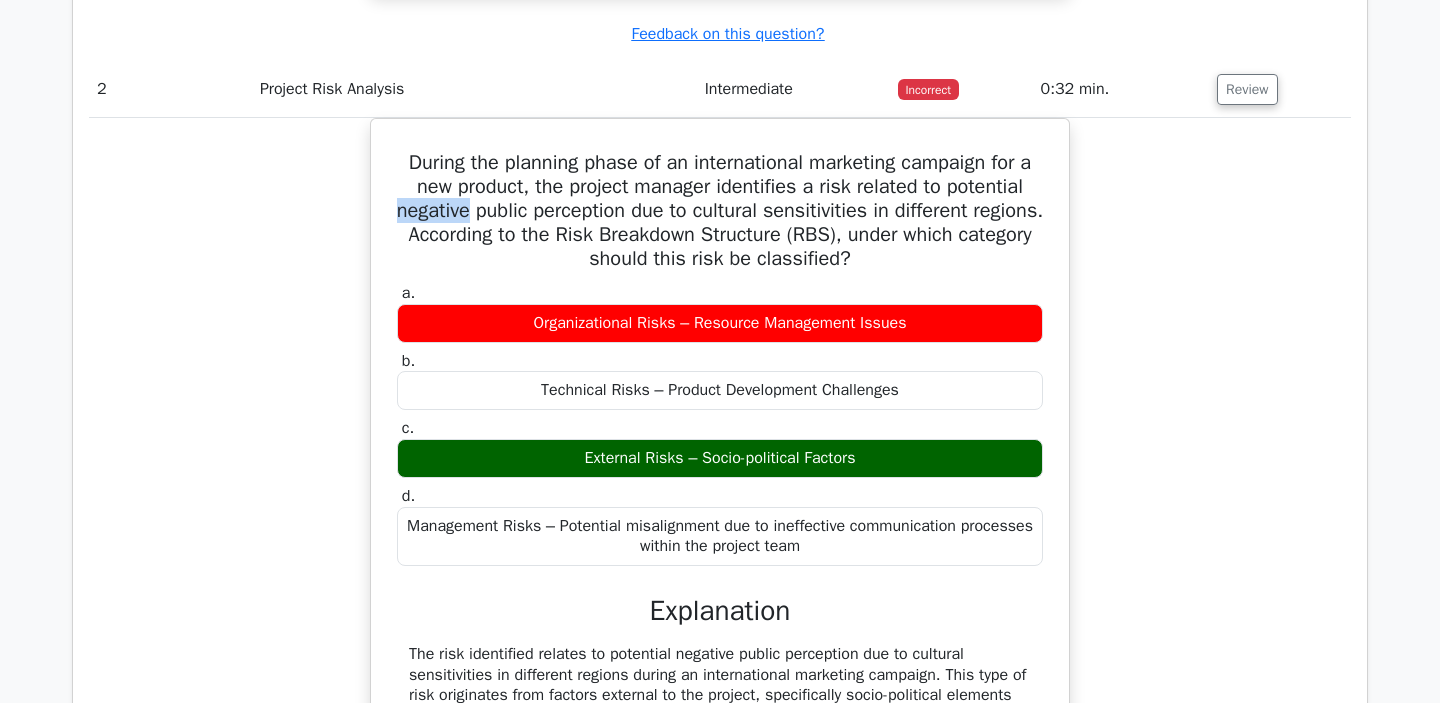 click at bounding box center [490, 238] 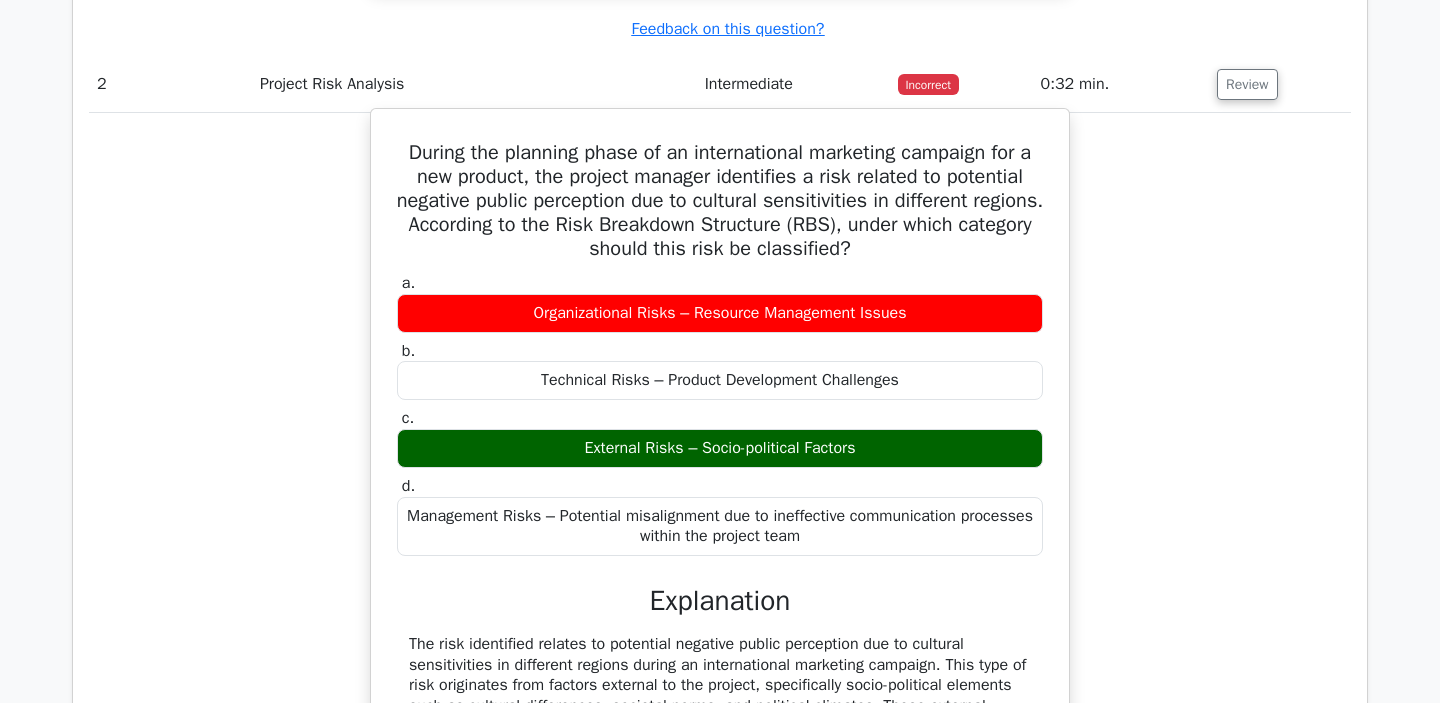 click on "During the planning phase of an international marketing campaign for a new product, the project manager identifies a risk related to potential negative public perception due to cultural sensitivities in different regions. According to the Risk Breakdown Structure (RBS), under which category should this risk be classified?" at bounding box center [720, 201] 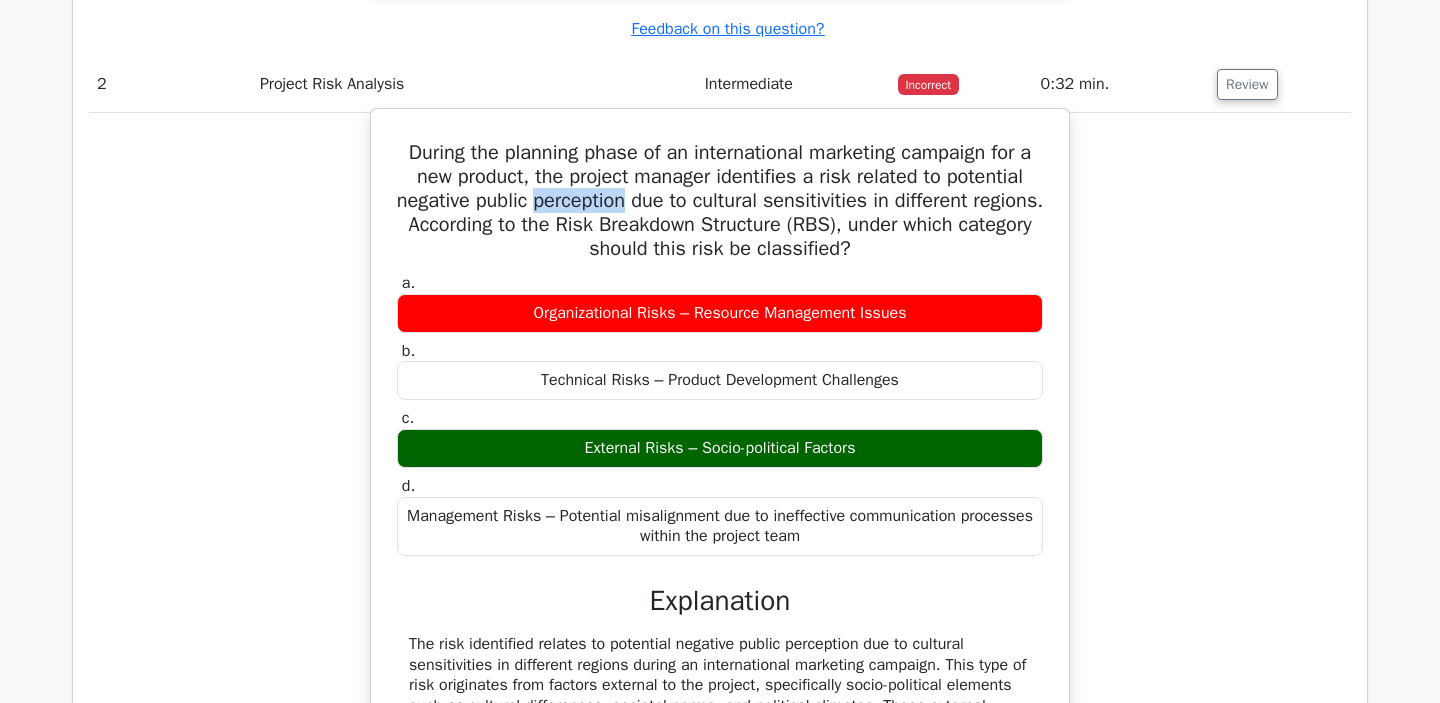 drag, startPoint x: 571, startPoint y: 229, endPoint x: 662, endPoint y: 230, distance: 91.00549 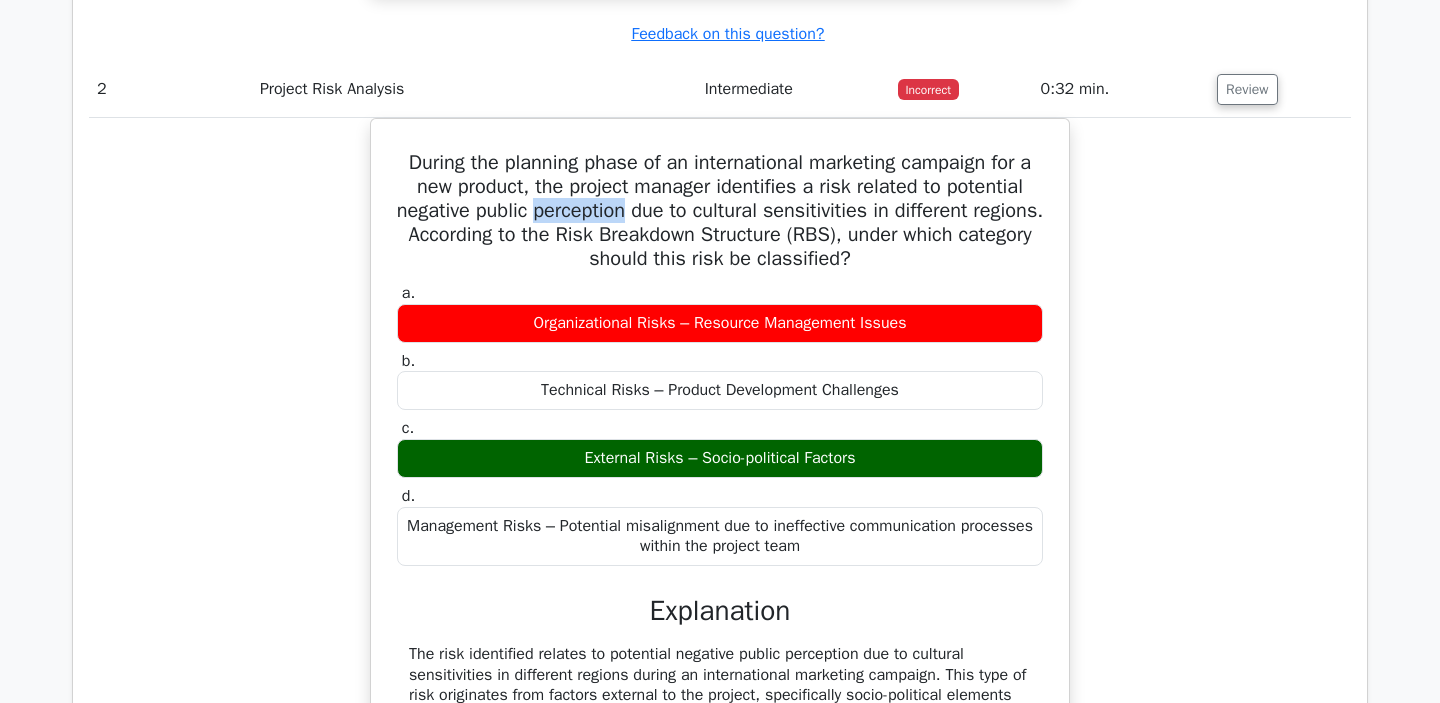 click at bounding box center [649, 238] 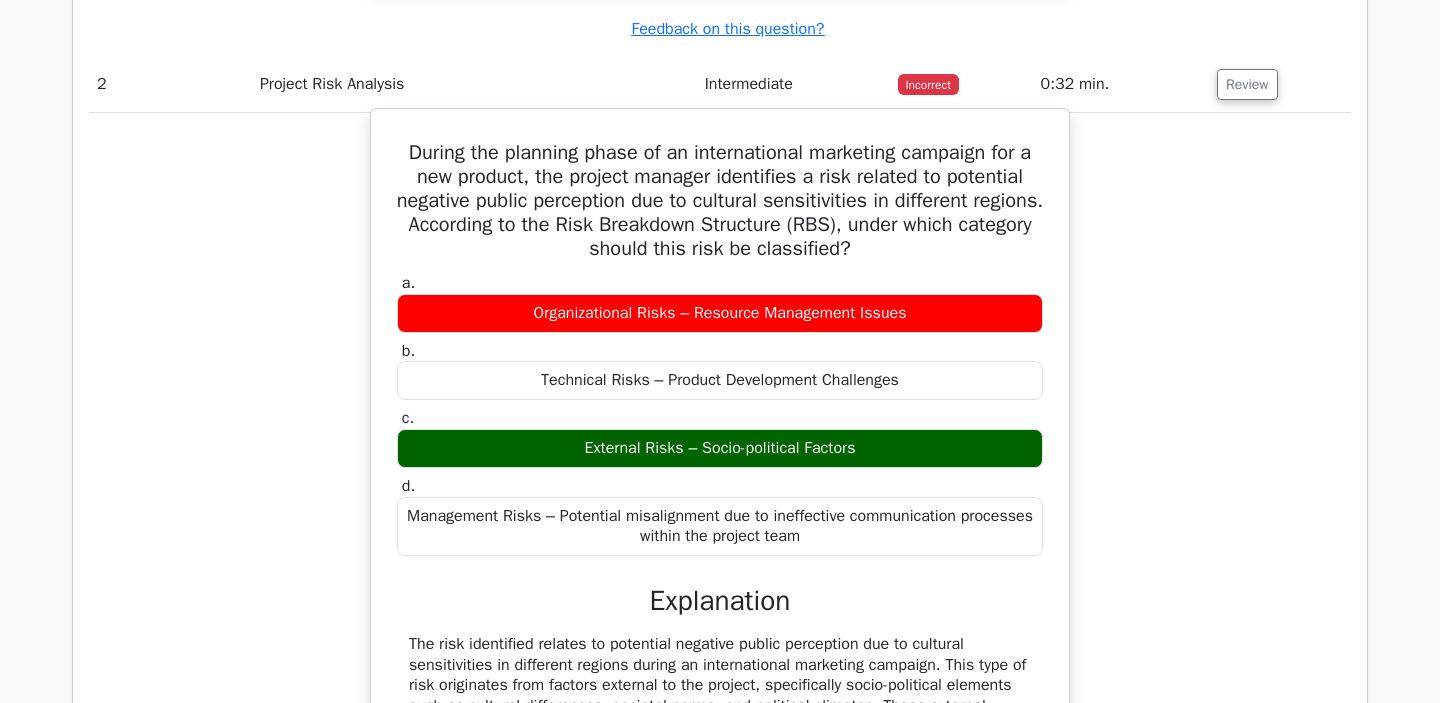 click on "During the planning phase of an international marketing campaign for a new product, the project manager identifies a risk related to potential negative public perception due to cultural sensitivities in different regions. According to the Risk Breakdown Structure (RBS), under which category should this risk be classified?" at bounding box center (720, 201) 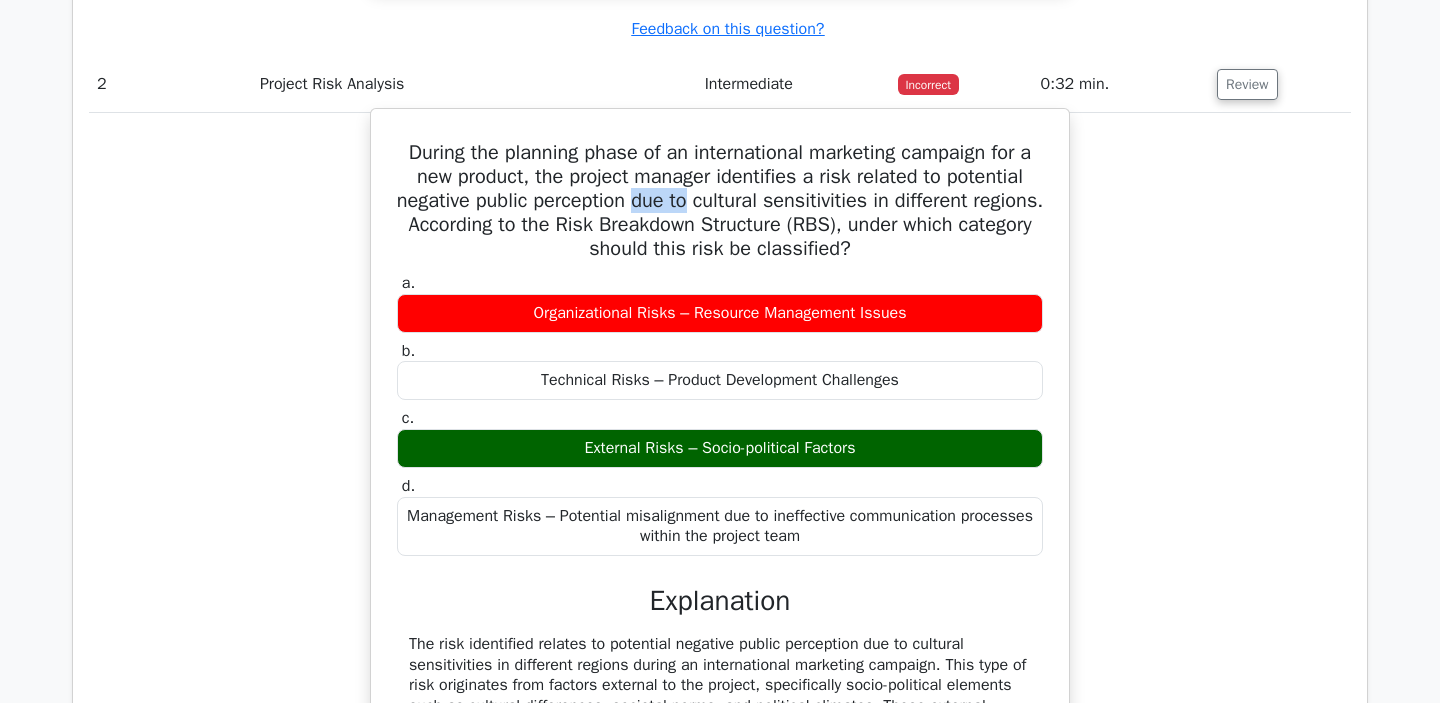 drag, startPoint x: 669, startPoint y: 227, endPoint x: 725, endPoint y: 229, distance: 56.0357 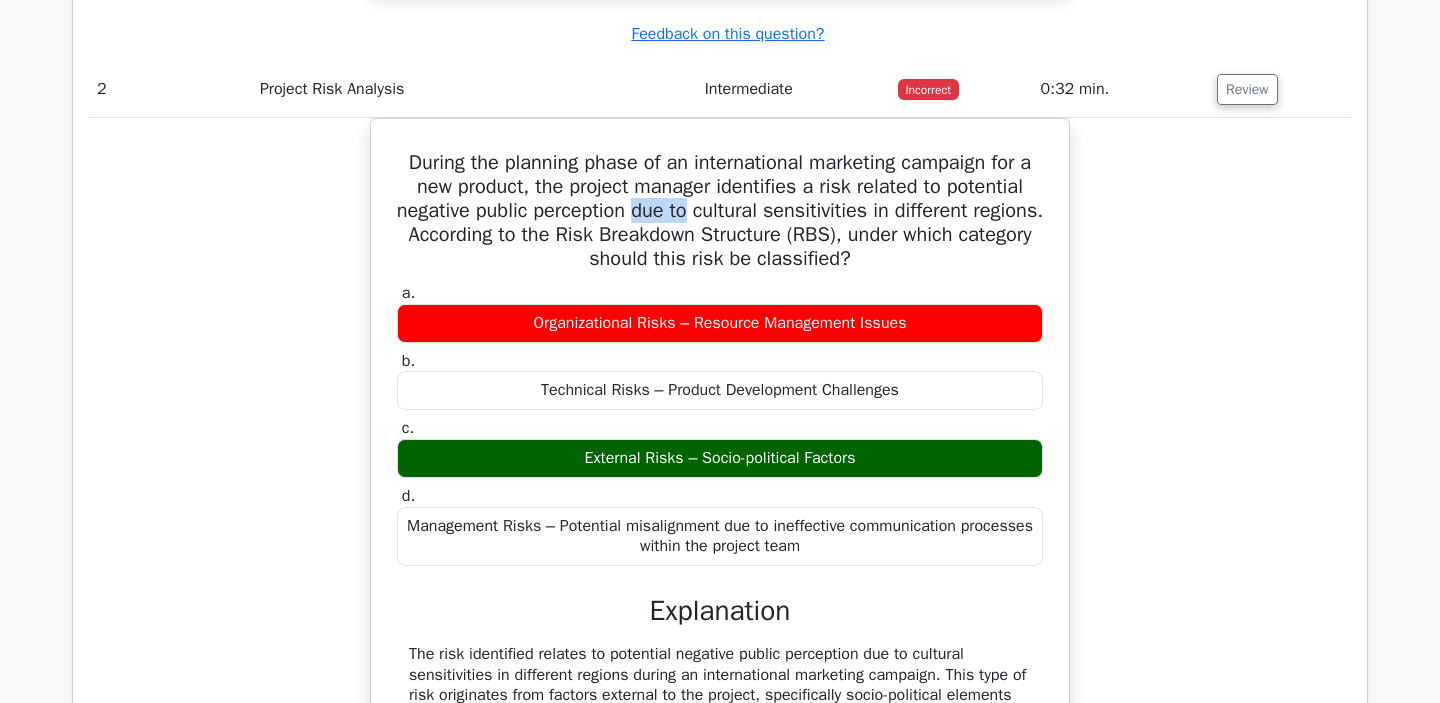 click at bounding box center (712, 238) 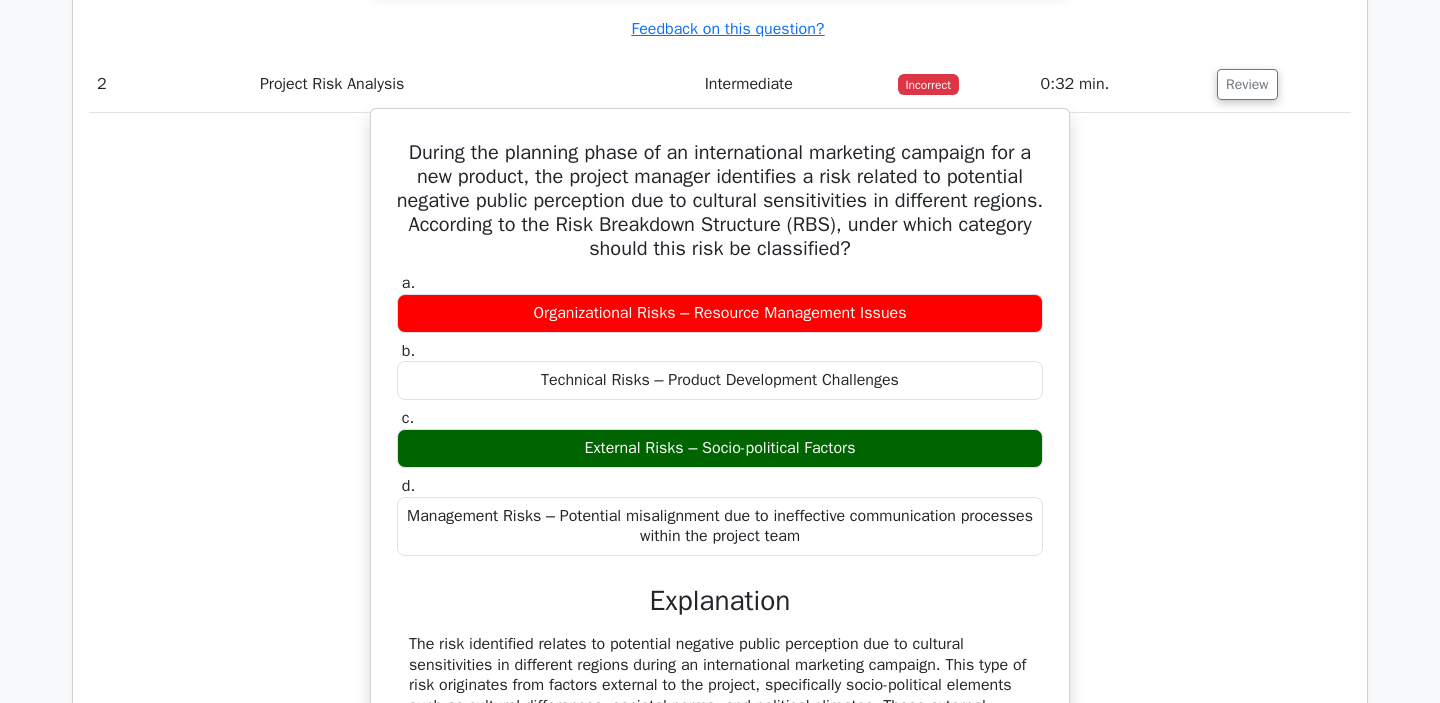 click on "During the planning phase of an international marketing campaign for a new product, the project manager identifies a risk related to potential negative public perception due to cultural sensitivities in different regions. According to the Risk Breakdown Structure (RBS), under which category should this risk be classified?" at bounding box center (720, 201) 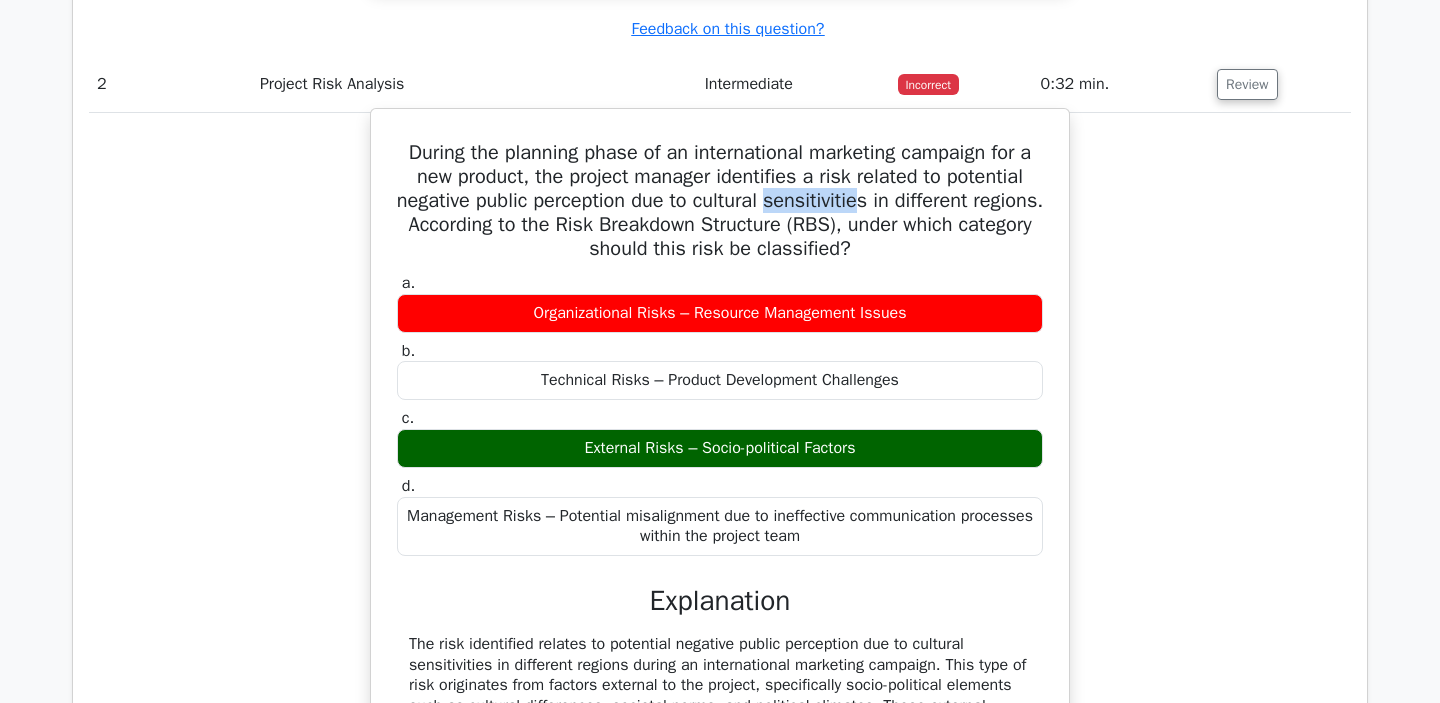 drag, startPoint x: 803, startPoint y: 224, endPoint x: 904, endPoint y: 228, distance: 101.07918 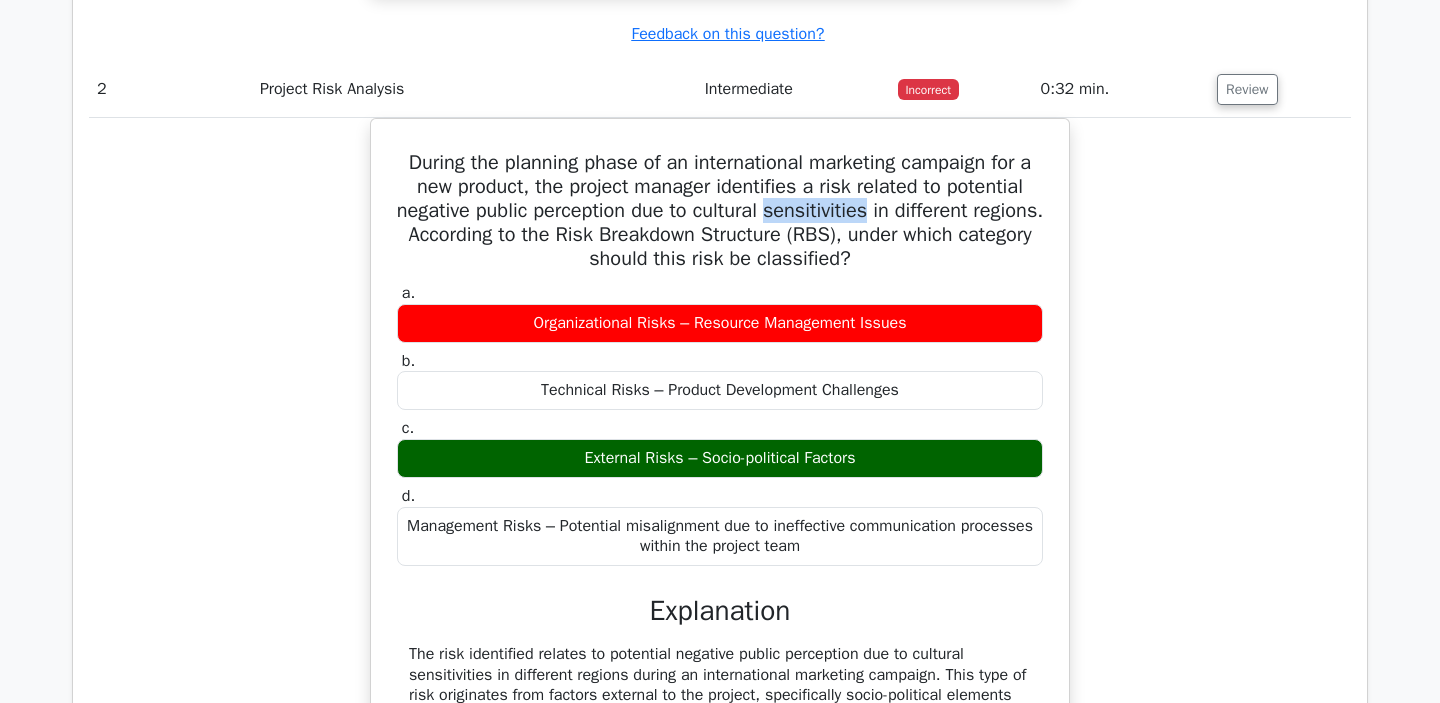 click at bounding box center [891, 238] 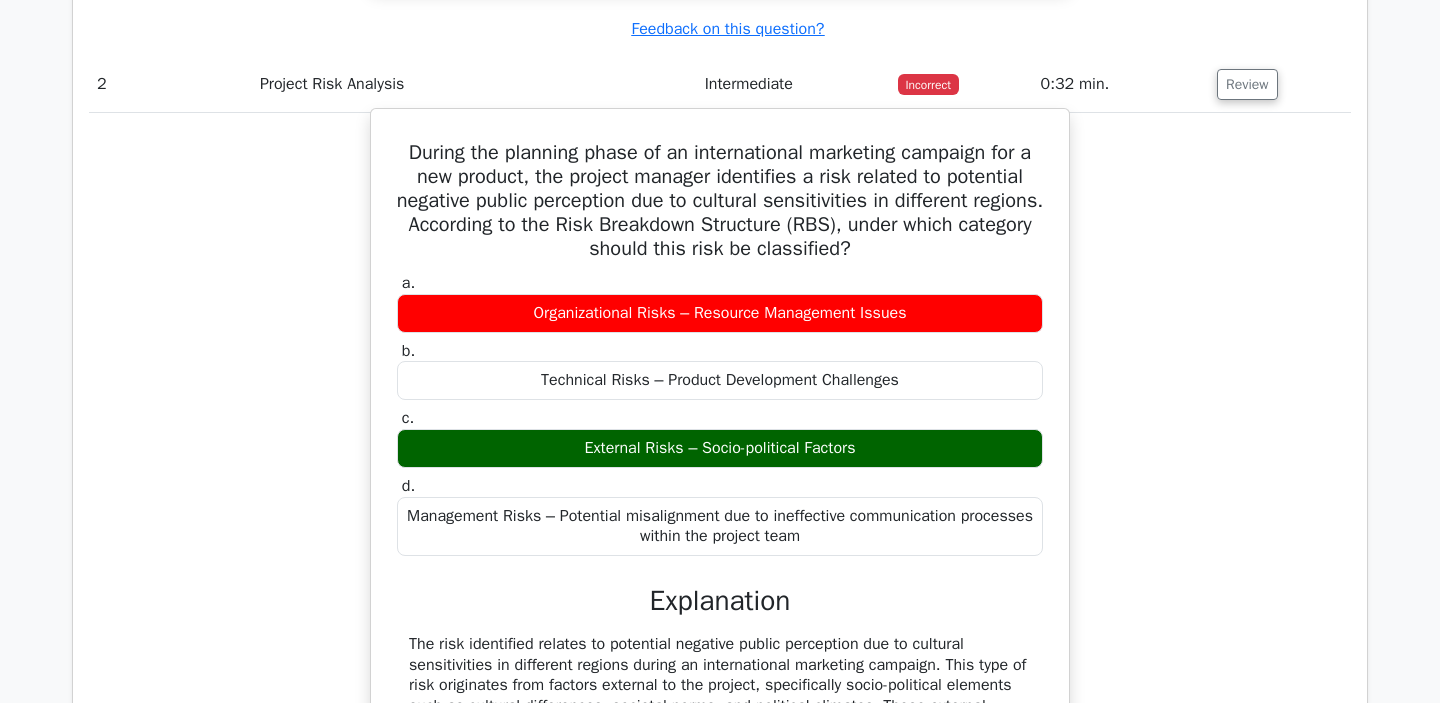 click on "During the planning phase of an international marketing campaign for a new product, the project manager identifies a risk related to potential negative public perception due to cultural sensitivities in different regions. According to the Risk Breakdown Structure (RBS), under which category should this risk be classified?" at bounding box center (720, 201) 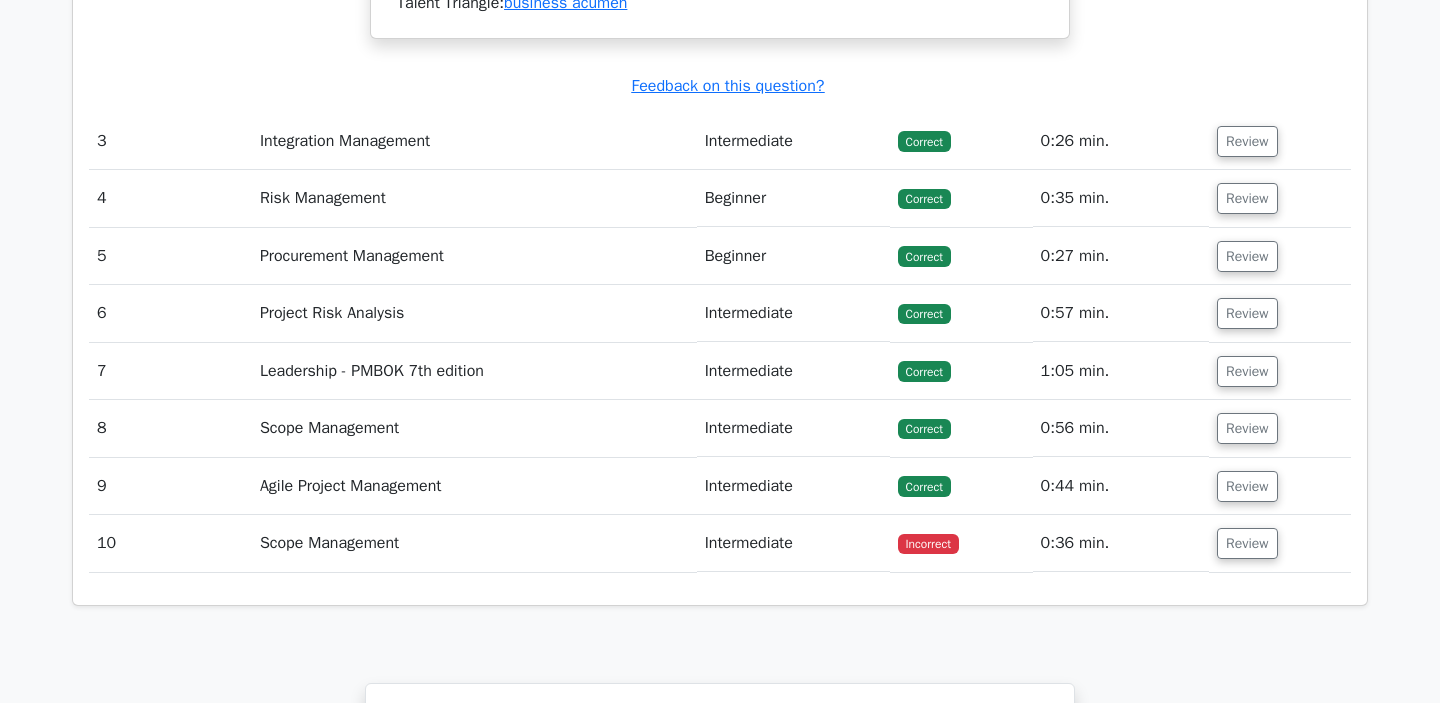 scroll, scrollTop: 3654, scrollLeft: 0, axis: vertical 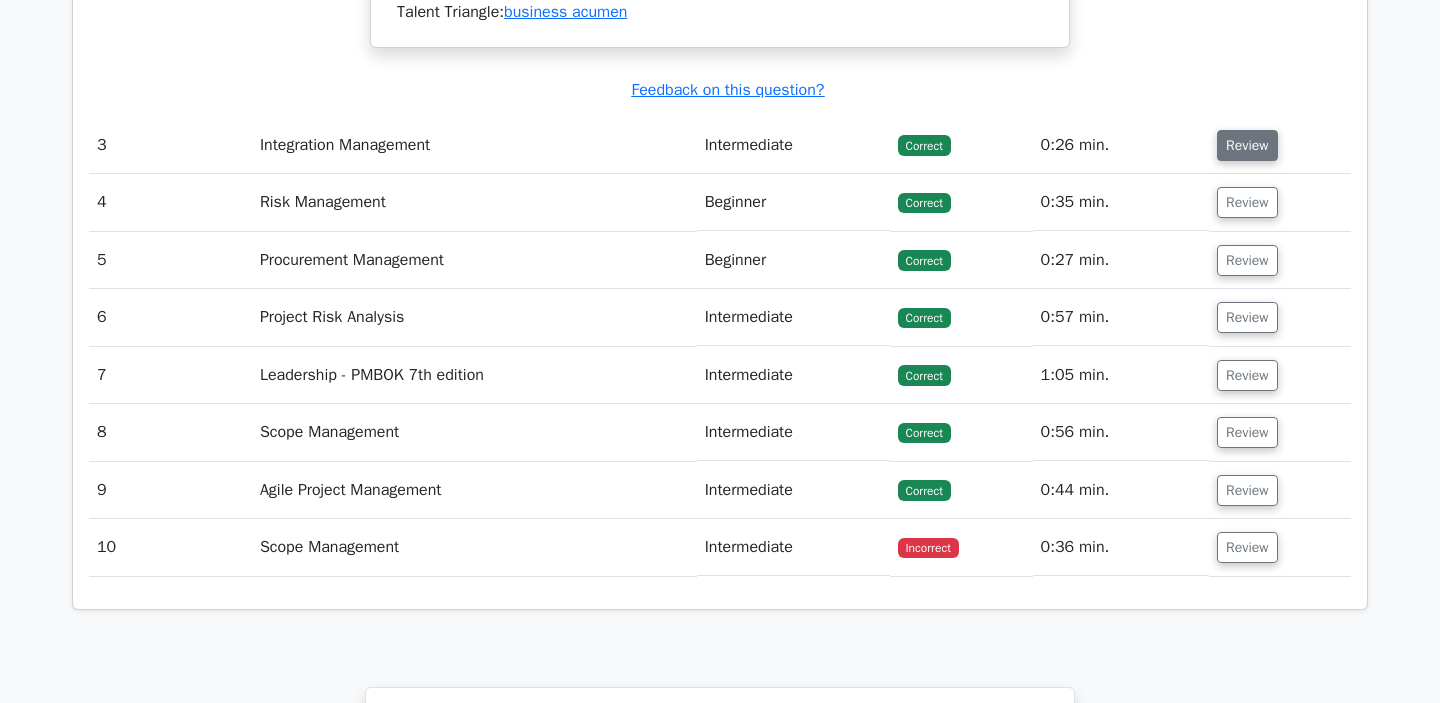 click on "Review" at bounding box center [1247, 145] 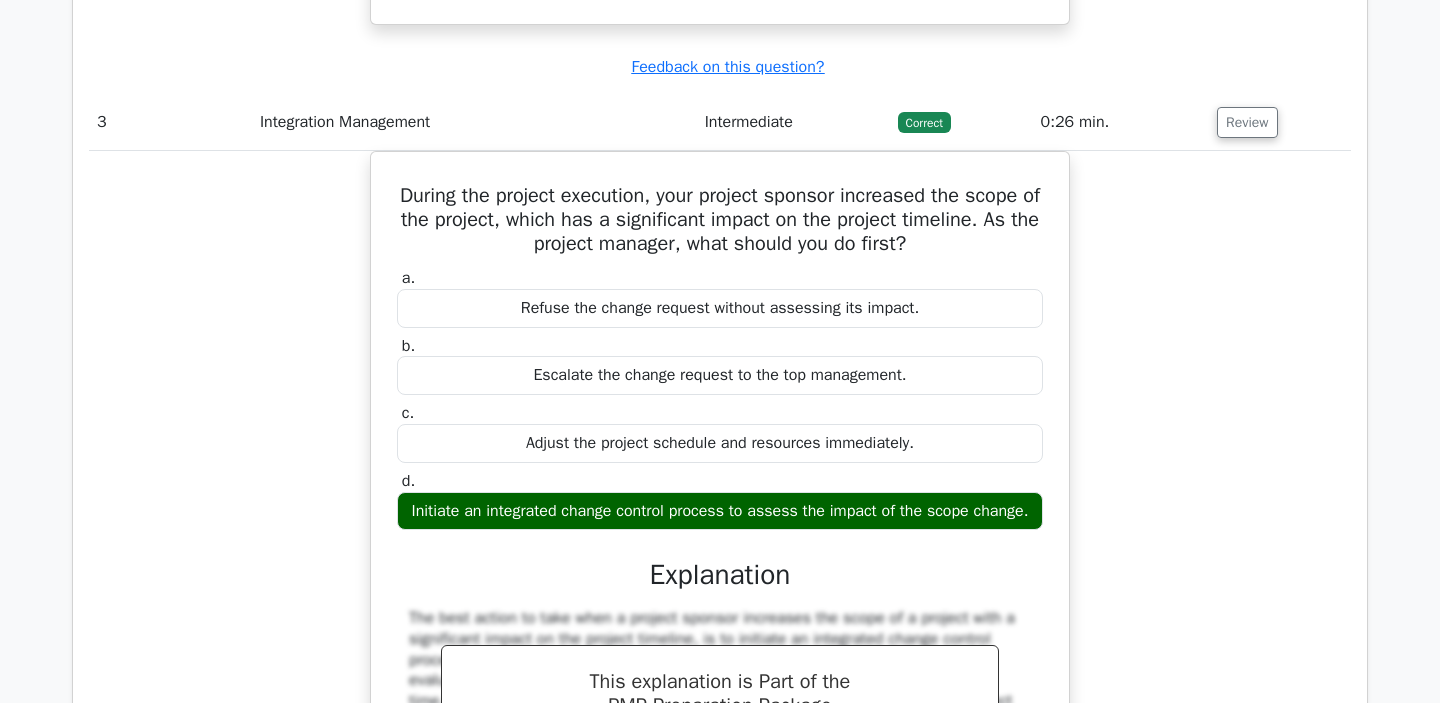 scroll, scrollTop: 3678, scrollLeft: 0, axis: vertical 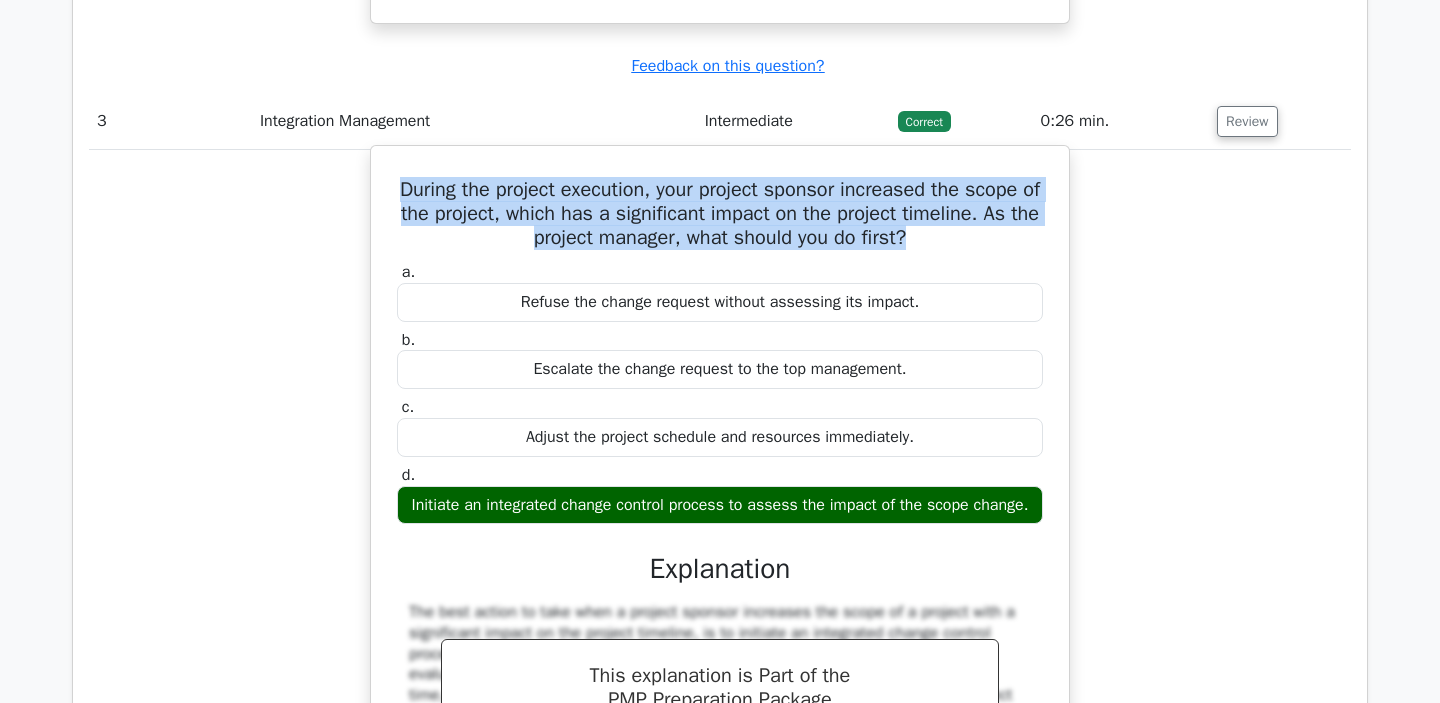 drag, startPoint x: 402, startPoint y: 214, endPoint x: 931, endPoint y: 282, distance: 533.3526 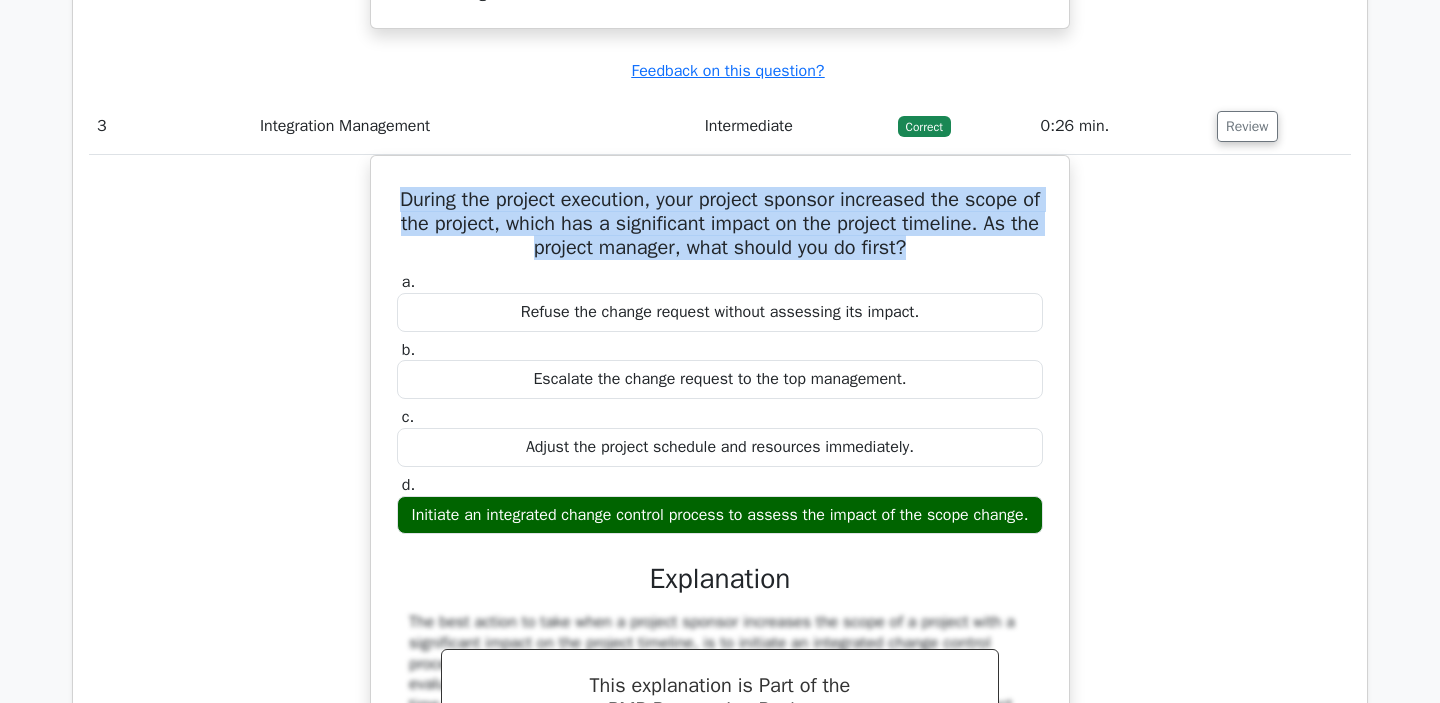 click at bounding box center [918, 275] 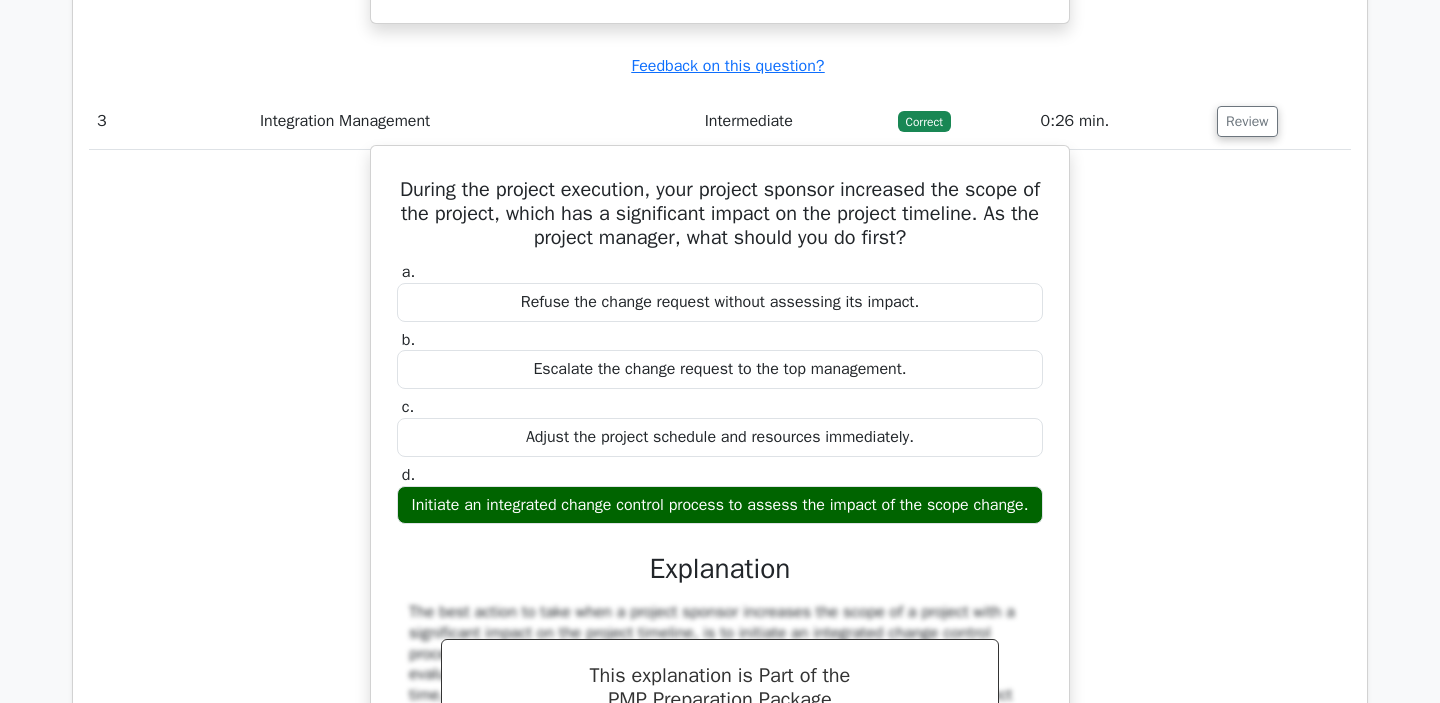 click on "a.
Refuse the change request without assessing its impact." at bounding box center (720, 292) 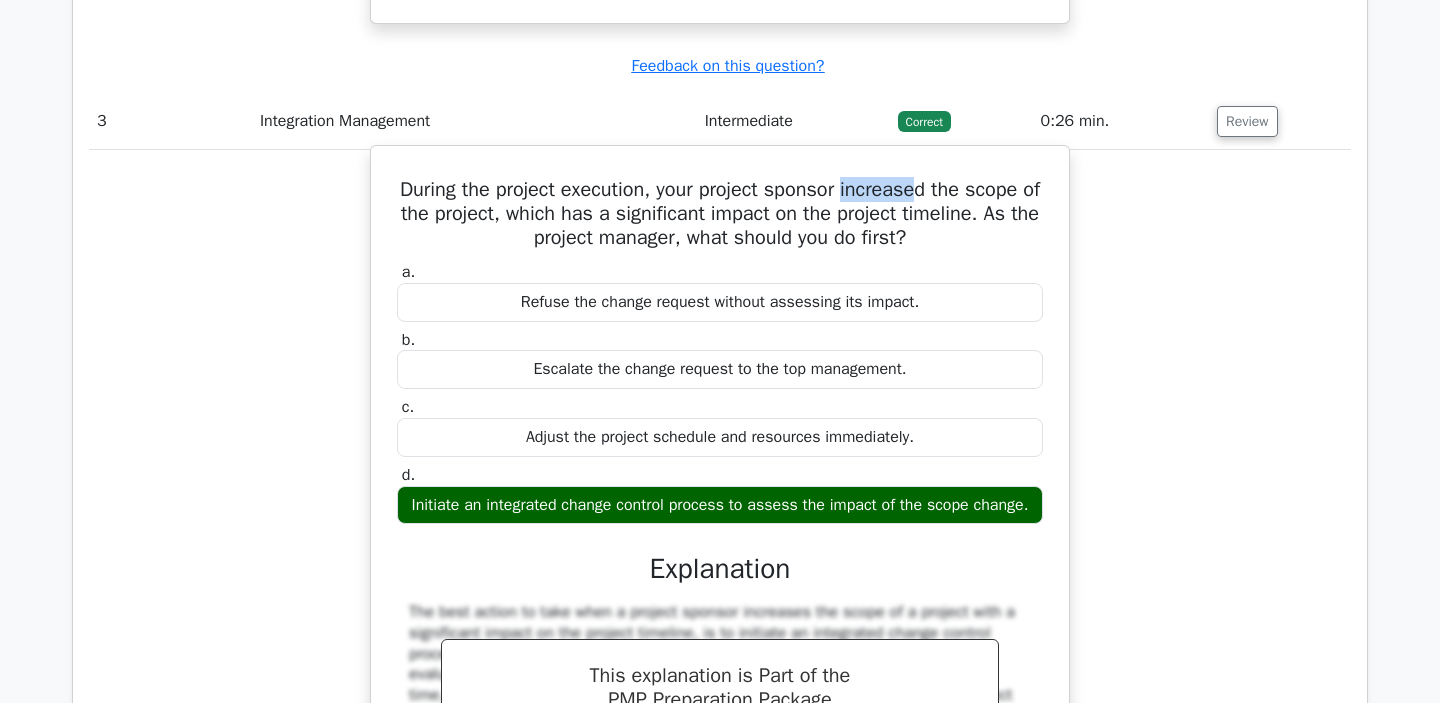 drag, startPoint x: 856, startPoint y: 218, endPoint x: 931, endPoint y: 217, distance: 75.00667 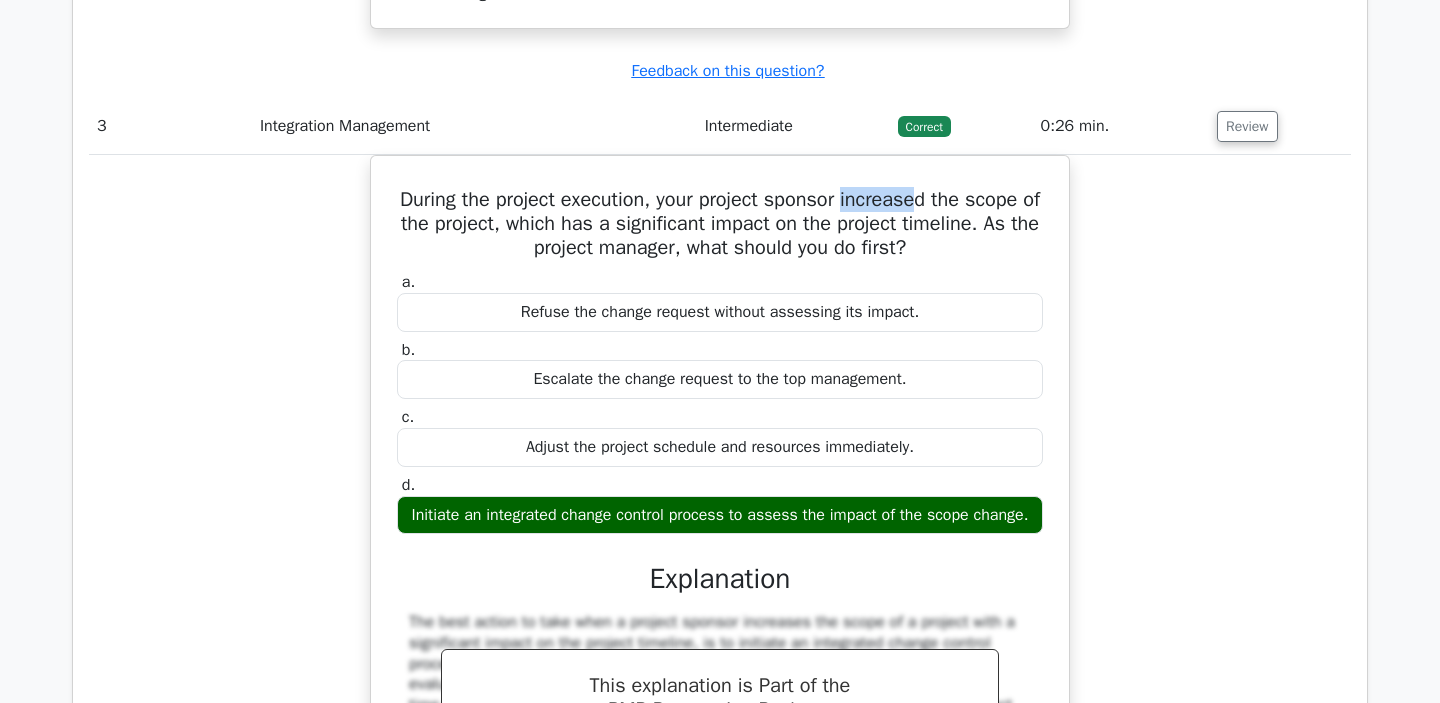 click at bounding box center [918, 227] 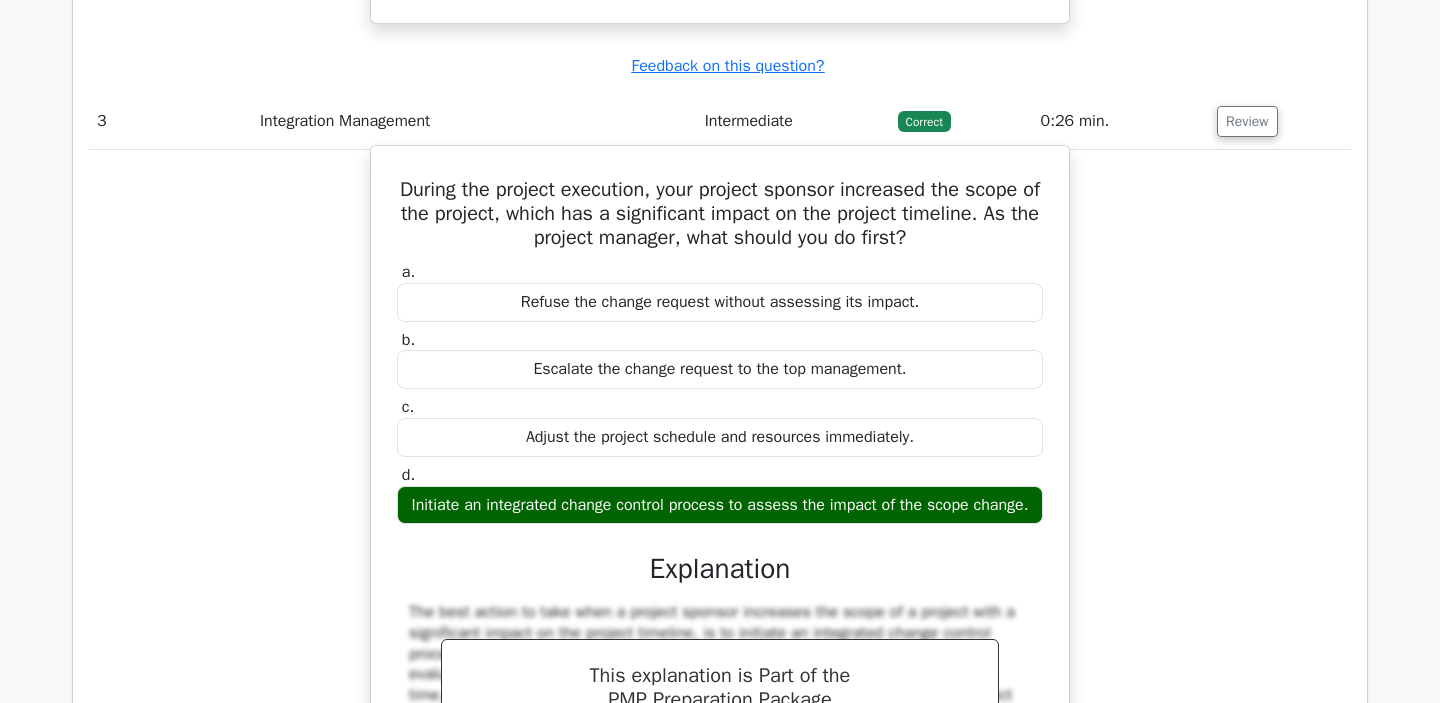 click on "During the project execution, your project sponsor increased the scope of the project, which has a significant impact on the project timeline. As the project manager, what should you do first?" at bounding box center [720, 214] 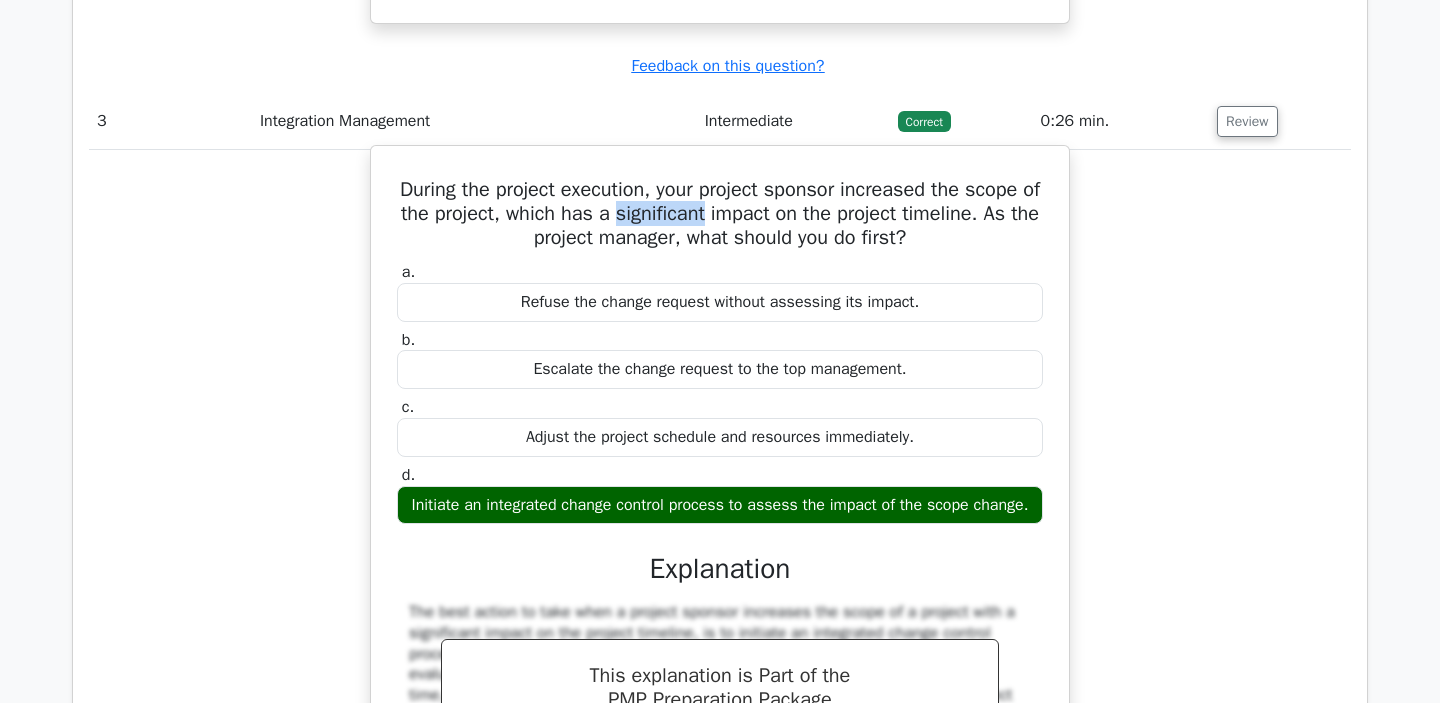 drag, startPoint x: 642, startPoint y: 239, endPoint x: 733, endPoint y: 241, distance: 91.02197 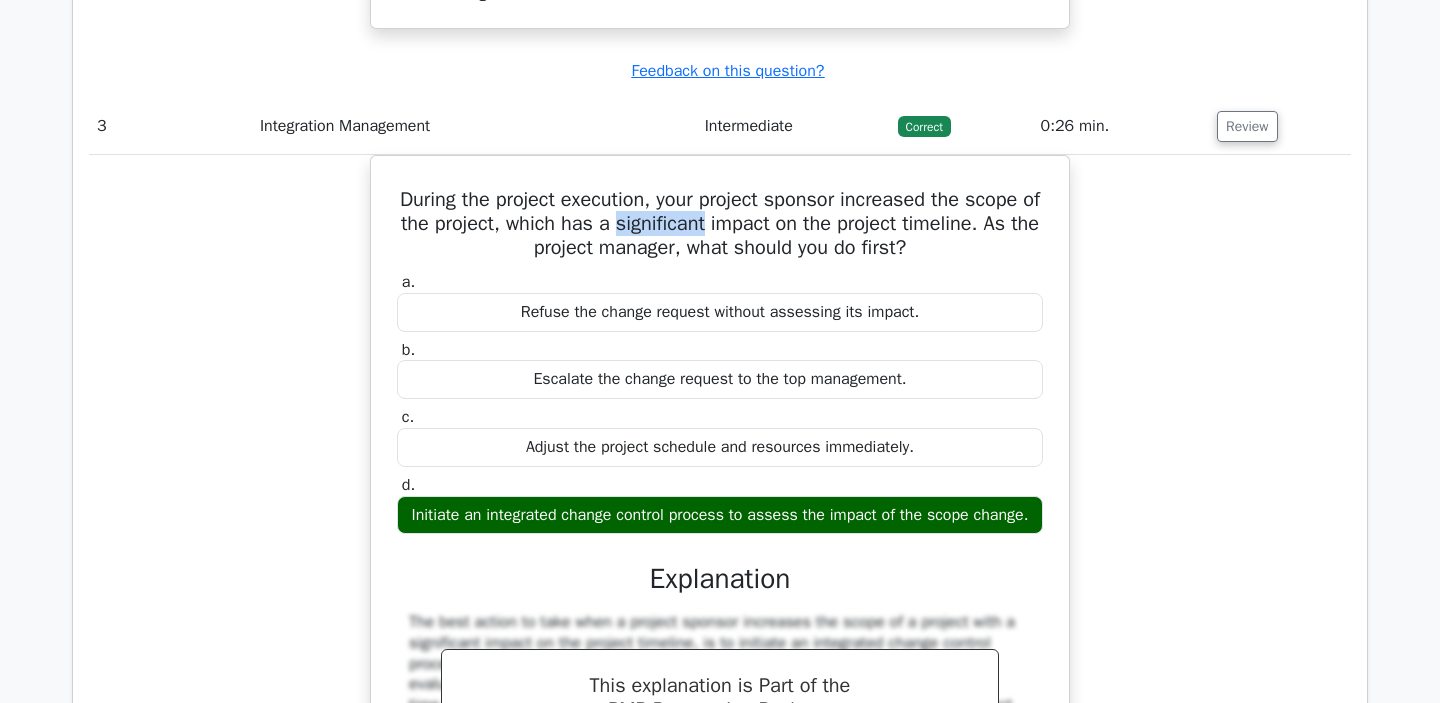 click at bounding box center [720, 251] 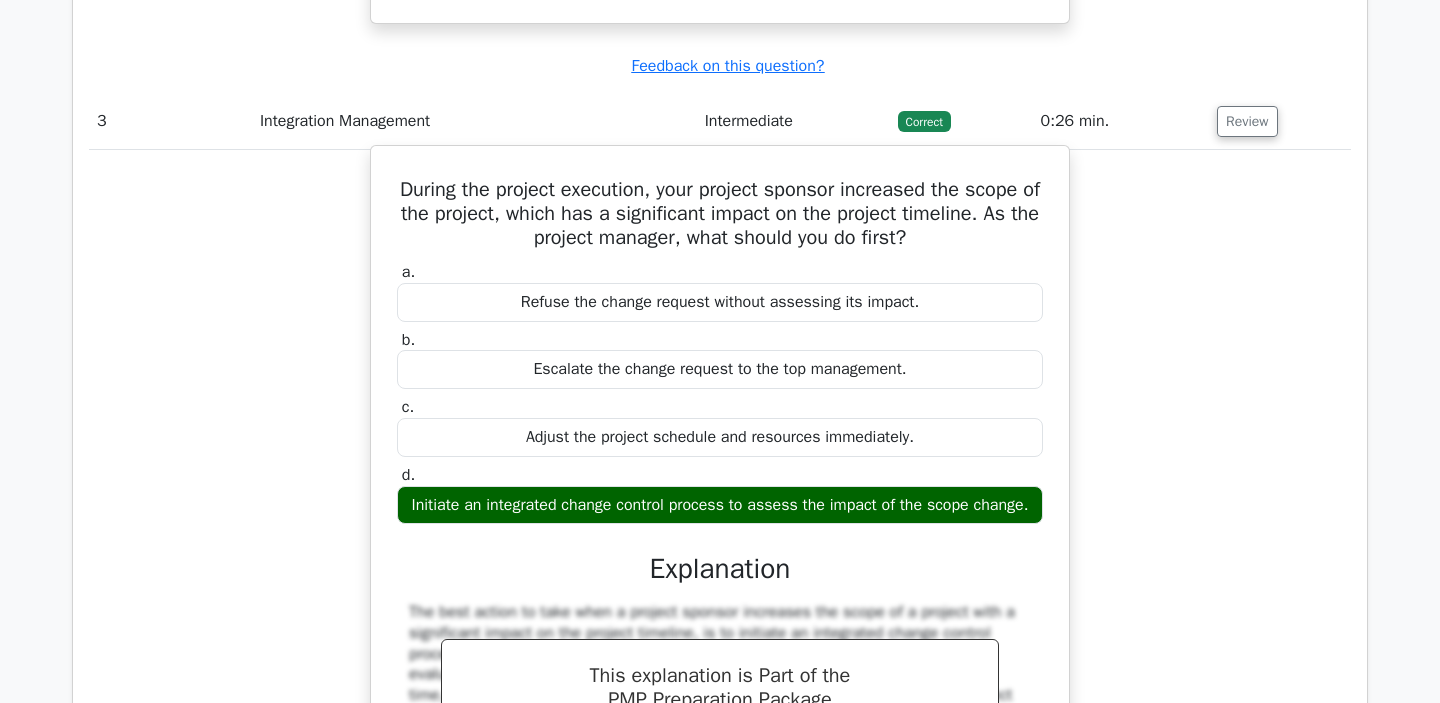 click on "During the project execution, your project sponsor increased the scope of the project, which has a significant impact on the project timeline. As the project manager, what should you do first?" at bounding box center (720, 214) 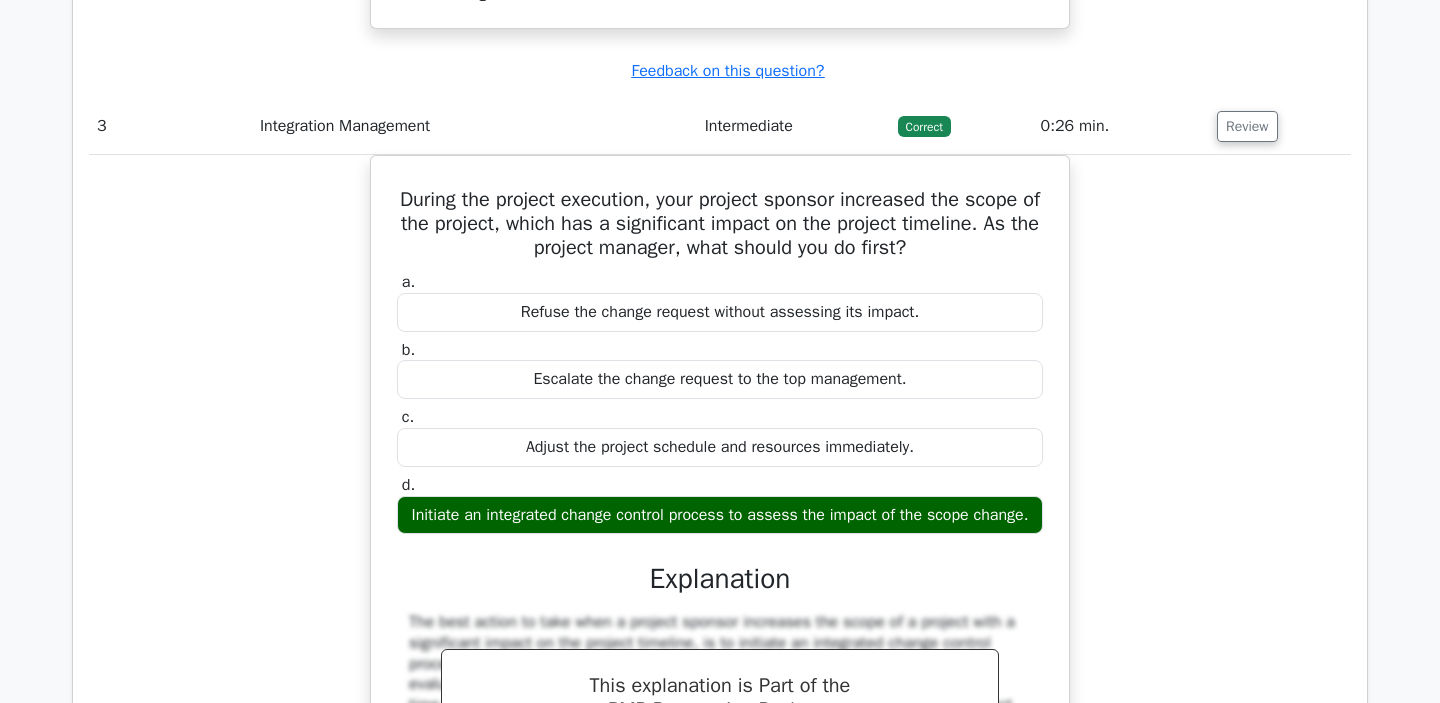 click at bounding box center (898, 336) 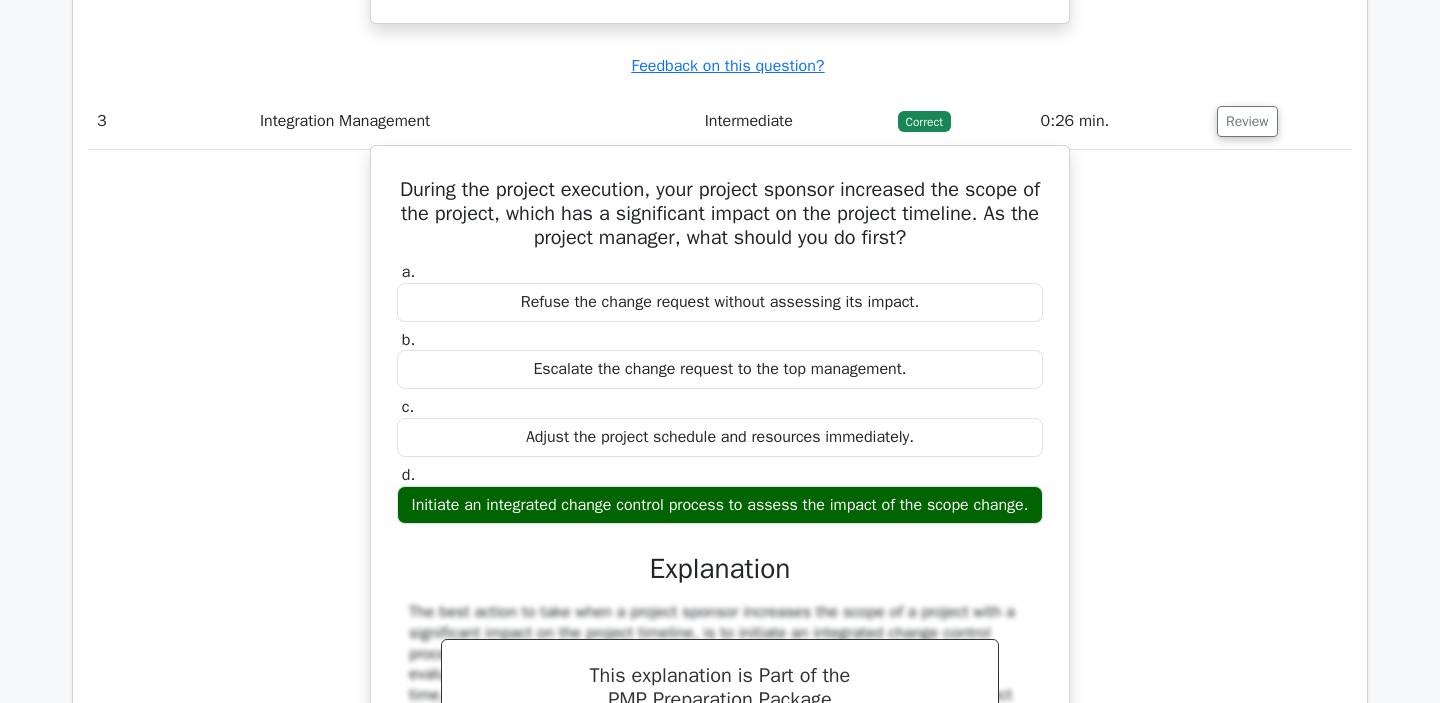 click on "Refuse the change request without assessing its impact." at bounding box center (720, 302) 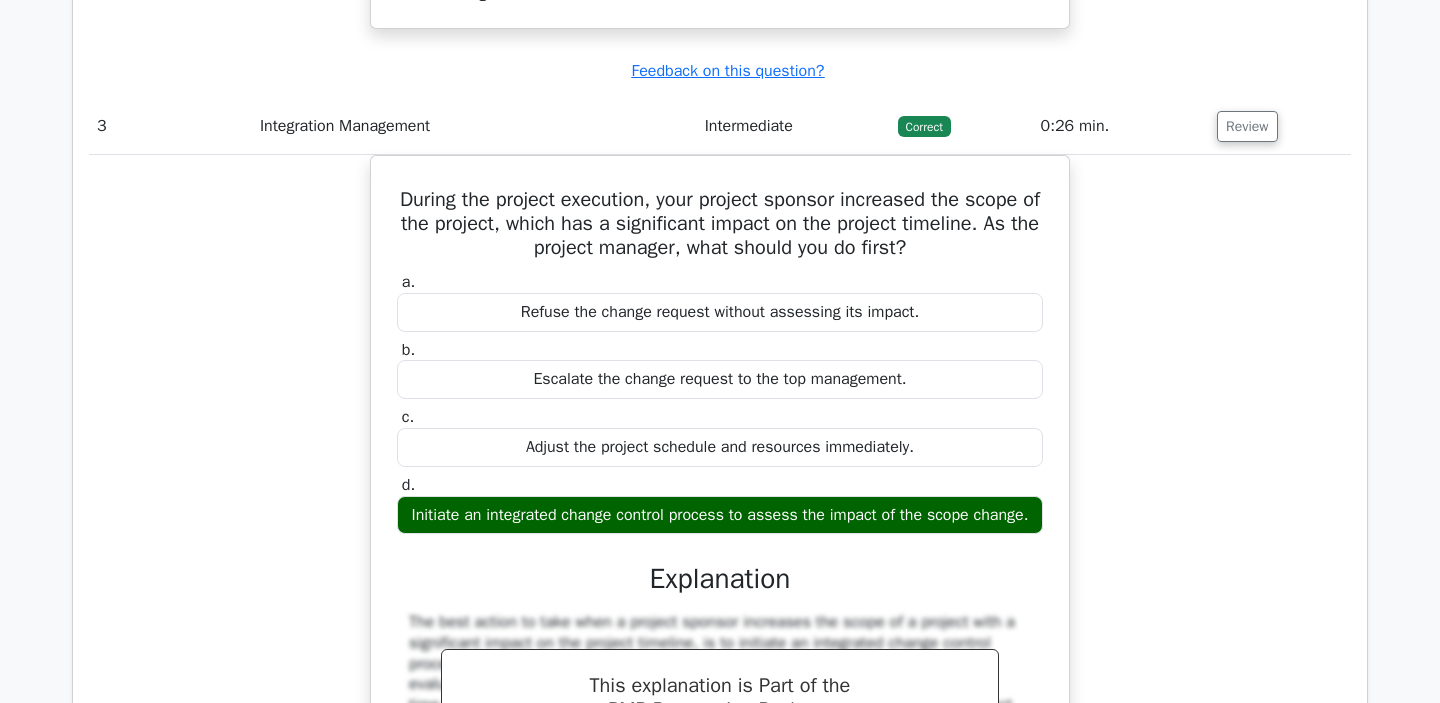 click at bounding box center (558, 336) 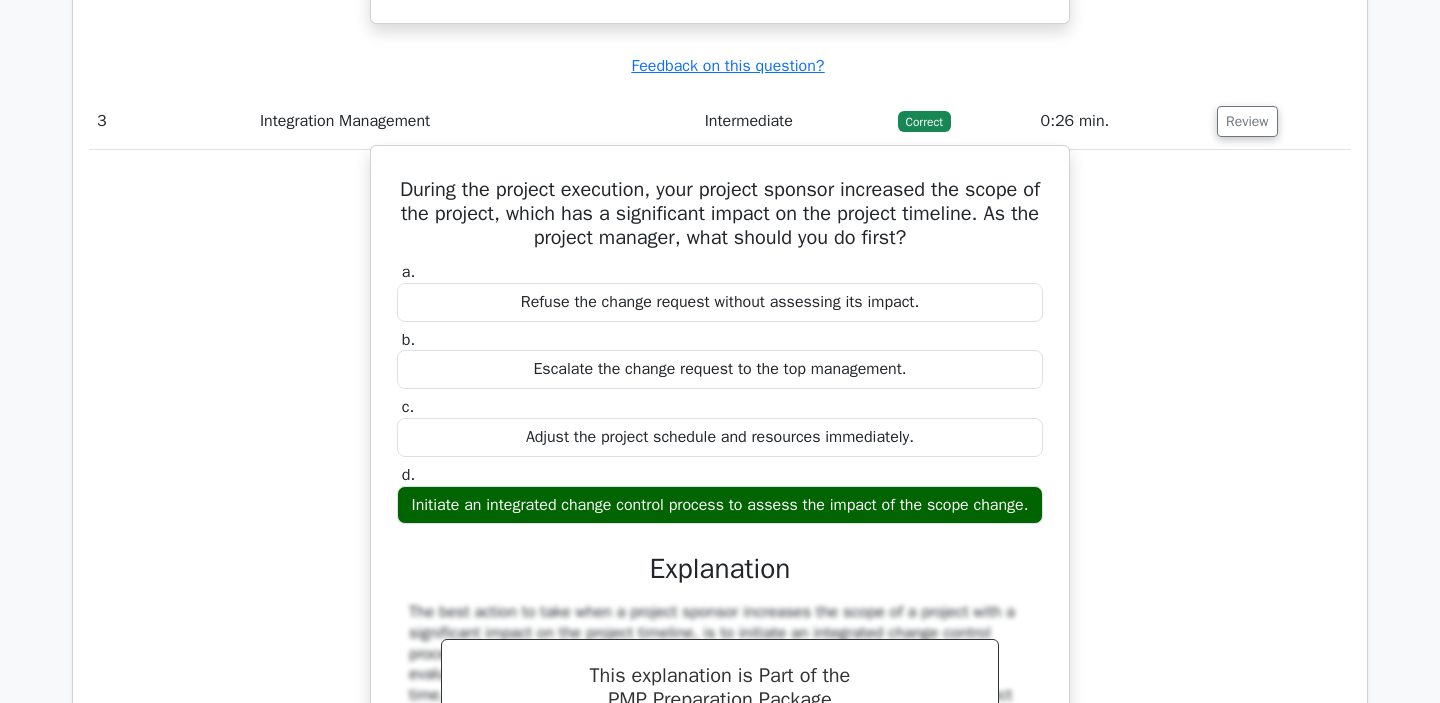 click on "Refuse the change request without assessing its impact." at bounding box center [720, 302] 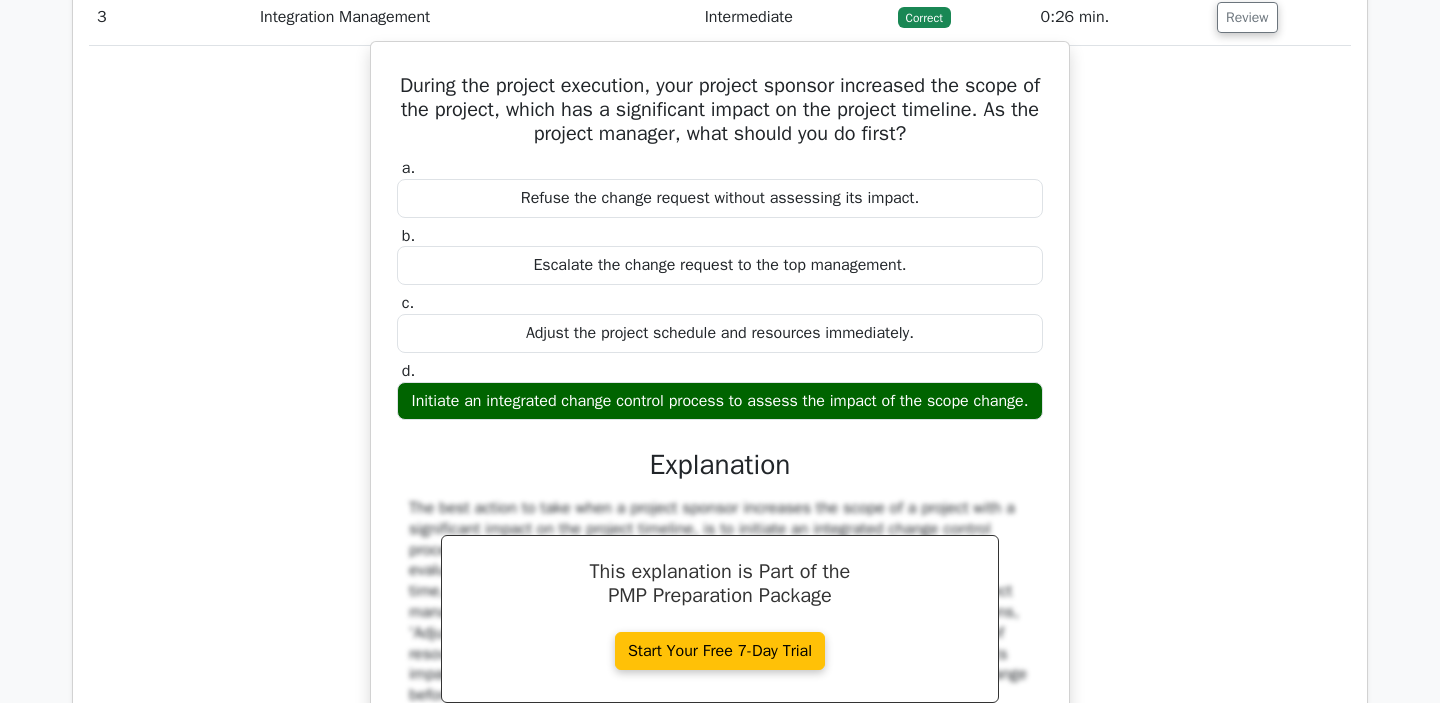 scroll, scrollTop: 3784, scrollLeft: 0, axis: vertical 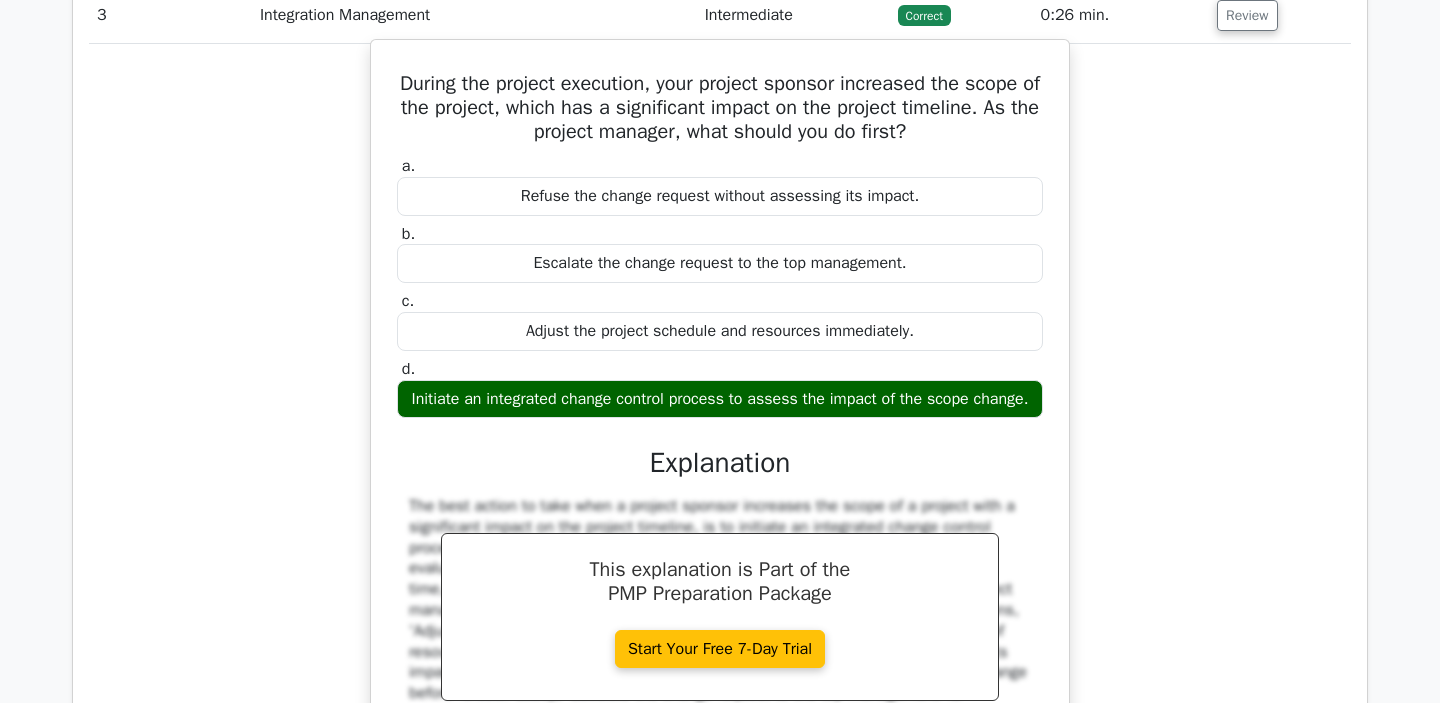 drag, startPoint x: 425, startPoint y: 428, endPoint x: 754, endPoint y: 444, distance: 329.38882 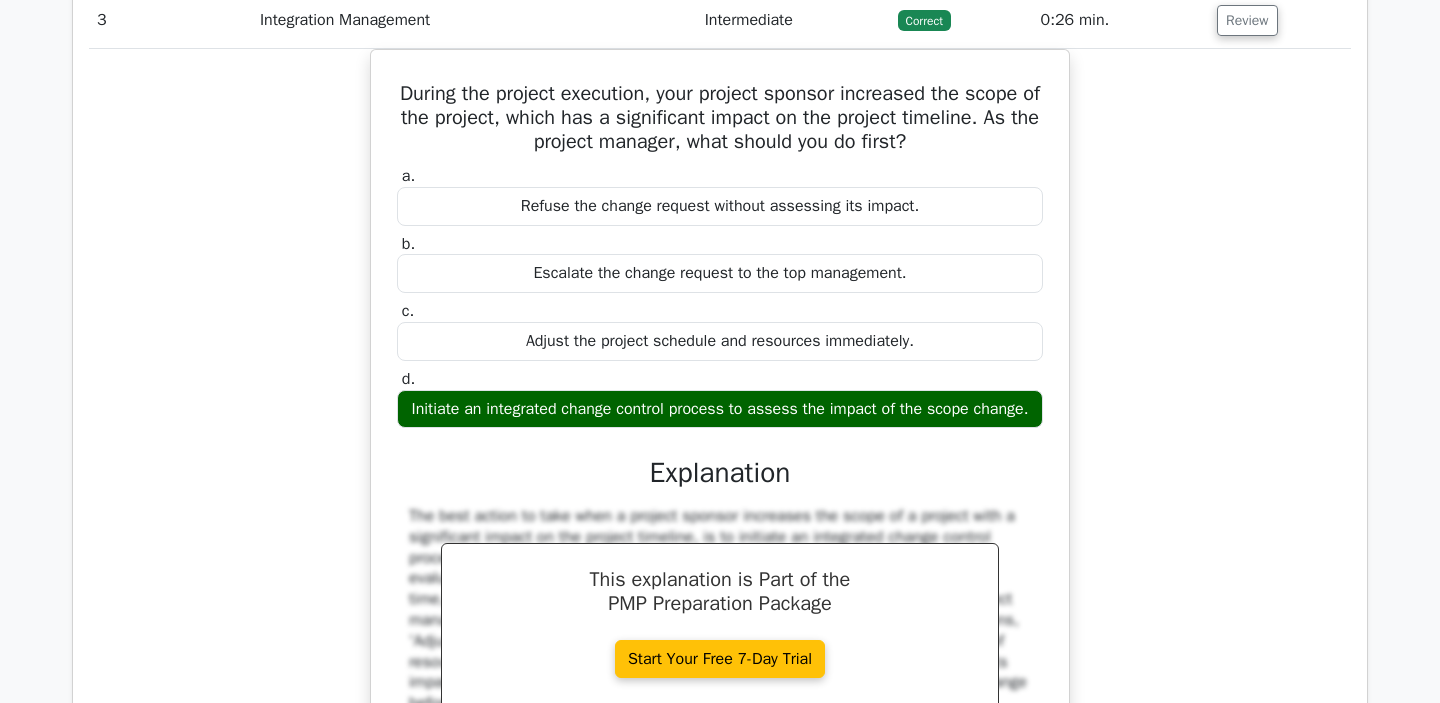 click at bounding box center (741, 454) 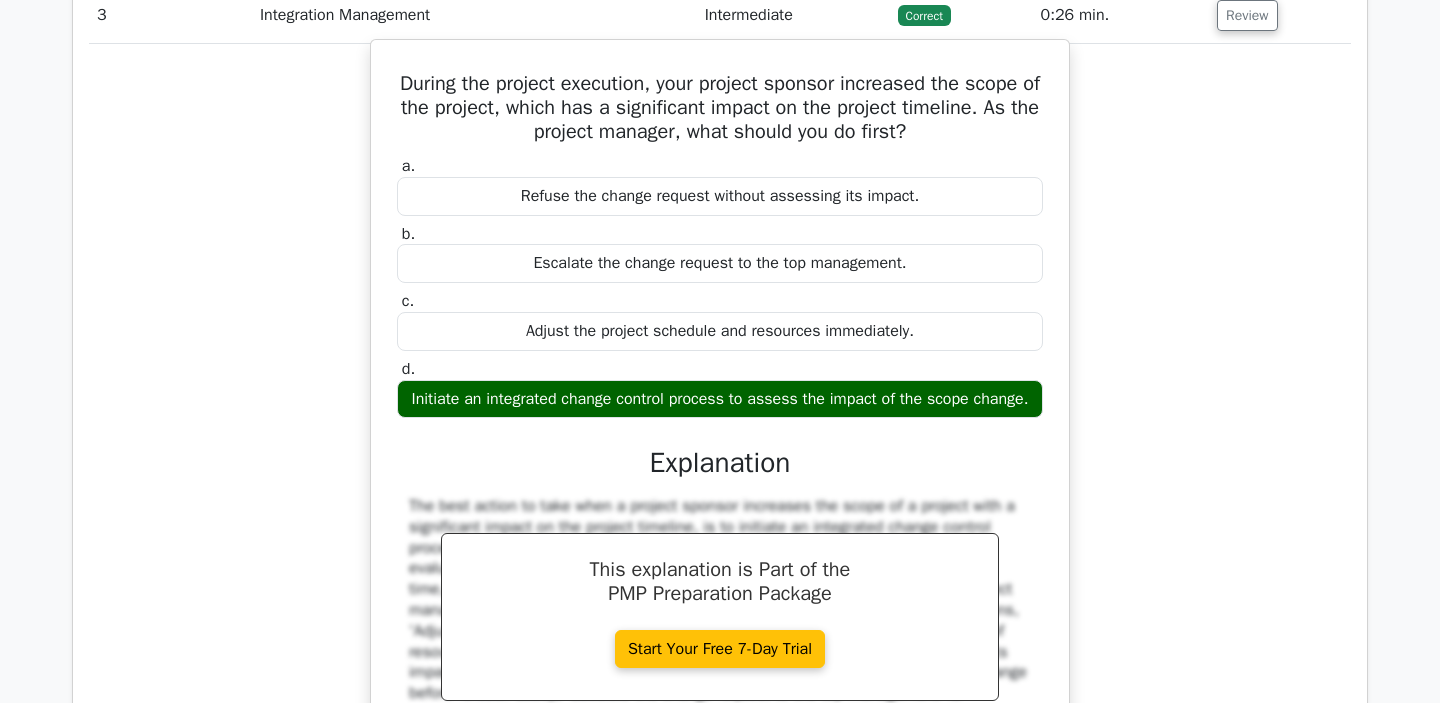 click on "Initiate an integrated change control process to assess the impact of the scope change." at bounding box center (720, 399) 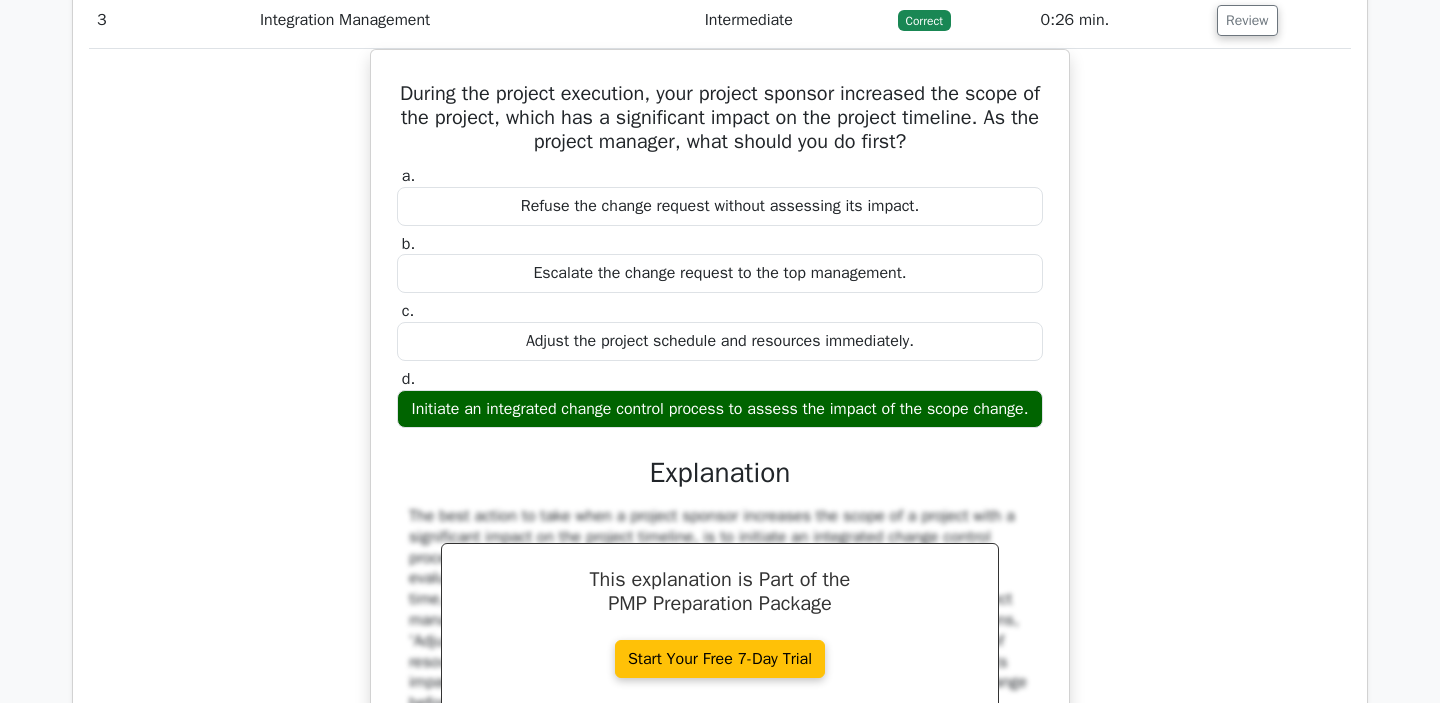click at bounding box center (462, 433) 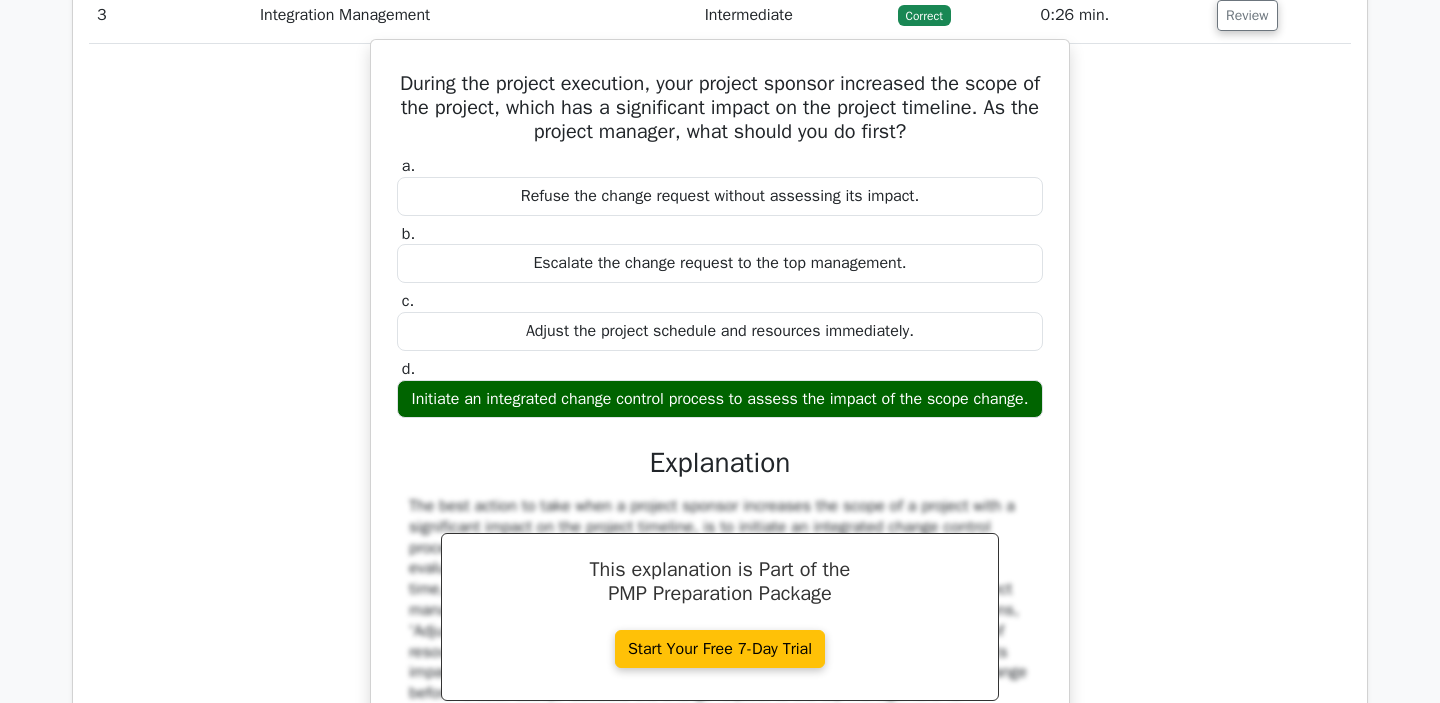 click on "Initiate an integrated change control process to assess the impact of the scope change." at bounding box center (720, 399) 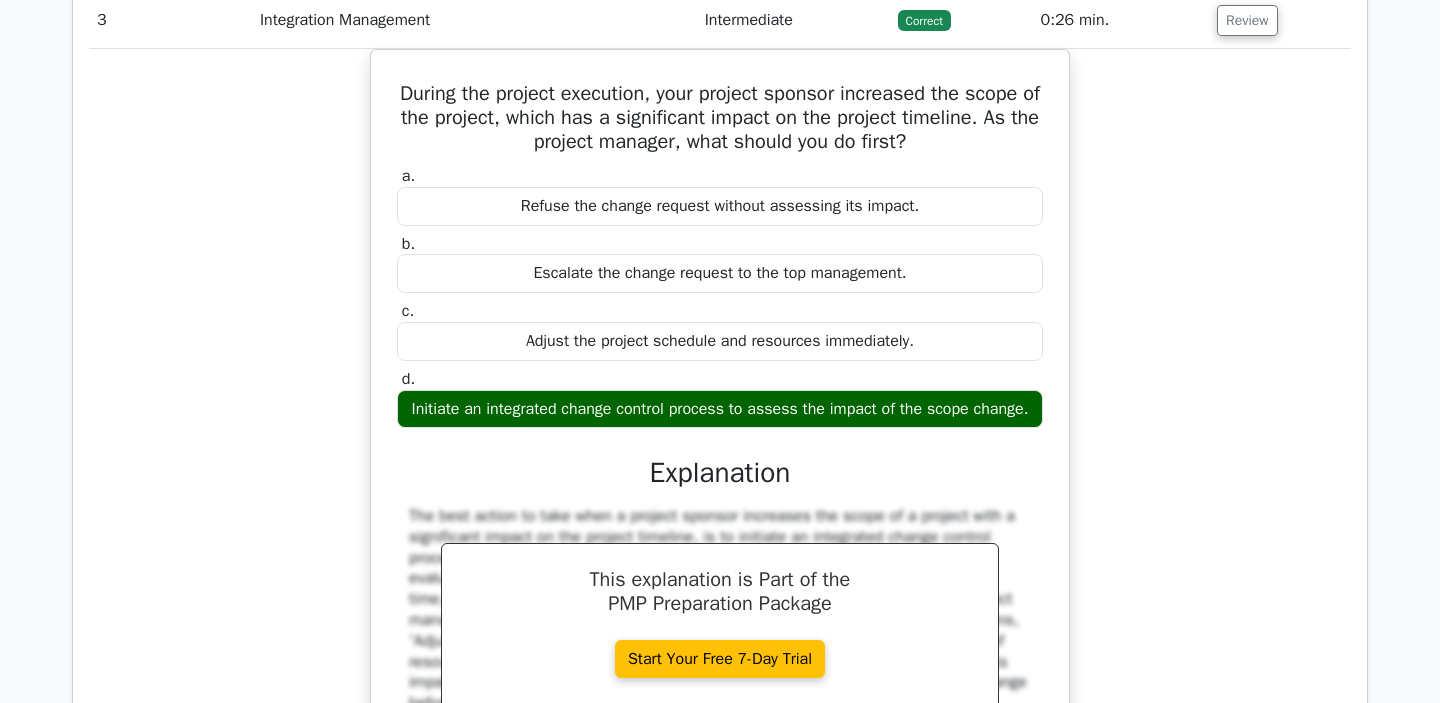 click at bounding box center (559, 433) 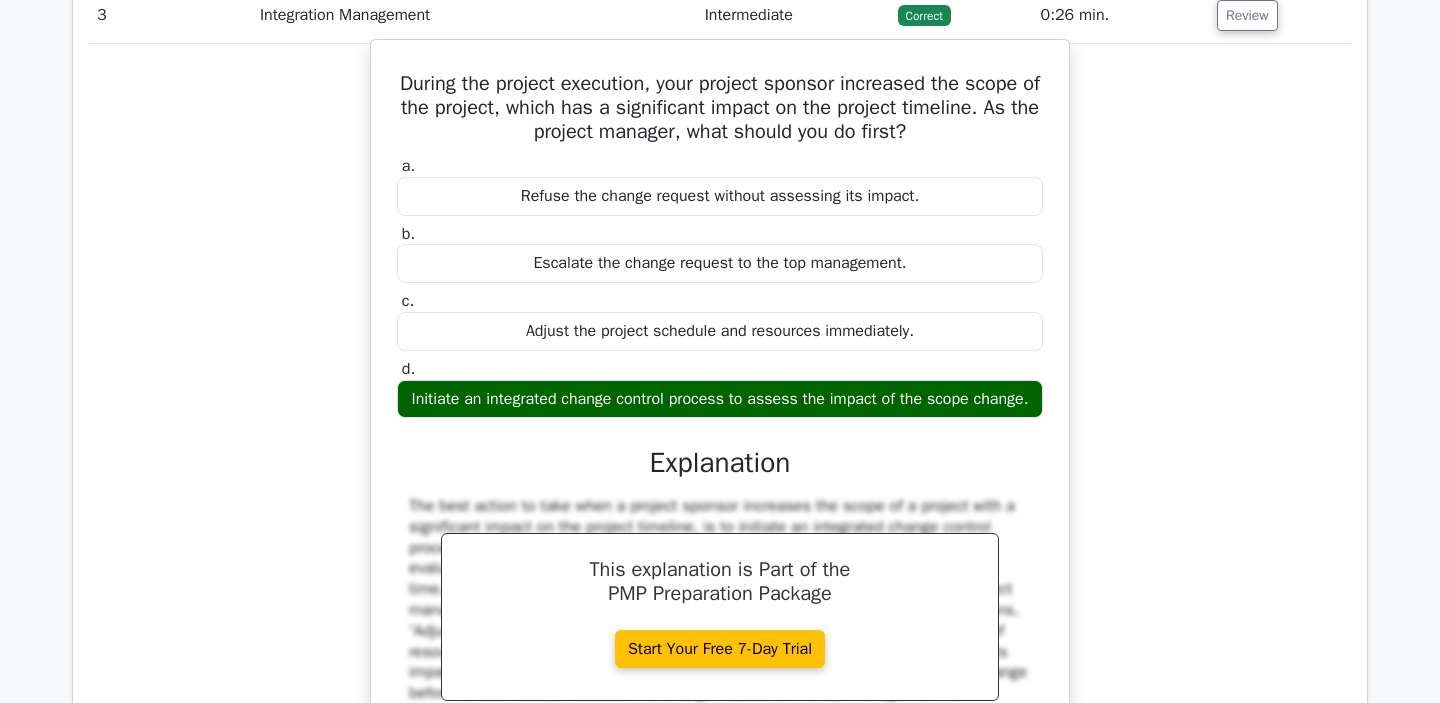 click on "Initiate an integrated change control process to assess the impact of the scope change." at bounding box center [720, 399] 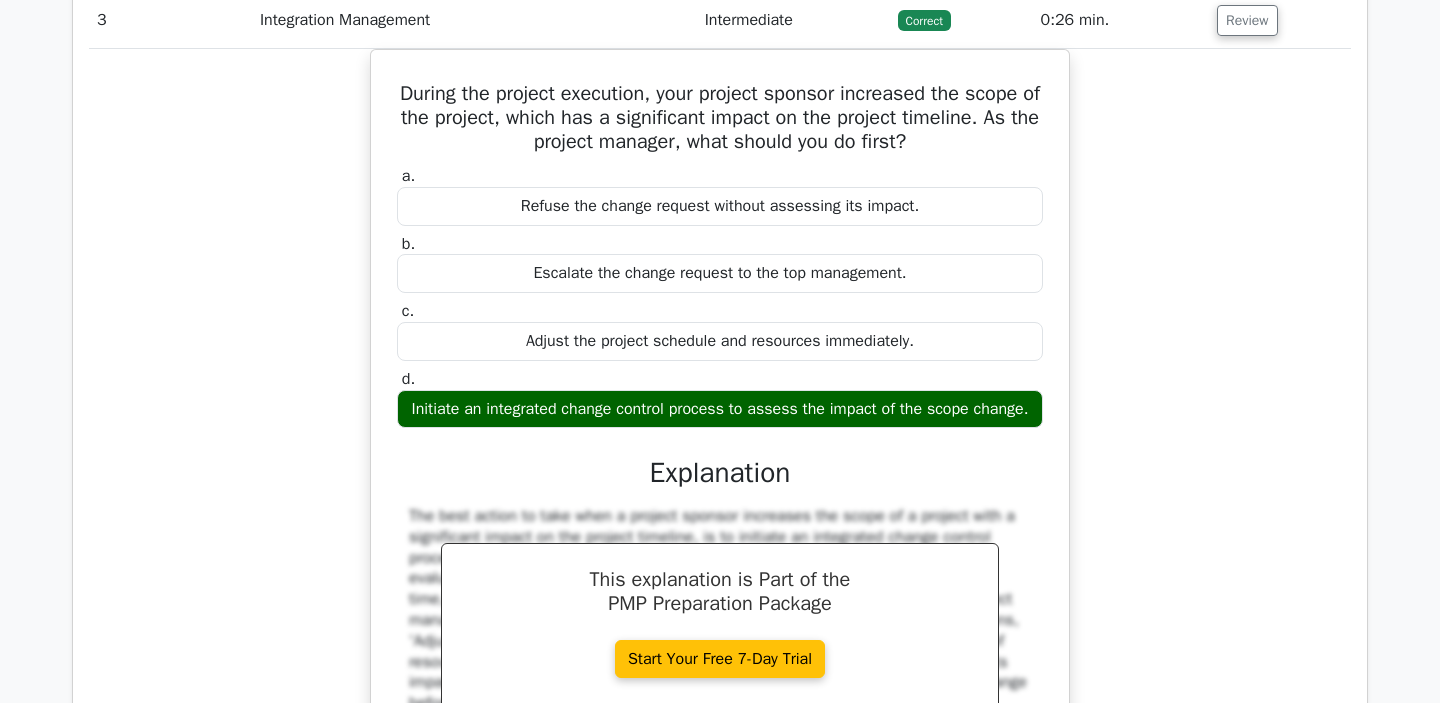 click at bounding box center [555, 433] 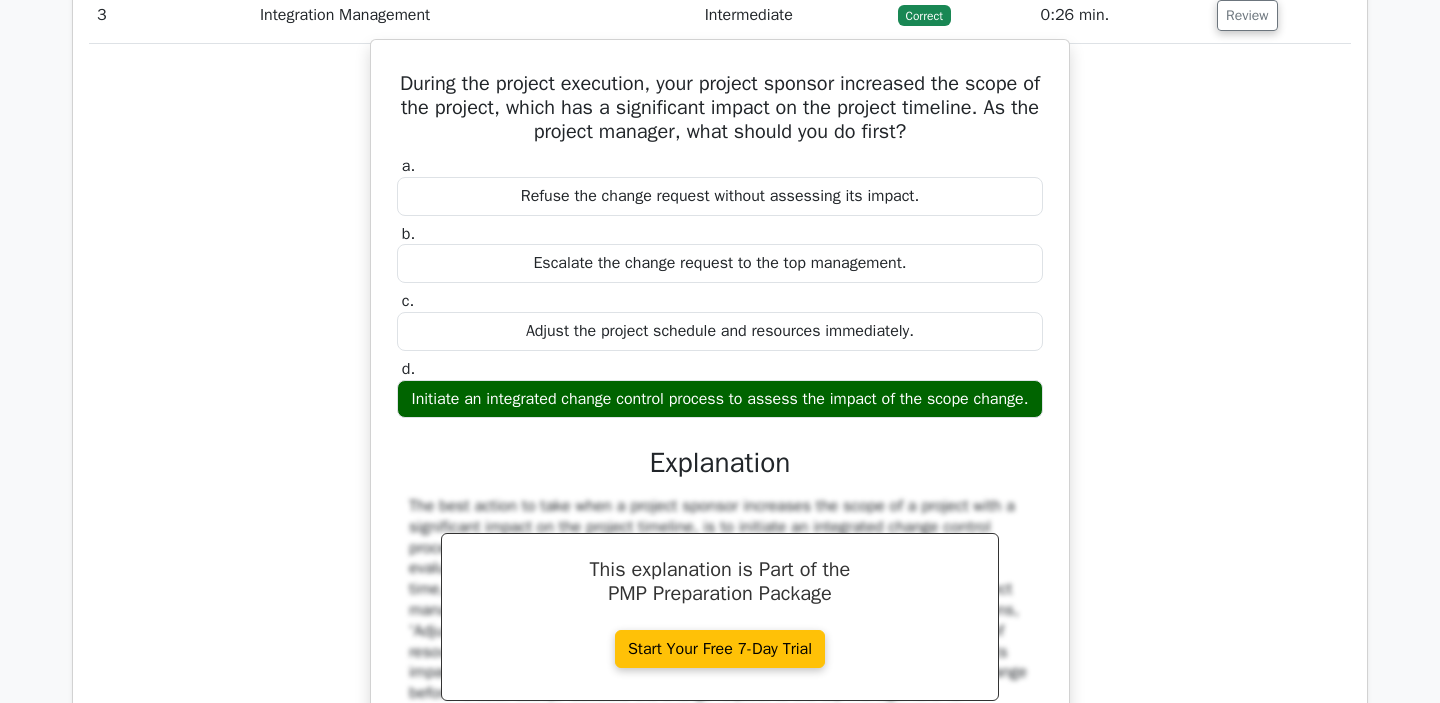 click on "Initiate an integrated change control process to assess the impact of the scope change." at bounding box center (720, 399) 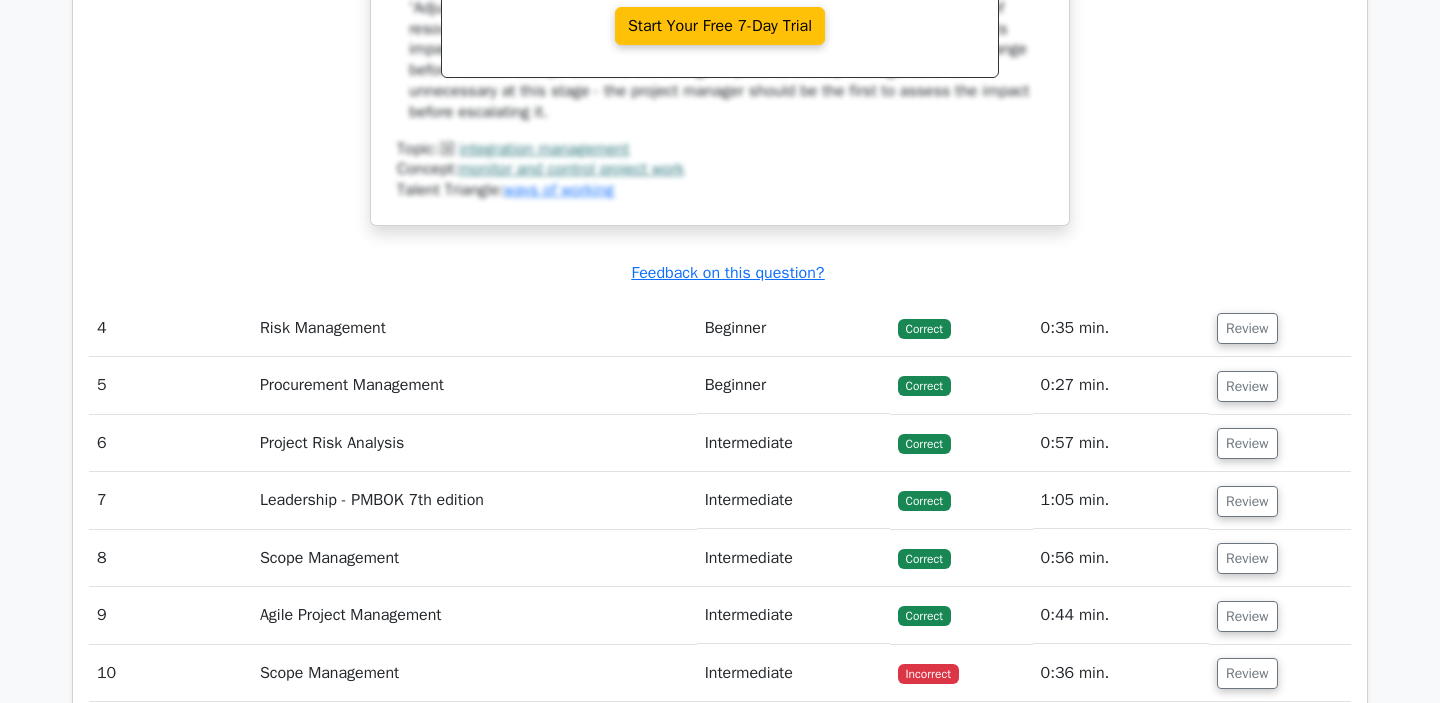 scroll, scrollTop: 4409, scrollLeft: 0, axis: vertical 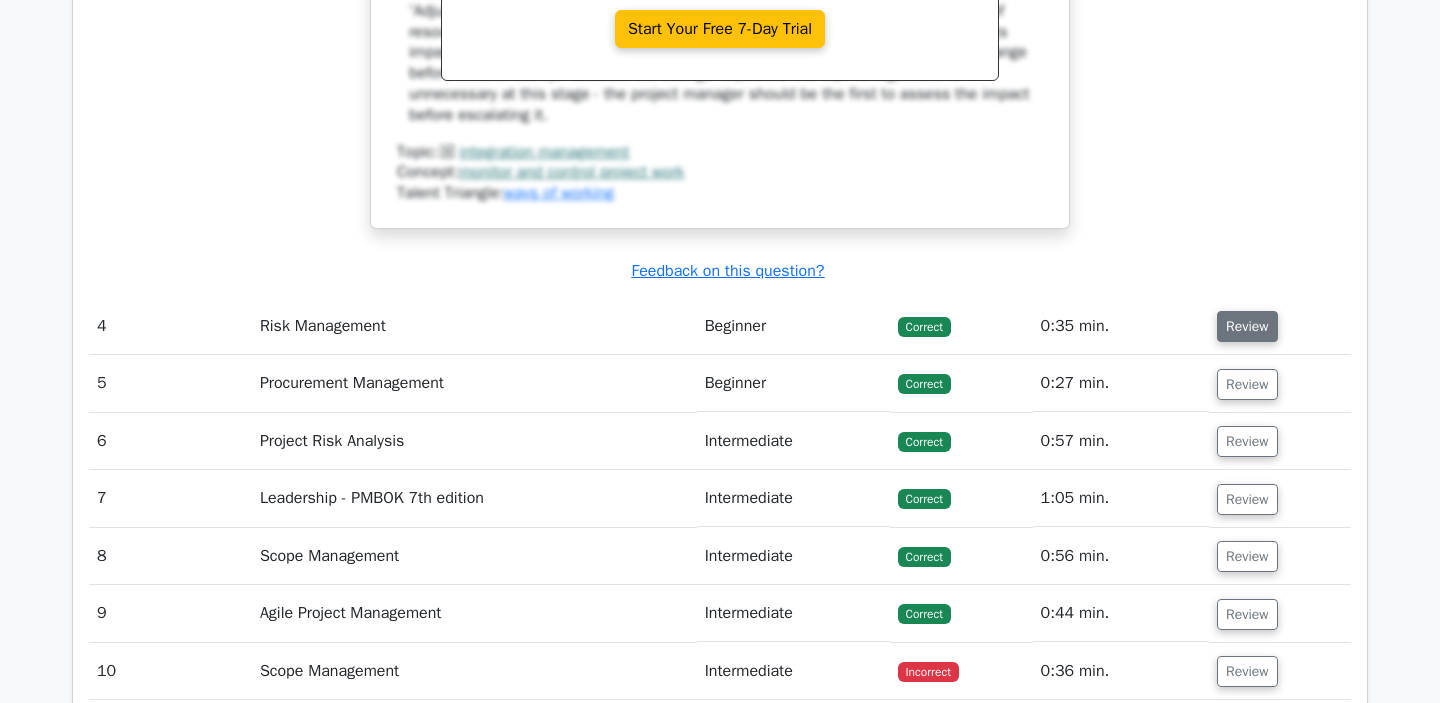 click on "Review" at bounding box center [1247, 326] 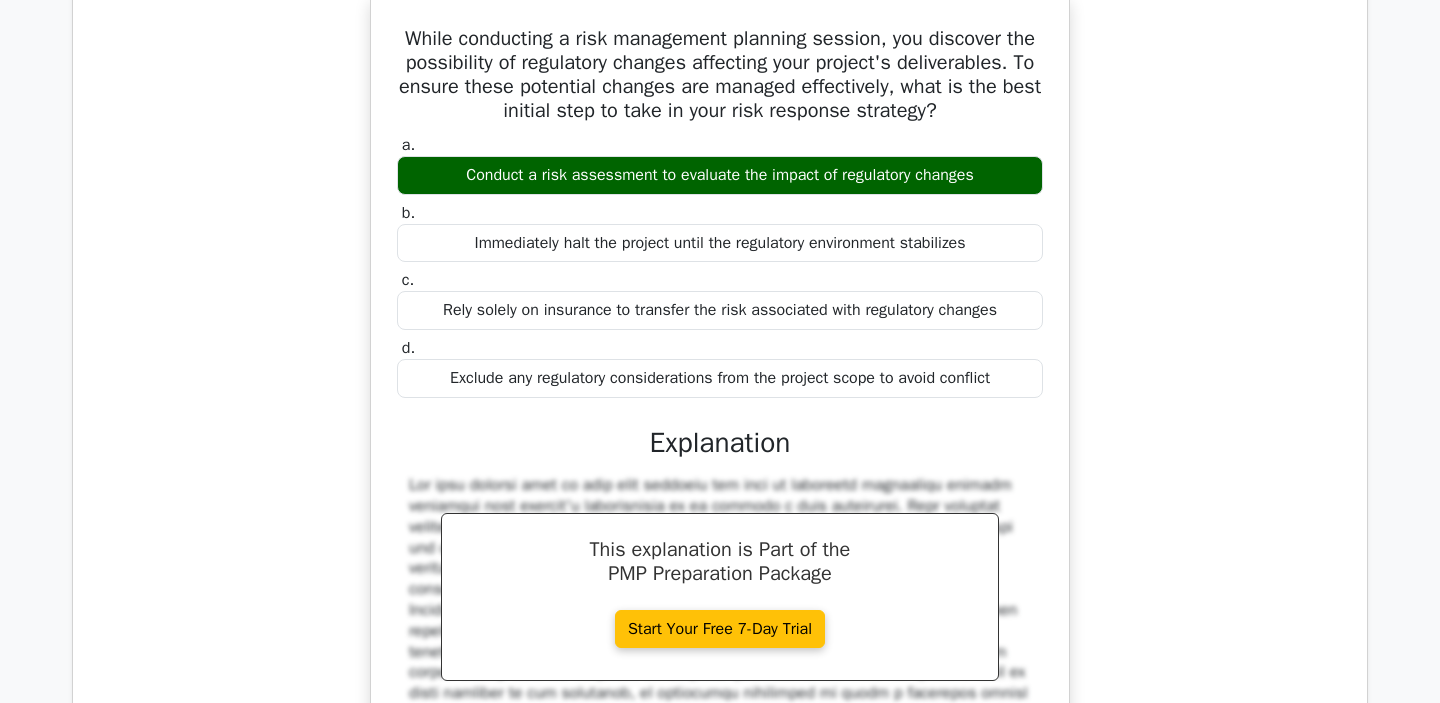 scroll, scrollTop: 4771, scrollLeft: 0, axis: vertical 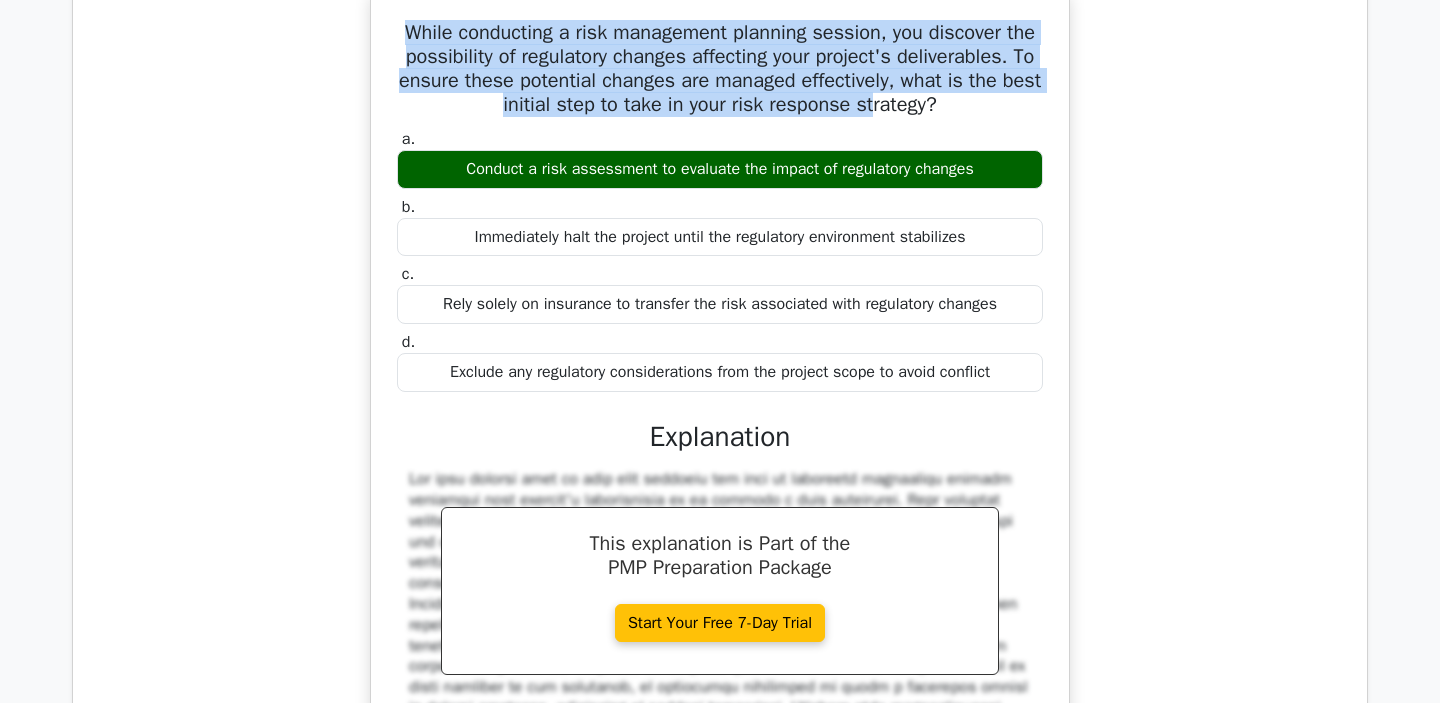 drag, startPoint x: 397, startPoint y: 74, endPoint x: 906, endPoint y: 151, distance: 514.7912 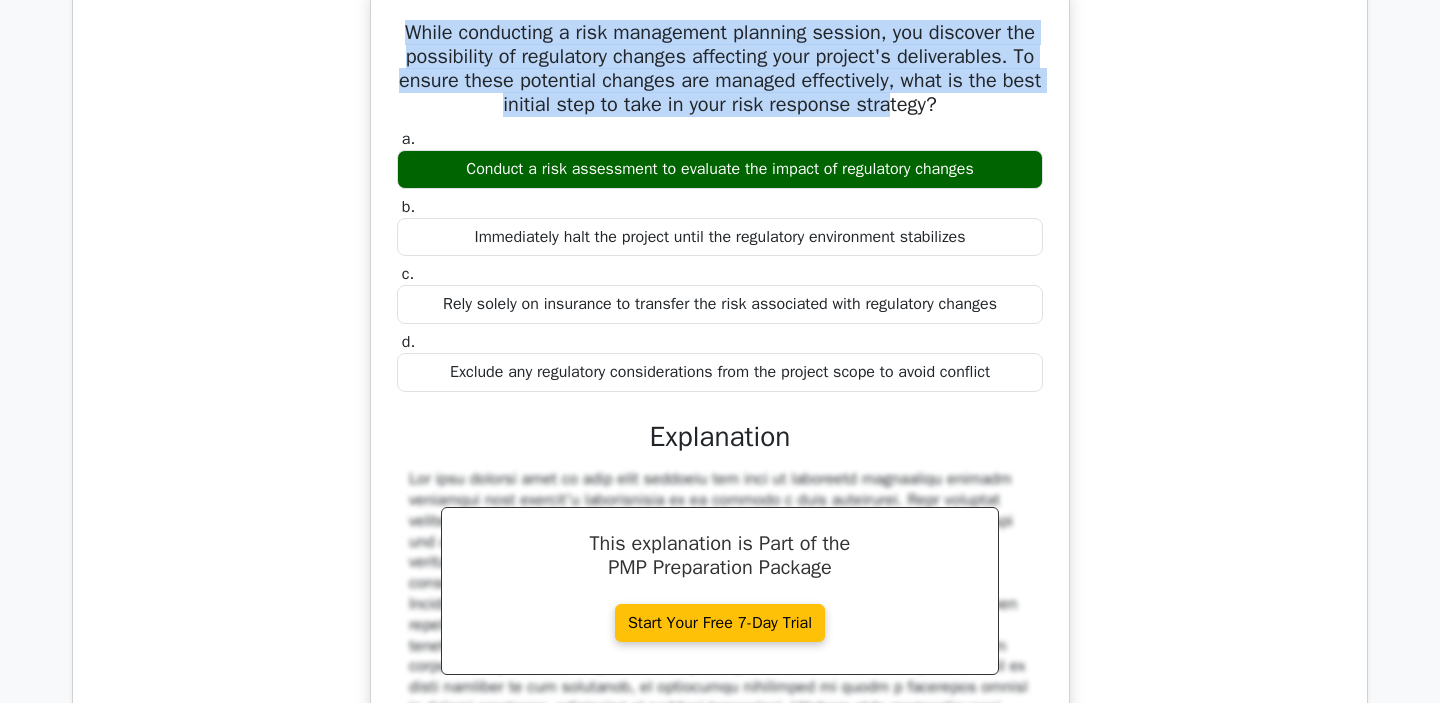 click on "While conducting a risk management planning session, you discover the possibility of regulatory changes affecting your project's deliverables. To ensure these potential changes are managed effectively, what is the best initial step to take in your risk response strategy?" at bounding box center [720, 69] 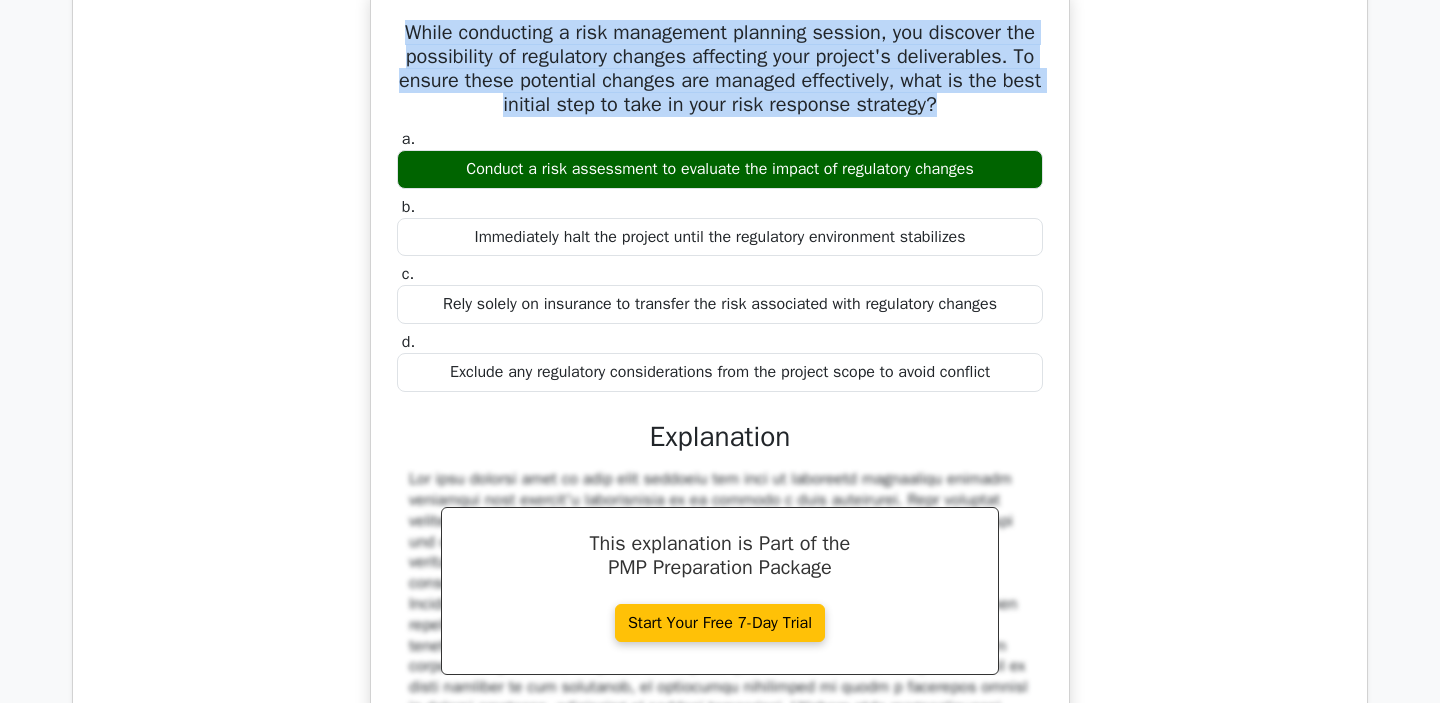 drag, startPoint x: 400, startPoint y: 74, endPoint x: 979, endPoint y: 143, distance: 583.0969 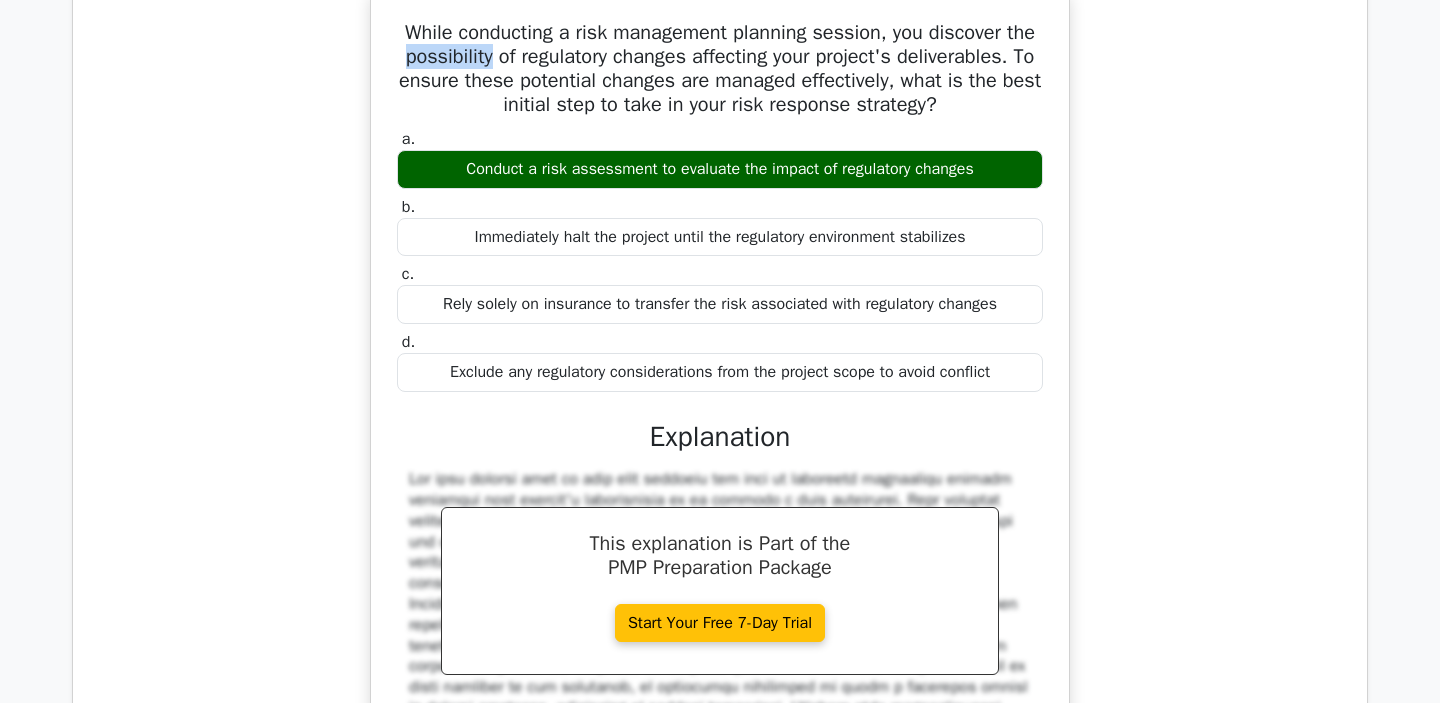 drag, startPoint x: 400, startPoint y: 107, endPoint x: 482, endPoint y: 109, distance: 82.02438 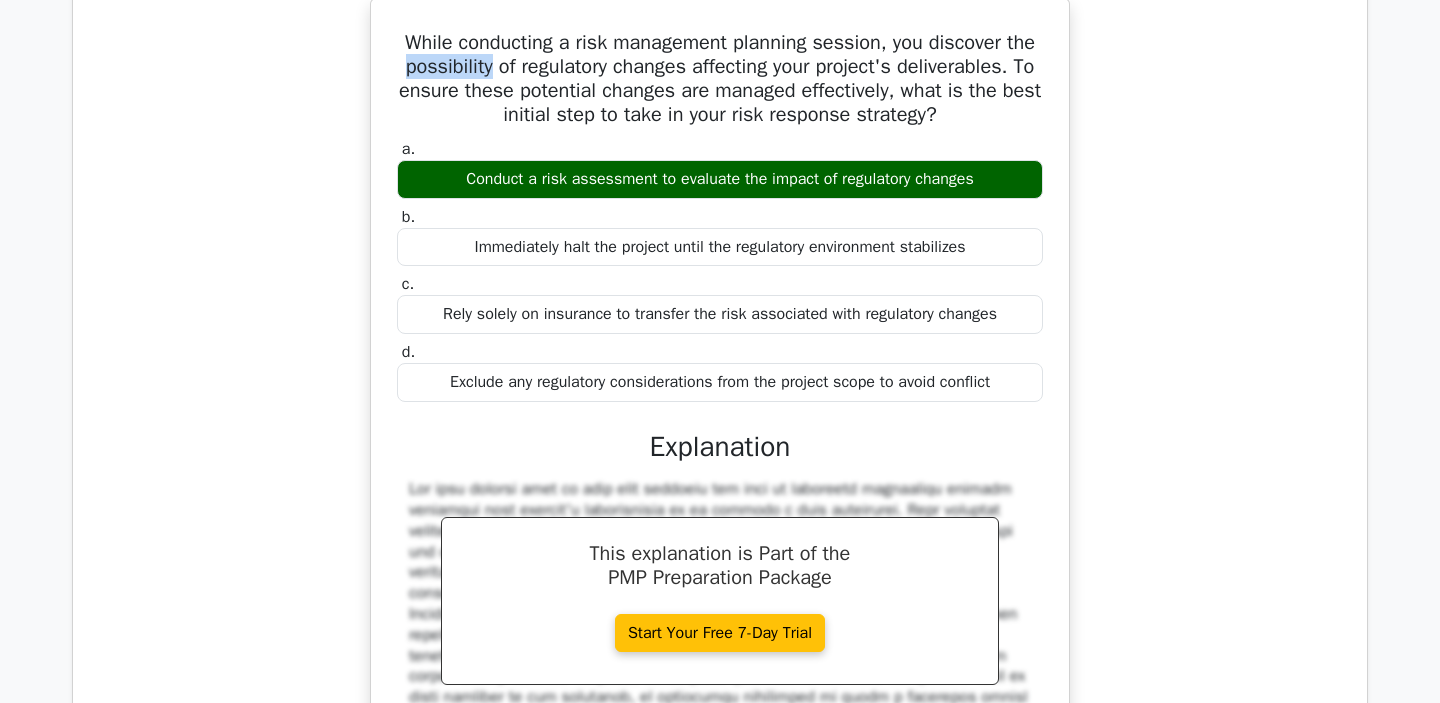 click at bounding box center (469, 115) 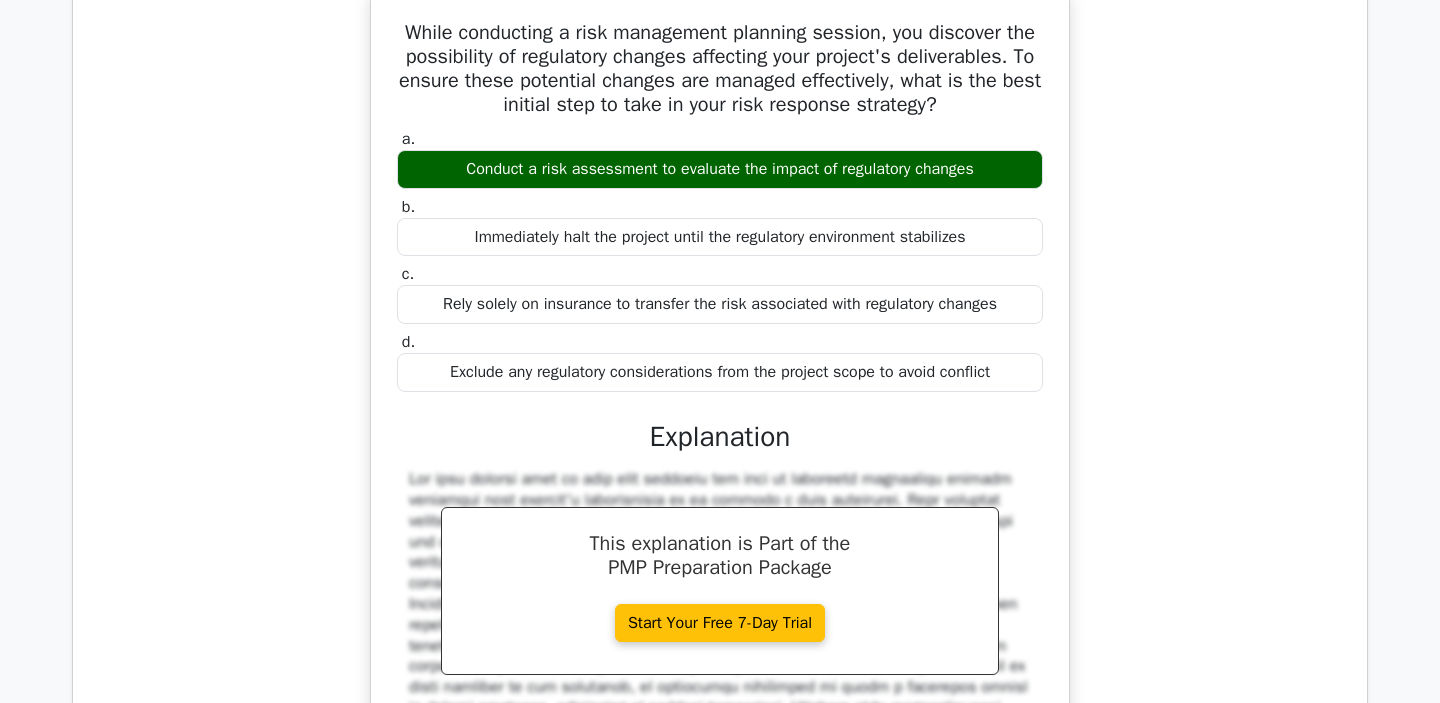 click on "While conducting a risk management planning session, you discover the possibility of regulatory changes affecting your project's deliverables. To ensure these potential changes are managed effectively, what is the best initial step to take in your risk response strategy?" at bounding box center (720, 69) 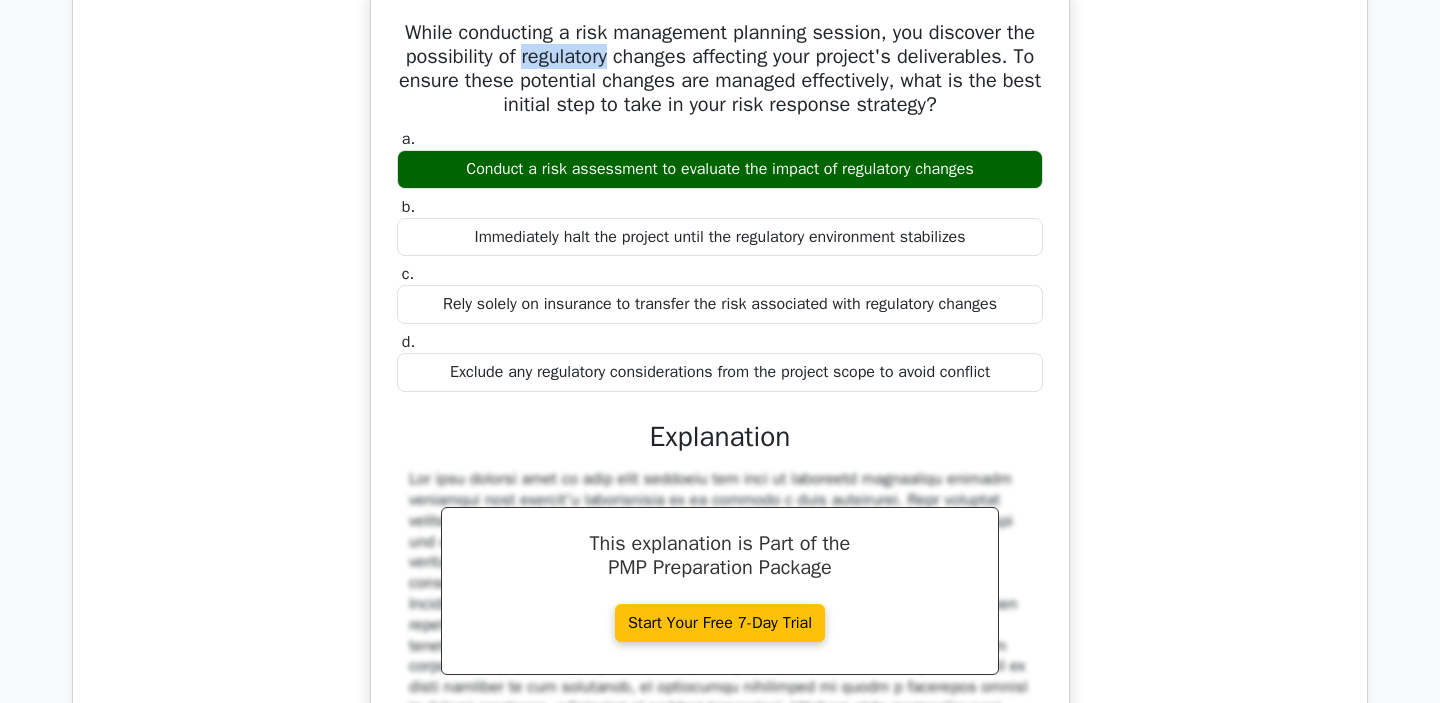 drag, startPoint x: 515, startPoint y: 106, endPoint x: 605, endPoint y: 106, distance: 90 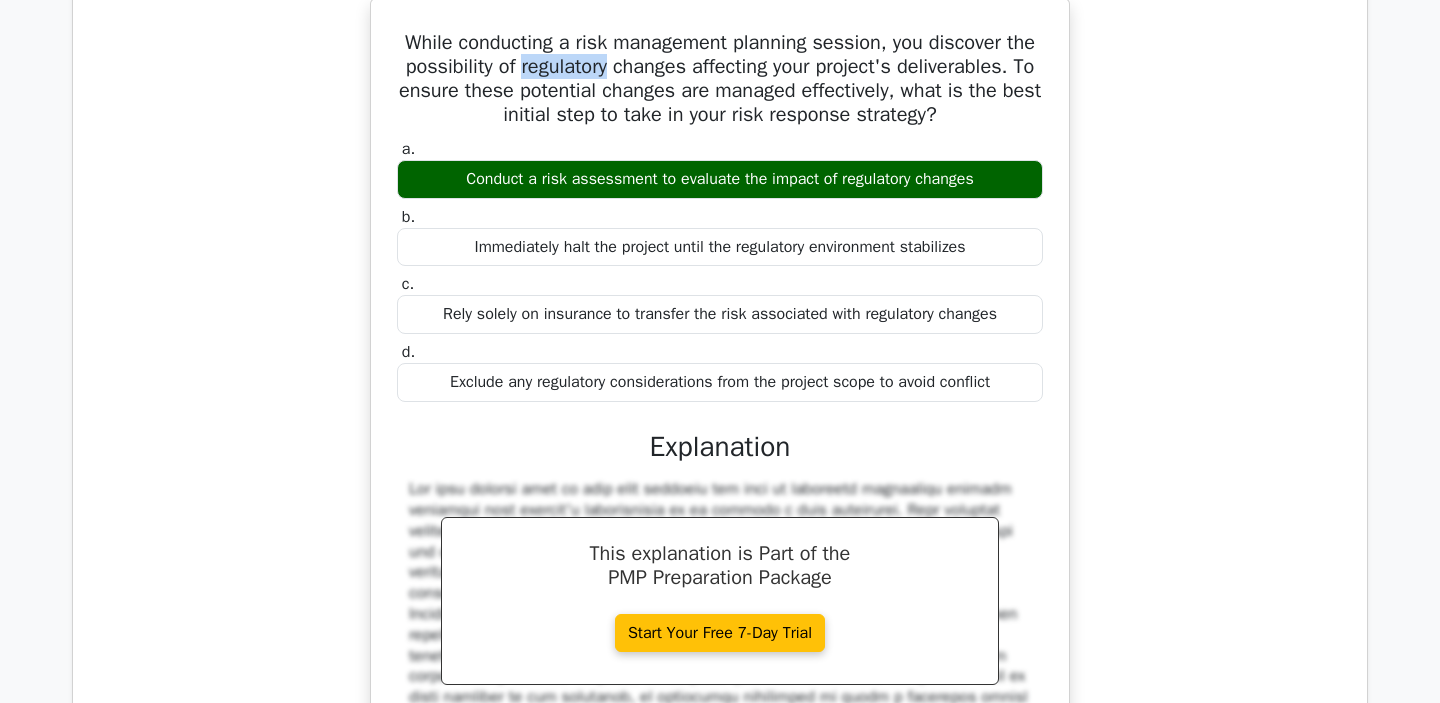 click at bounding box center (591, 115) 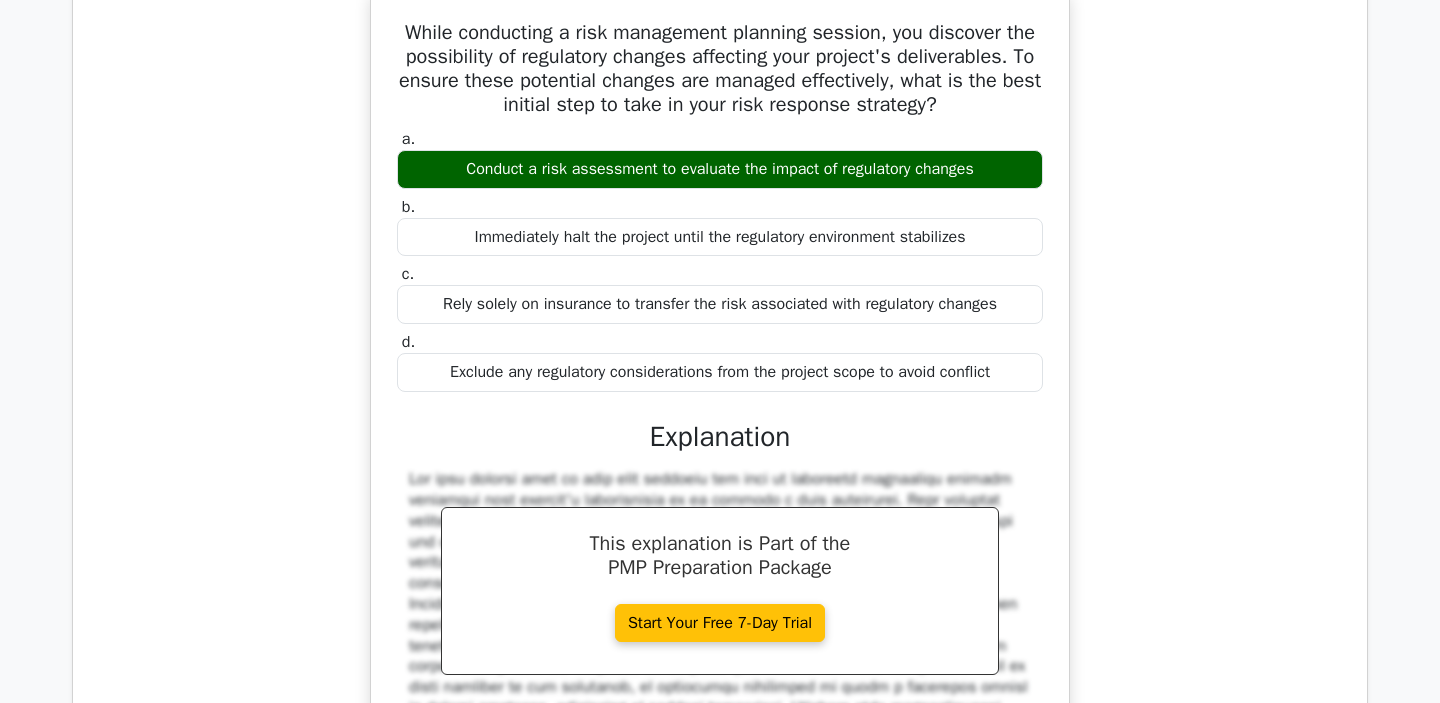 click on "While conducting a risk management planning session, you discover the possibility of regulatory changes affecting your project's deliverables. To ensure these potential changes are managed effectively, what is the best initial step to take in your risk response strategy?" at bounding box center (720, 69) 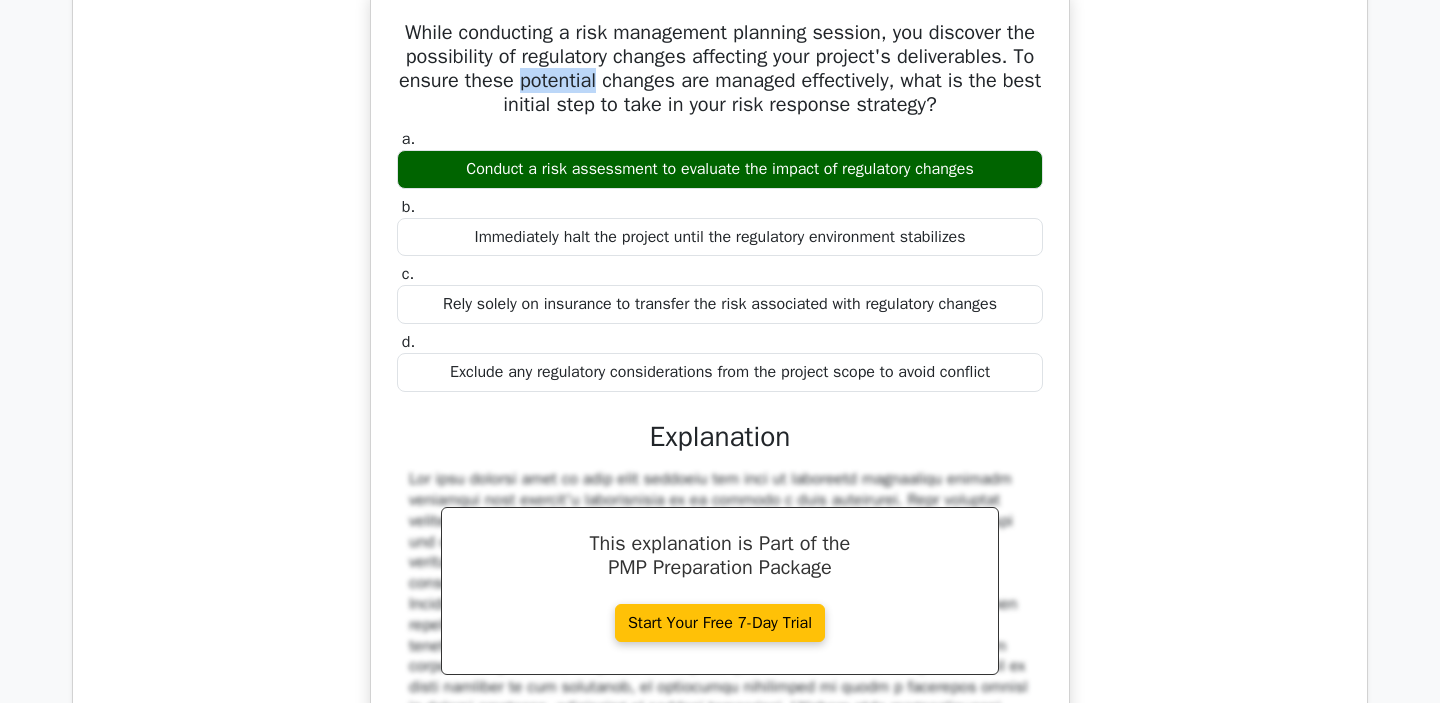 drag, startPoint x: 540, startPoint y: 135, endPoint x: 615, endPoint y: 134, distance: 75.00667 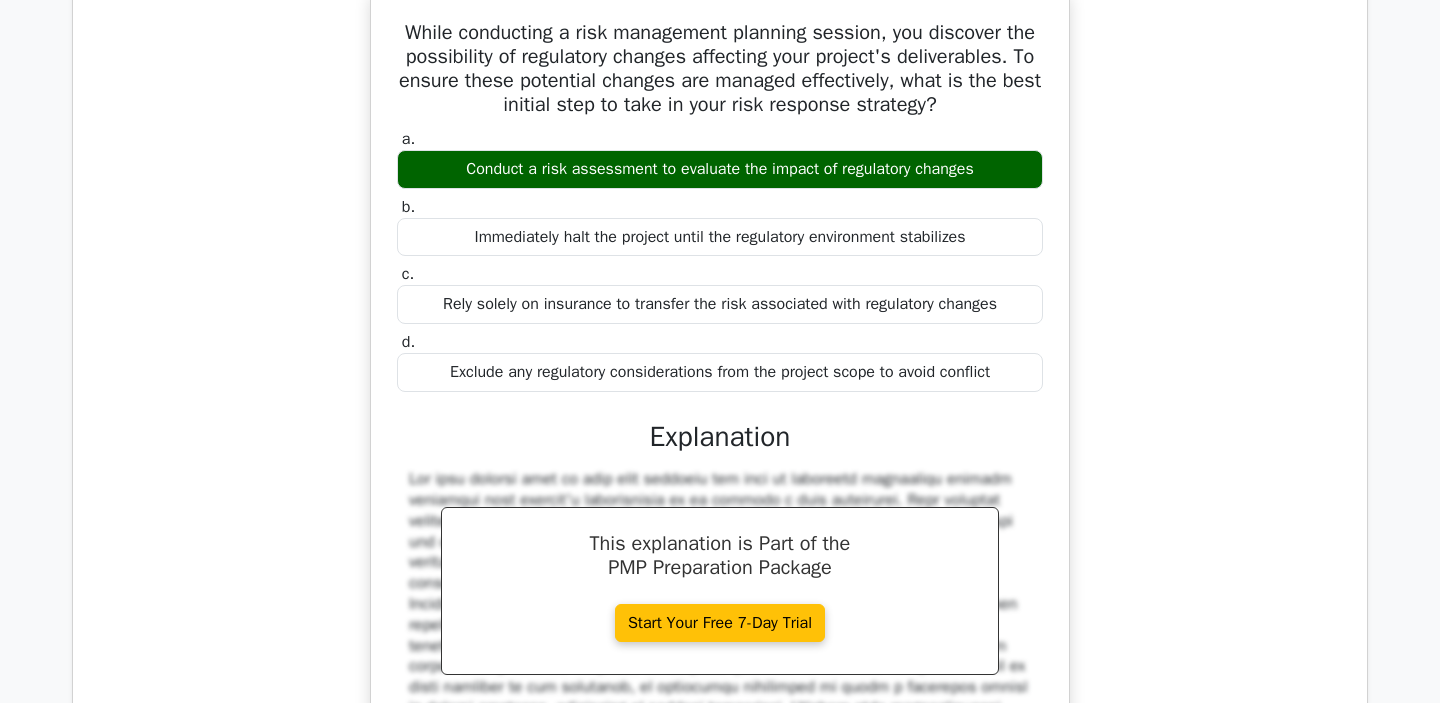 click on "While conducting a risk management planning session, you discover the possibility of regulatory changes affecting your project's deliverables. To ensure these potential changes are managed effectively, what is the best initial step to take in your risk response strategy?" at bounding box center [720, 69] 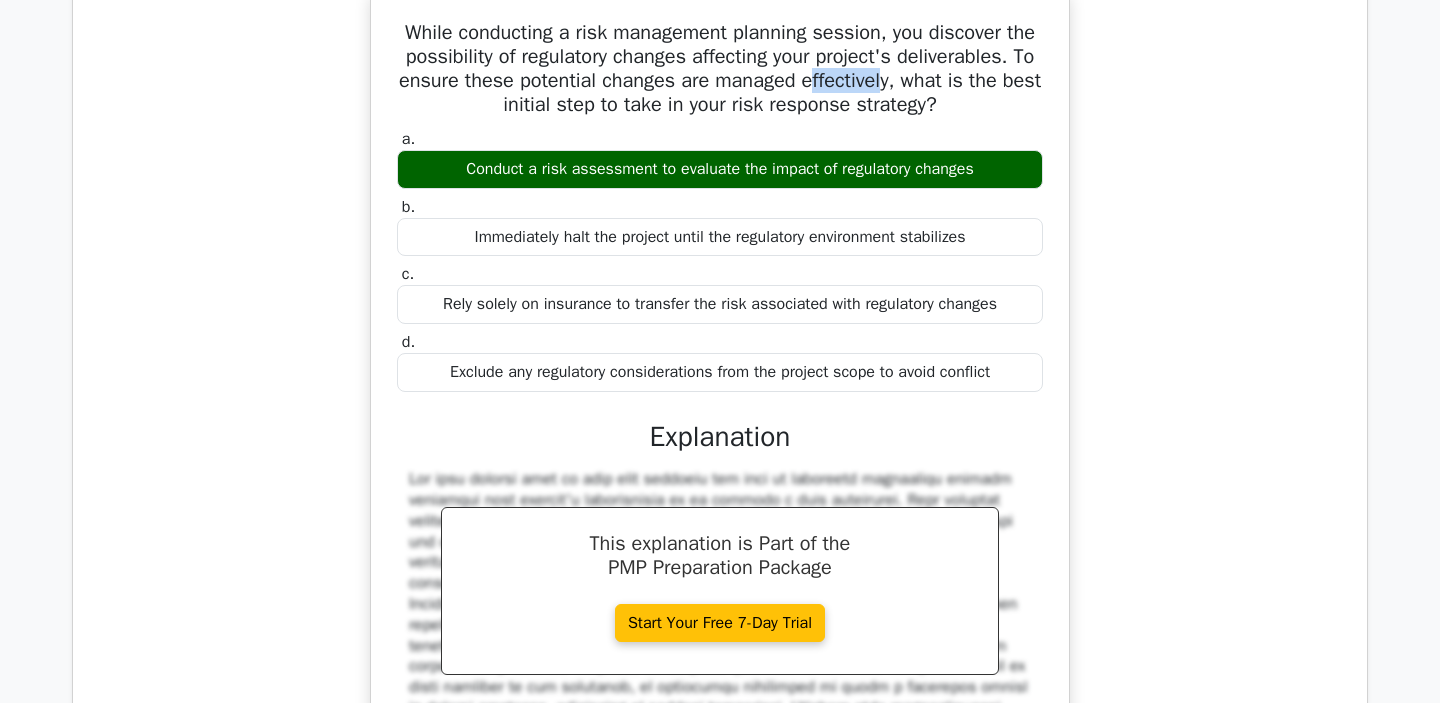 drag, startPoint x: 830, startPoint y: 121, endPoint x: 908, endPoint y: 125, distance: 78.10249 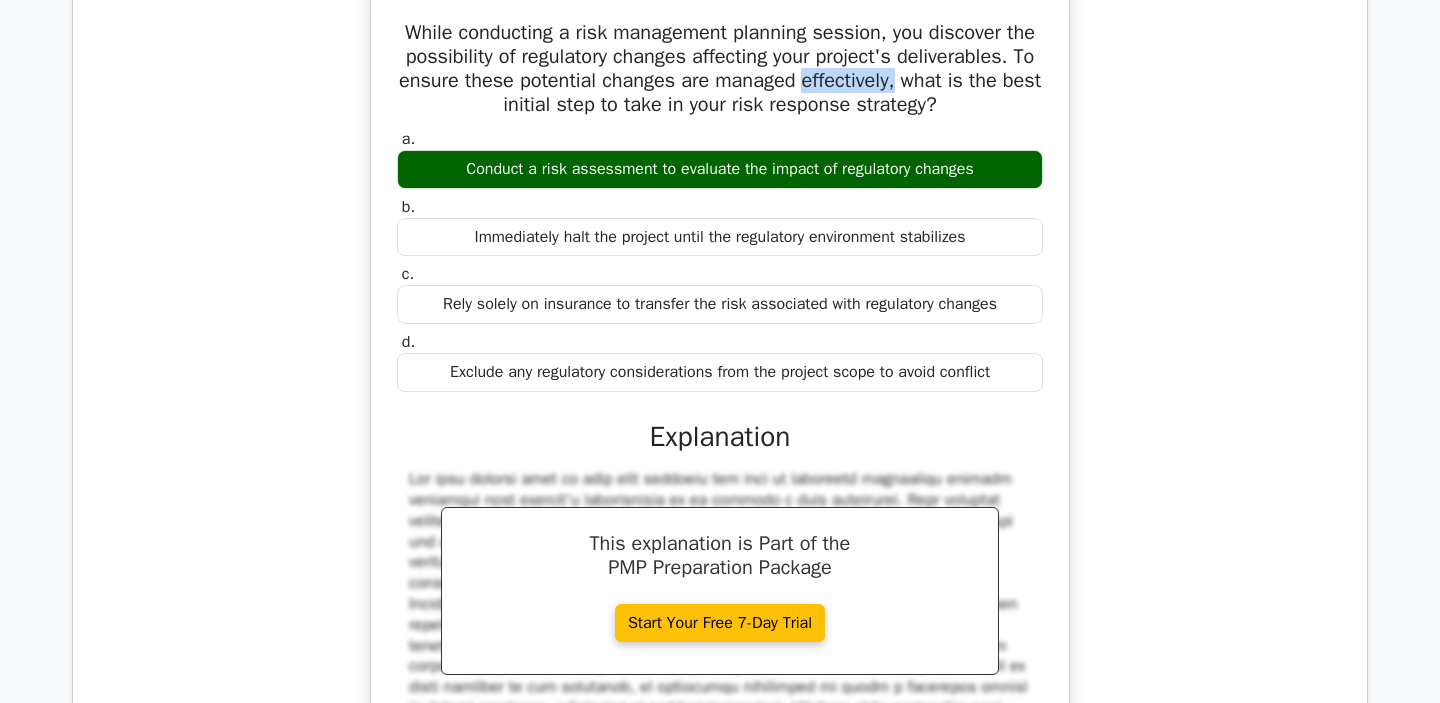 drag, startPoint x: 822, startPoint y: 123, endPoint x: 918, endPoint y: 132, distance: 96.42095 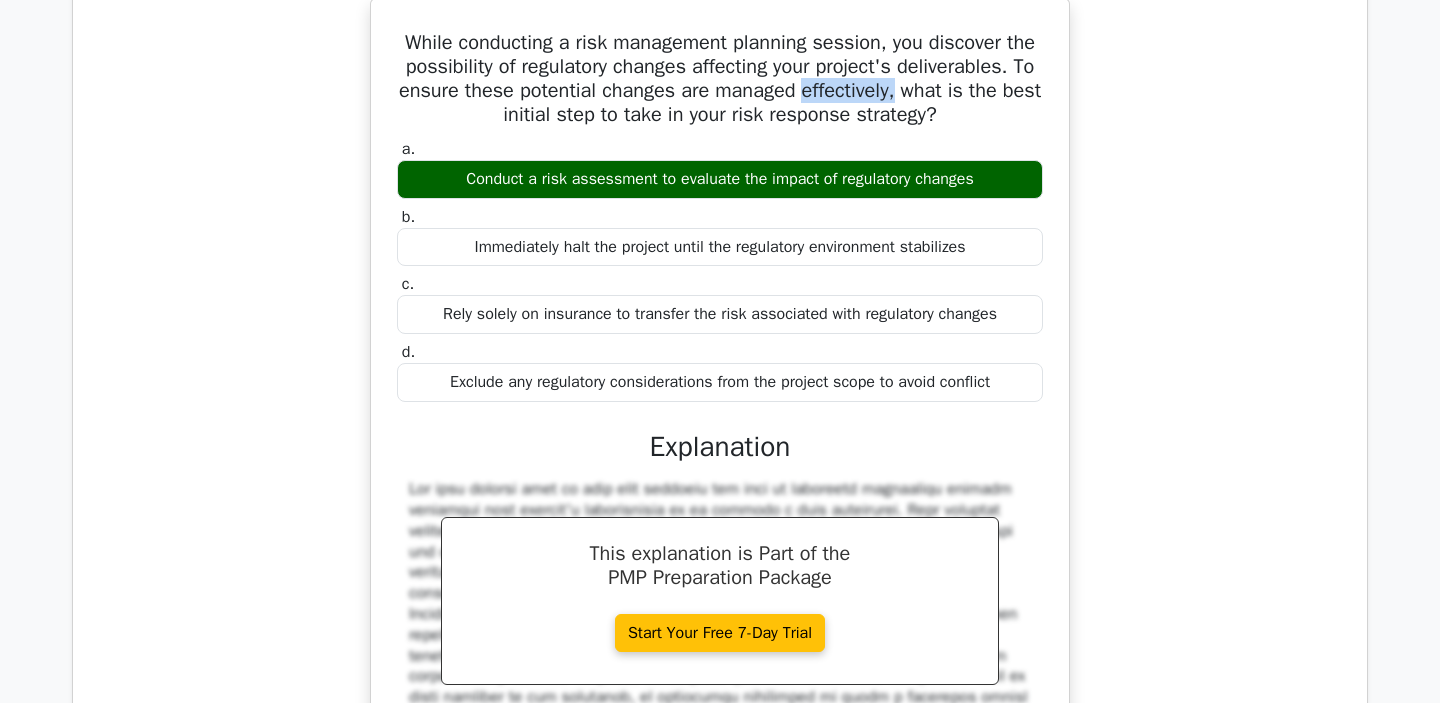 click at bounding box center (905, 139) 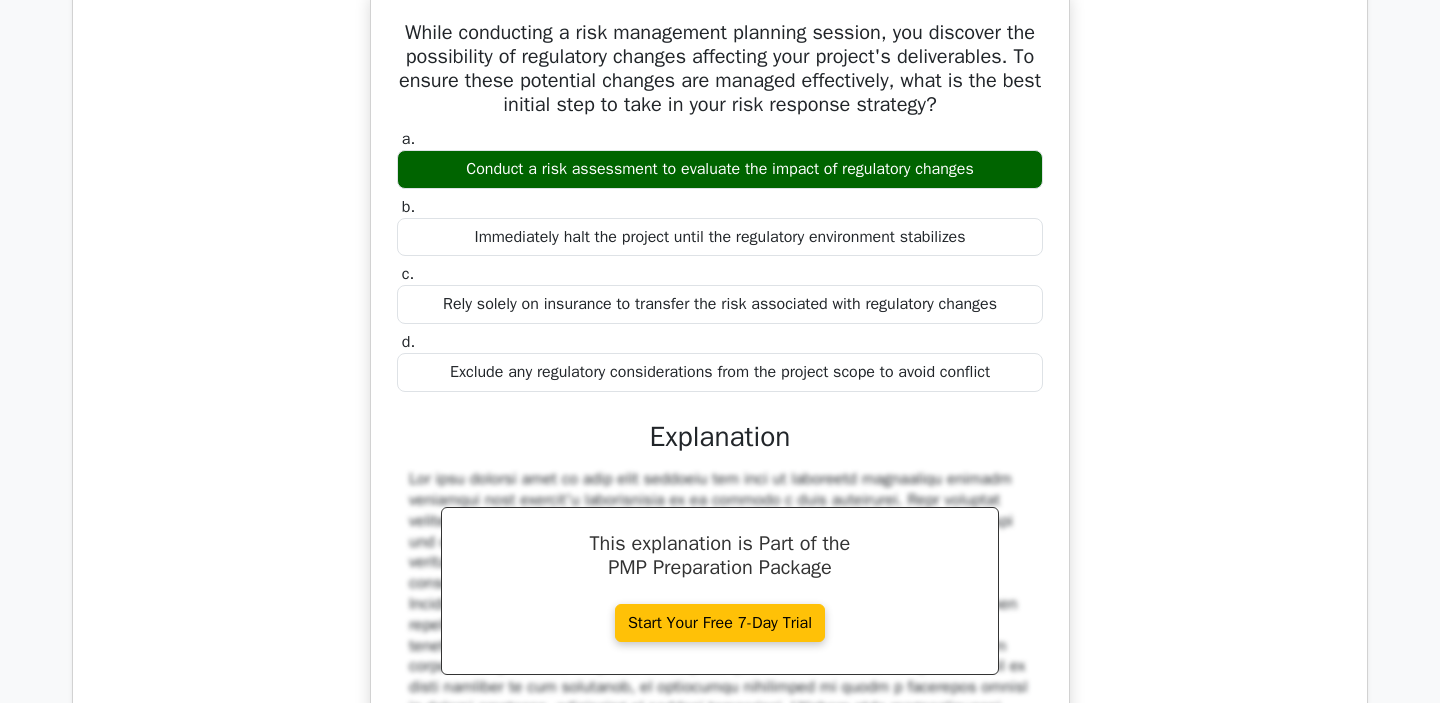 click on "While conducting a risk management planning session, you discover the possibility of [REGULATORY_CHANGES] affecting your project's deliverables. To ensure these potential changes are managed effectively, what is the best initial step to take in your risk response strategy?
a.
Conduct a risk assessment to evaluate the impact of [REGULATORY_CHANGES]
b. c. d." at bounding box center [720, 478] 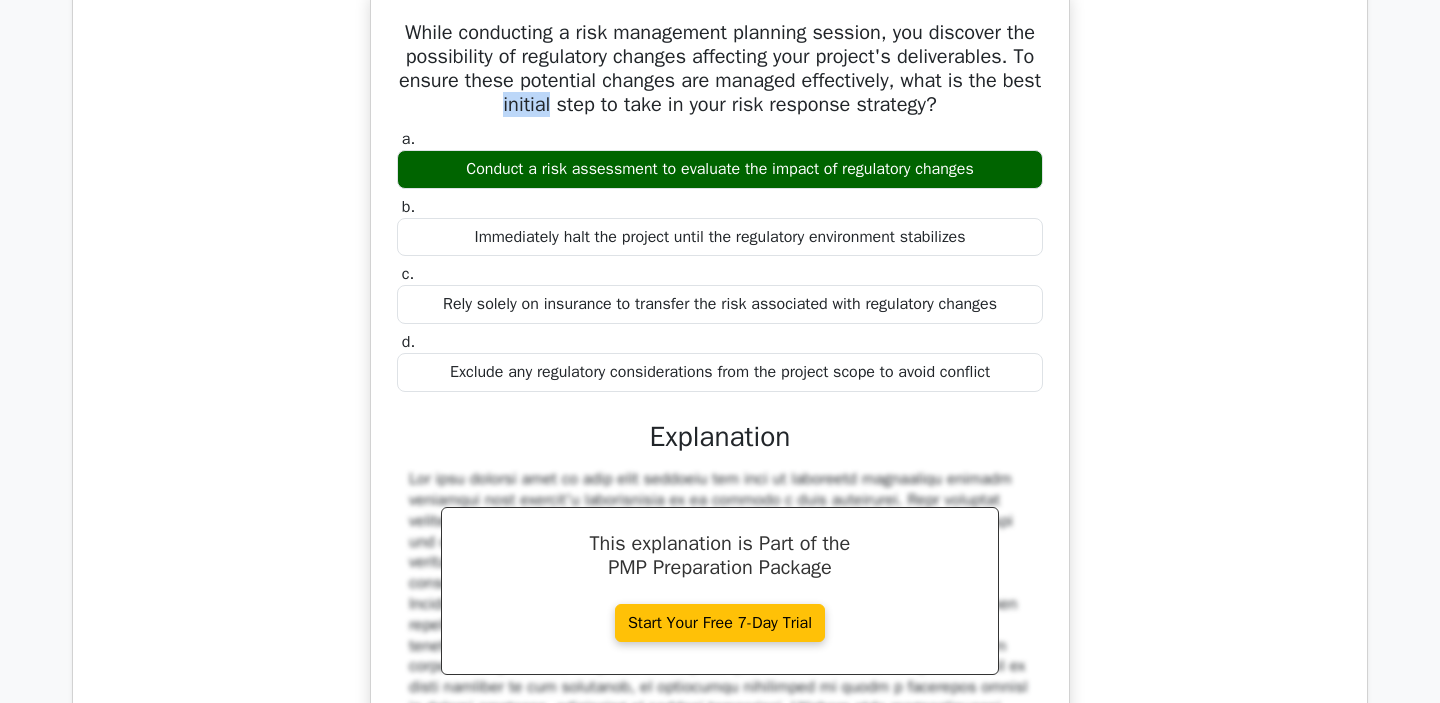 drag, startPoint x: 523, startPoint y: 148, endPoint x: 573, endPoint y: 151, distance: 50.08992 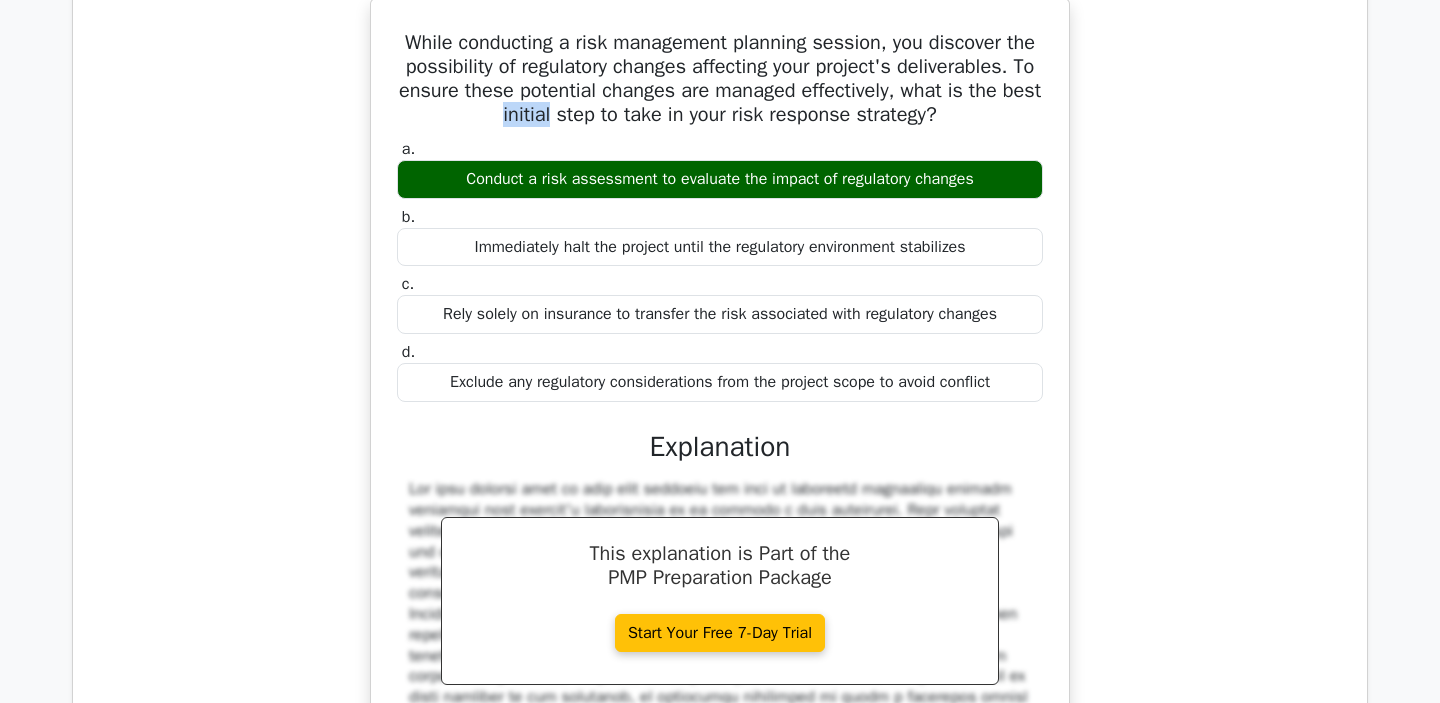 click at bounding box center (560, 163) 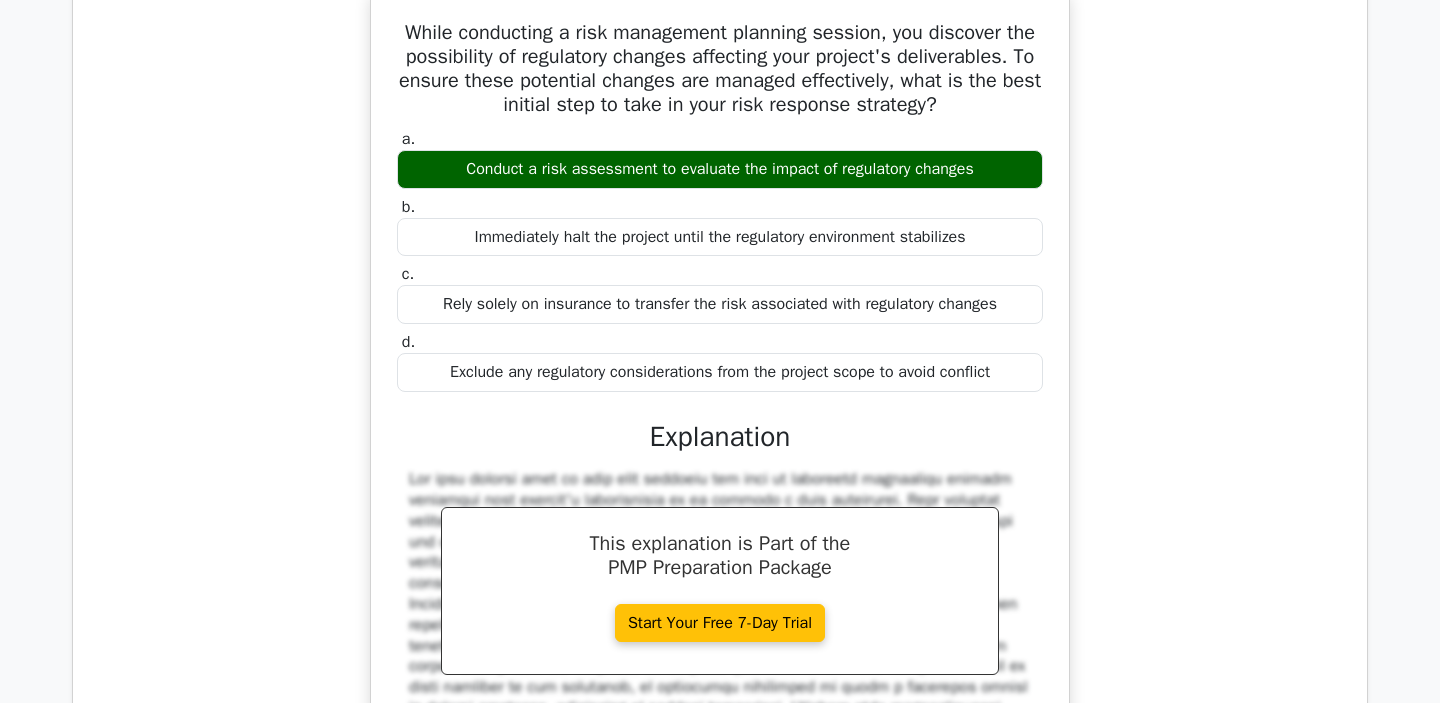 click on "a.
Conduct a risk assessment to evaluate the impact of [REGULATORY_CHANGES]" at bounding box center [720, 159] 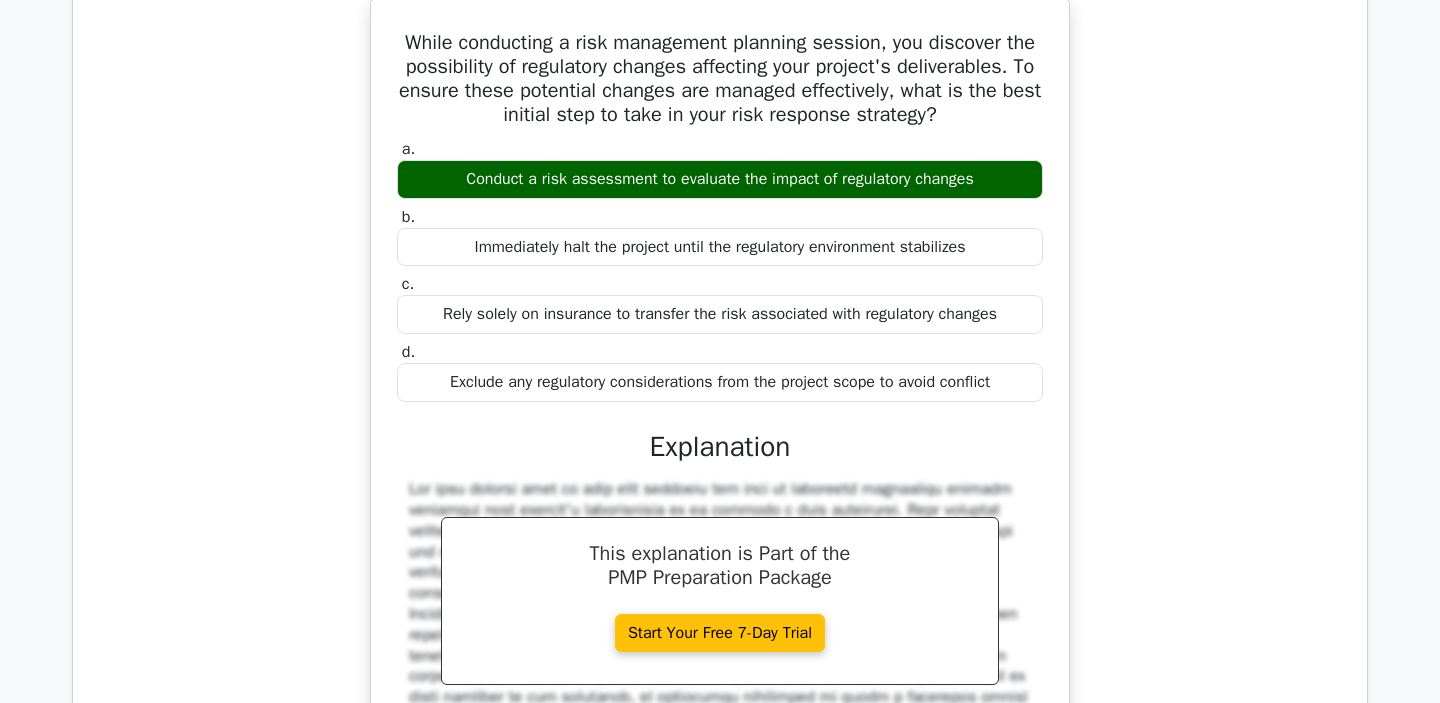 click at bounding box center [980, 224] 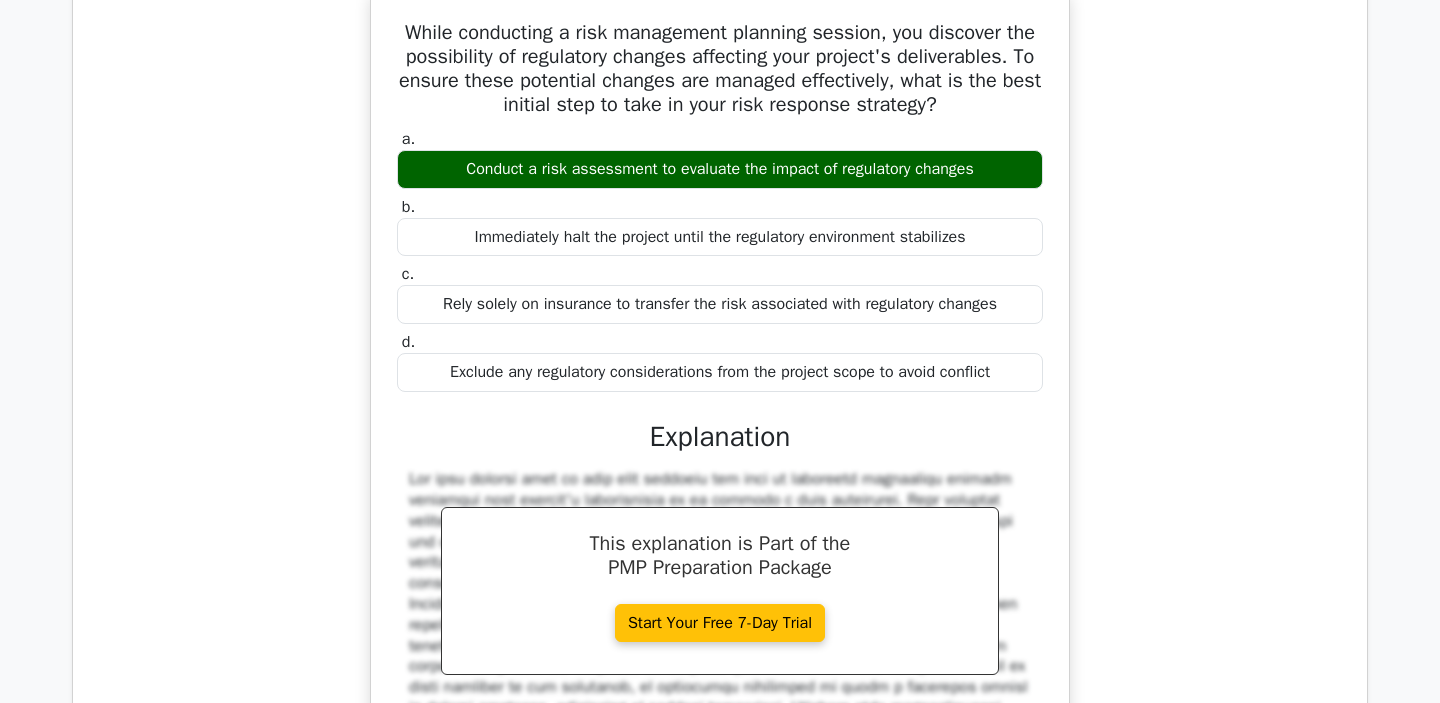 click on "Immediately halt the project until the regulatory environment stabilizes" at bounding box center (720, 237) 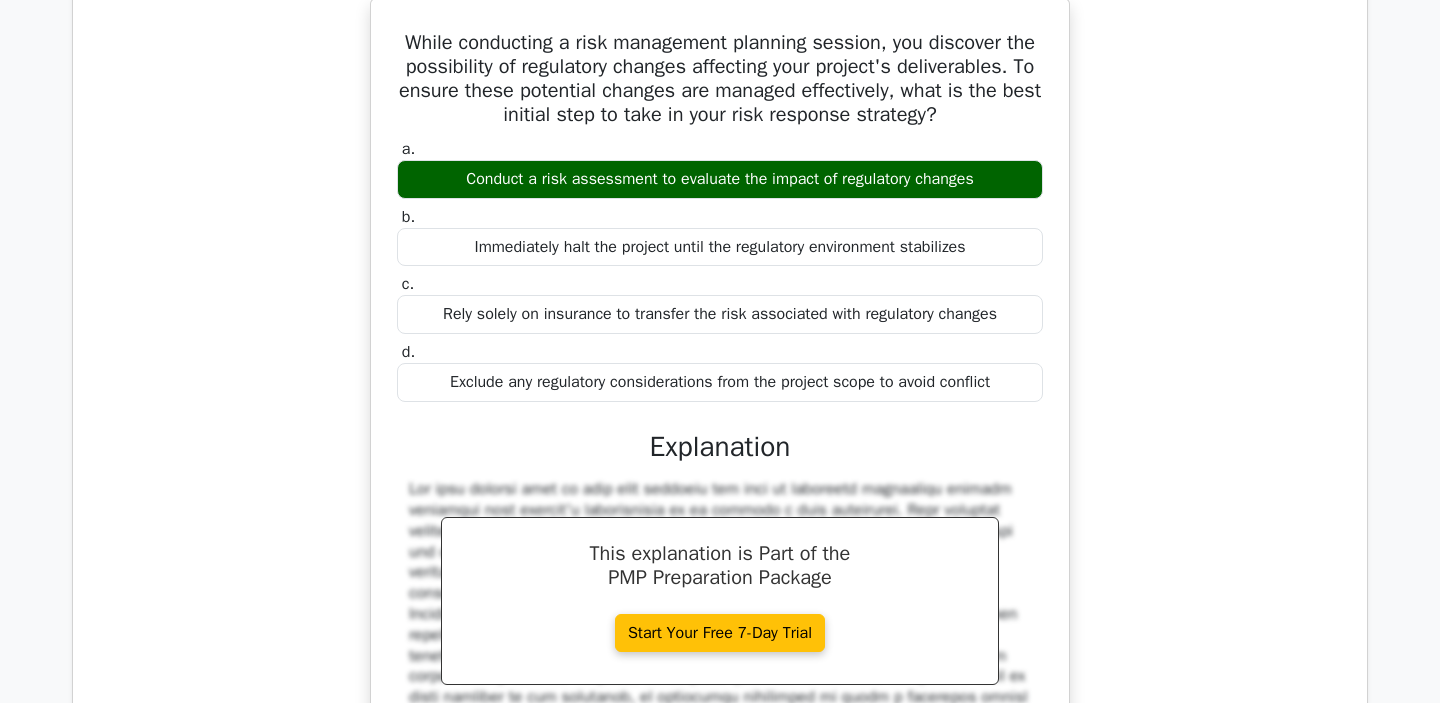 click at bounding box center (638, 224) 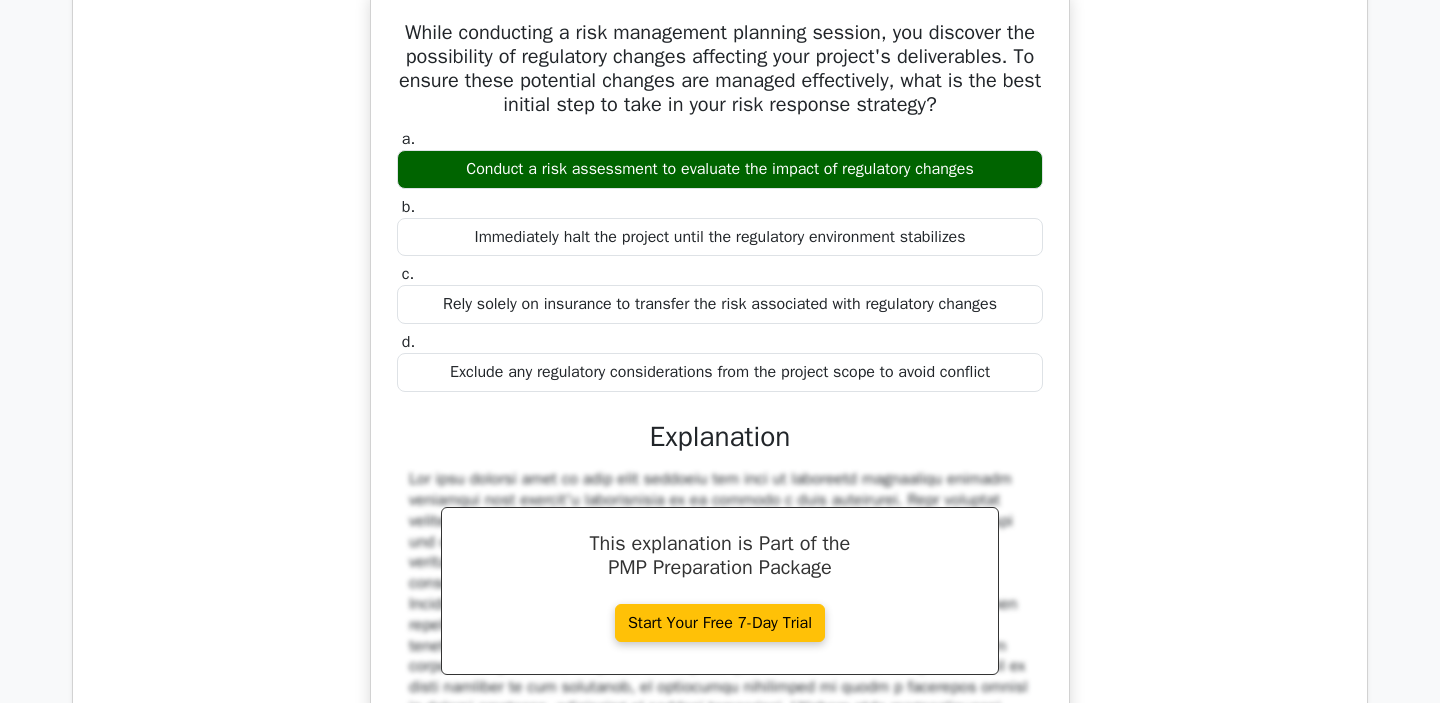 click on "b.
Immediately halt the project until the [REGULATORY_ENVIRONMENT] stabilizes" at bounding box center [720, 227] 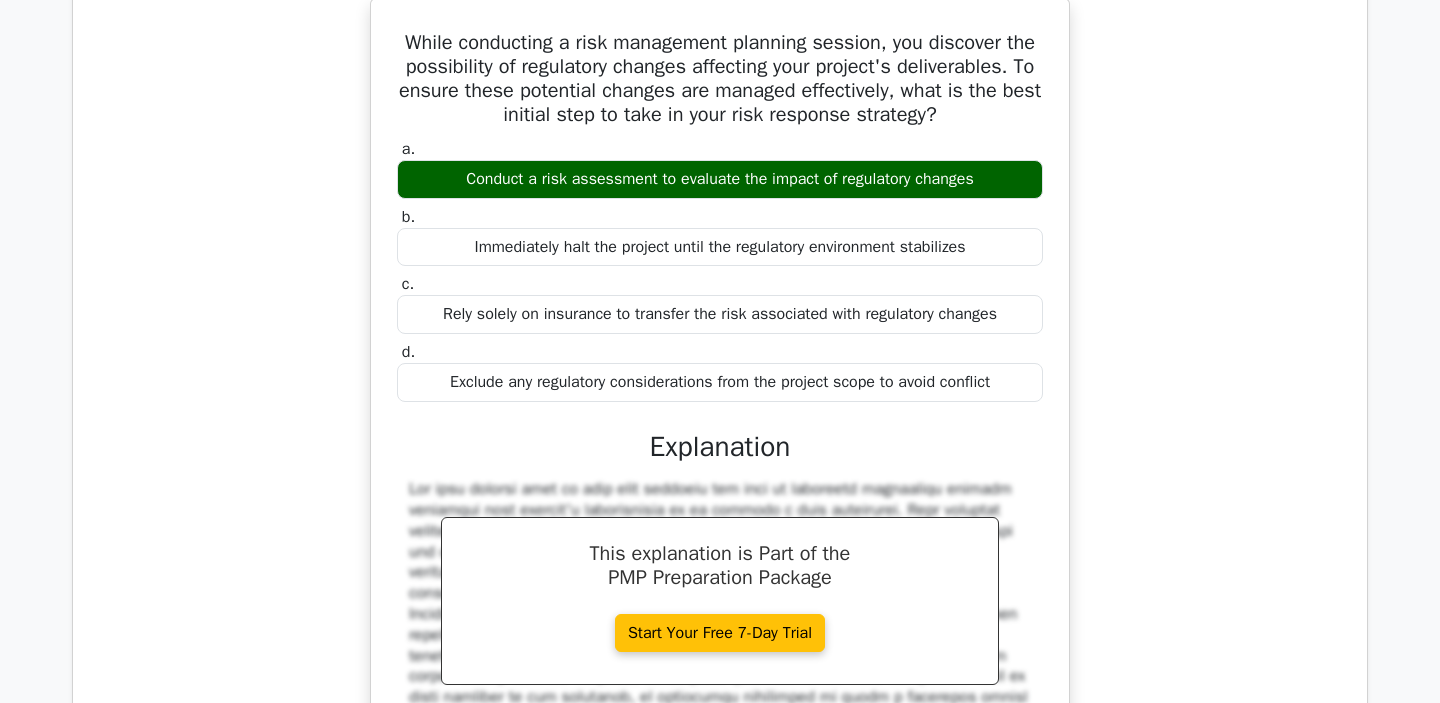 click at bounding box center (721, 224) 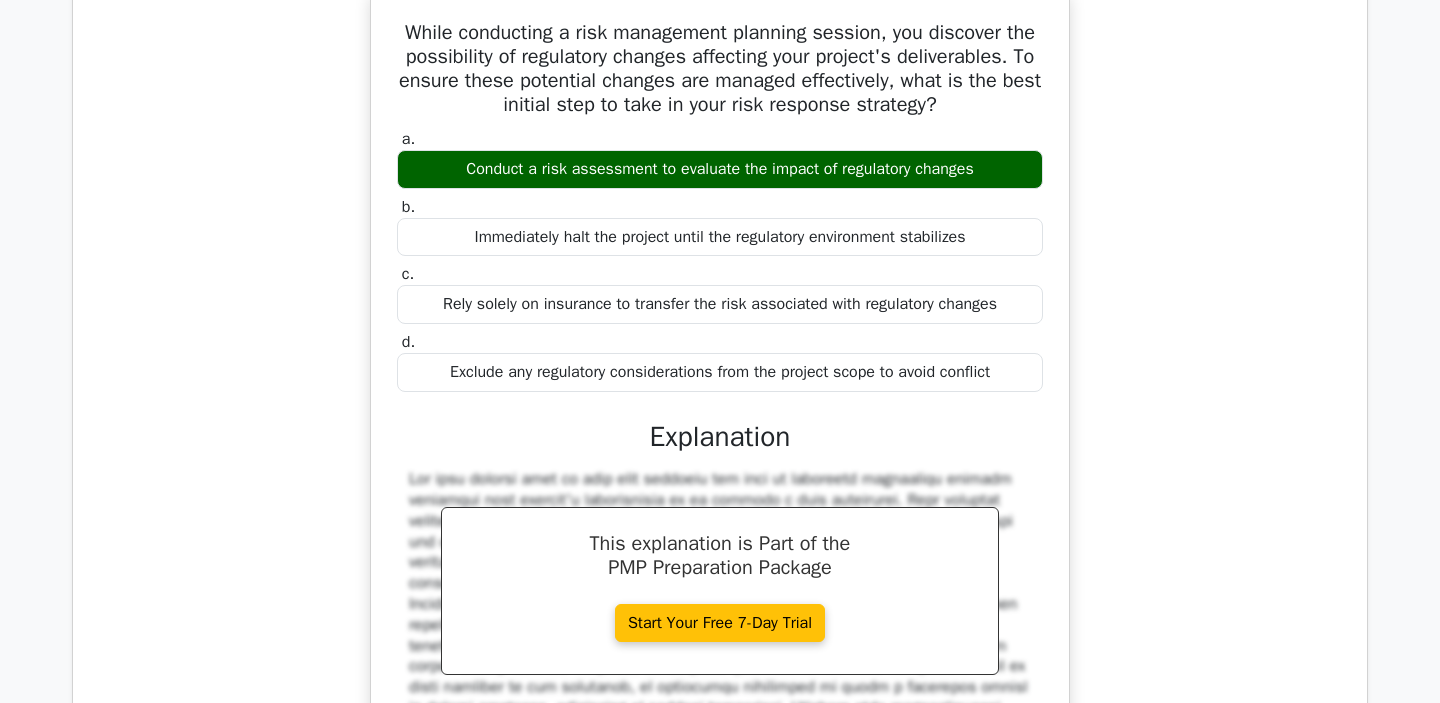 click on "Conduct a risk assessment to evaluate the impact of regulatory changes" at bounding box center (720, 169) 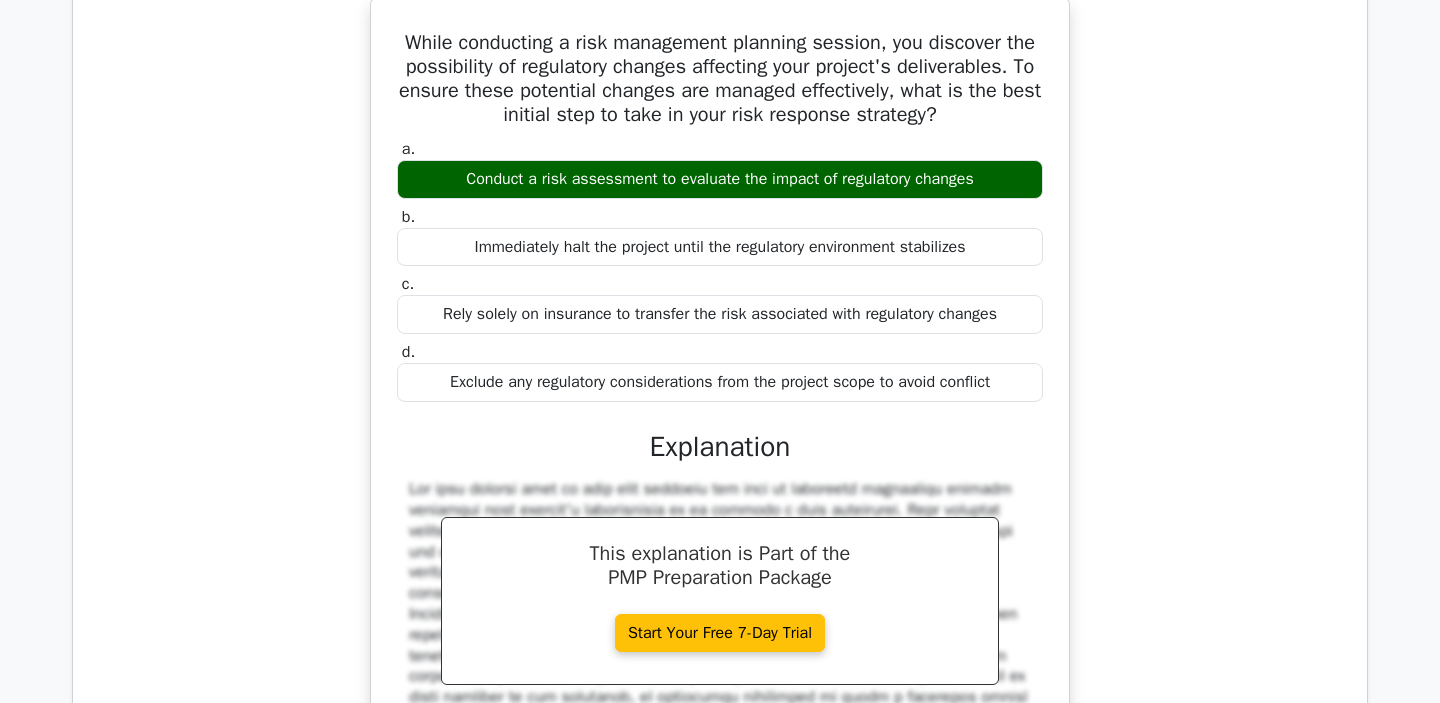 click at bounding box center (1015, 292) 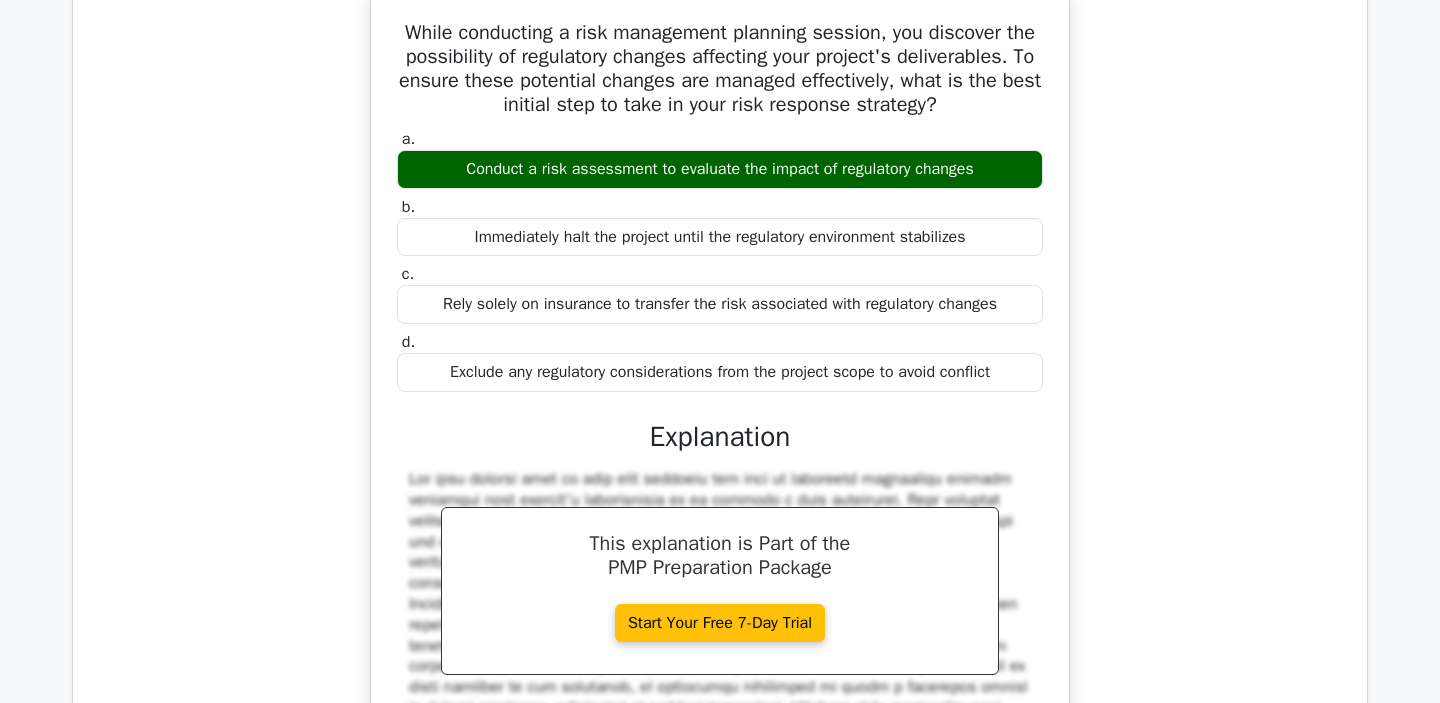 click on "Immediately halt the project until the regulatory environment stabilizes" at bounding box center [720, 237] 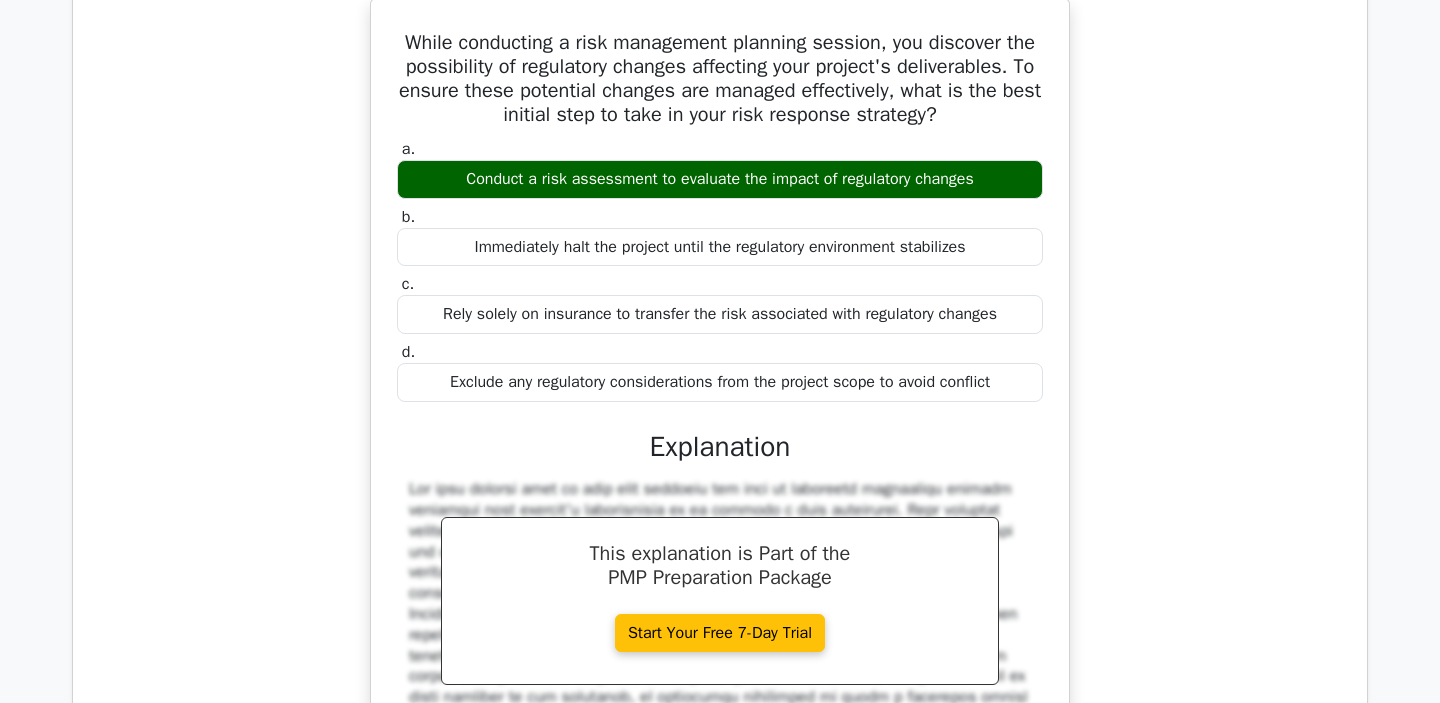 click at bounding box center (960, 292) 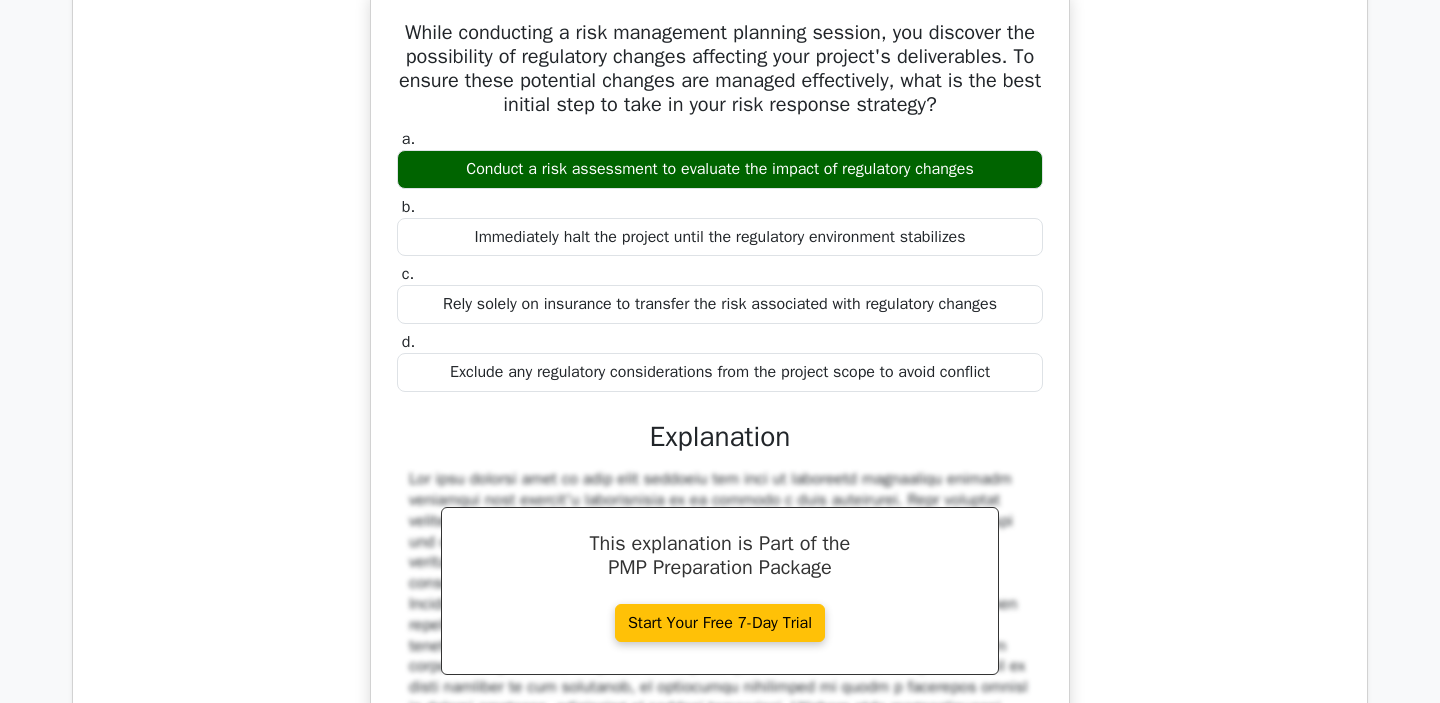click on "a.
Conduct a risk assessment to evaluate the impact of [REGULATORY_CHANGES]
b.
Immediately halt the project until the [REGULATORY_ENVIRONMENT] stabilizes
c. d." at bounding box center [720, 260] 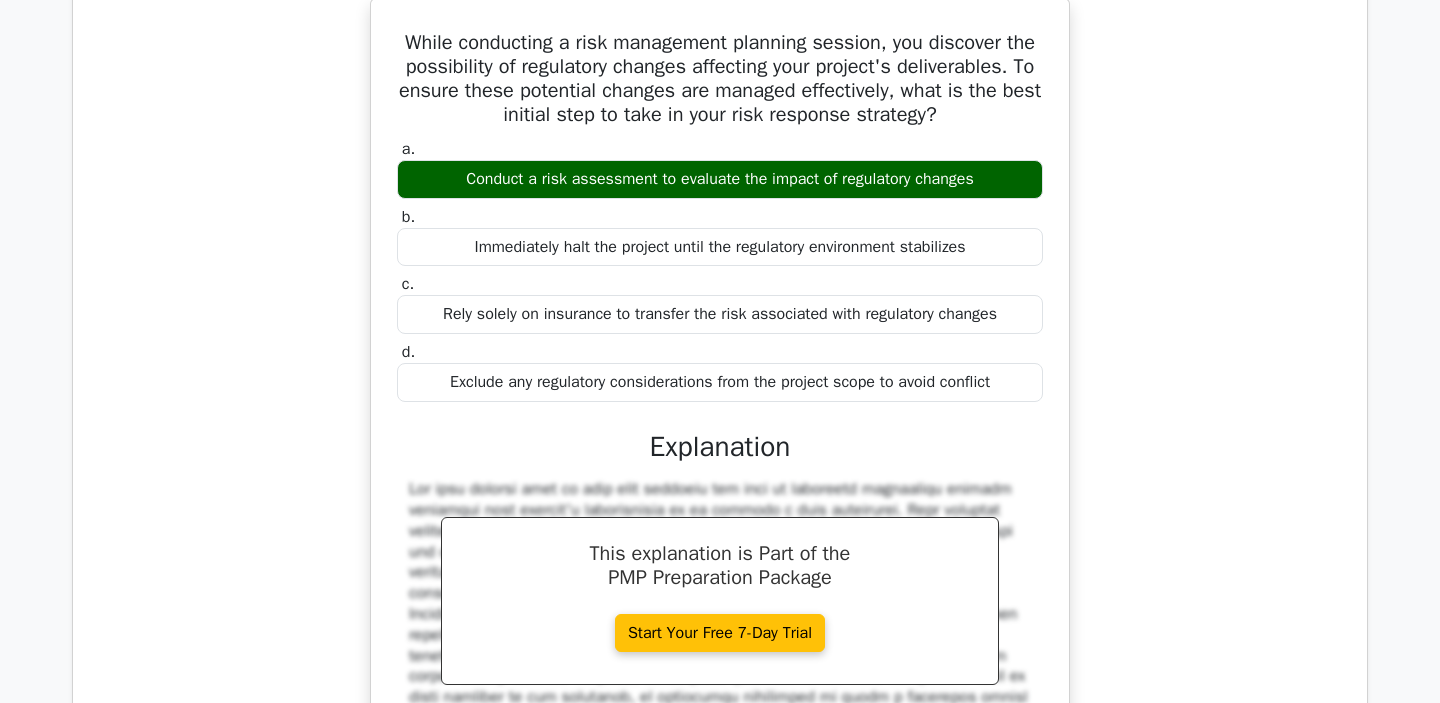 click at bounding box center (1007, 360) 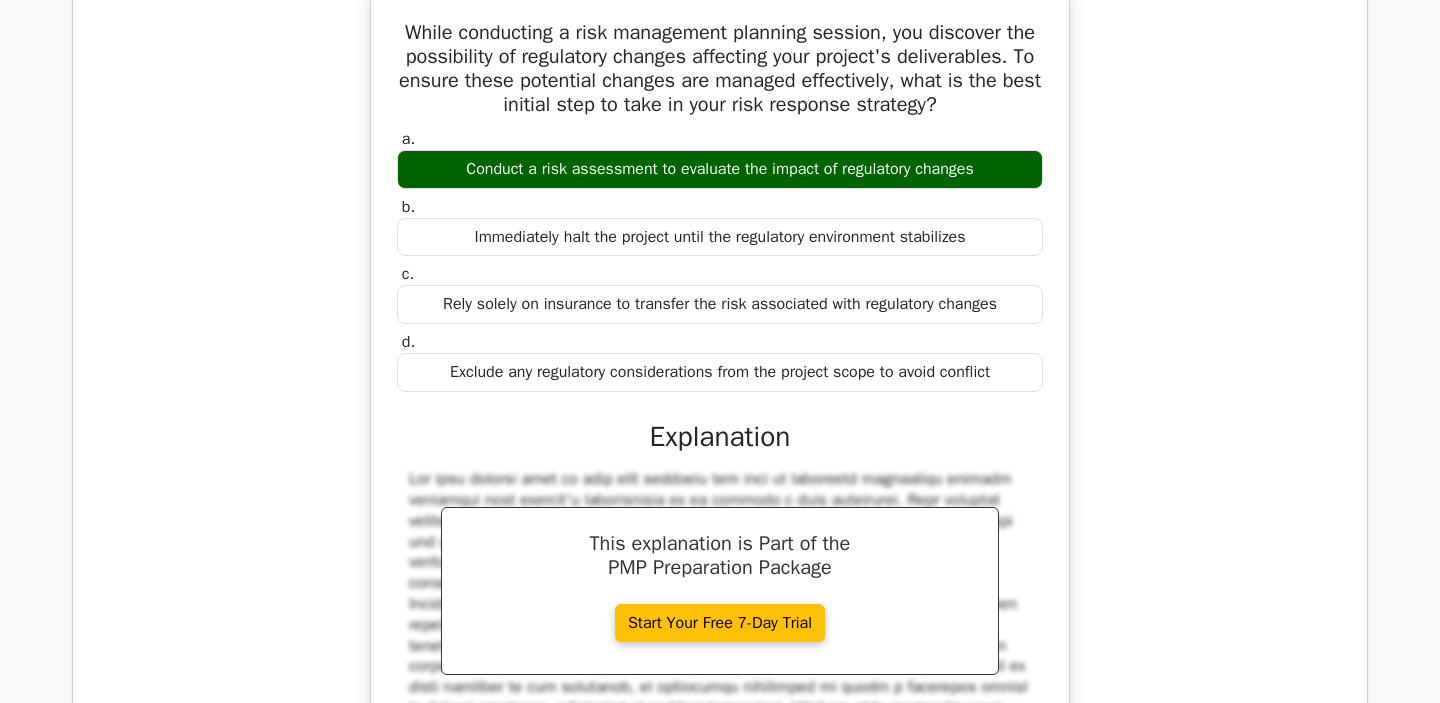click on "Immediately halt the project until the regulatory environment stabilizes" at bounding box center (720, 237) 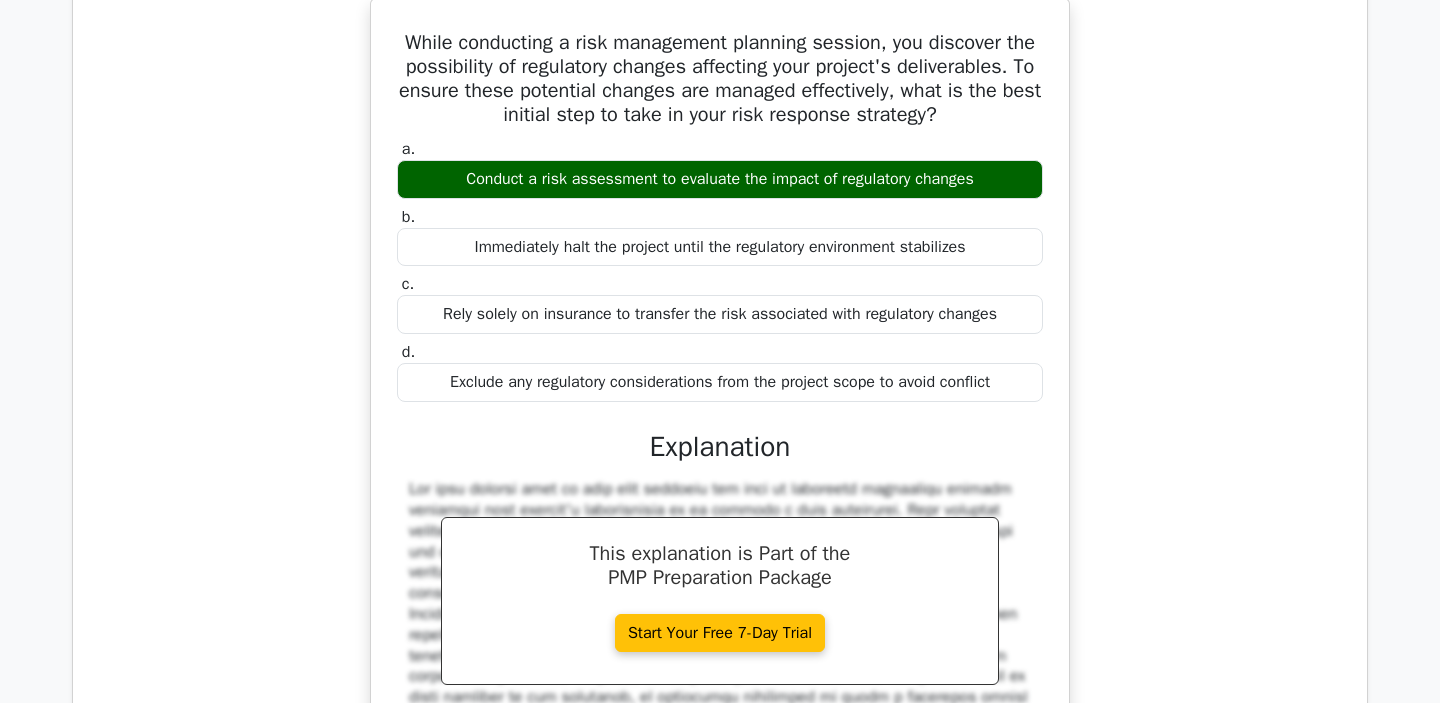 click at bounding box center (451, 360) 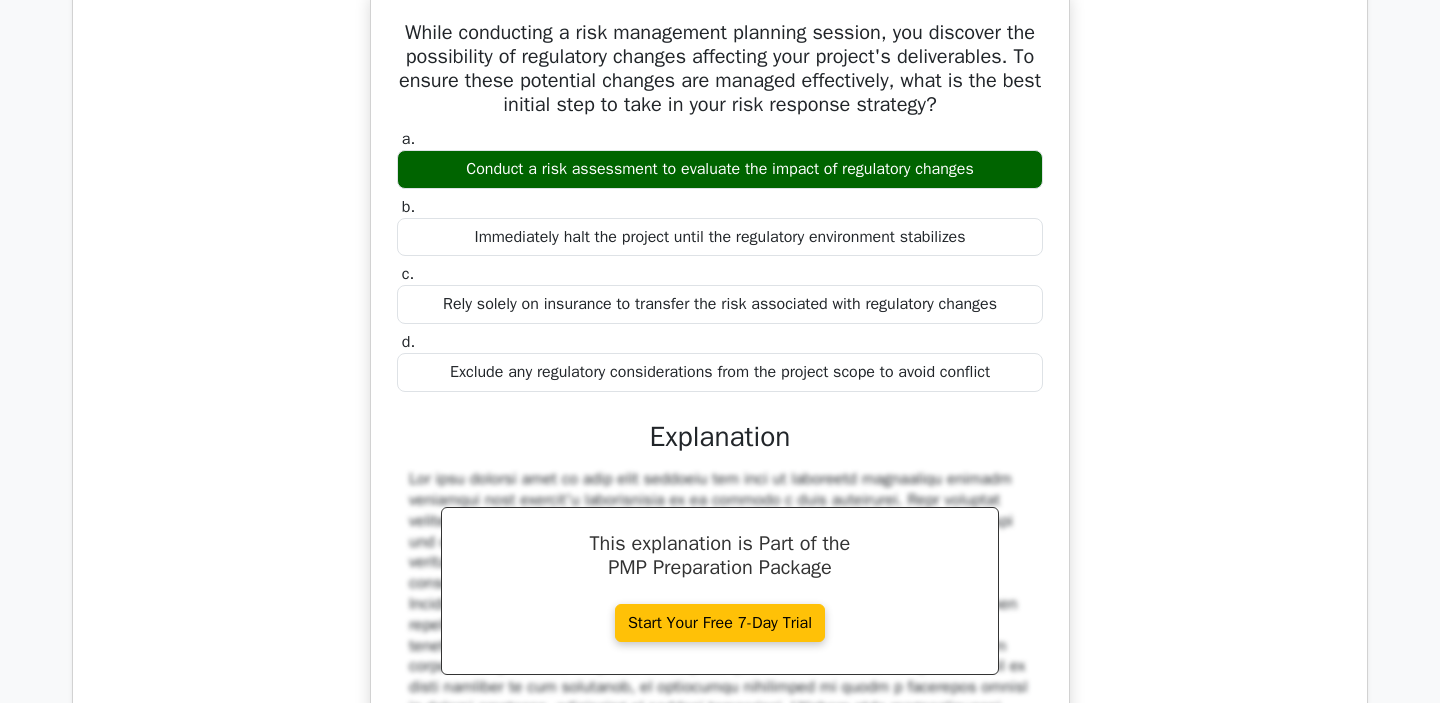 click on "d.
Exclude any [REGULATORY_CONSIDERATIONS] from the project scope to avoid conflict" at bounding box center [720, 362] 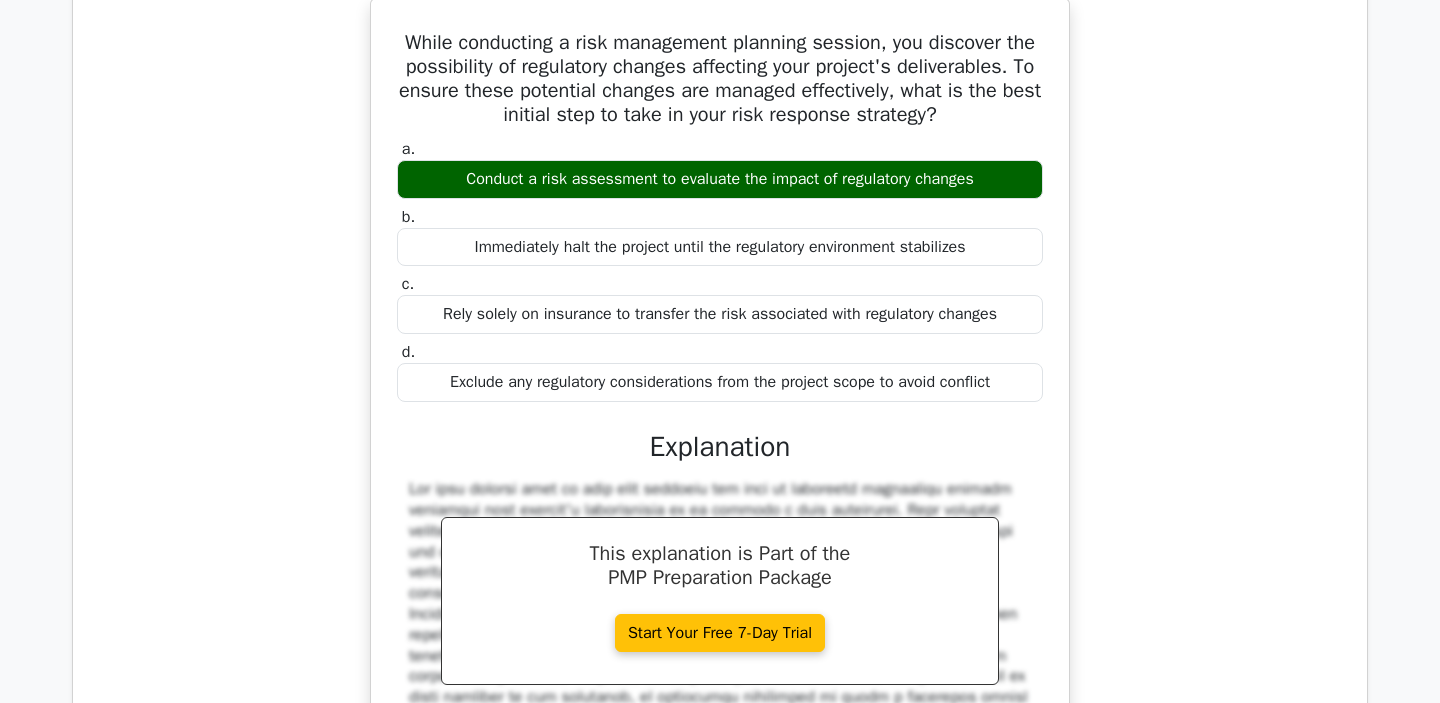 click at bounding box center [816, 312] 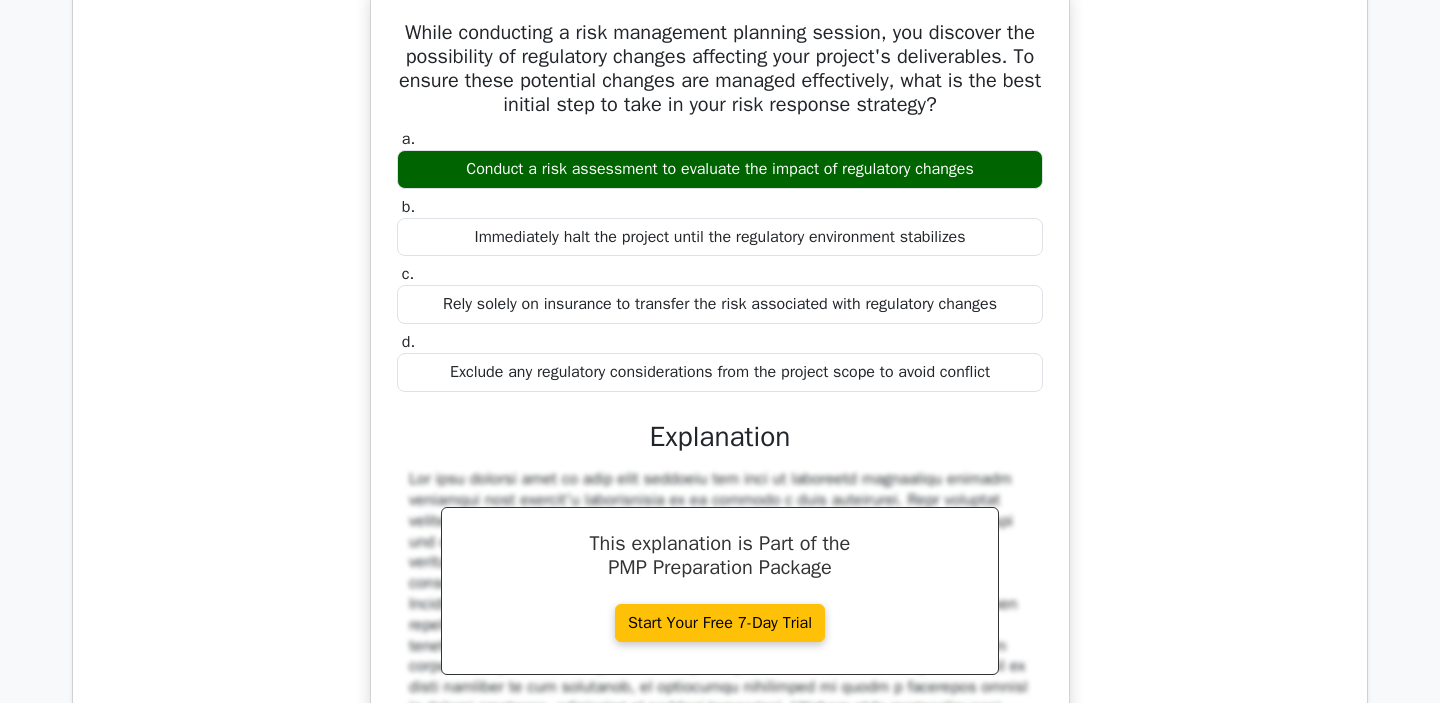 click on "Explanation" at bounding box center (720, 437) 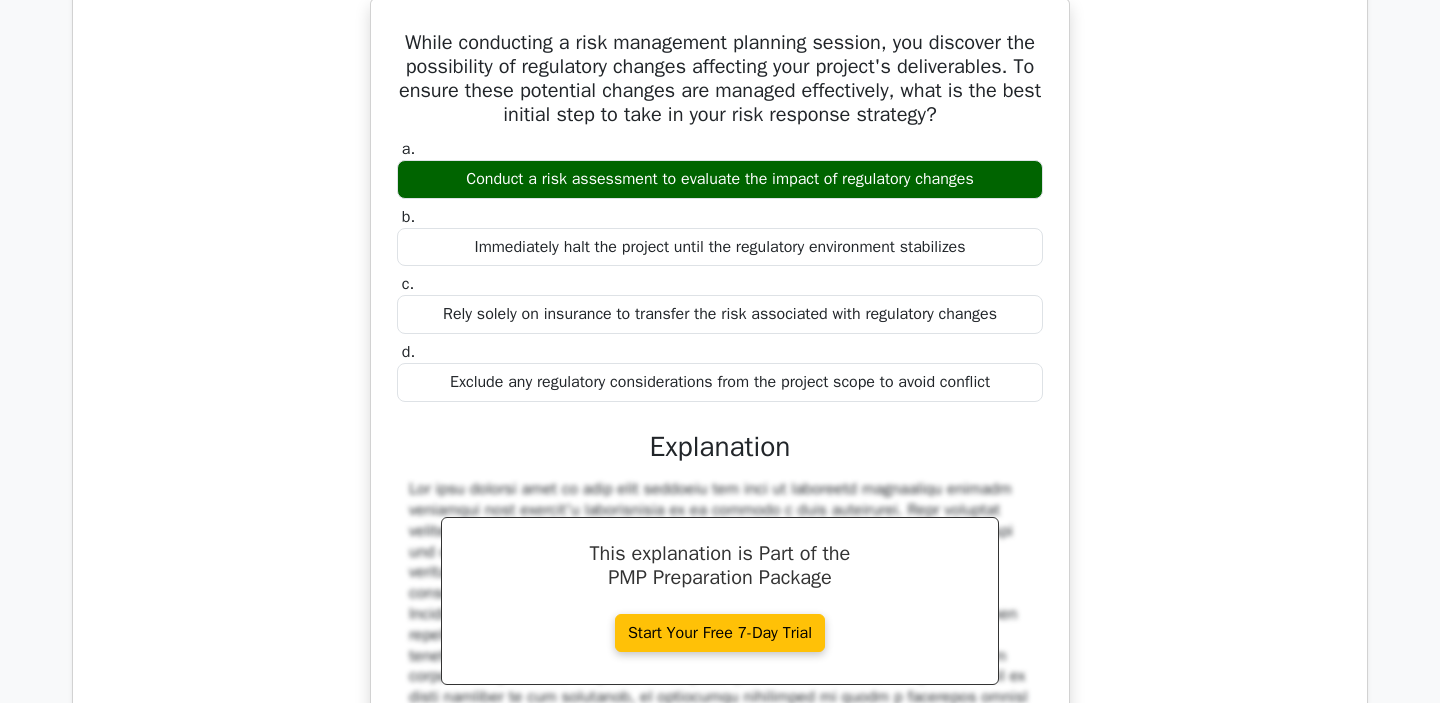 click at bounding box center [990, 427] 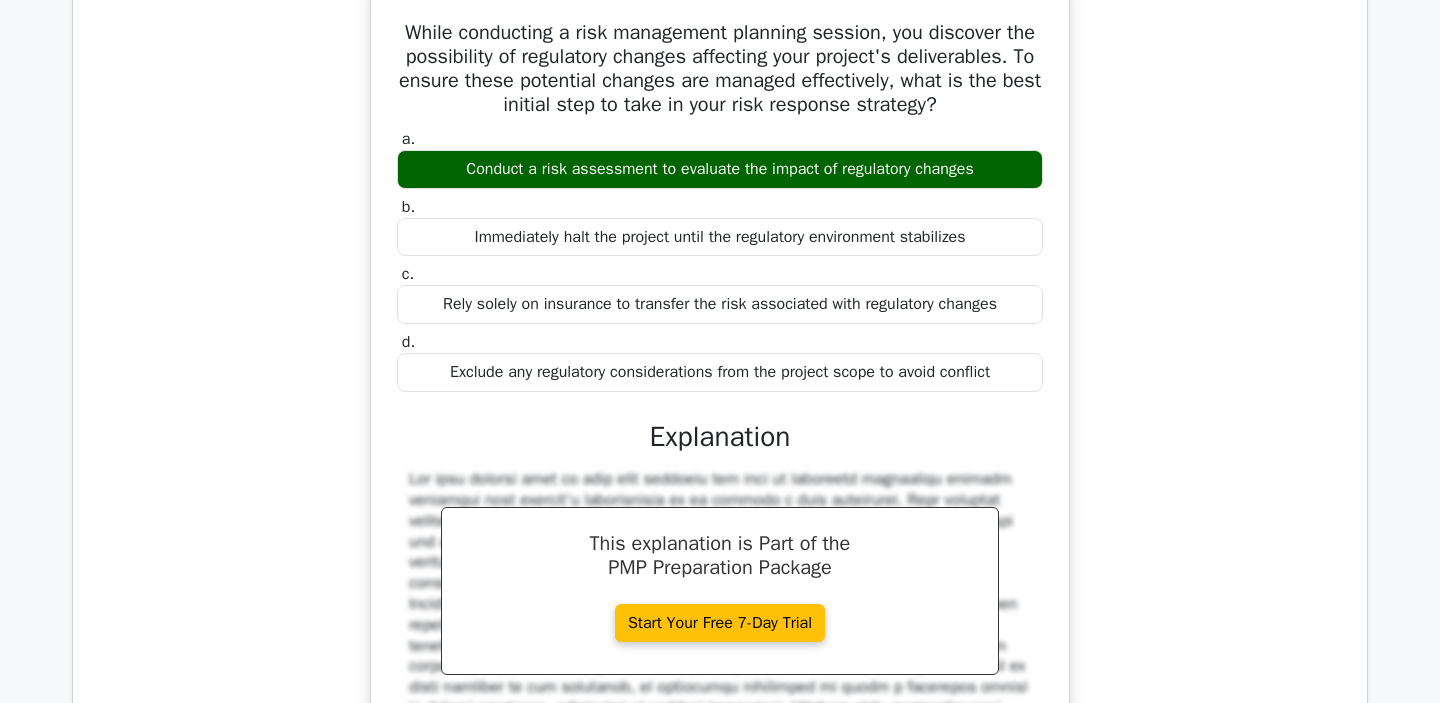 click on "a.
Conduct a risk assessment to evaluate the impact of [REGULATORY_CHANGES]
b.
Immediately halt the project until the [REGULATORY_ENVIRONMENT] stabilizes
c. d." at bounding box center [720, 260] 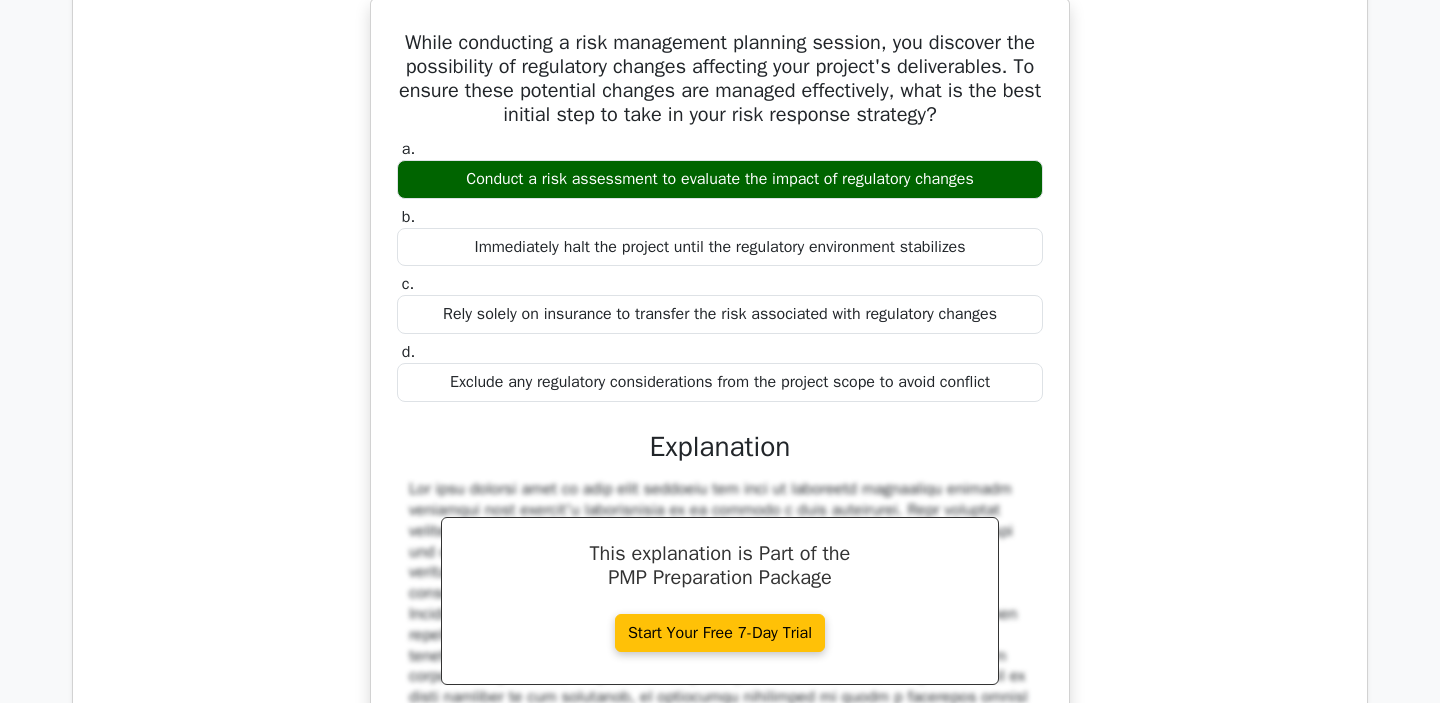 click at bounding box center [483, 427] 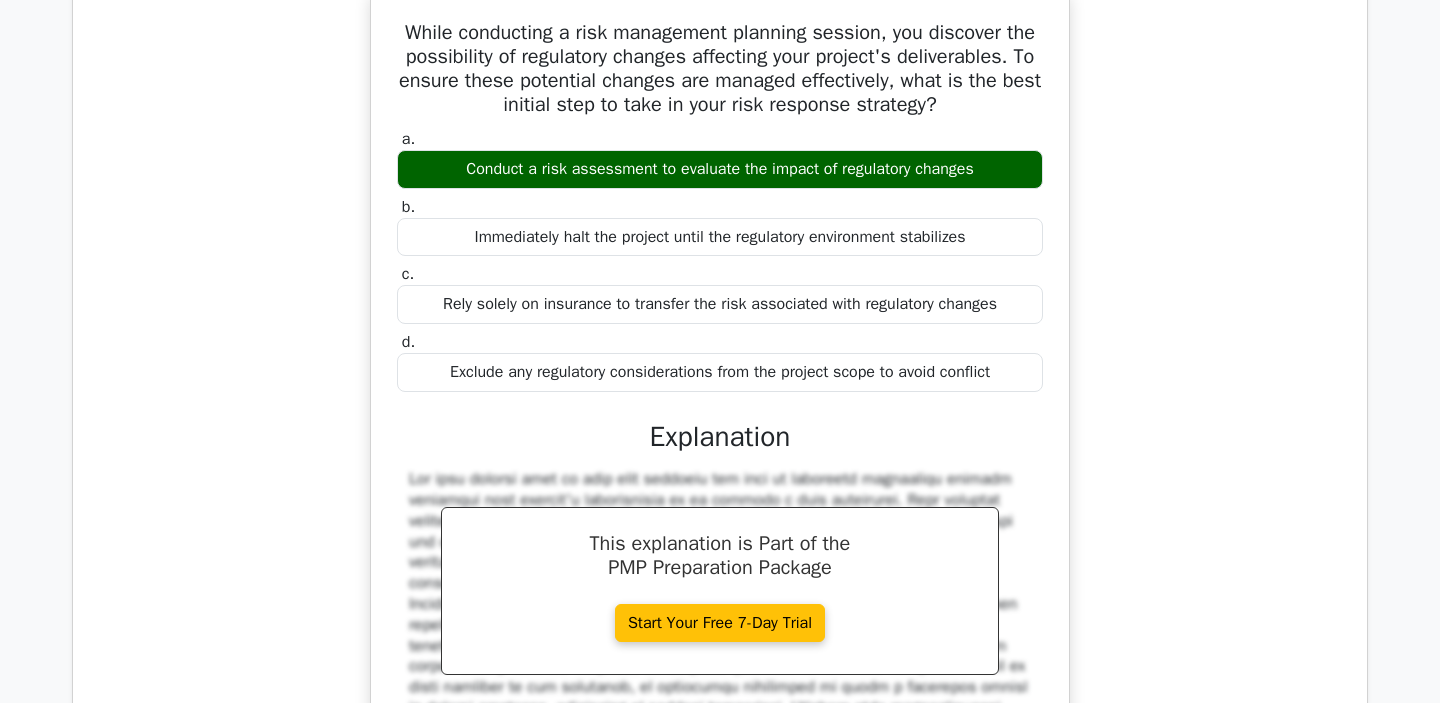 click on "a.
Conduct a risk assessment to evaluate the impact of [REGULATORY_CHANGES]
b.
Immediately halt the project until the [REGULATORY_ENVIRONMENT] stabilizes" at bounding box center (720, 534) 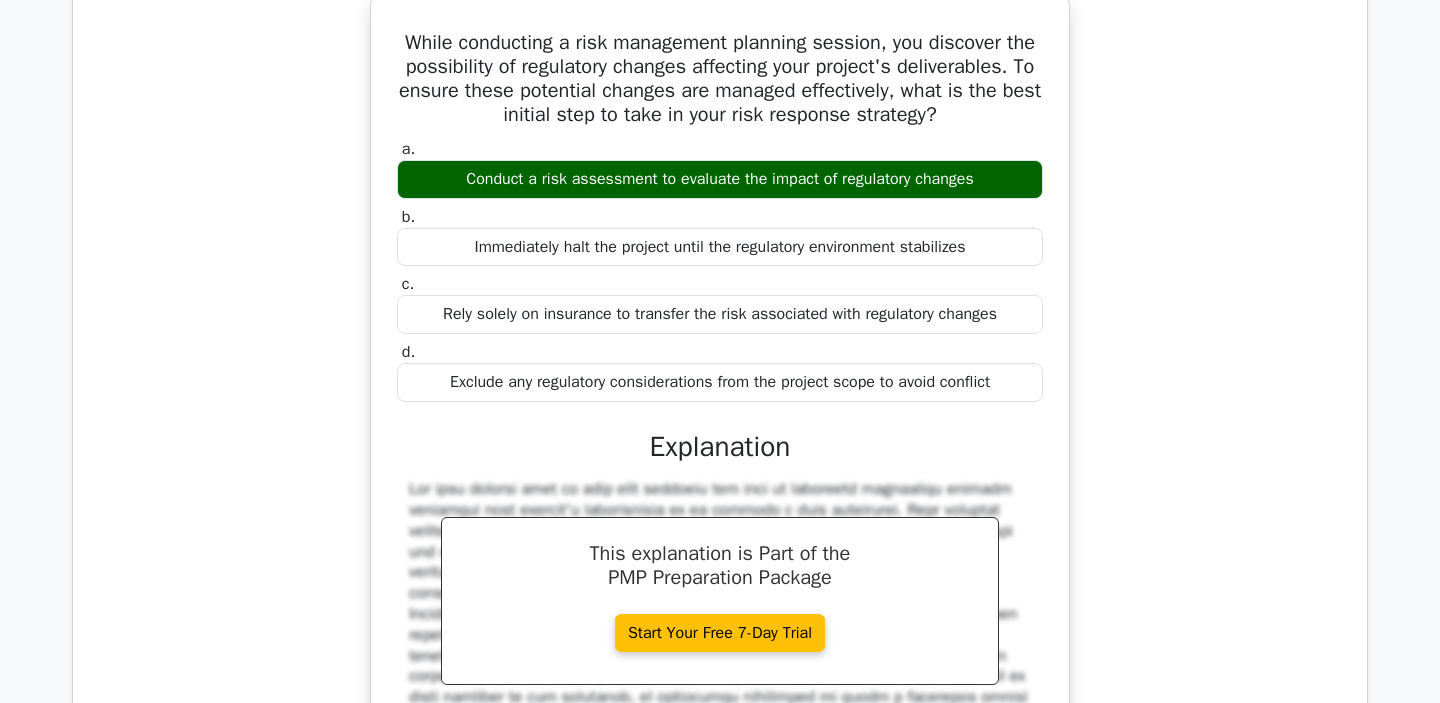click at bounding box center [589, 427] 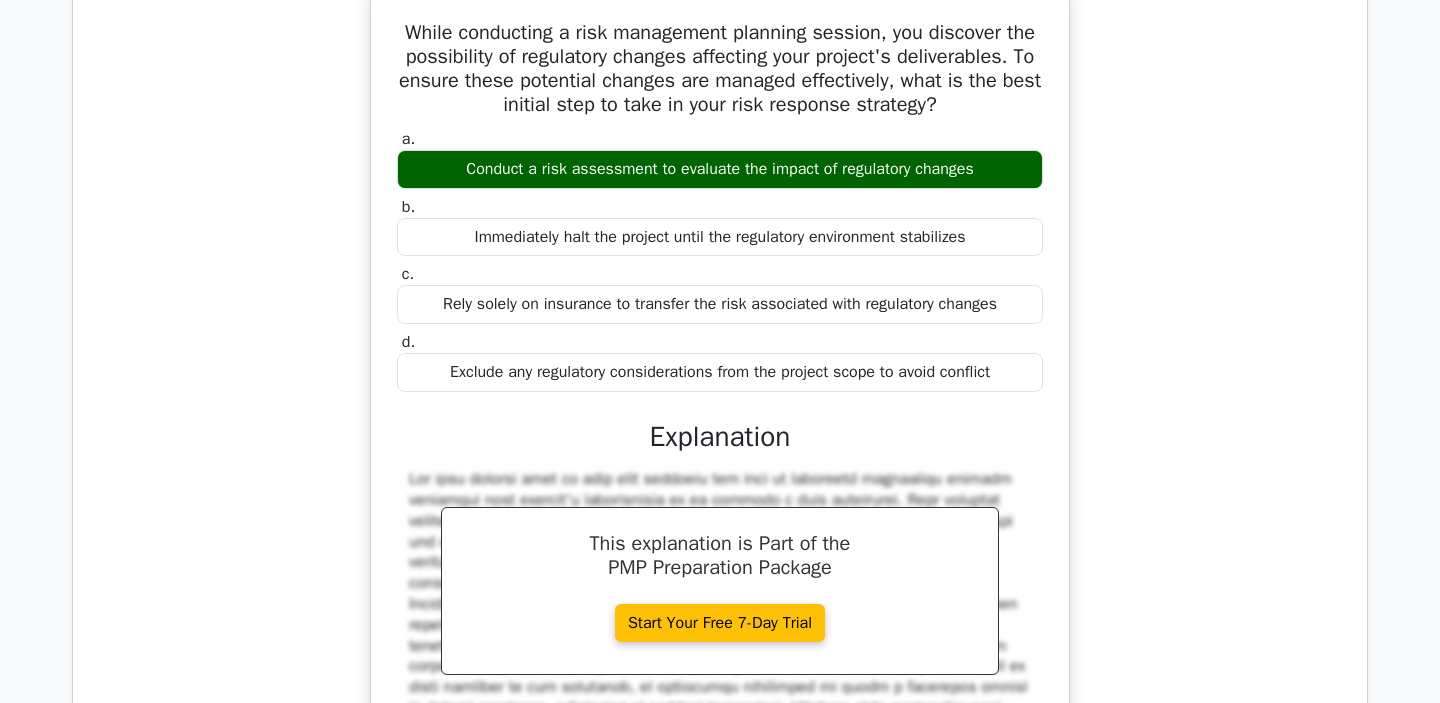 click on "a.
Conduct a risk assessment to evaluate the impact of [REGULATORY_CHANGES]
b.
Immediately halt the project until the [REGULATORY_ENVIRONMENT] stabilizes" at bounding box center (720, 534) 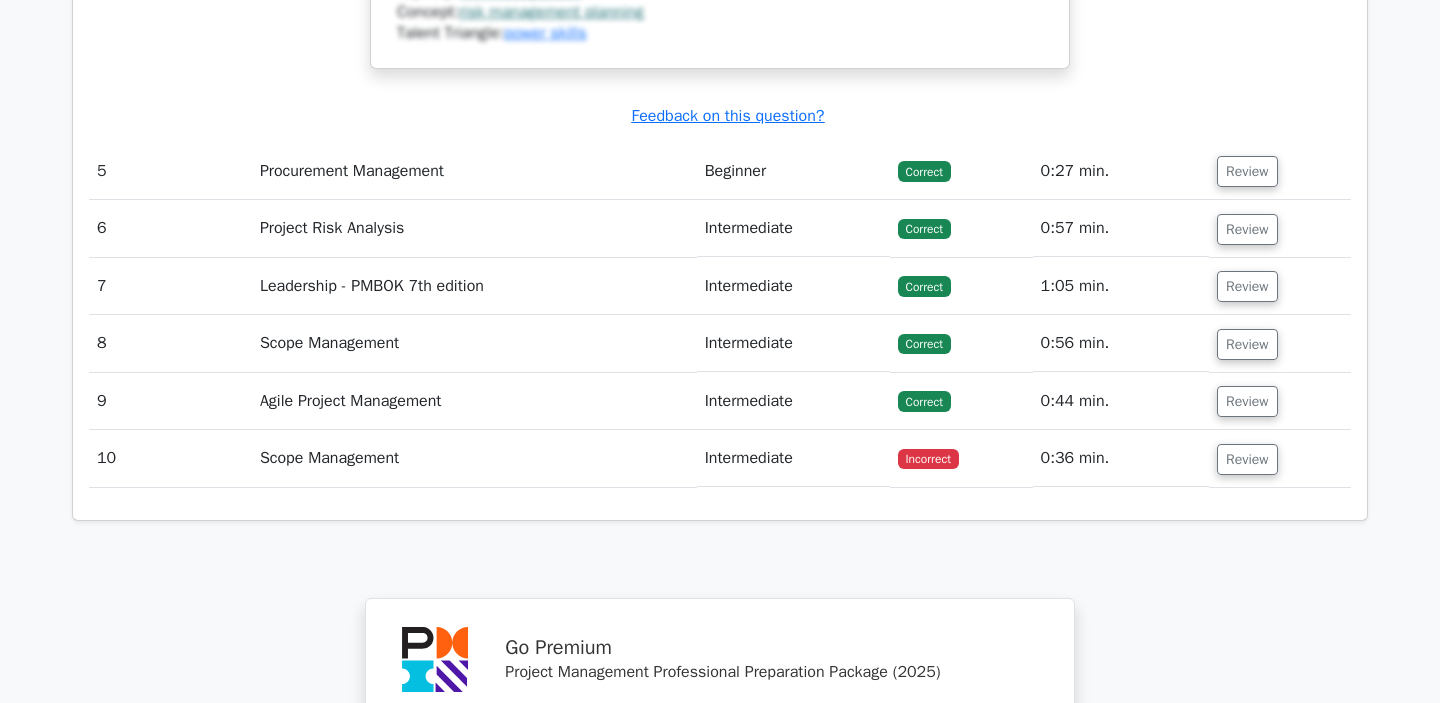 scroll, scrollTop: 5674, scrollLeft: 0, axis: vertical 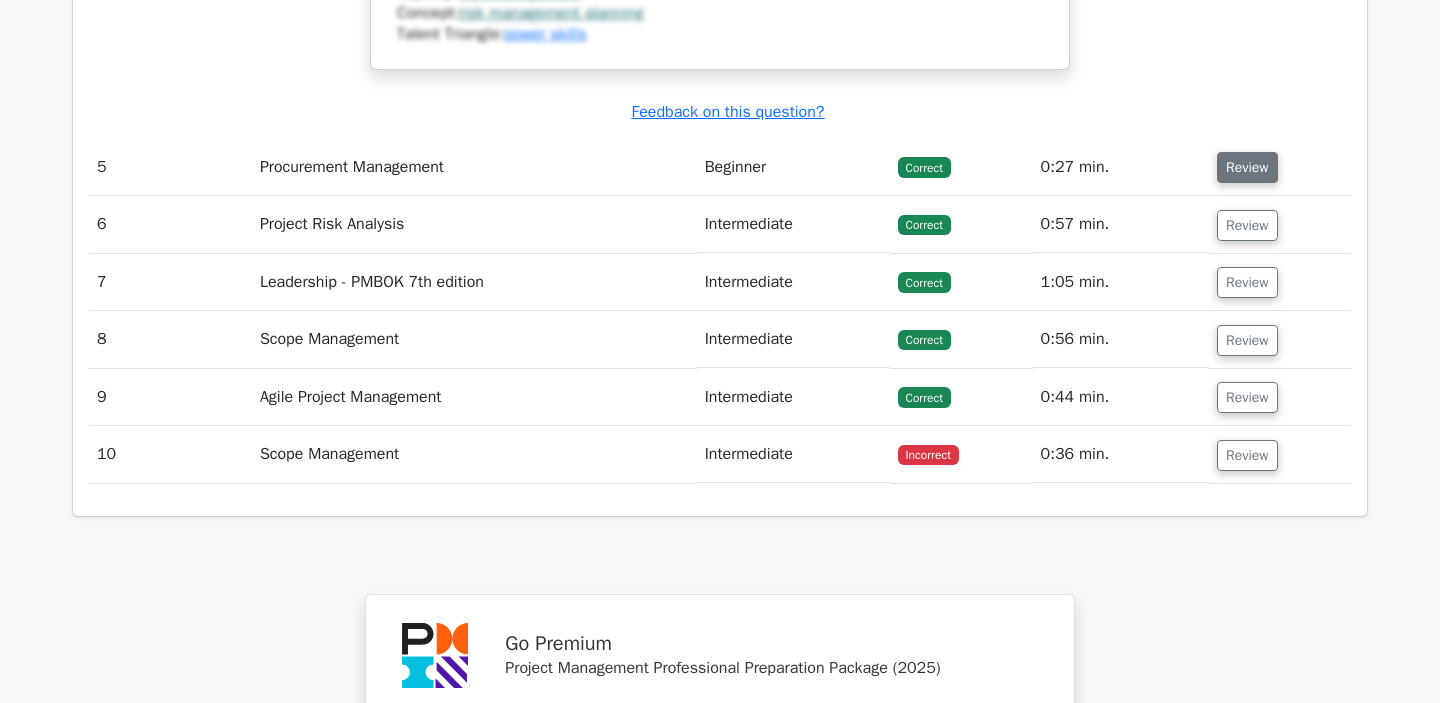 click on "Review" at bounding box center [1247, 167] 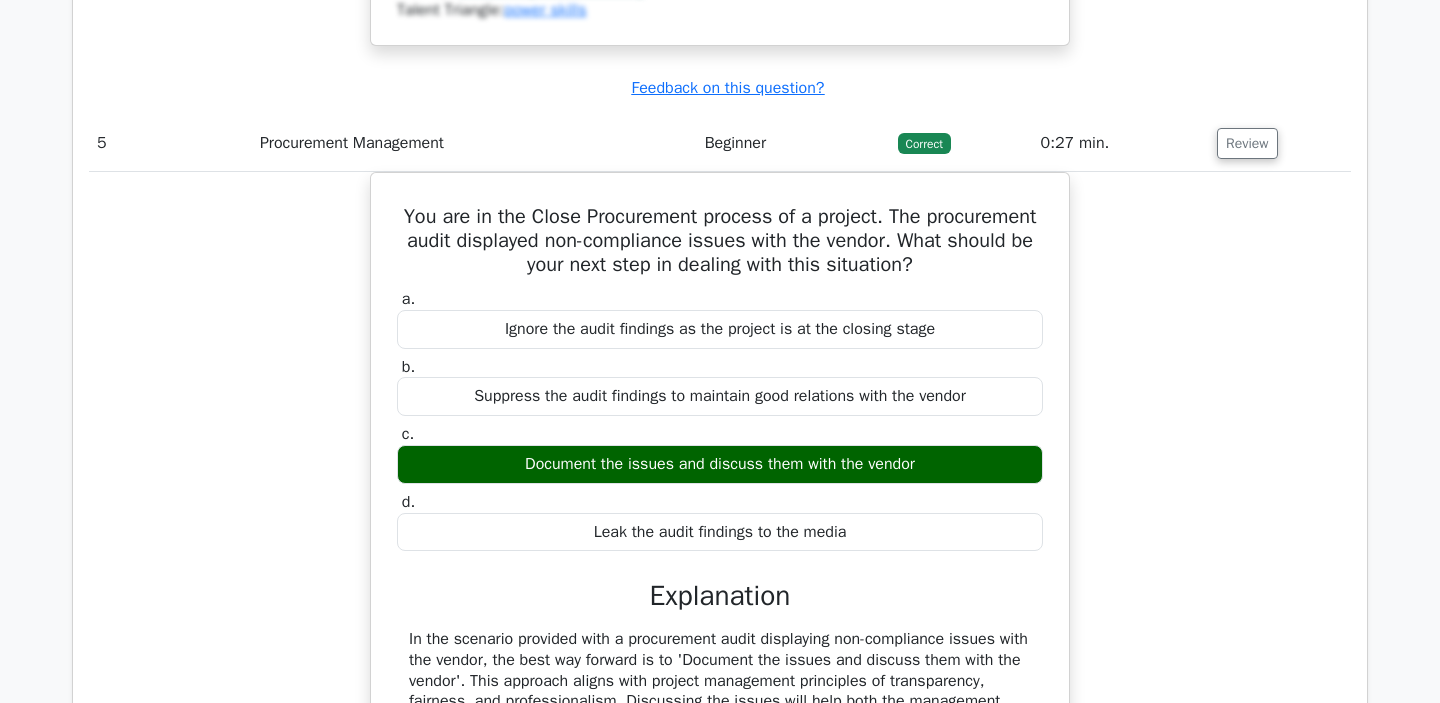 scroll, scrollTop: 5716, scrollLeft: 0, axis: vertical 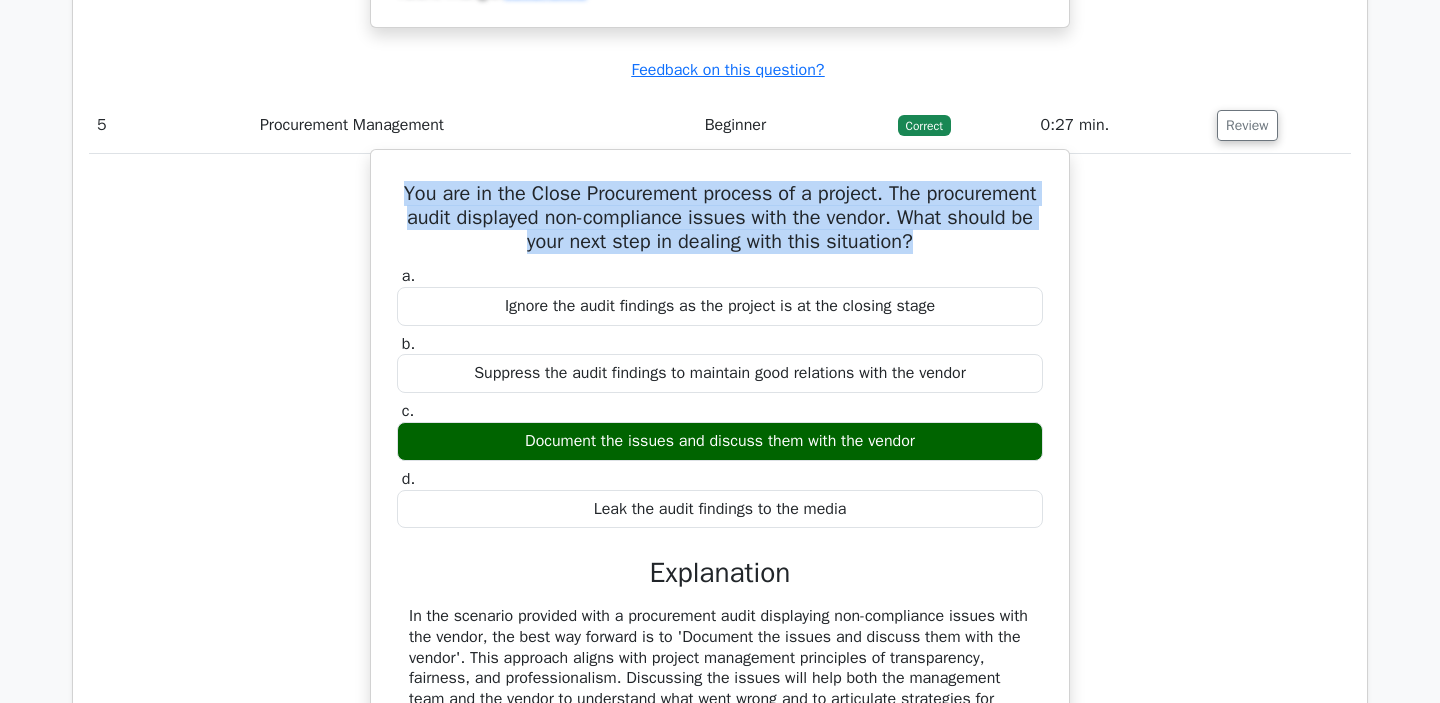 drag, startPoint x: 401, startPoint y: 237, endPoint x: 949, endPoint y: 279, distance: 549.6071 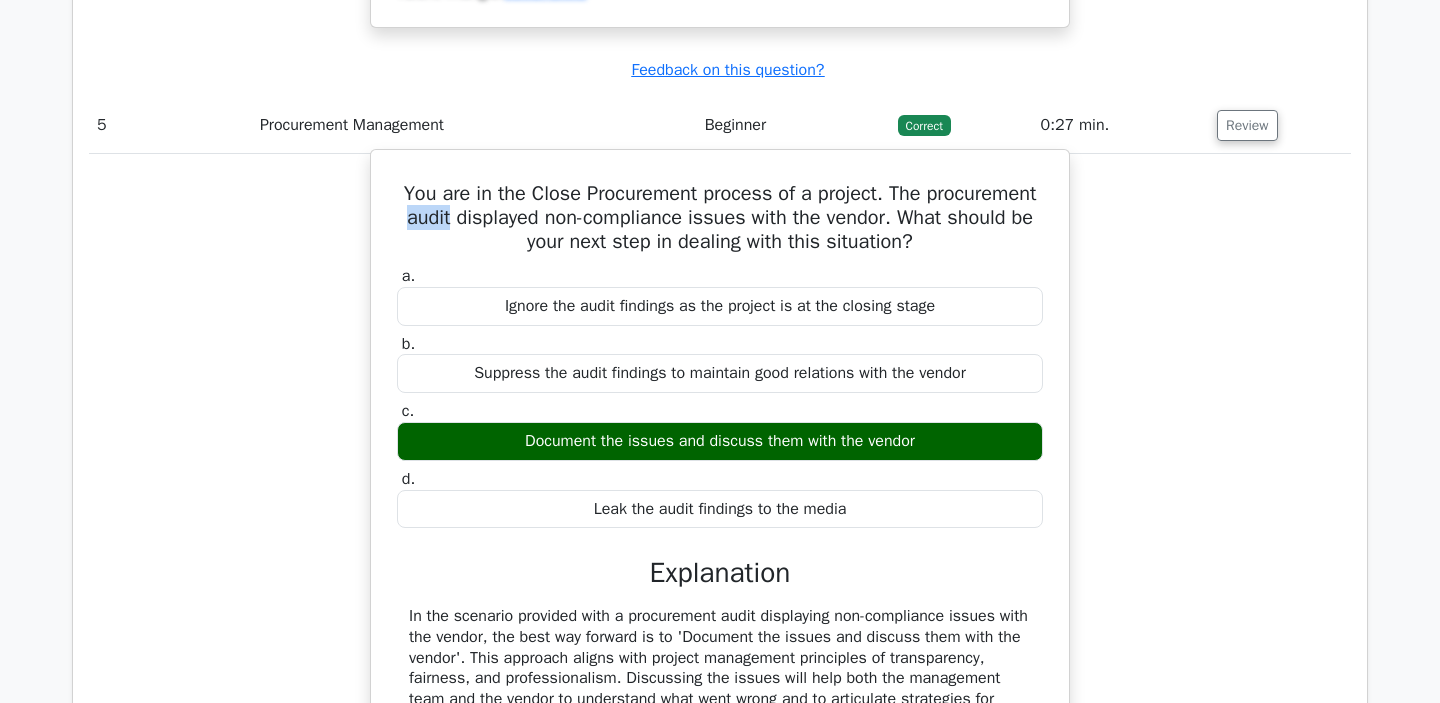 drag, startPoint x: 399, startPoint y: 268, endPoint x: 443, endPoint y: 265, distance: 44.102154 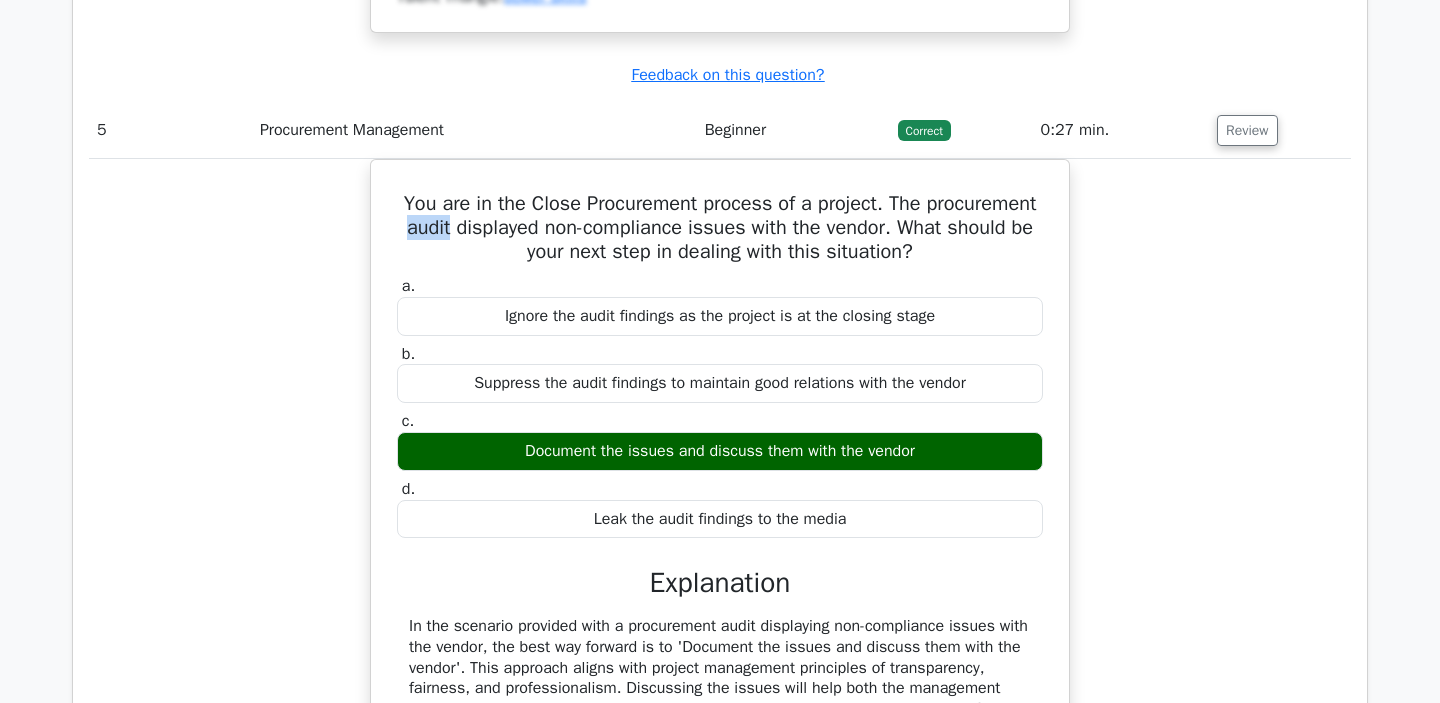 click at bounding box center (430, 275) 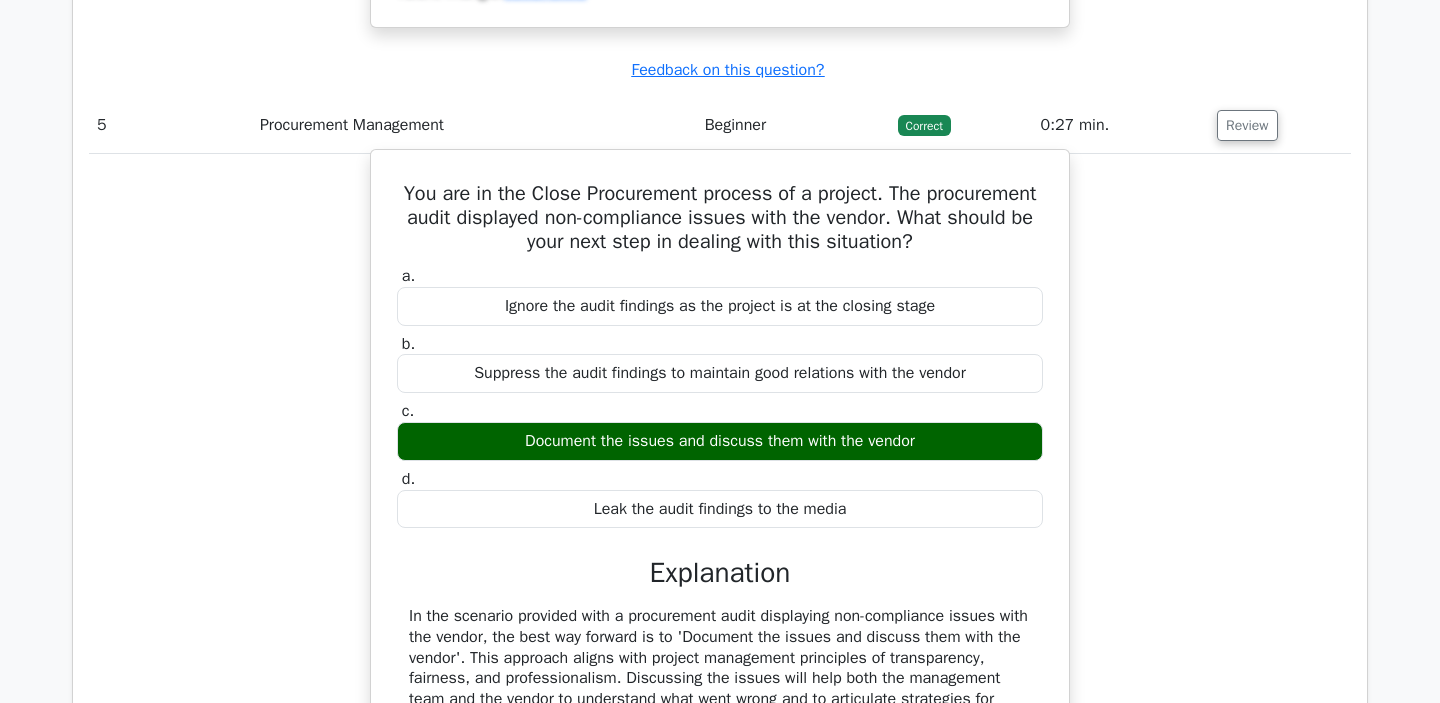 click on "You are in the Close Procurement process of a project. The procurement audit displayed non-compliance issues with the vendor. What should be your next step in dealing with this situation?" at bounding box center (720, 218) 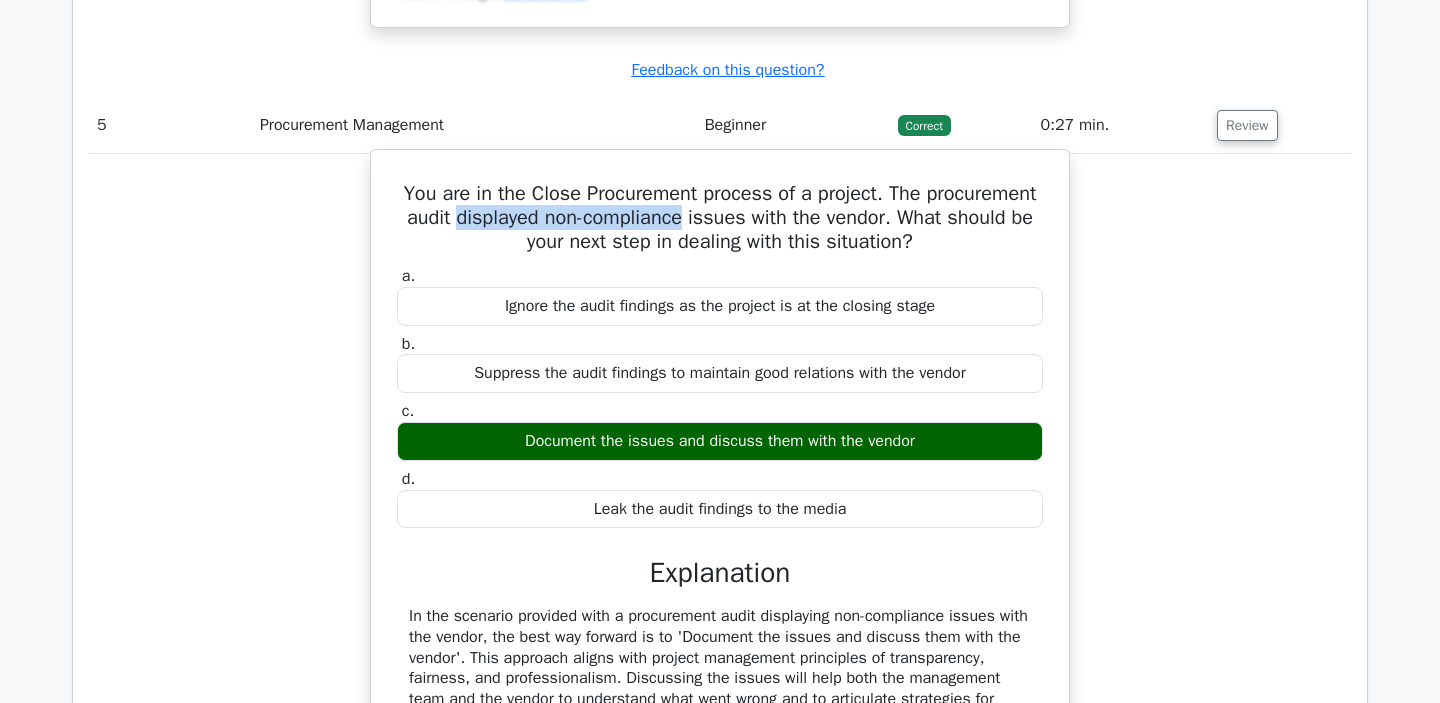drag, startPoint x: 454, startPoint y: 261, endPoint x: 685, endPoint y: 263, distance: 231.00865 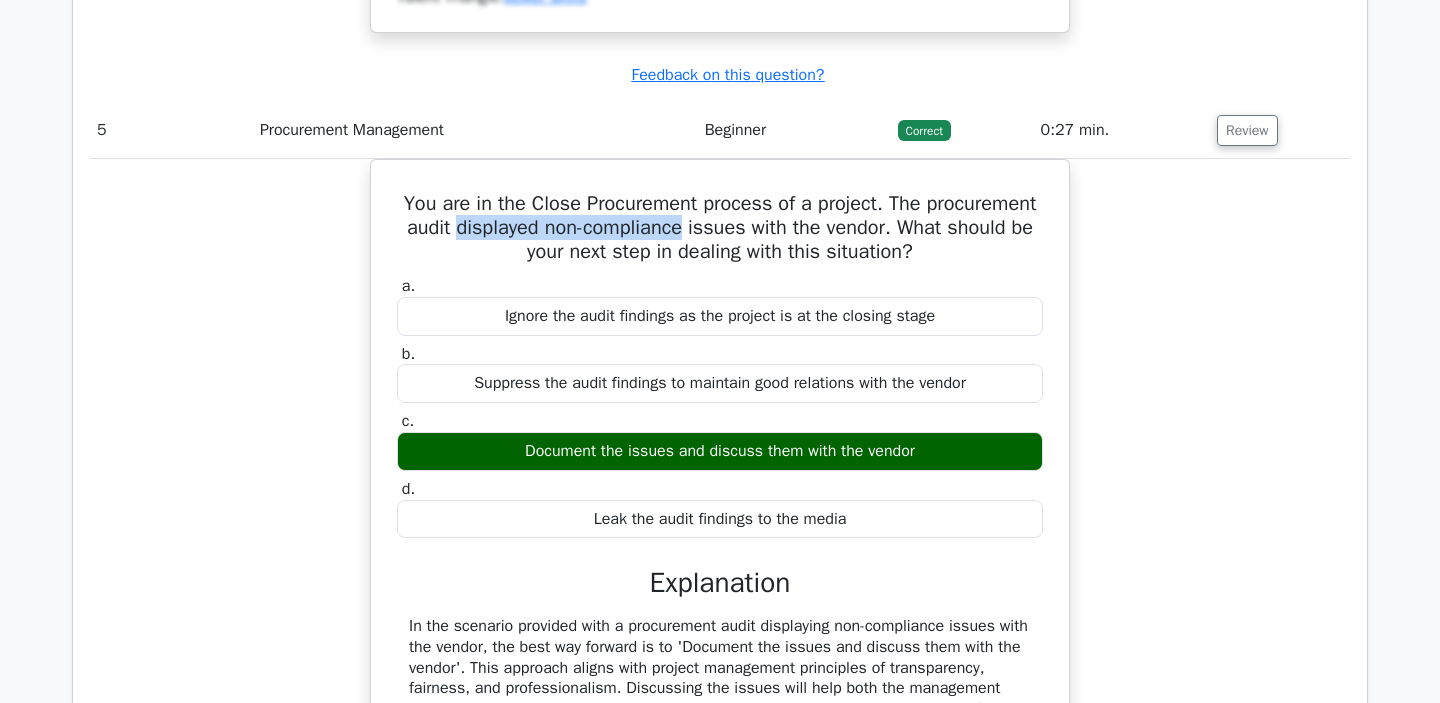 click at bounding box center (672, 275) 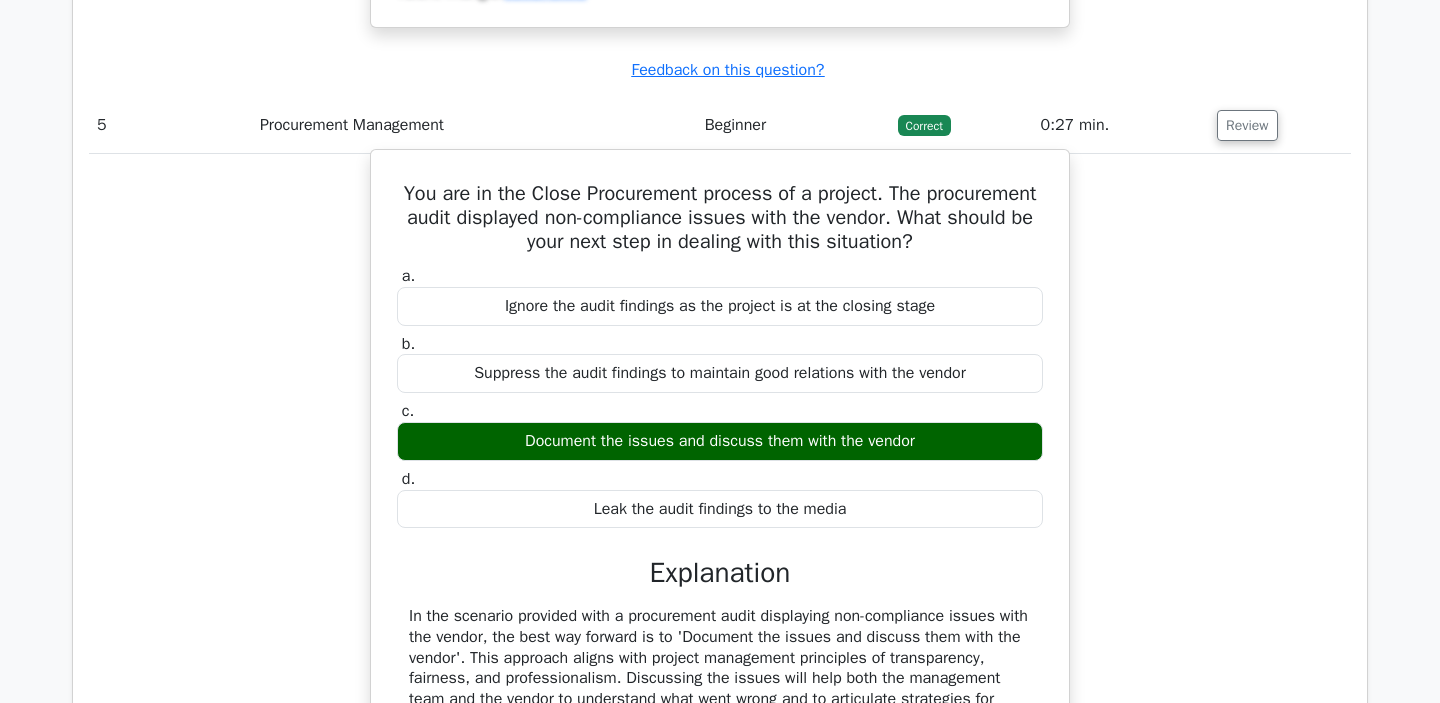 click on "You are in the Close Procurement process of a project. The procurement audit displayed non-compliance issues with the vendor. What should be your next step in dealing with this situation?" at bounding box center (720, 218) 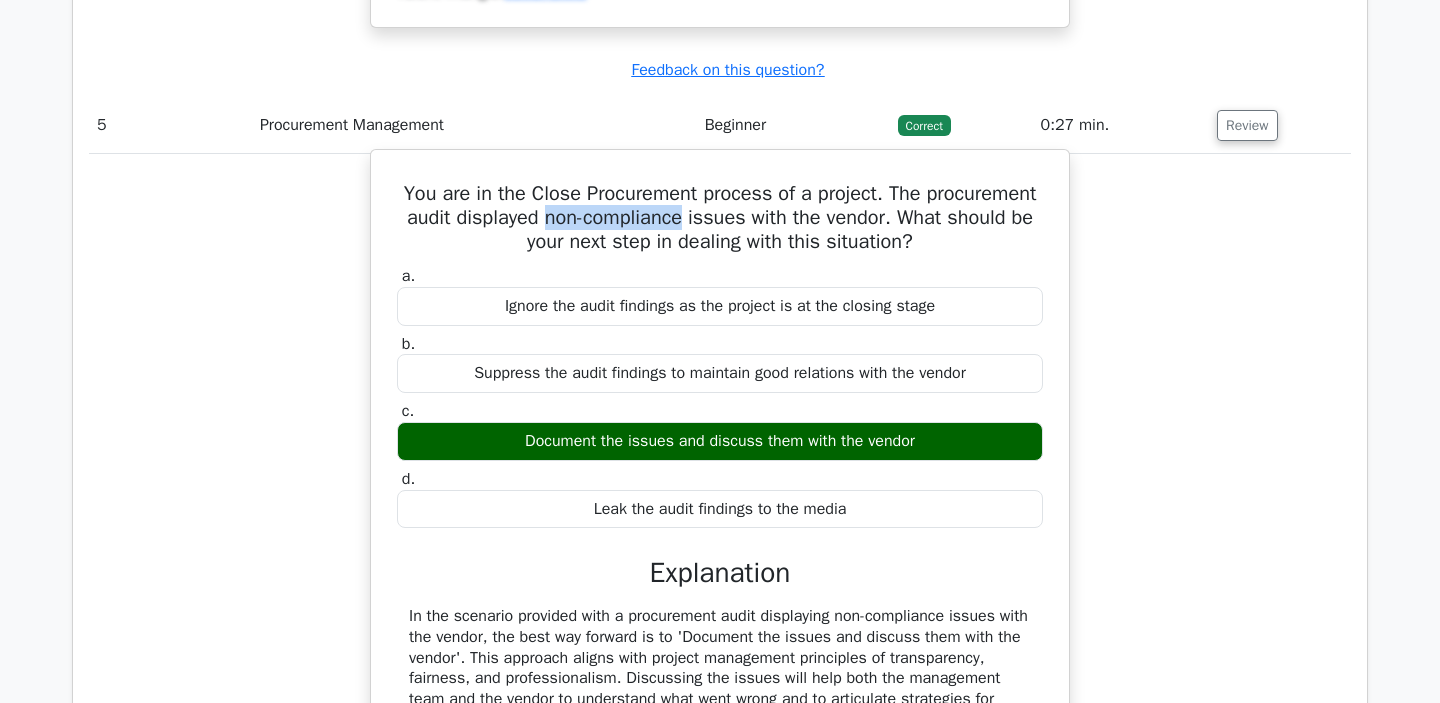 drag, startPoint x: 541, startPoint y: 265, endPoint x: 686, endPoint y: 268, distance: 145.03104 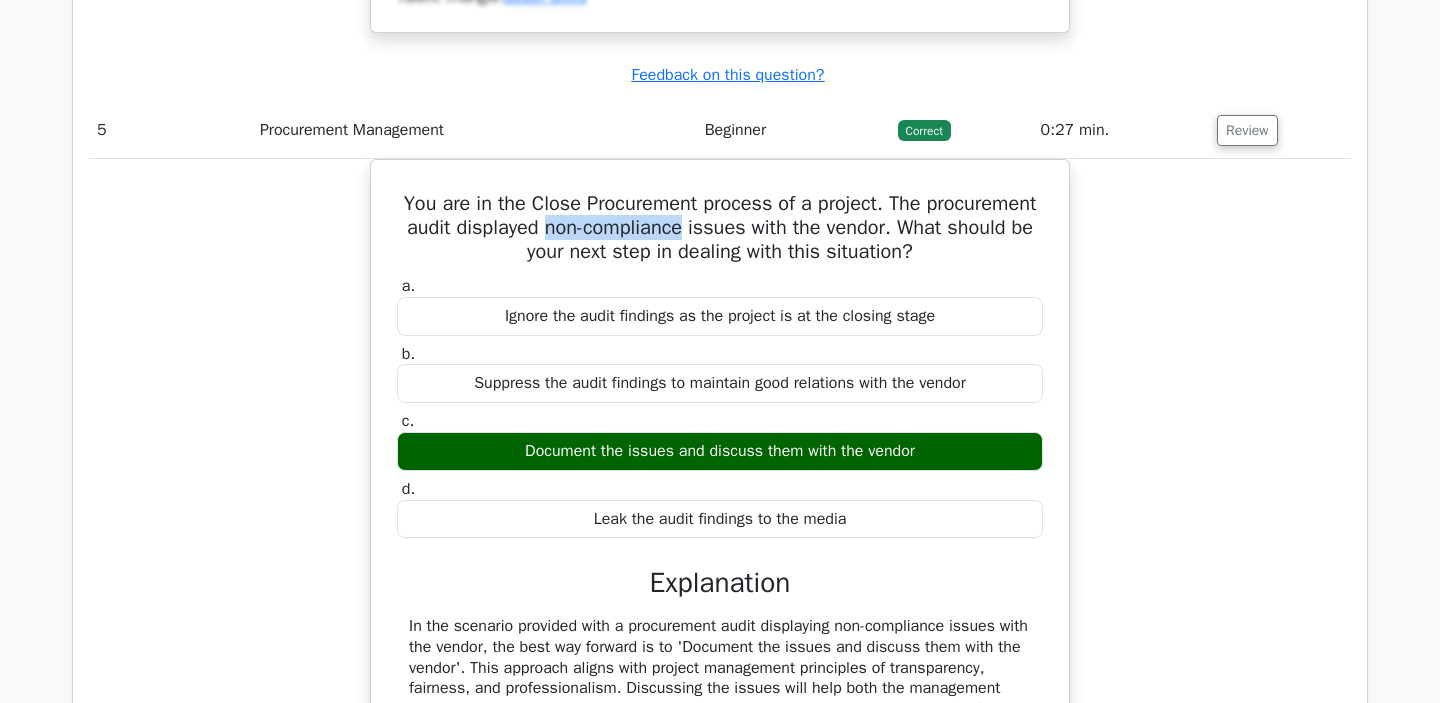 click at bounding box center (673, 275) 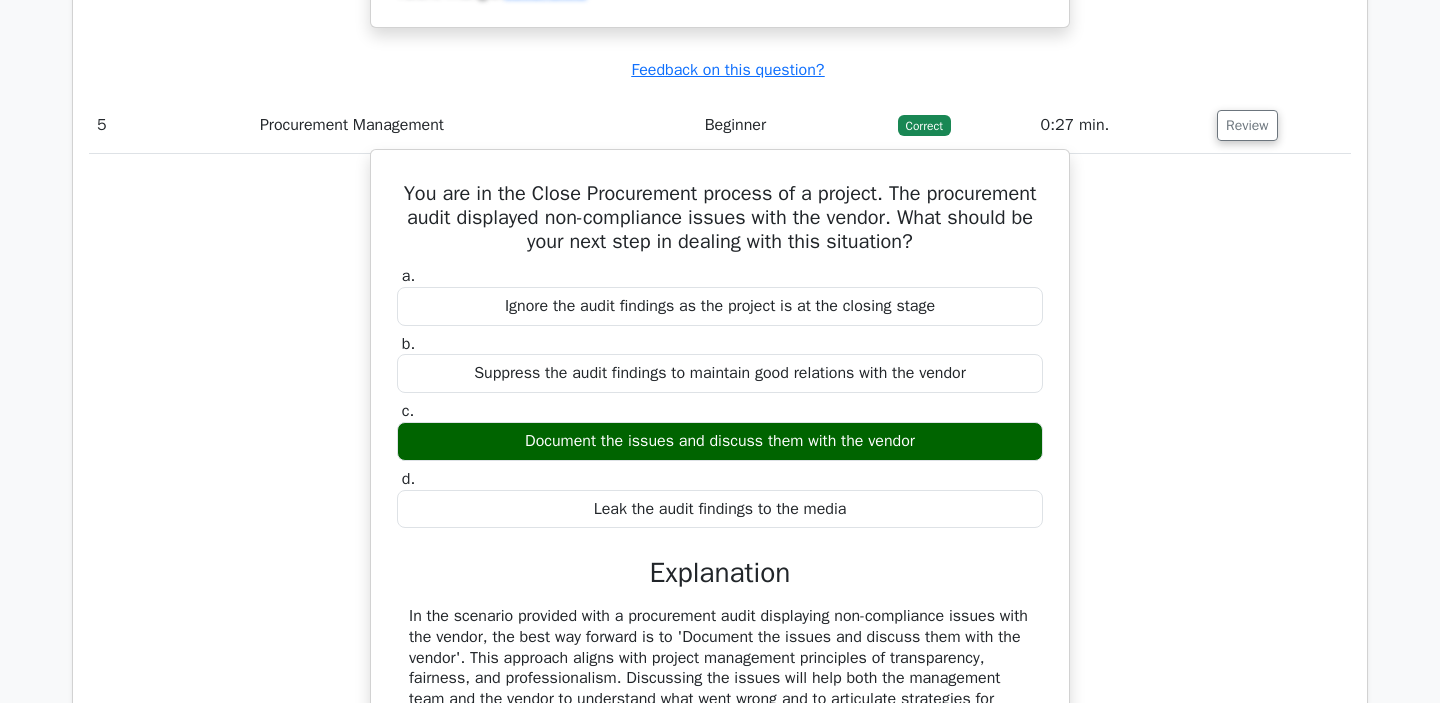 click on "You are in the Close Procurement process of a project. The procurement audit displayed non-compliance issues with the vendor. What should be your next step in dealing with this situation?" at bounding box center [720, 218] 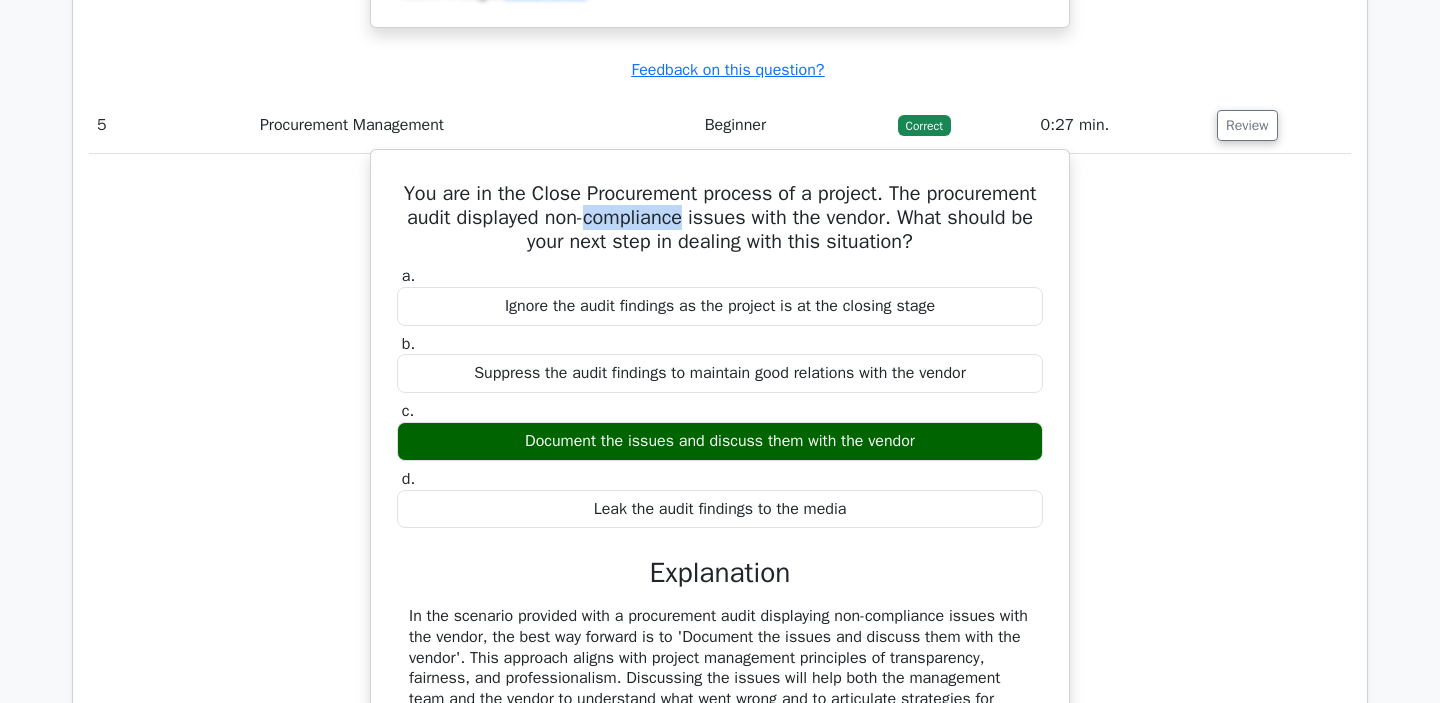 drag, startPoint x: 583, startPoint y: 264, endPoint x: 684, endPoint y: 264, distance: 101 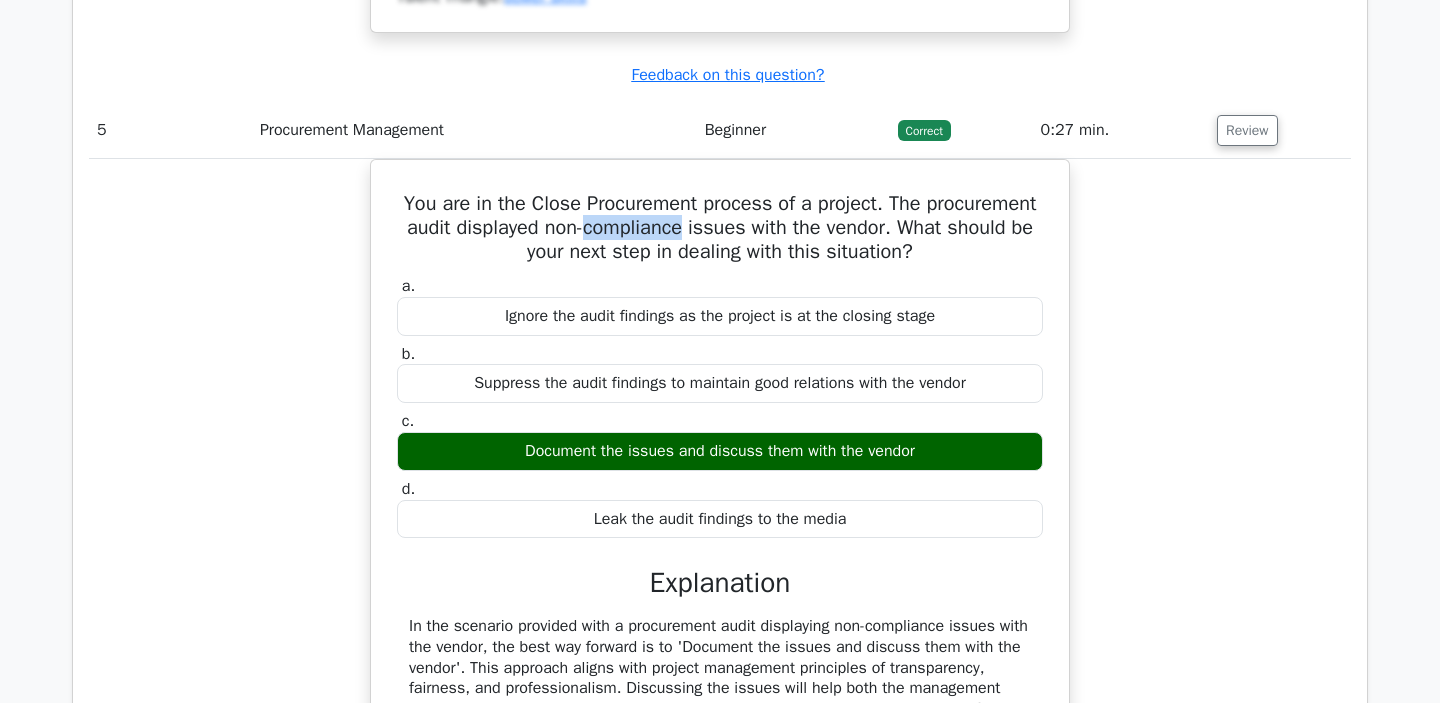 click at bounding box center [671, 275] 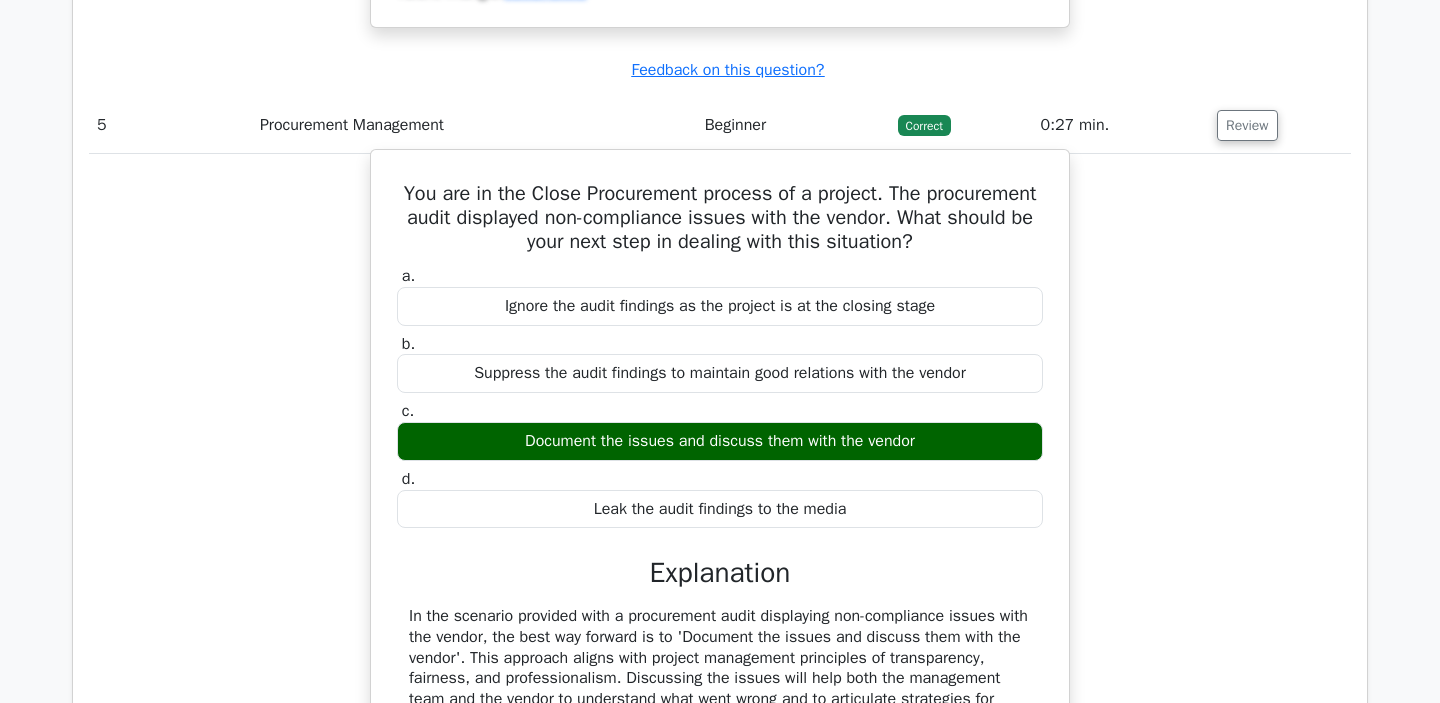 click on "a.
Ignore the audit findings as the project is at the closing stage
b.
Suppress the audit findings to maintain good relations with the vendor" at bounding box center [720, 397] 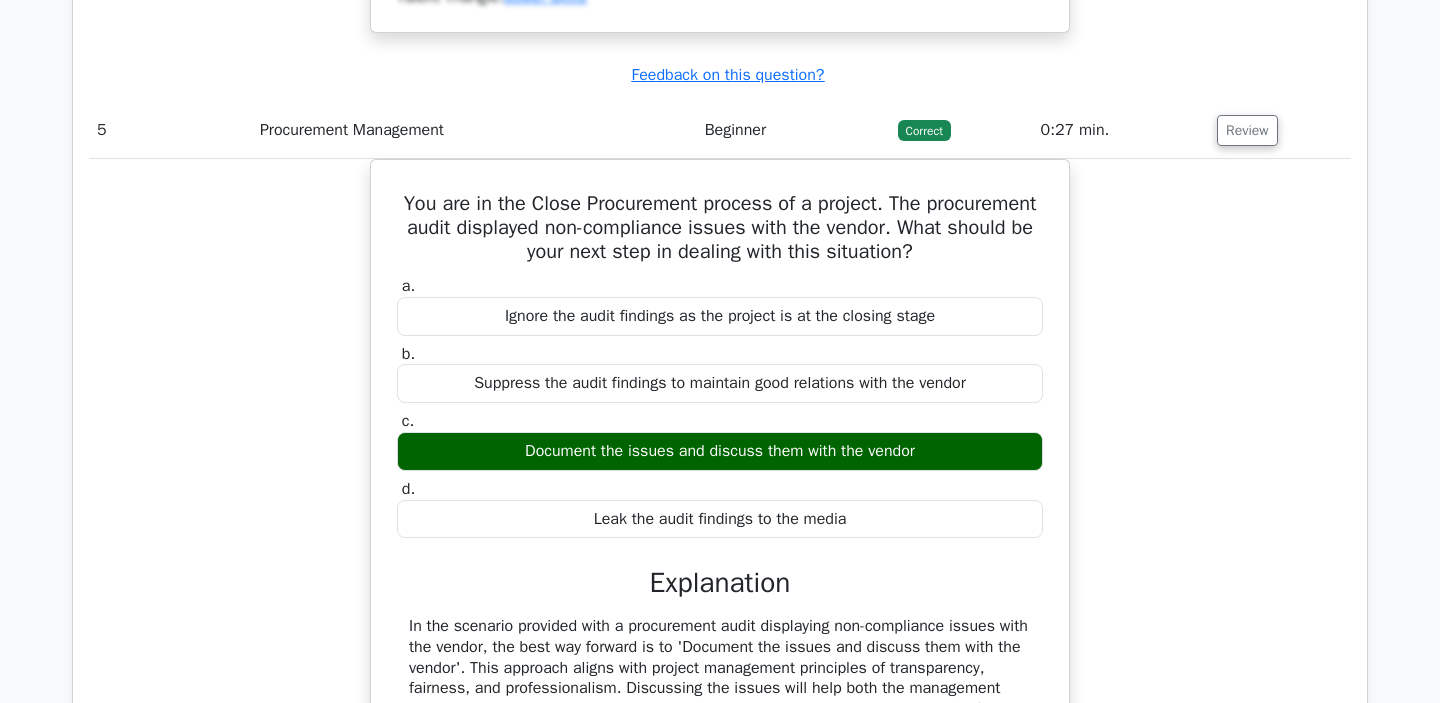 click at bounding box center [967, 361] 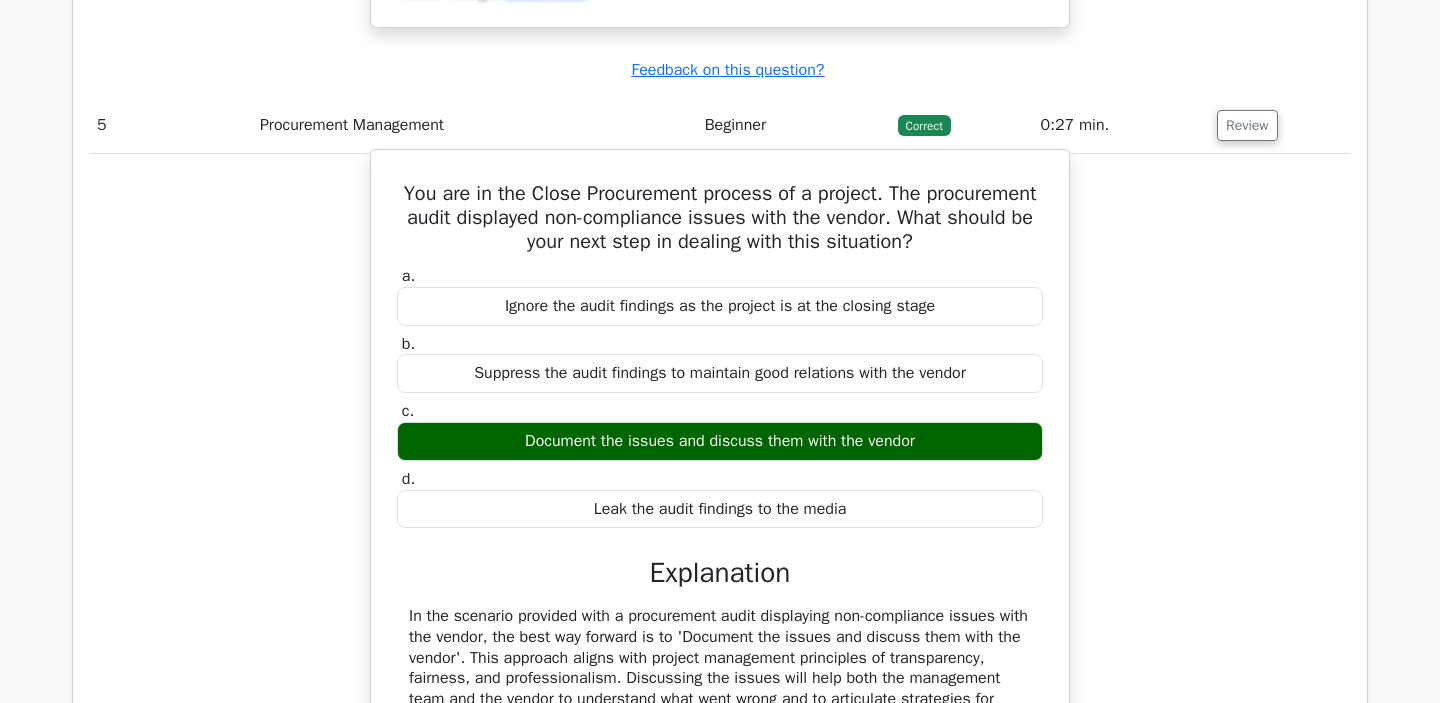 click on "Ignore the audit findings as the project is at the closing stage" at bounding box center [720, 306] 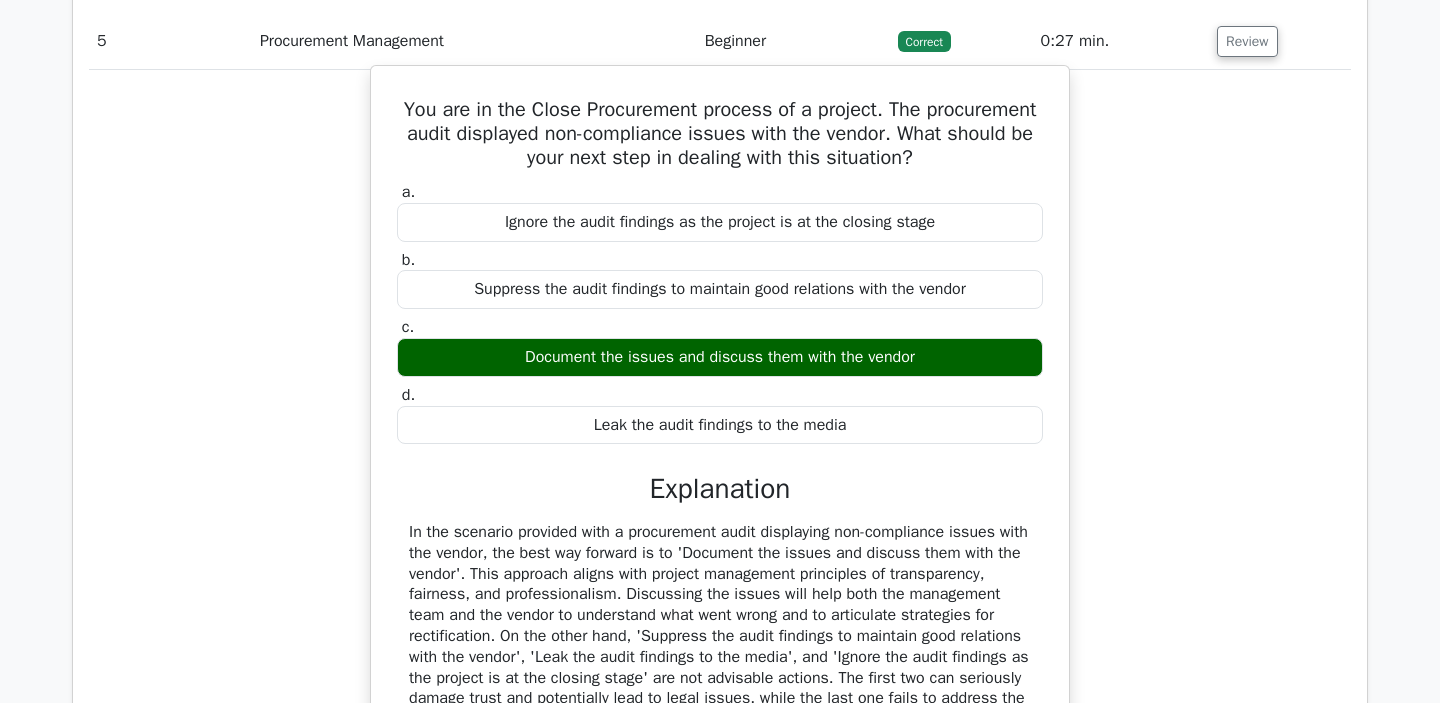 scroll, scrollTop: 5821, scrollLeft: 0, axis: vertical 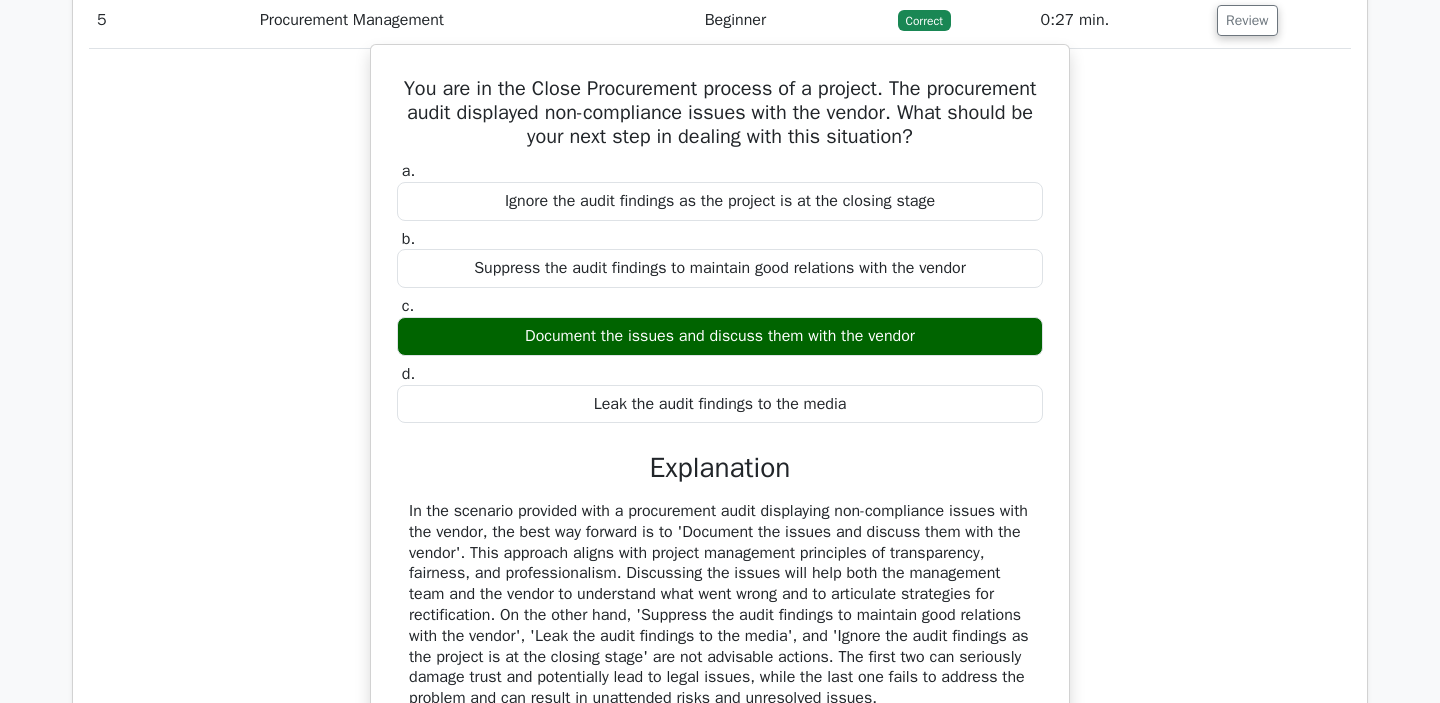 drag, startPoint x: 464, startPoint y: 316, endPoint x: 987, endPoint y: 311, distance: 523.0239 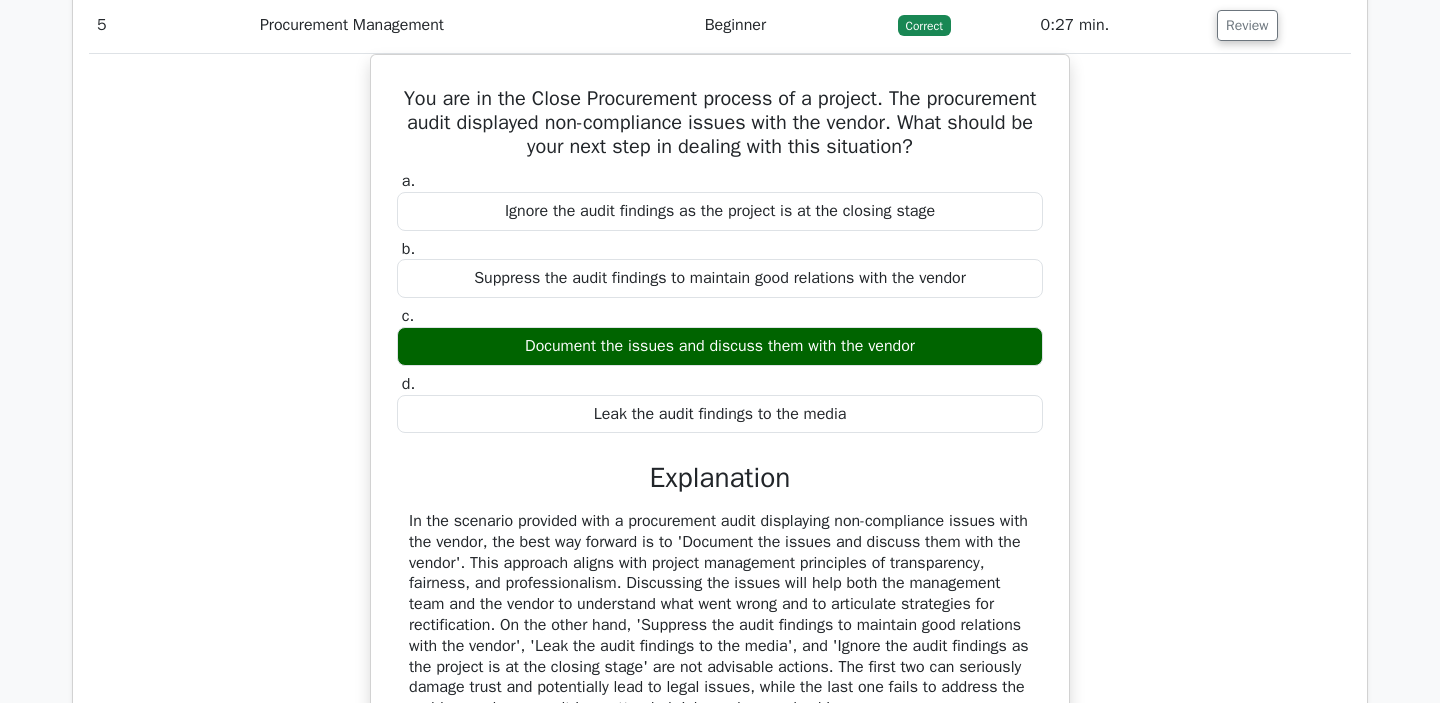 click at bounding box center [975, 276] 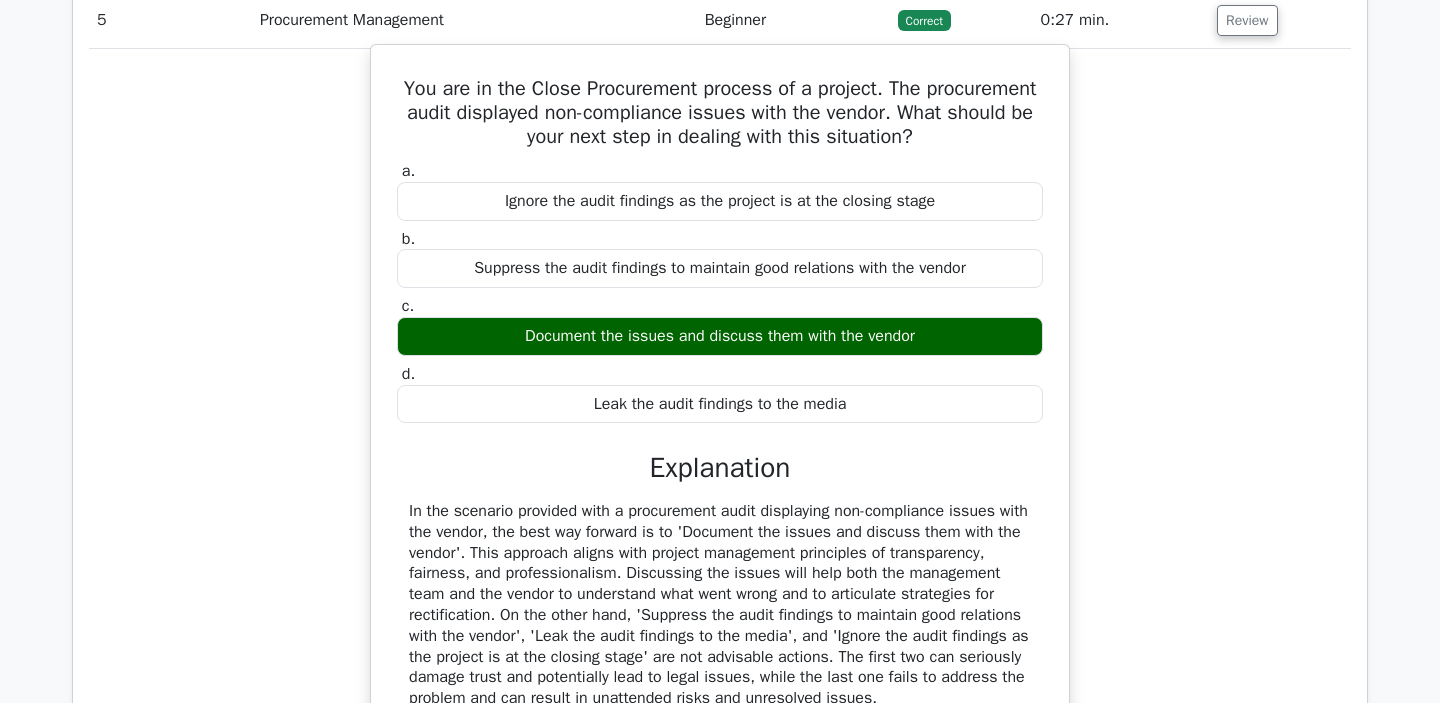 click on "Suppress the audit findings to maintain good relations with the vendor" at bounding box center (720, 268) 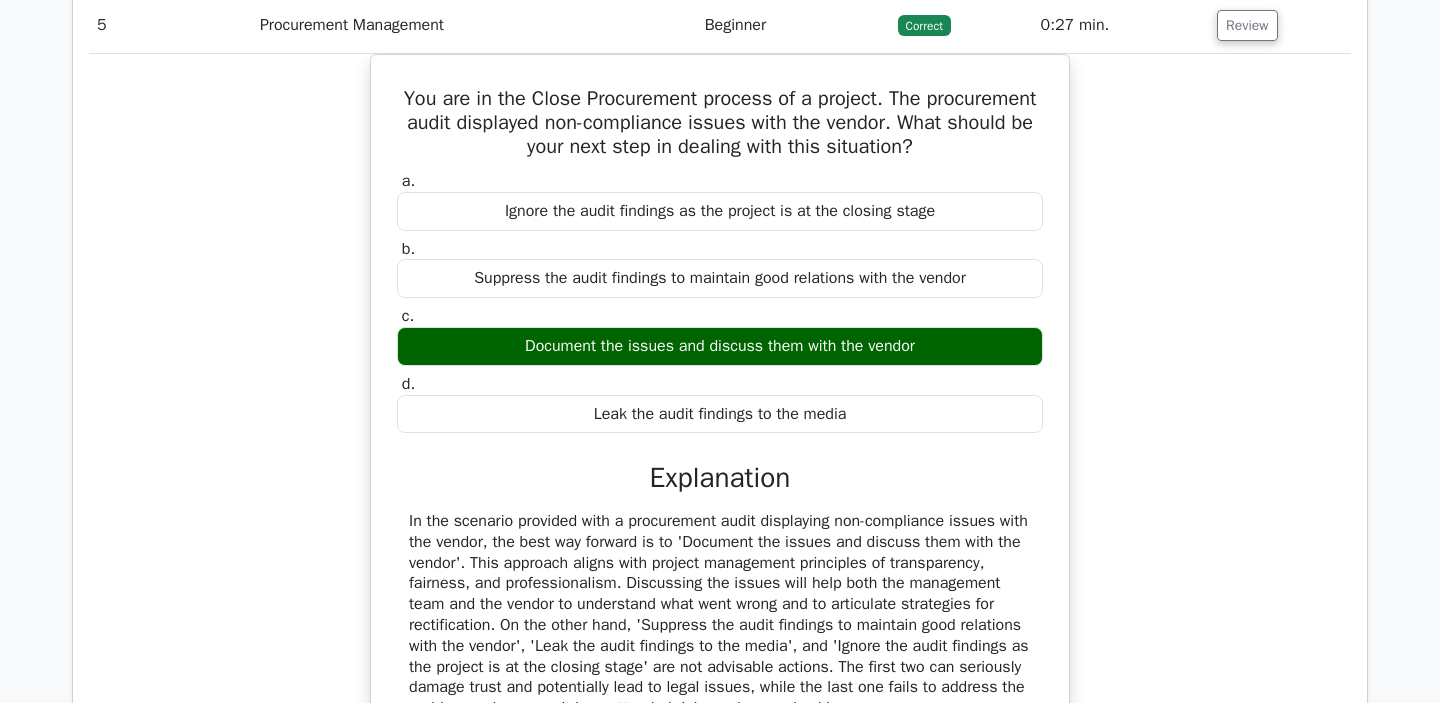click at bounding box center [519, 324] 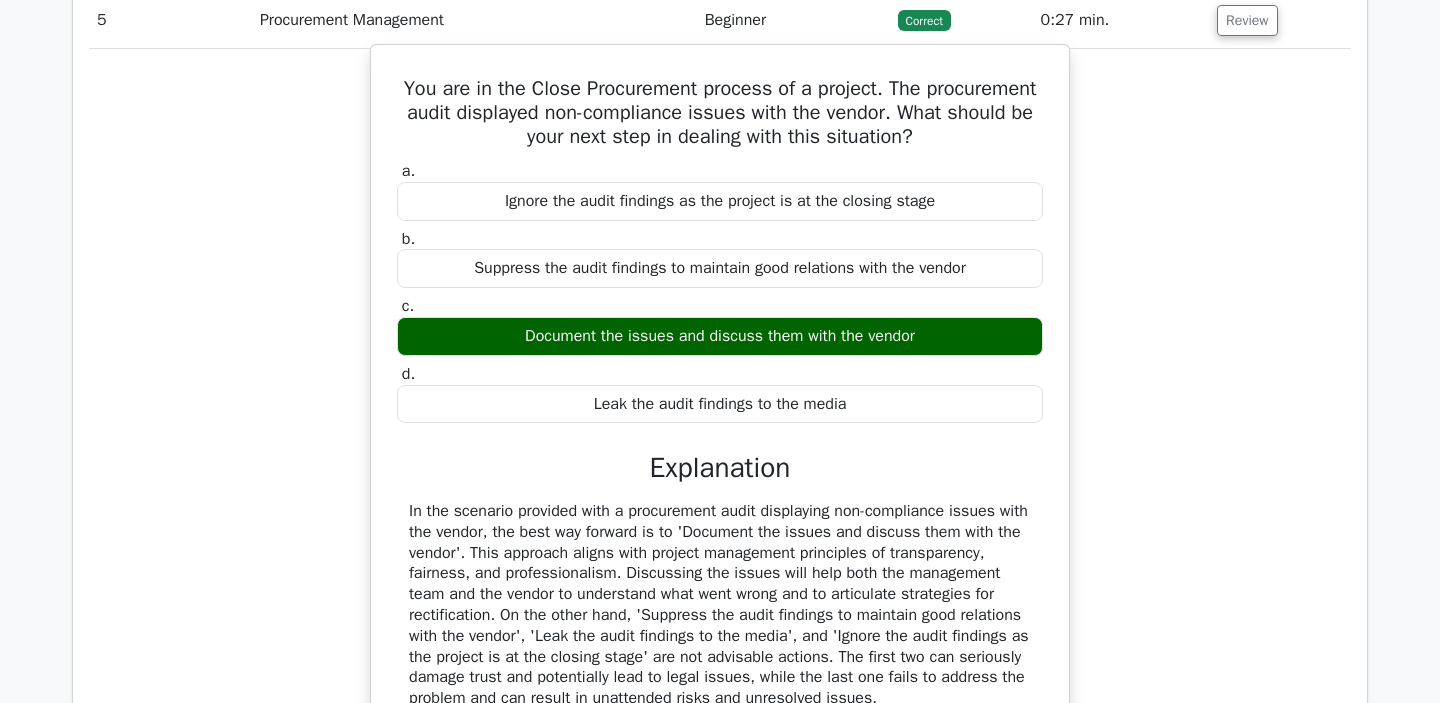 click on "c.
Document the issues and discuss them with the vendor" at bounding box center (720, 326) 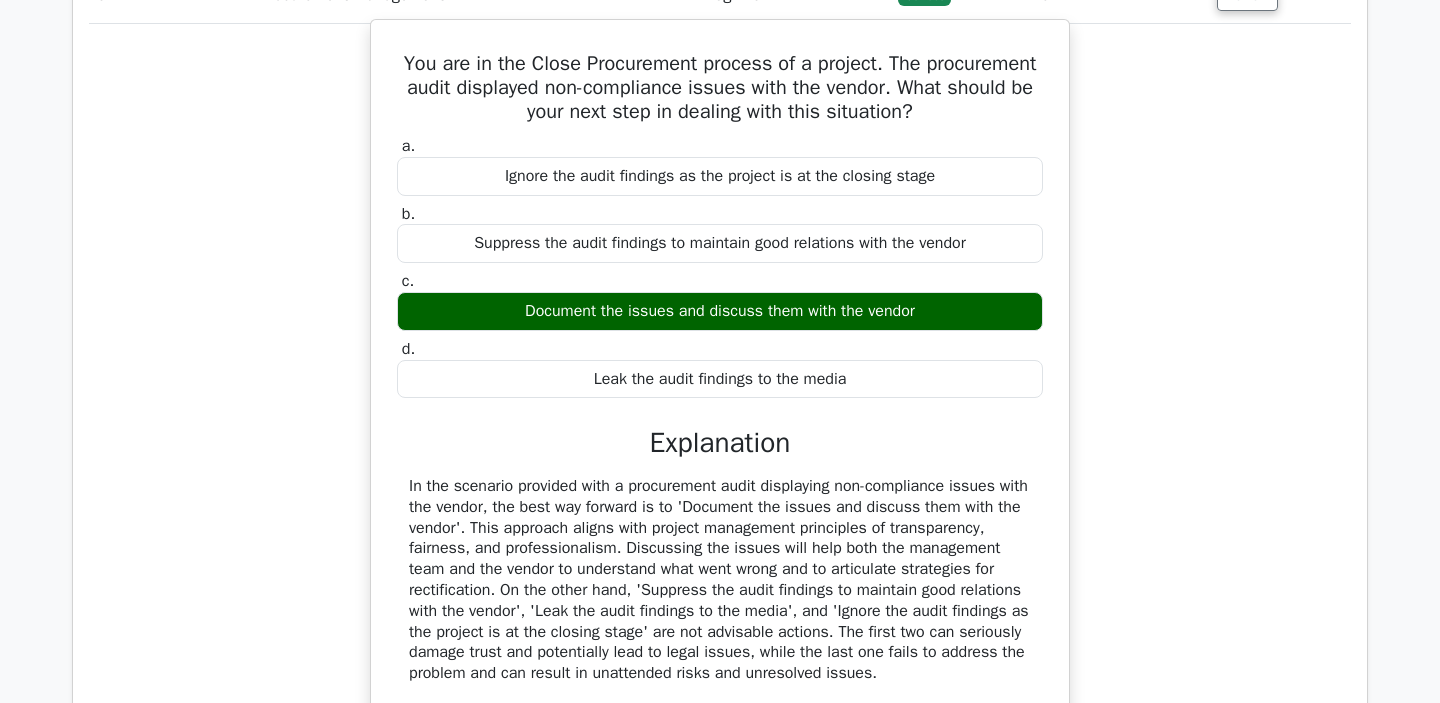 scroll, scrollTop: 5848, scrollLeft: 0, axis: vertical 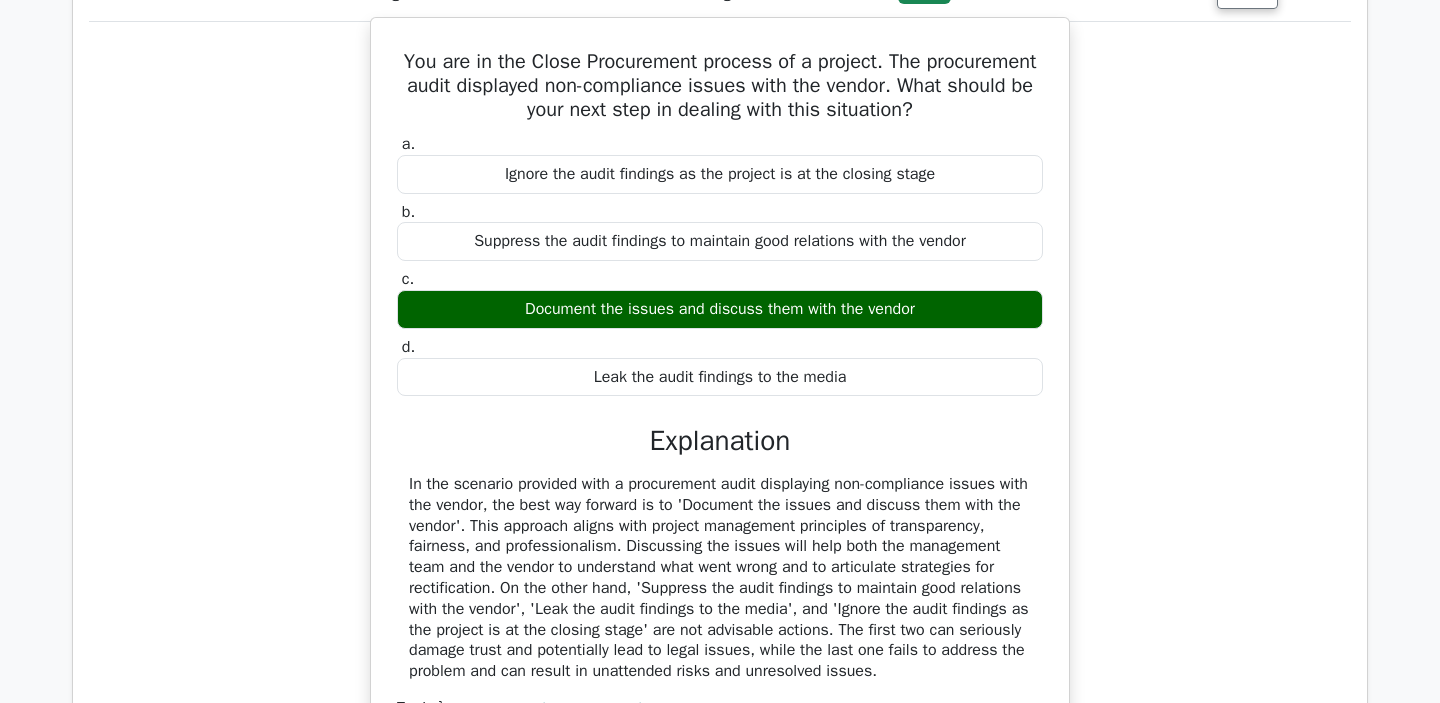drag, startPoint x: 594, startPoint y: 424, endPoint x: 871, endPoint y: 423, distance: 277.0018 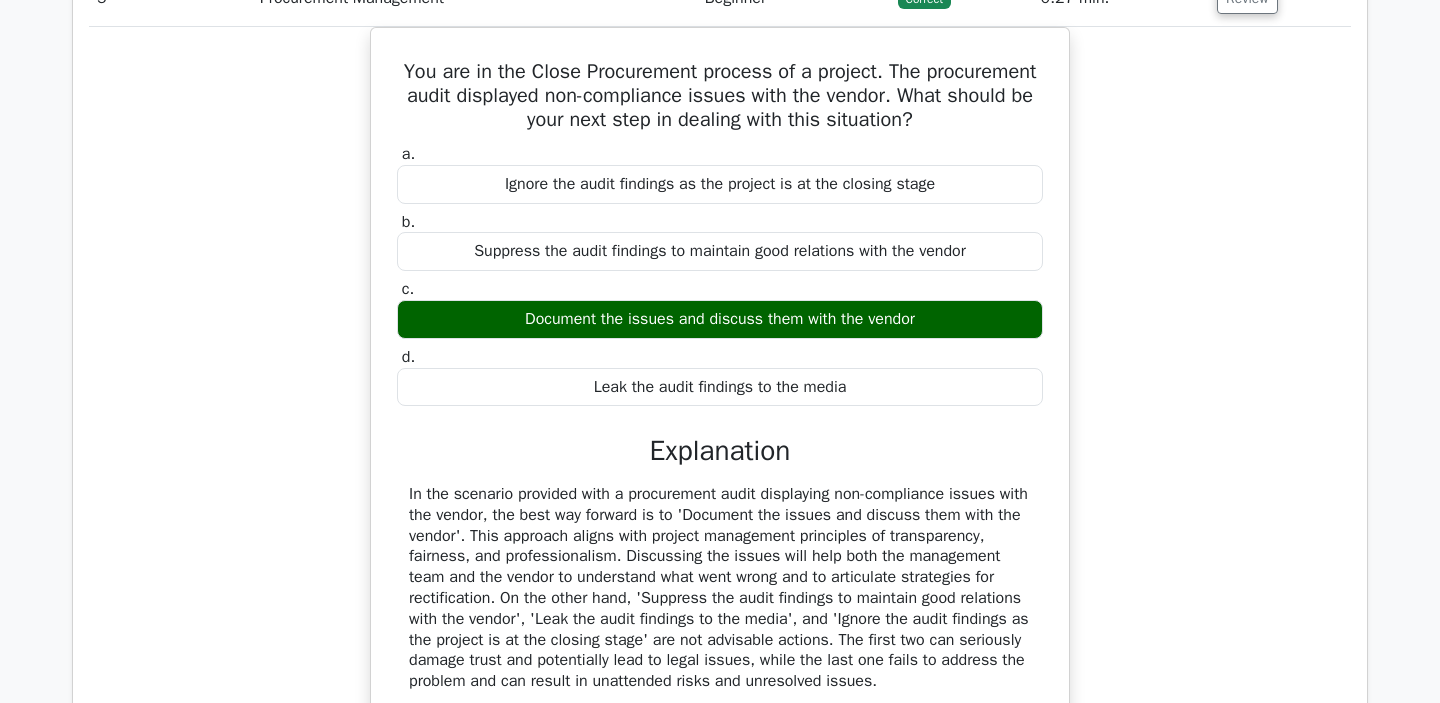 click at bounding box center [859, 432] 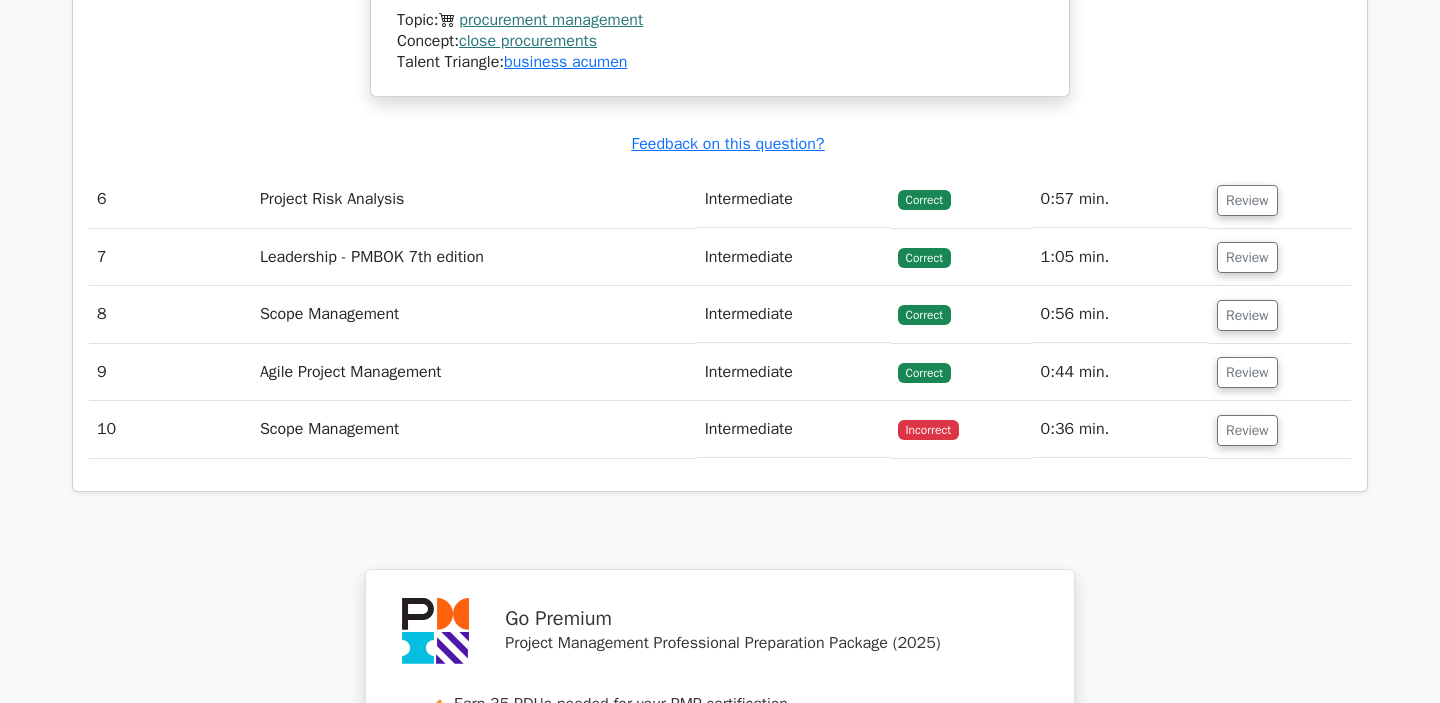 scroll, scrollTop: 6565, scrollLeft: 0, axis: vertical 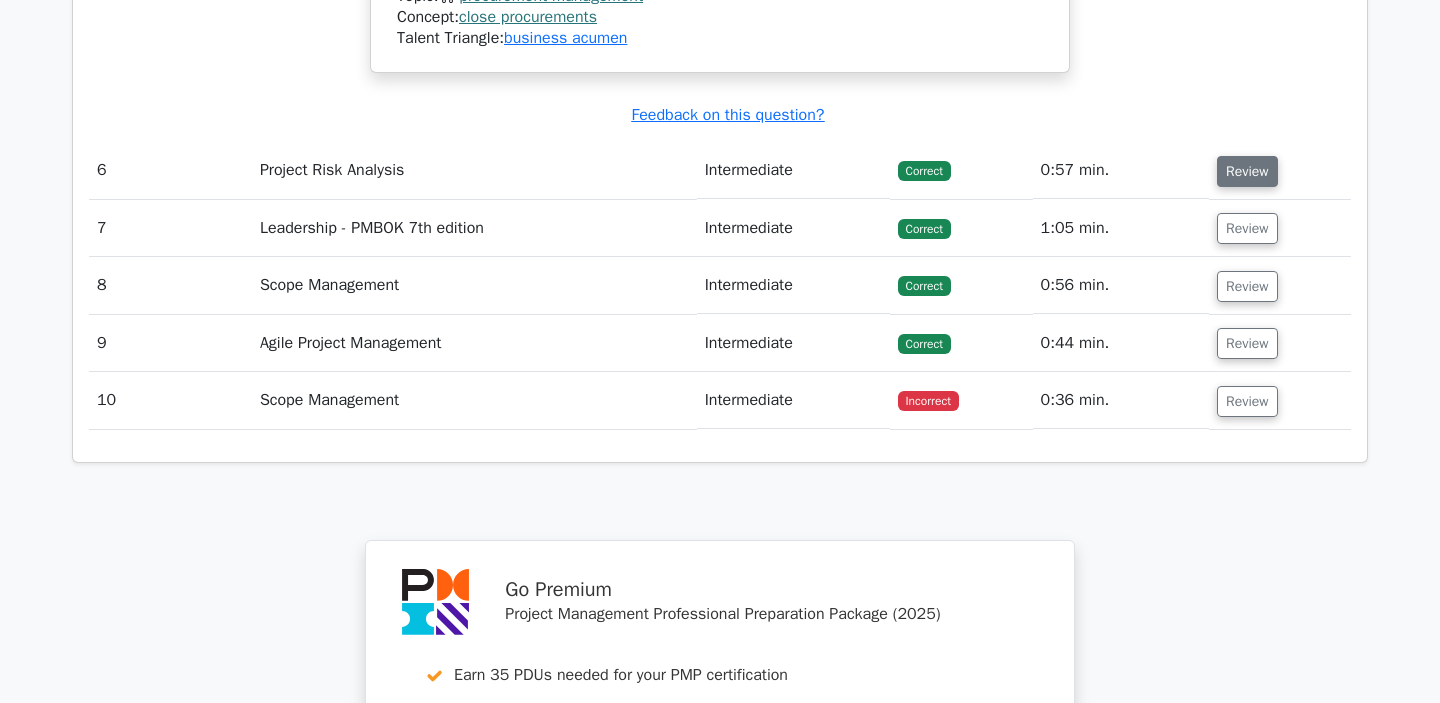click on "Review" at bounding box center (1247, 171) 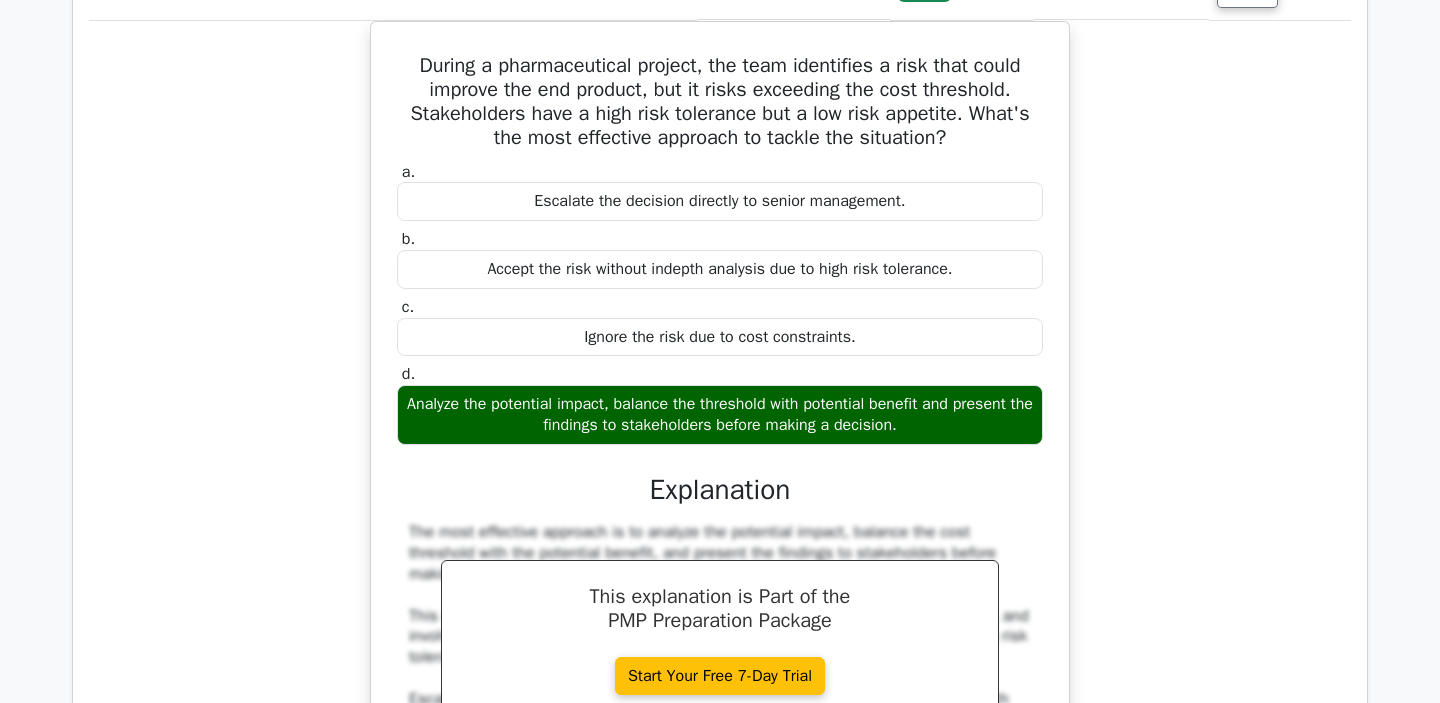 scroll, scrollTop: 6746, scrollLeft: 0, axis: vertical 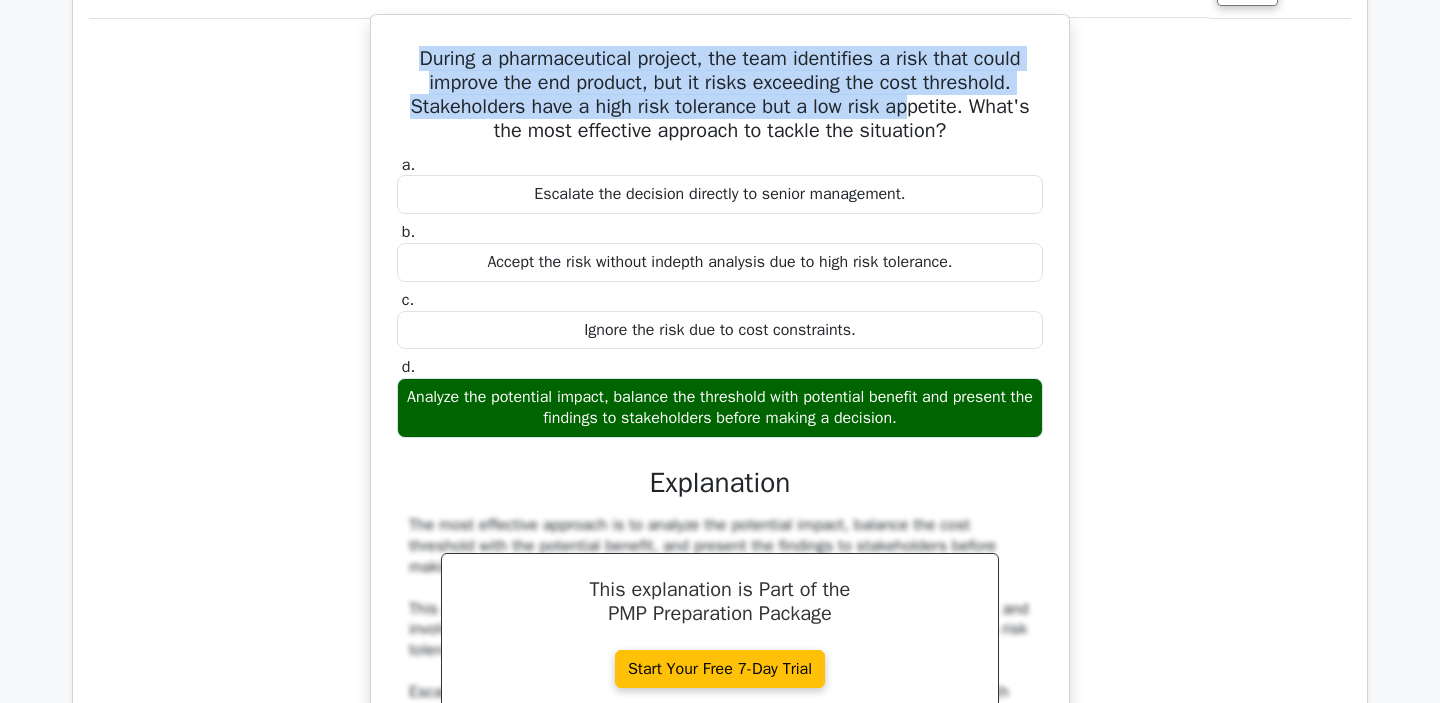 drag, startPoint x: 411, startPoint y: 123, endPoint x: 914, endPoint y: 178, distance: 505.99802 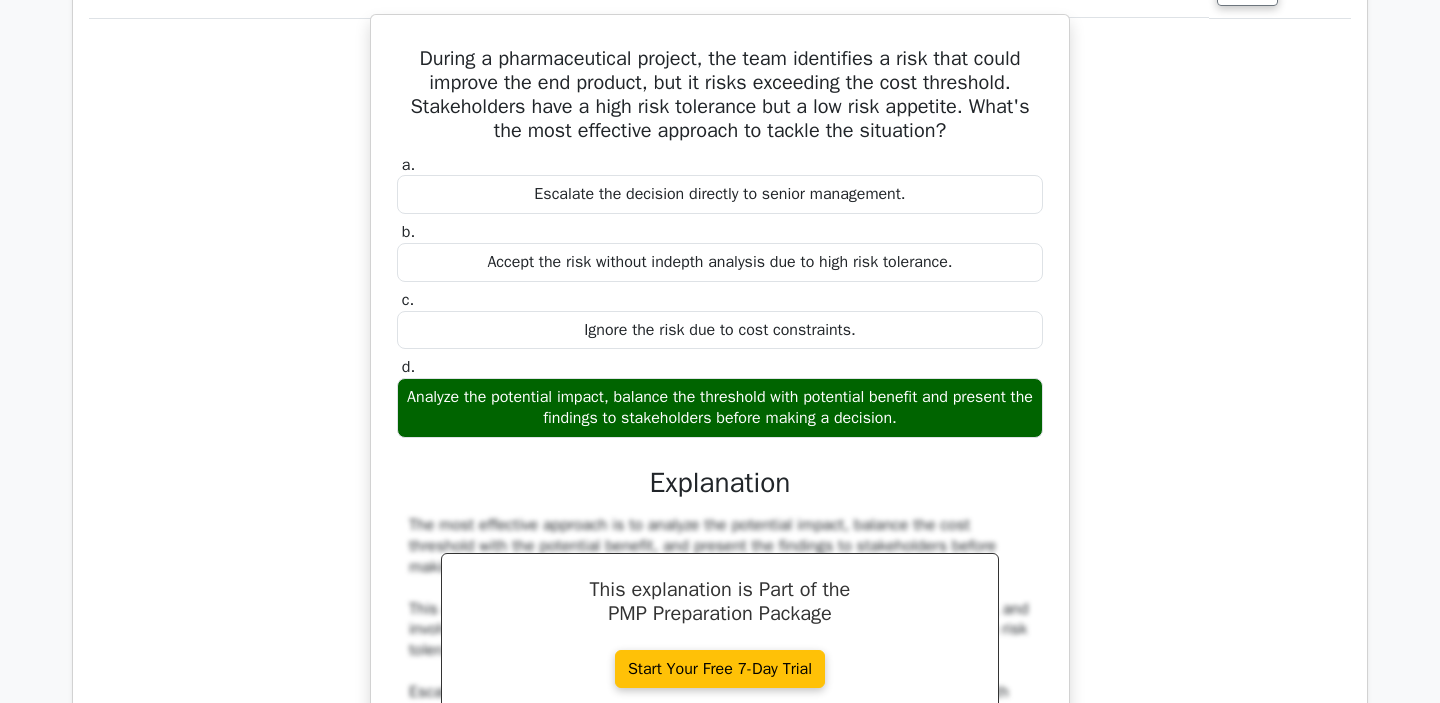 click on "During a pharmaceutical project, the team identifies a risk that could improve the end product, but it risks exceeding the cost threshold. Stakeholders have a high risk tolerance but a low risk appetite. What's the most effective approach to tackle the situation?" at bounding box center (720, 95) 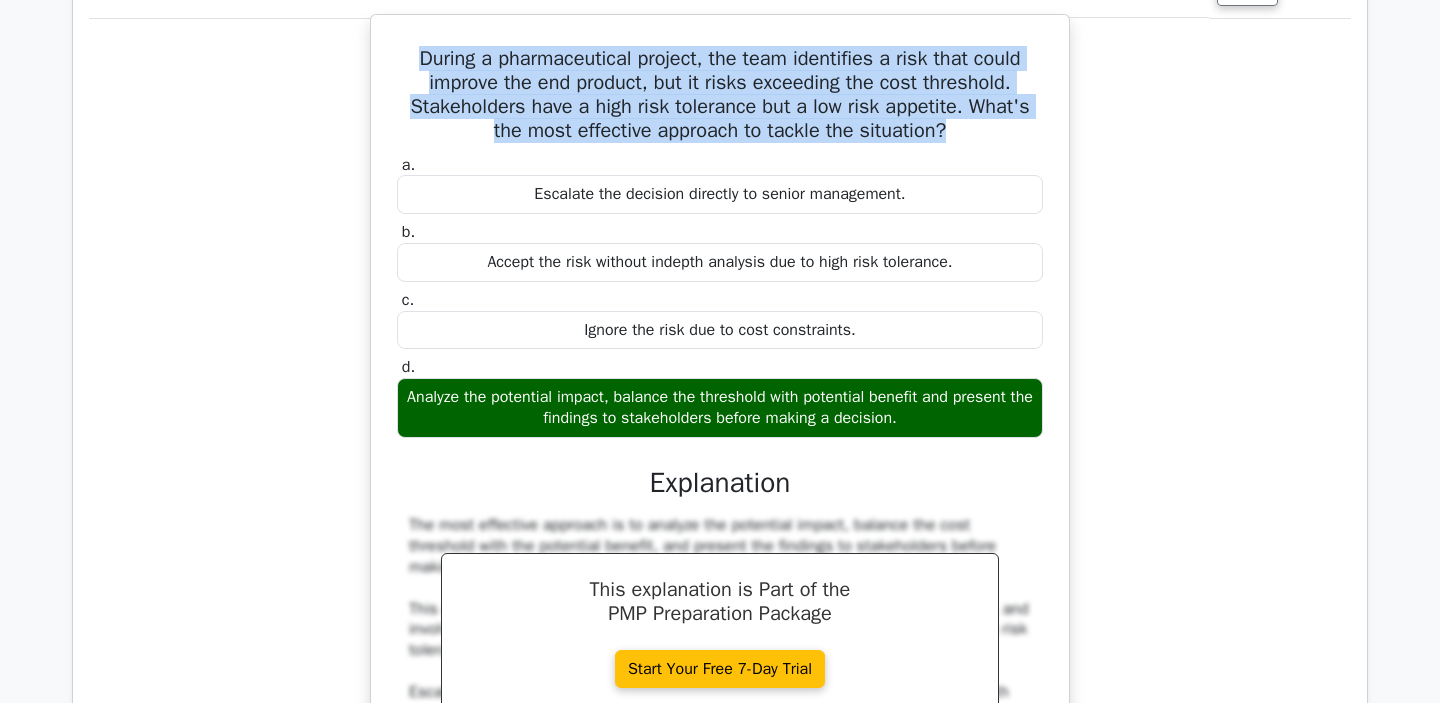 drag, startPoint x: 409, startPoint y: 118, endPoint x: 972, endPoint y: 203, distance: 569.3804 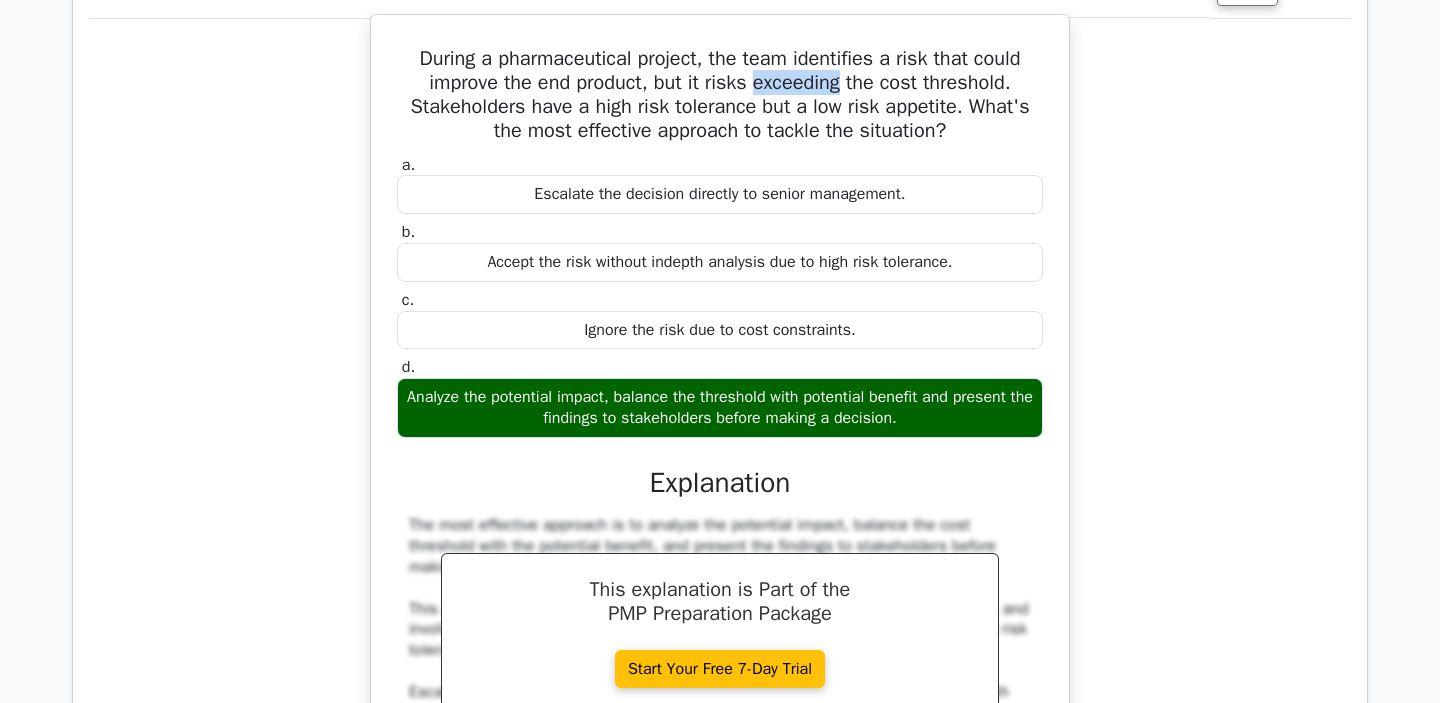 drag, startPoint x: 749, startPoint y: 151, endPoint x: 841, endPoint y: 150, distance: 92.00543 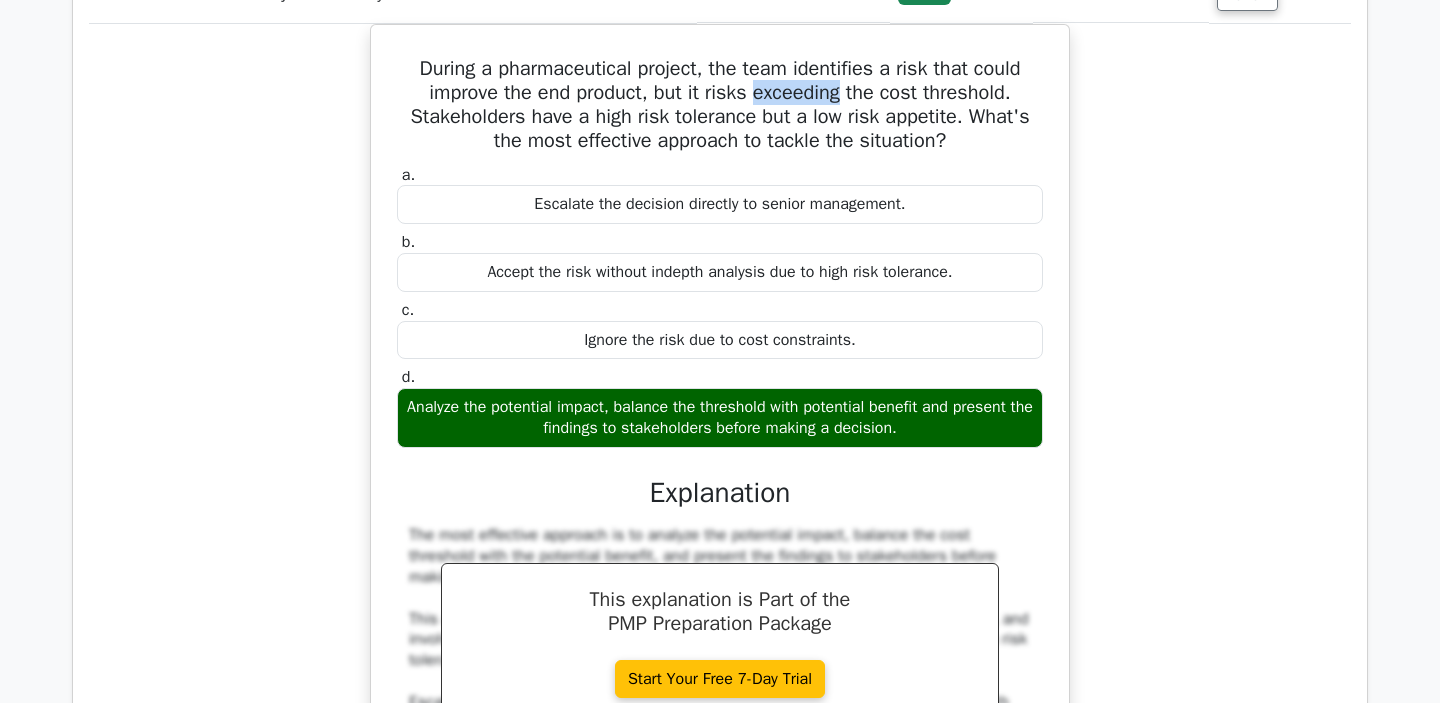 click at bounding box center [828, 161] 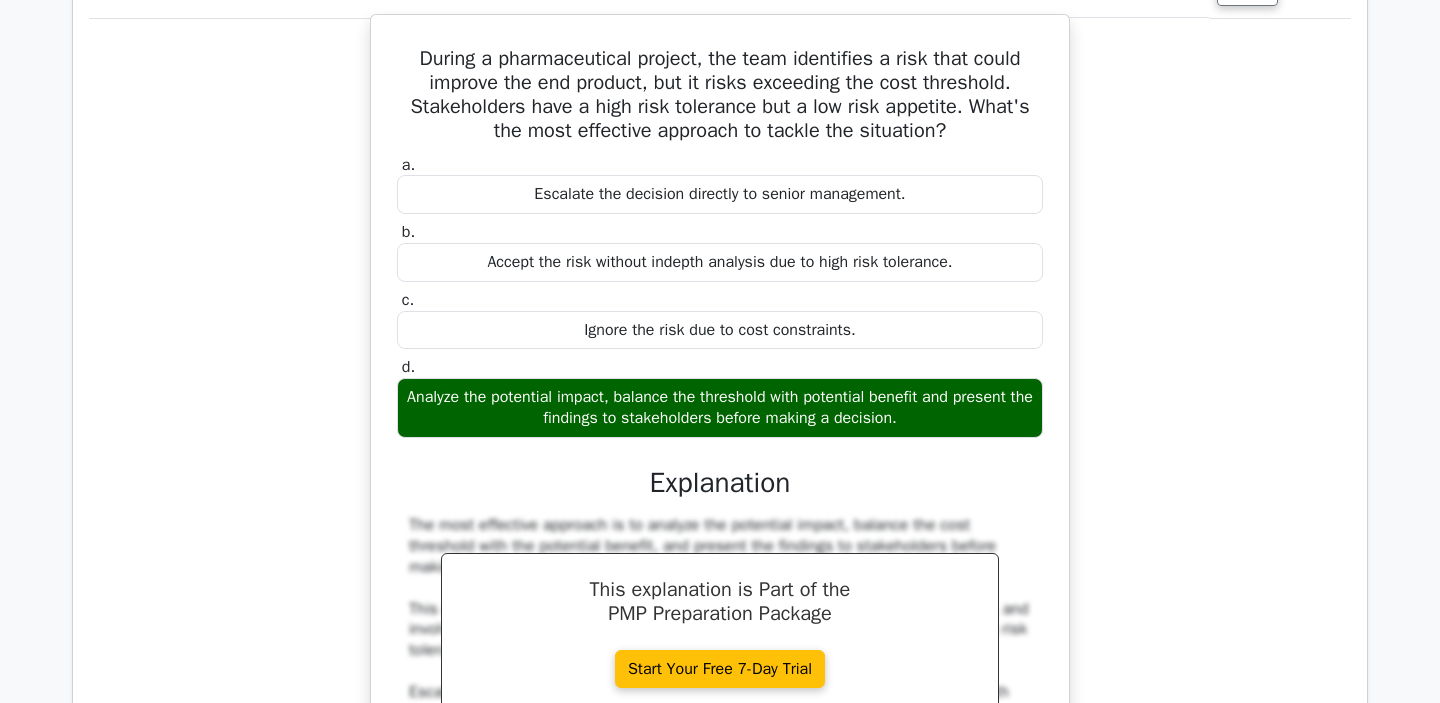 click on "During a pharmaceutical project, the team identifies a risk that could improve the end product, but it risks exceeding the cost threshold. Stakeholders have a high risk tolerance but a low risk appetite. What's the most effective approach to tackle the situation?" at bounding box center (720, 95) 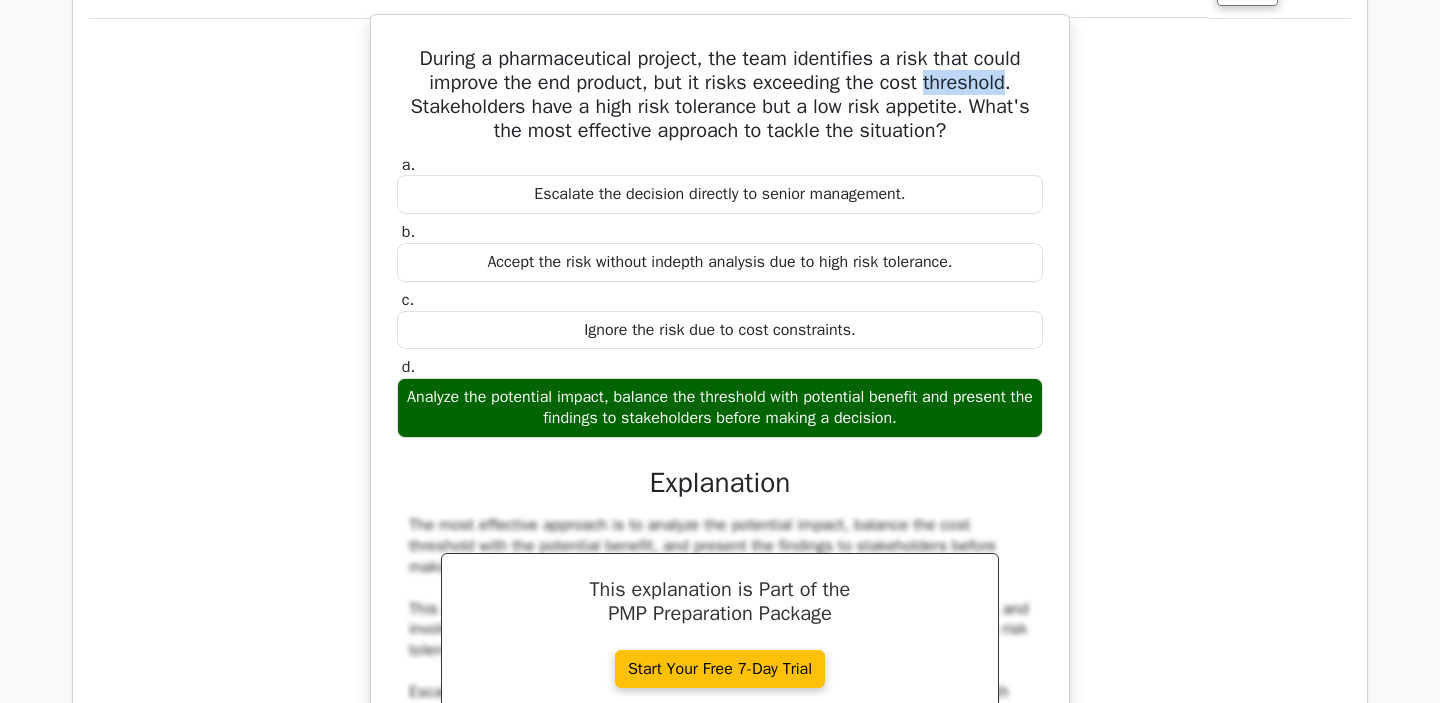 drag, startPoint x: 926, startPoint y: 146, endPoint x: 1011, endPoint y: 147, distance: 85.00588 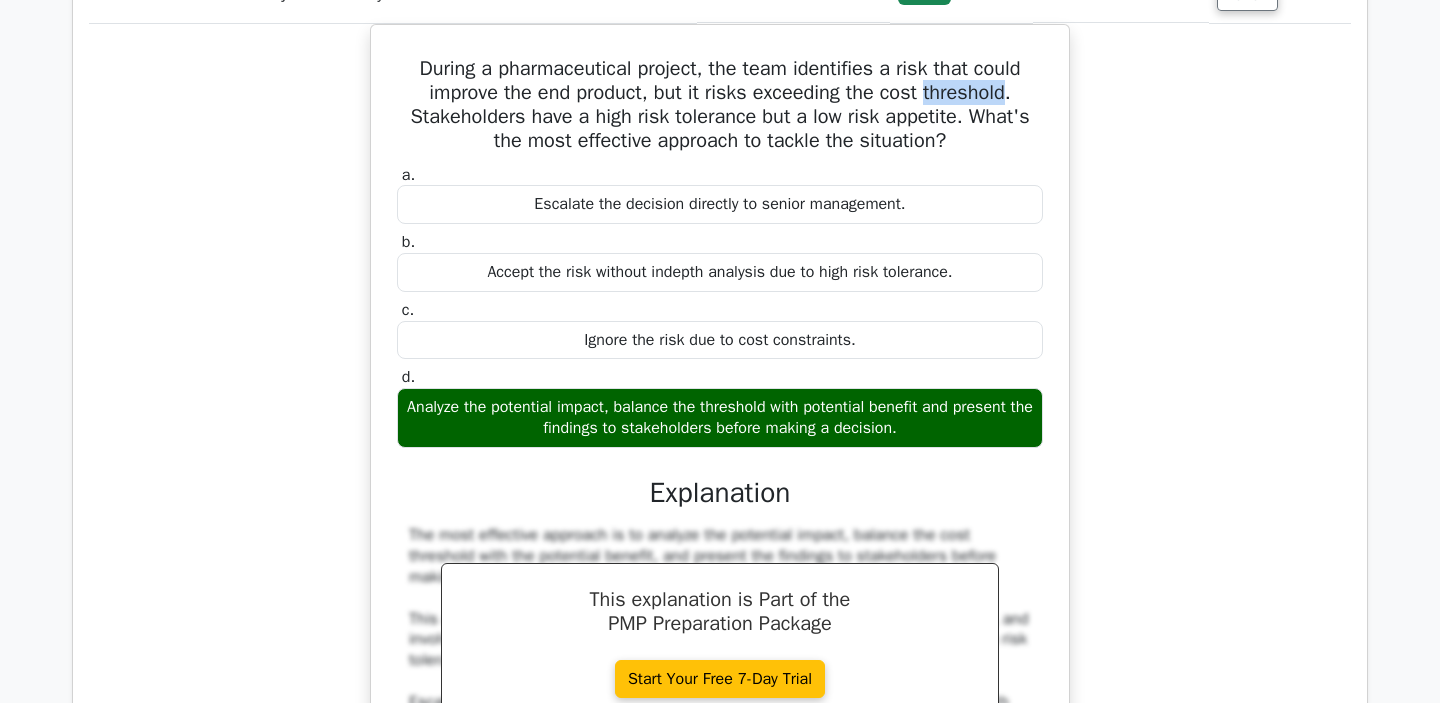 click at bounding box center (998, 108) 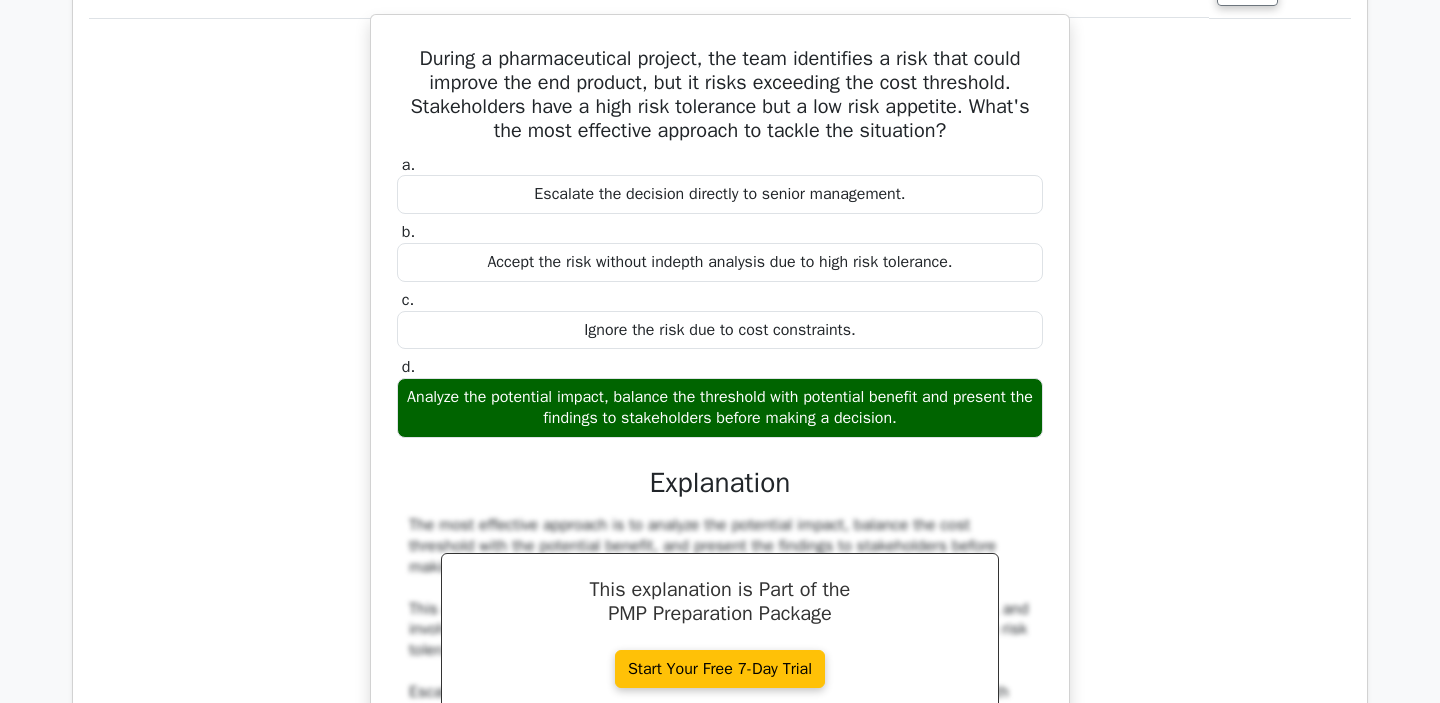 click on "During a pharmaceutical project, the team identifies a risk that could improve the end product, but it risks exceeding the cost threshold. Stakeholders have a high risk tolerance but a low risk appetite. What's the most effective approach to tackle the situation?" at bounding box center [720, 95] 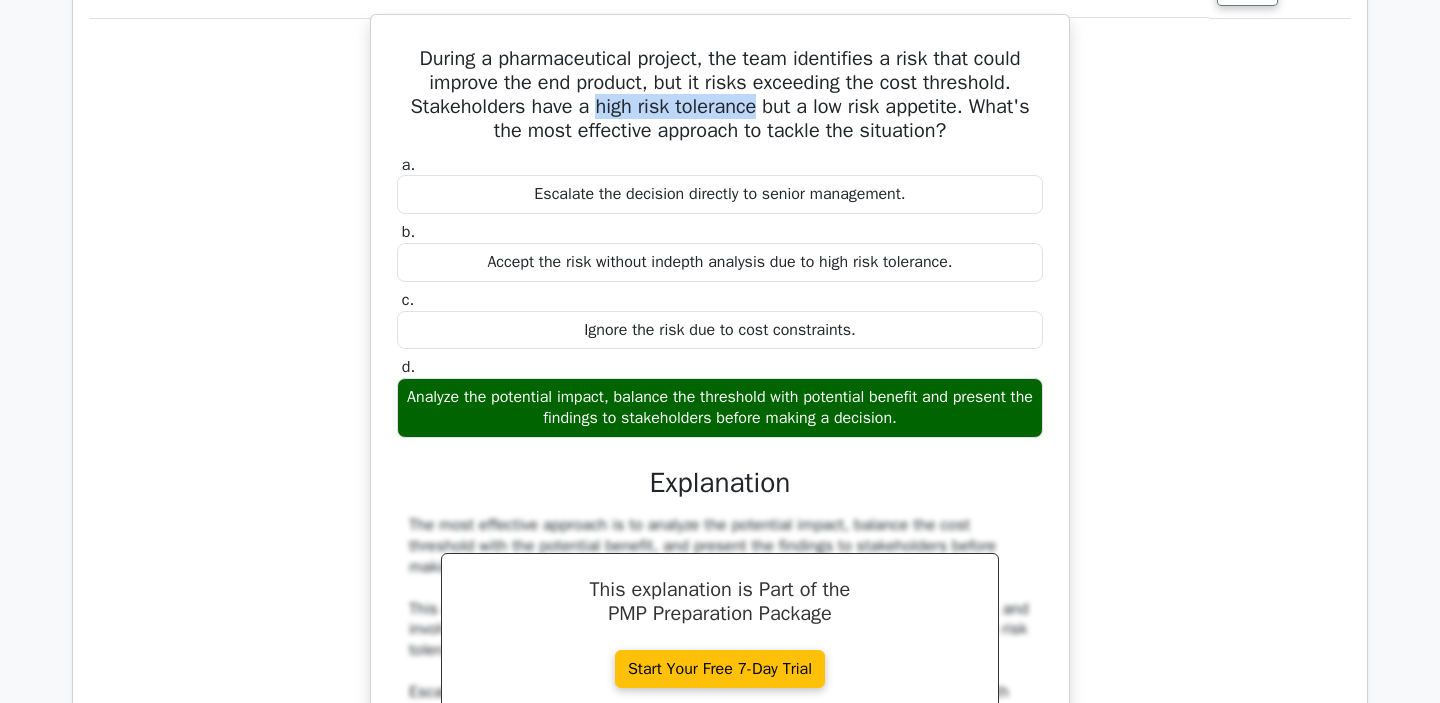 drag, startPoint x: 592, startPoint y: 172, endPoint x: 755, endPoint y: 172, distance: 163 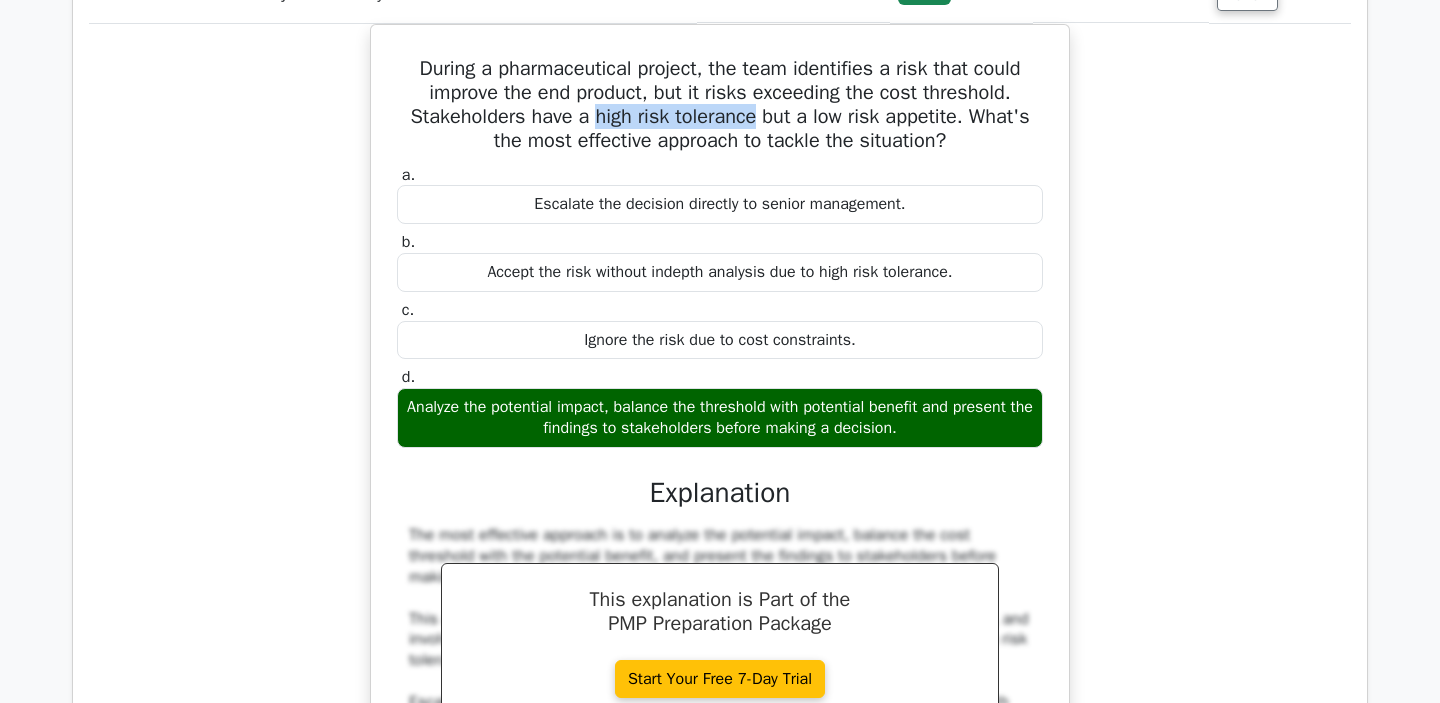 click at bounding box center (742, 132) 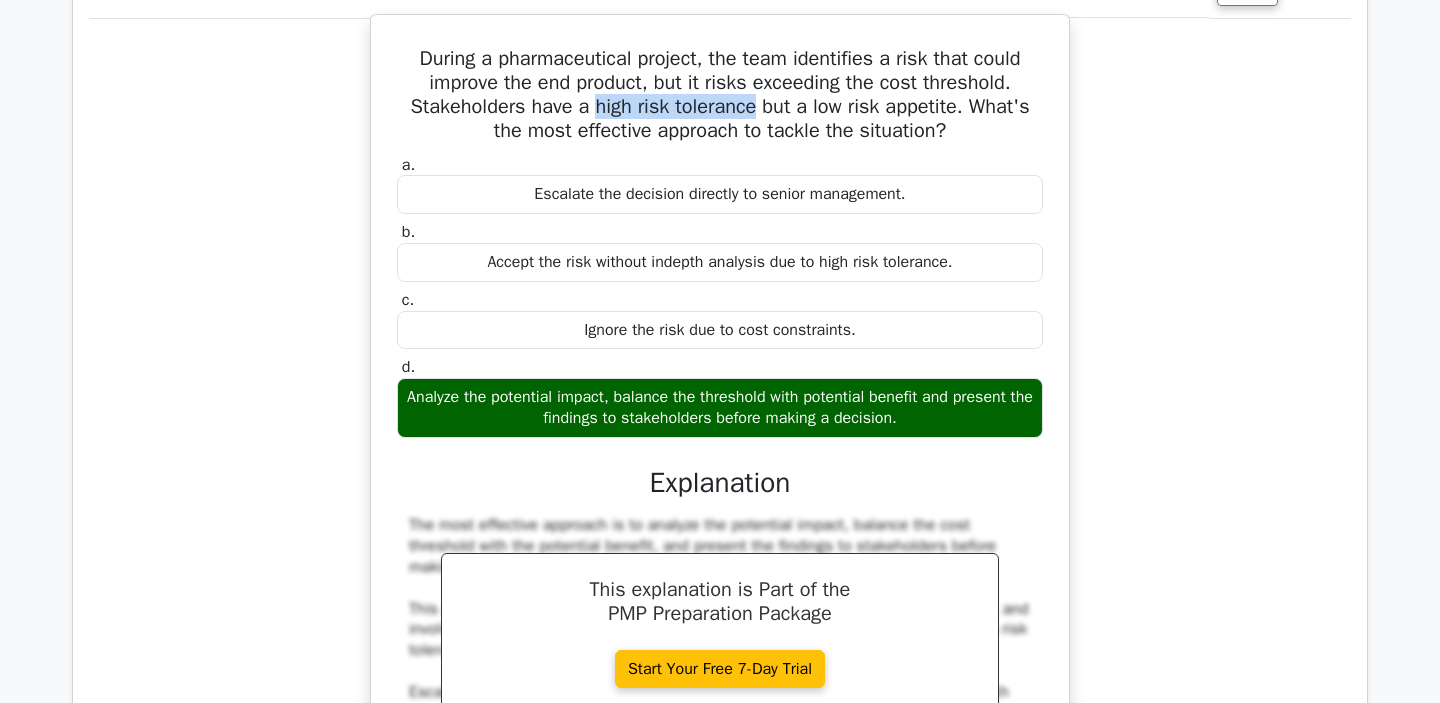 click on "During a pharmaceutical project, the team identifies a risk that could improve the end product, but it risks exceeding the cost threshold. Stakeholders have a high risk tolerance but a low risk appetite. What's the most effective approach to tackle the situation?" at bounding box center [720, 95] 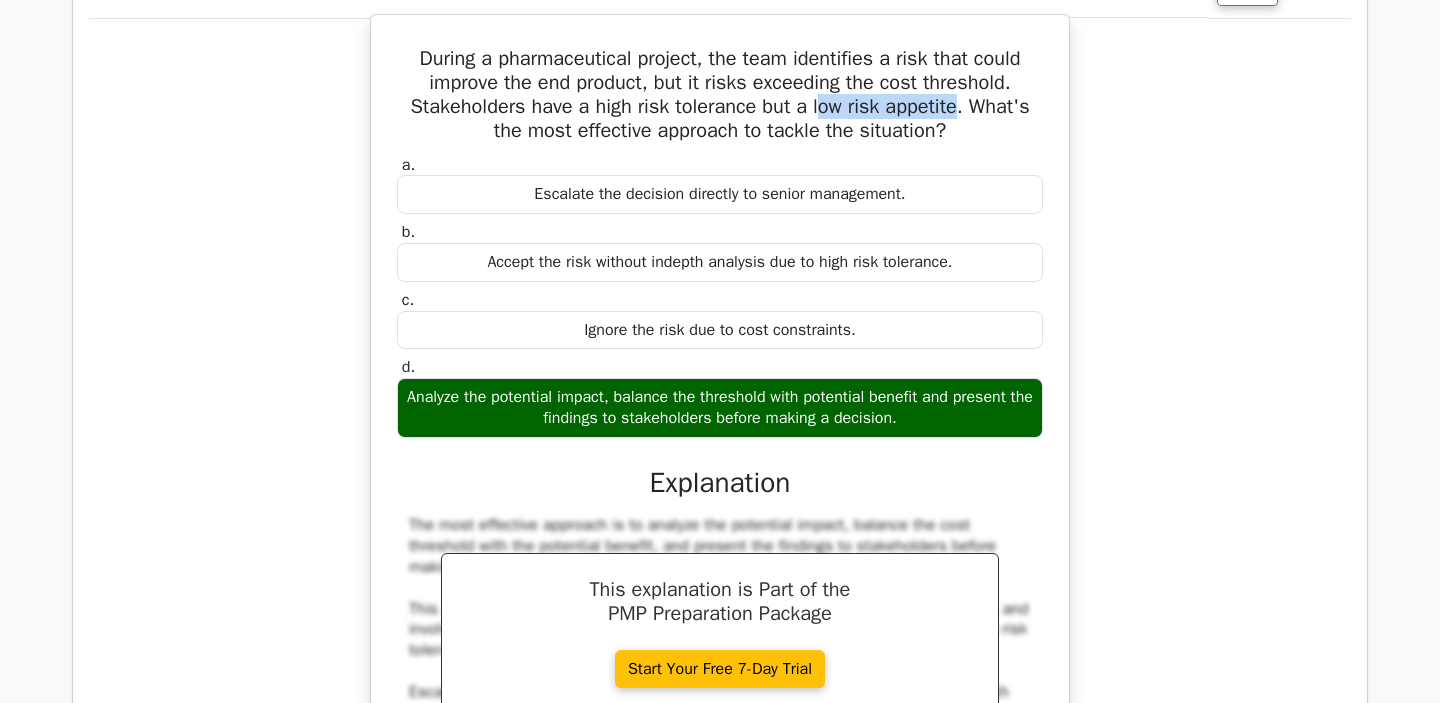 drag, startPoint x: 815, startPoint y: 172, endPoint x: 958, endPoint y: 164, distance: 143.2236 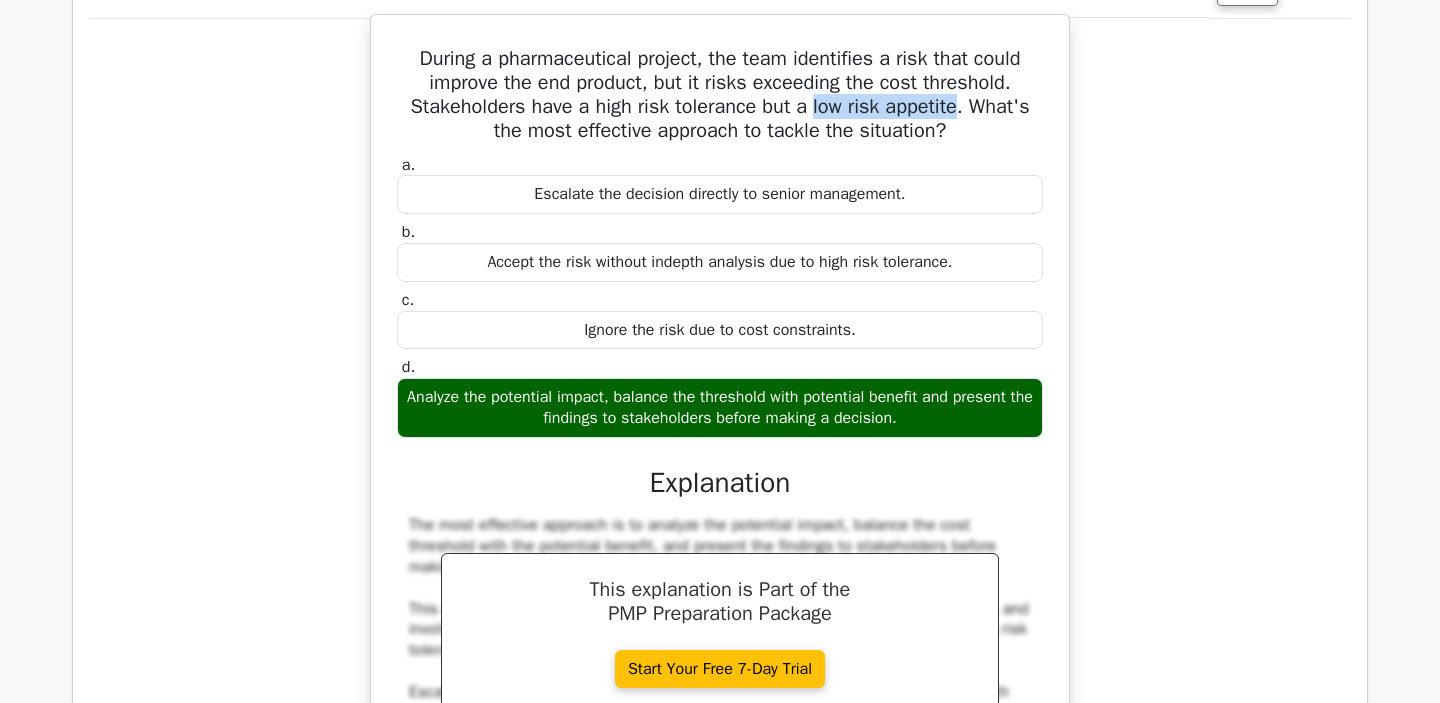 drag, startPoint x: 811, startPoint y: 170, endPoint x: 954, endPoint y: 168, distance: 143.01399 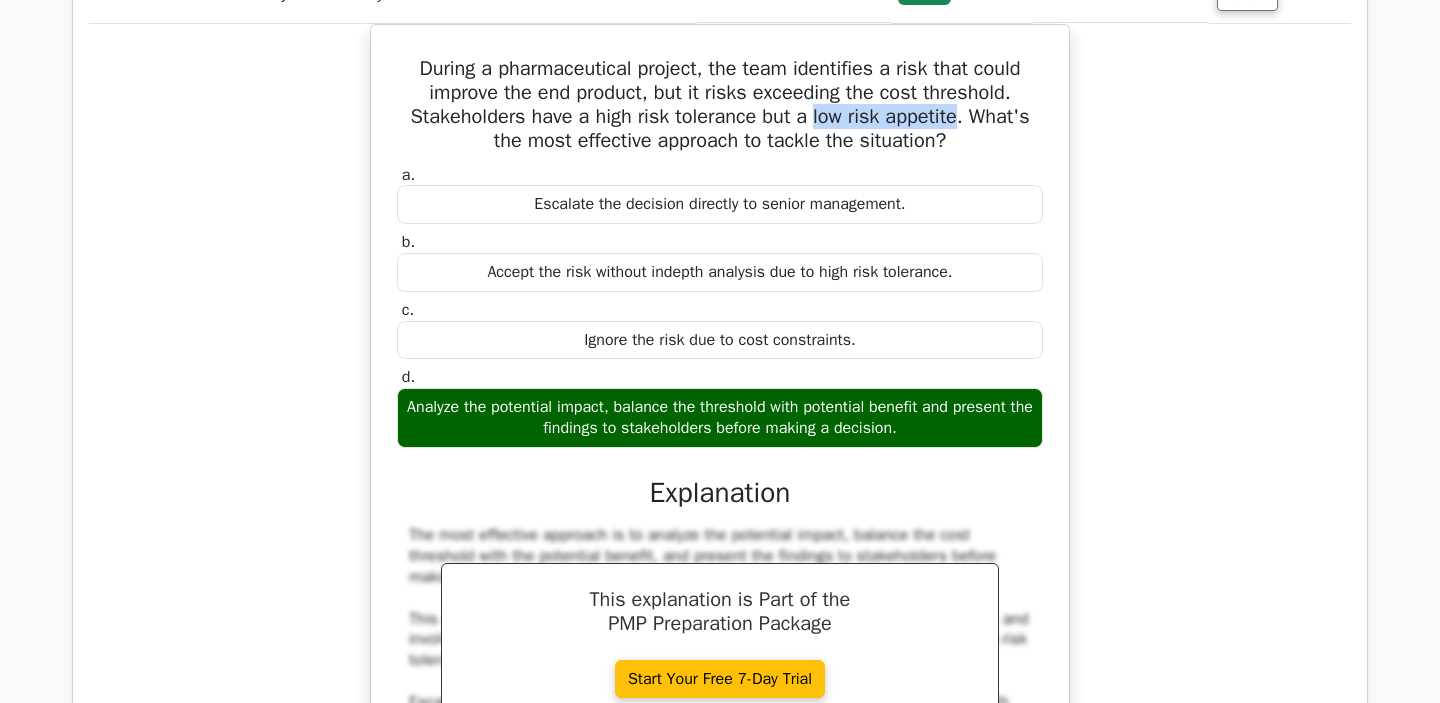 click at bounding box center [941, 132] 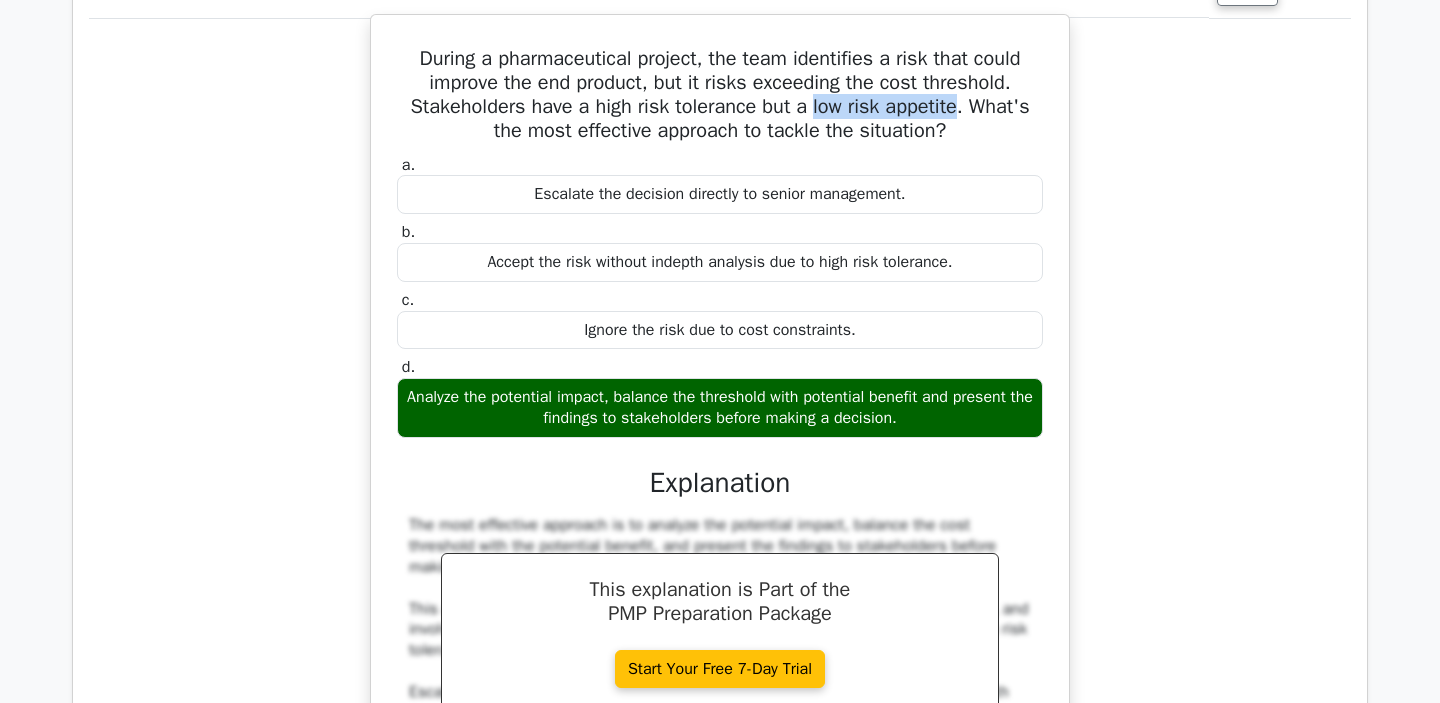 click on "During a pharmaceutical project, the team identifies a risk that could improve the end product, but it risks exceeding the cost threshold. Stakeholders have a high risk tolerance but a low risk appetite. What's the most effective approach to tackle the situation?" at bounding box center (720, 95) 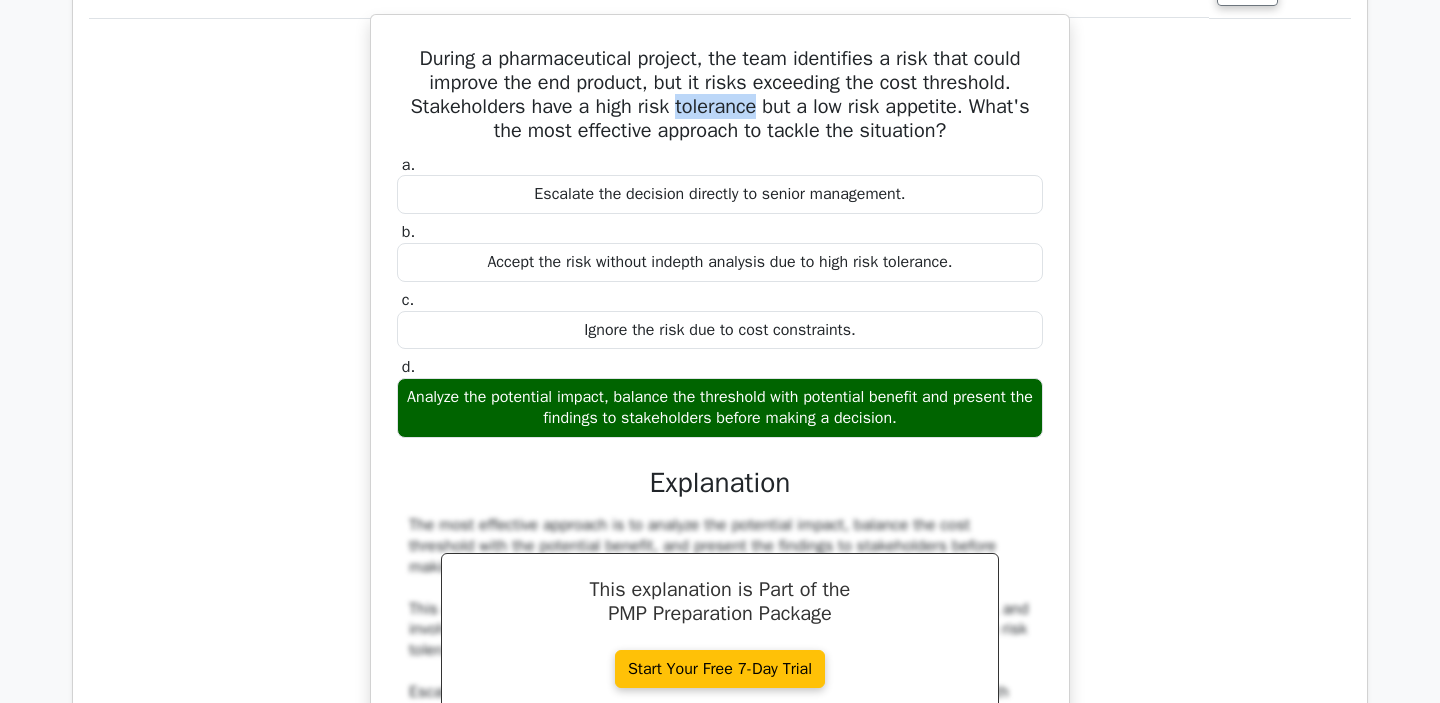 drag, startPoint x: 672, startPoint y: 178, endPoint x: 753, endPoint y: 172, distance: 81.22192 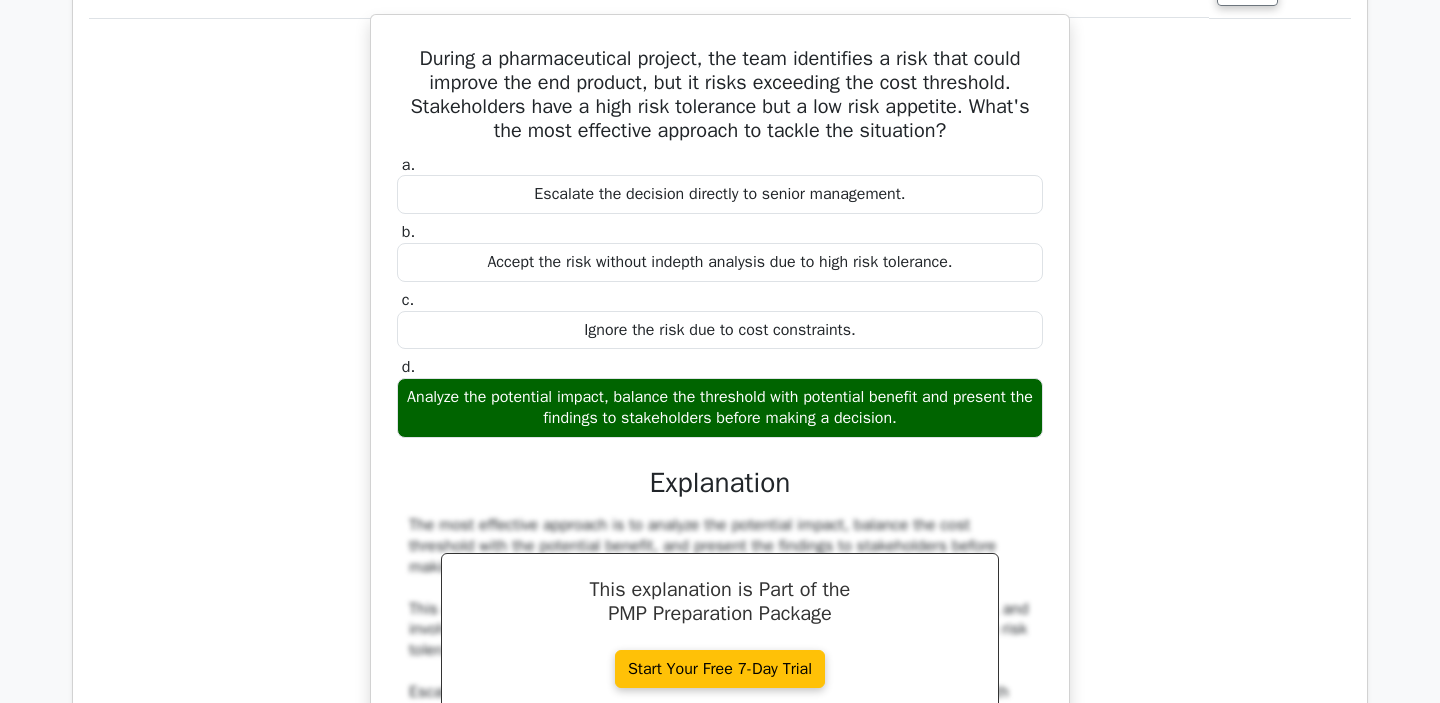 click on "During a pharmaceutical project, the team identifies a risk that could improve the end product, but it risks exceeding the cost threshold. Stakeholders have a high risk tolerance but a low risk appetite. What's the most effective approach to tackle the situation?" at bounding box center (720, 95) 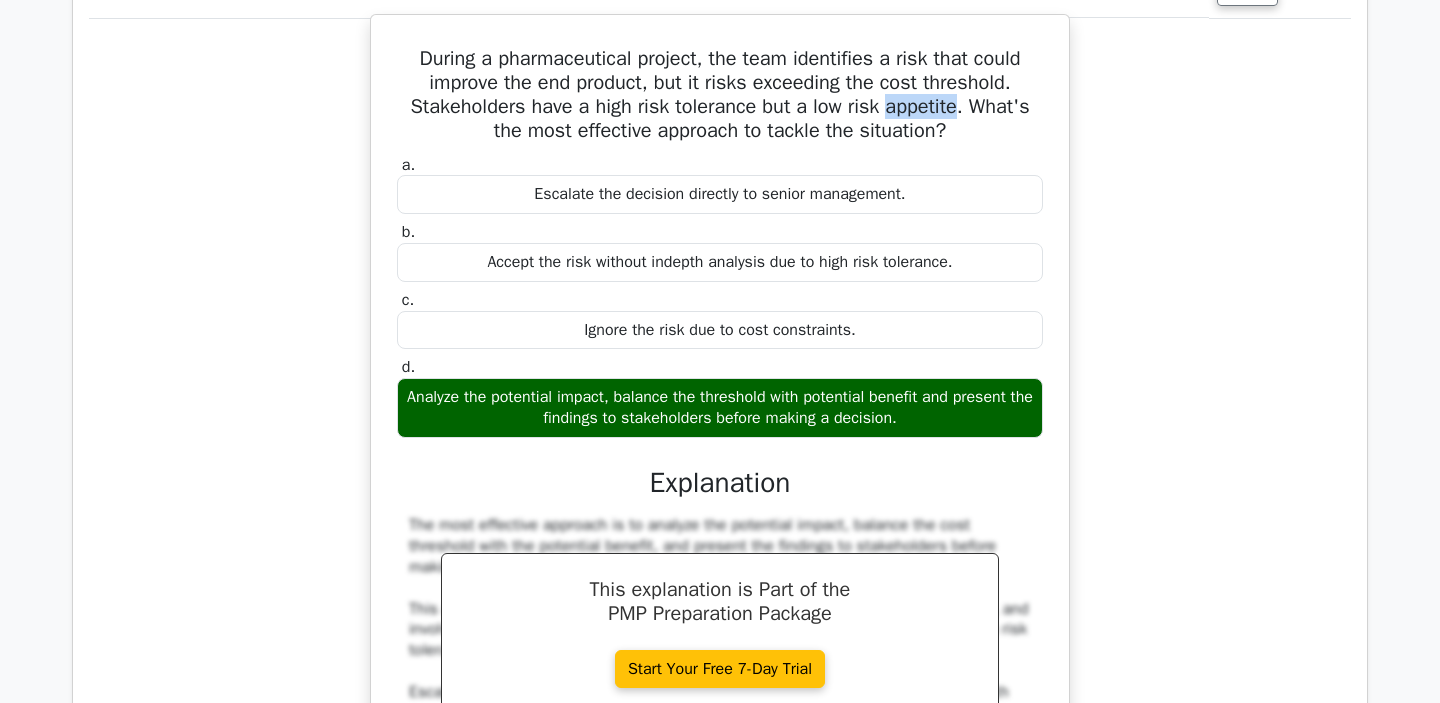drag, startPoint x: 885, startPoint y: 180, endPoint x: 953, endPoint y: 180, distance: 68 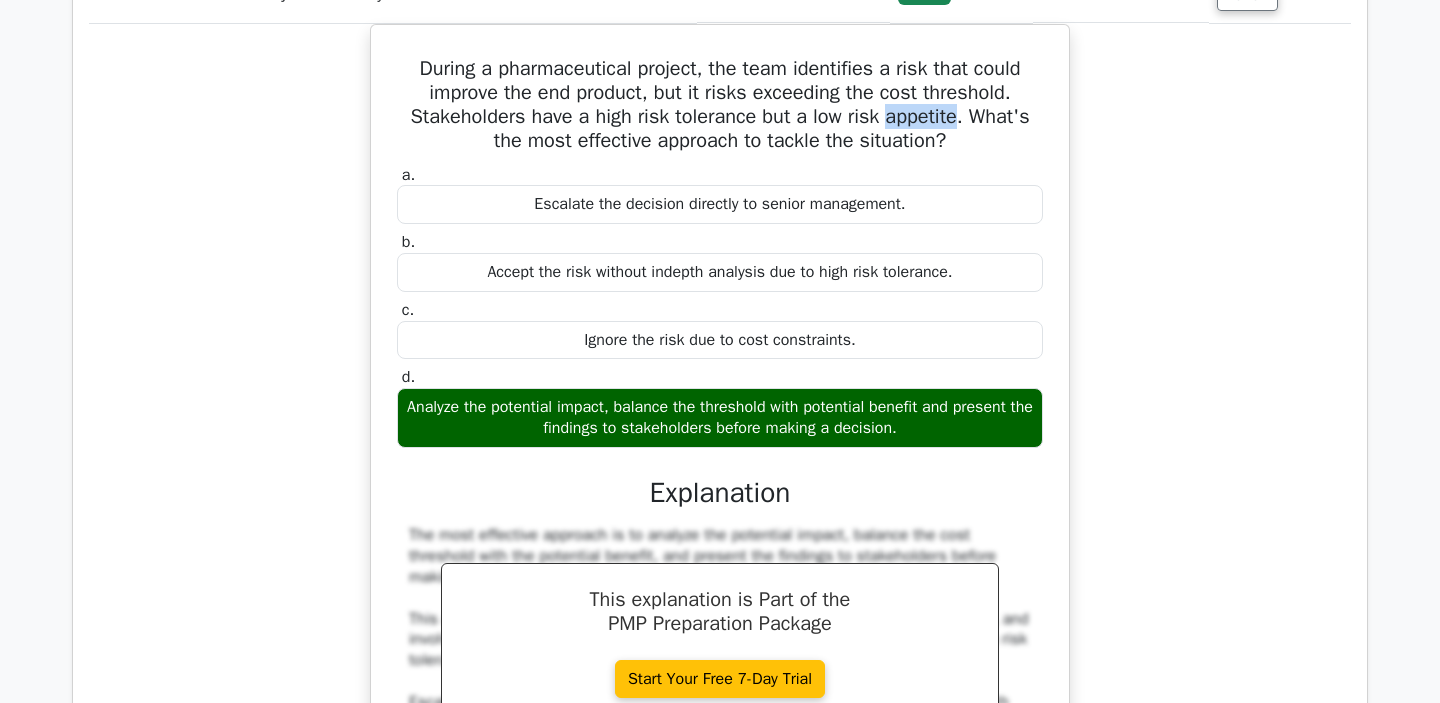click at bounding box center (940, 185) 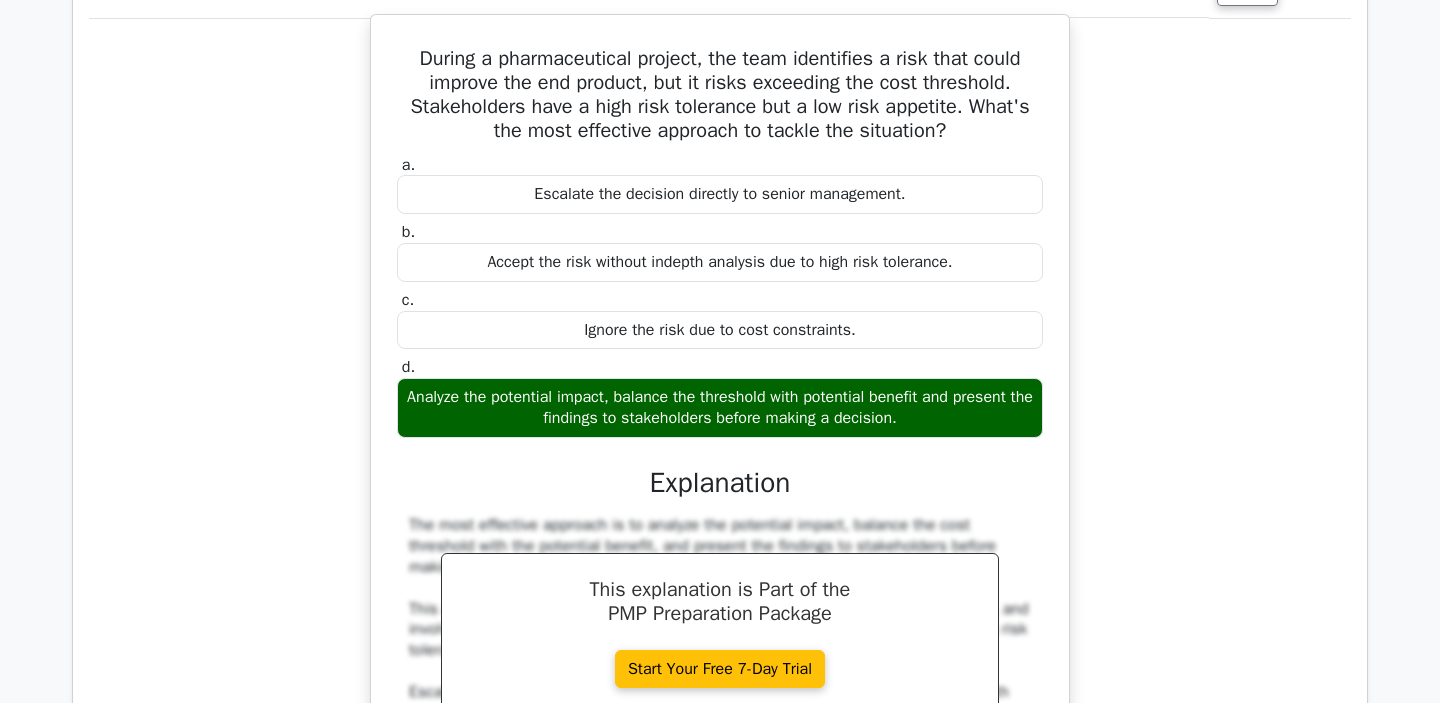 click on "a.
Escalate the decision directly to senior management.
b.
Accept the risk without indepth analysis due to high risk tolerance.
c. d." at bounding box center [720, 296] 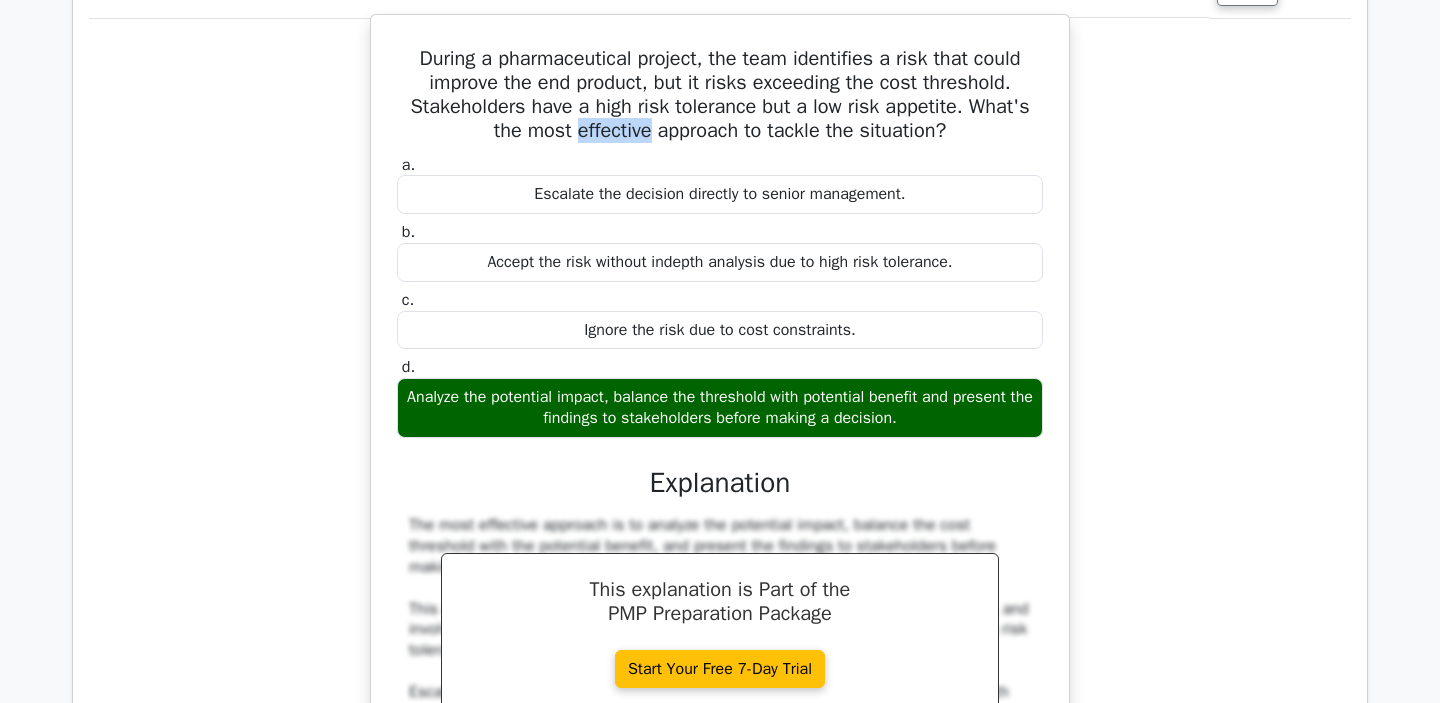 drag, startPoint x: 576, startPoint y: 194, endPoint x: 654, endPoint y: 199, distance: 78.160095 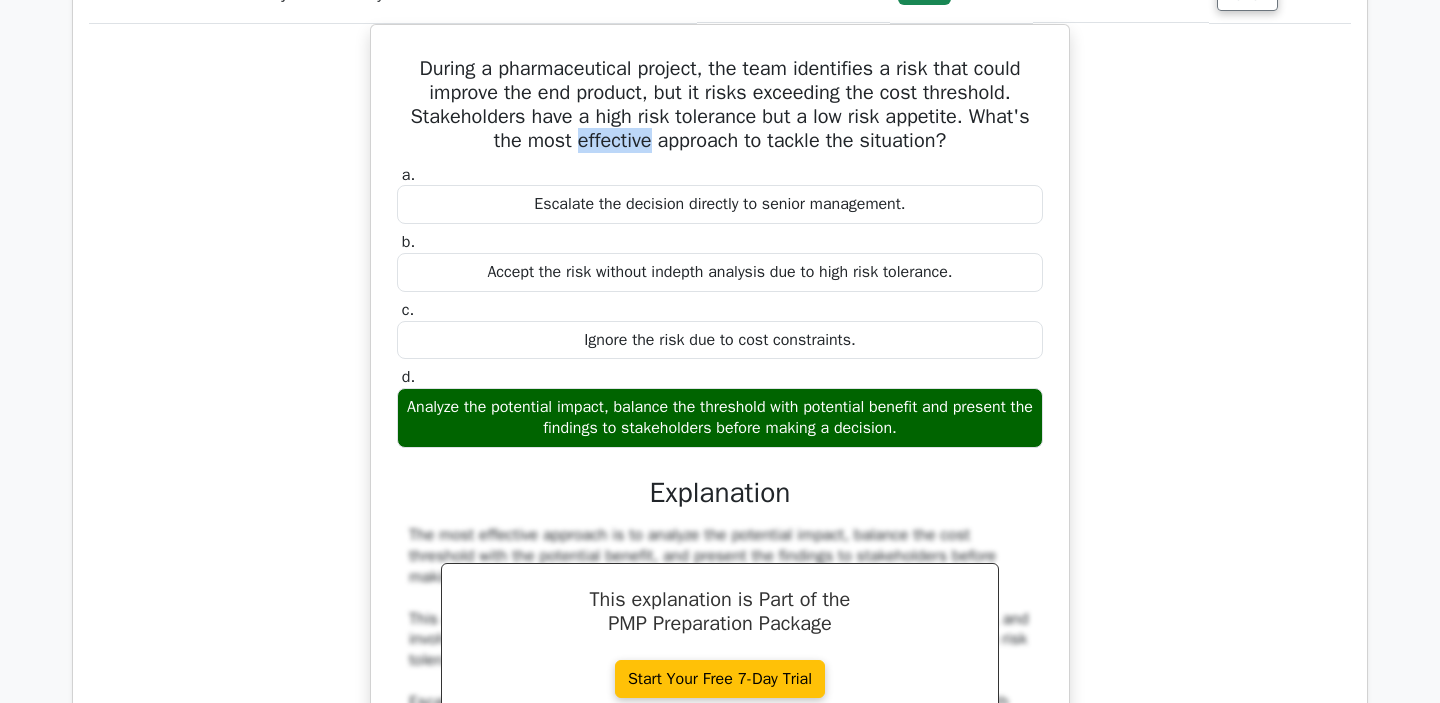 click at bounding box center (641, 209) 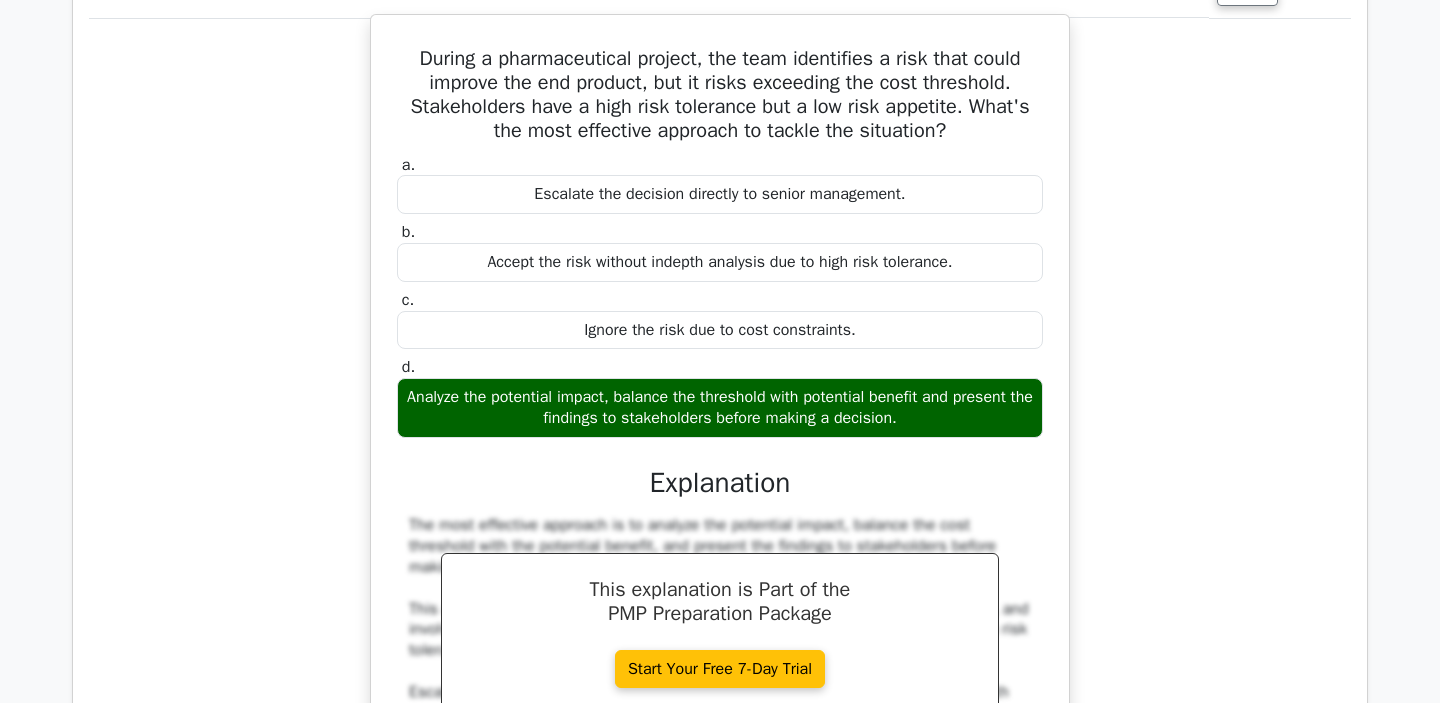 click on "During a pharmaceutical project, the team identifies a risk that could improve the end product, but it risks exceeding the cost threshold. Stakeholders have a high risk tolerance but a low risk appetite. What's the most effective approach to tackle the situation?" at bounding box center [720, 95] 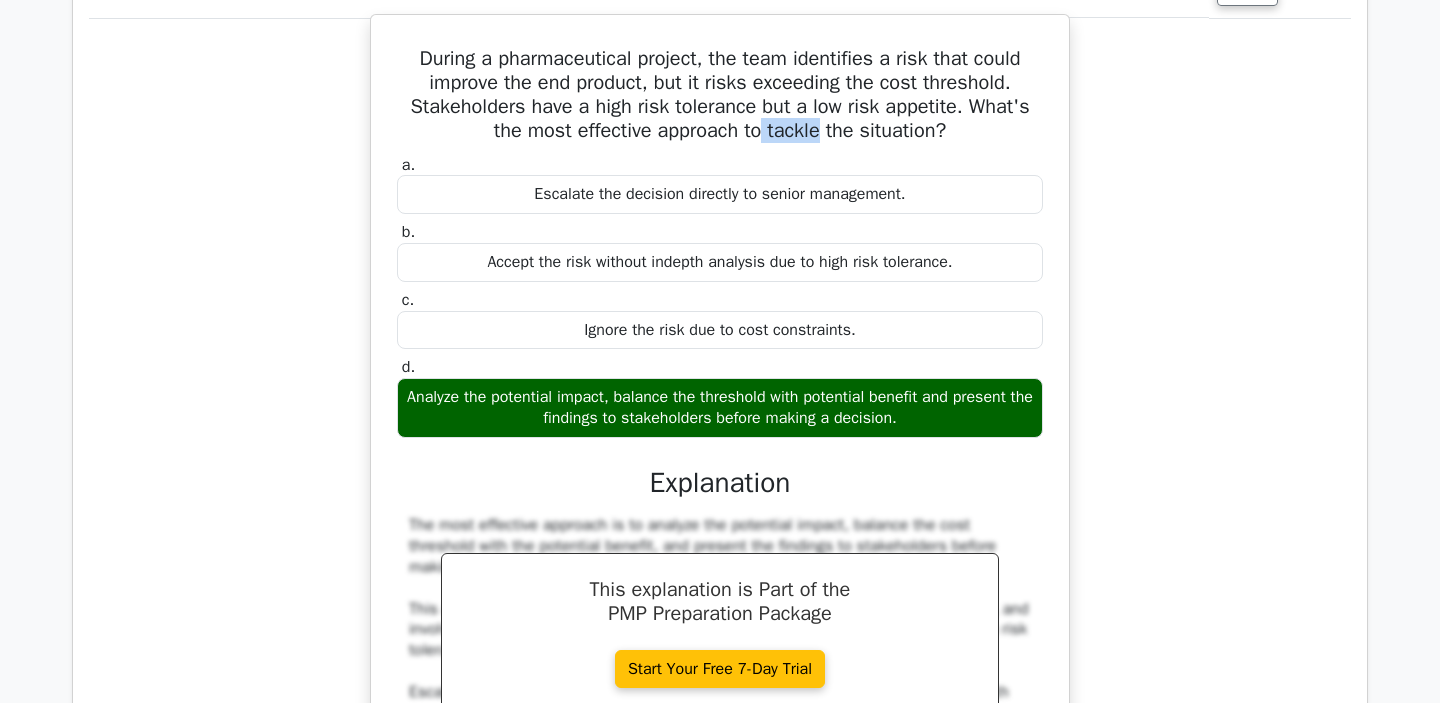 drag, startPoint x: 766, startPoint y: 196, endPoint x: 823, endPoint y: 196, distance: 57 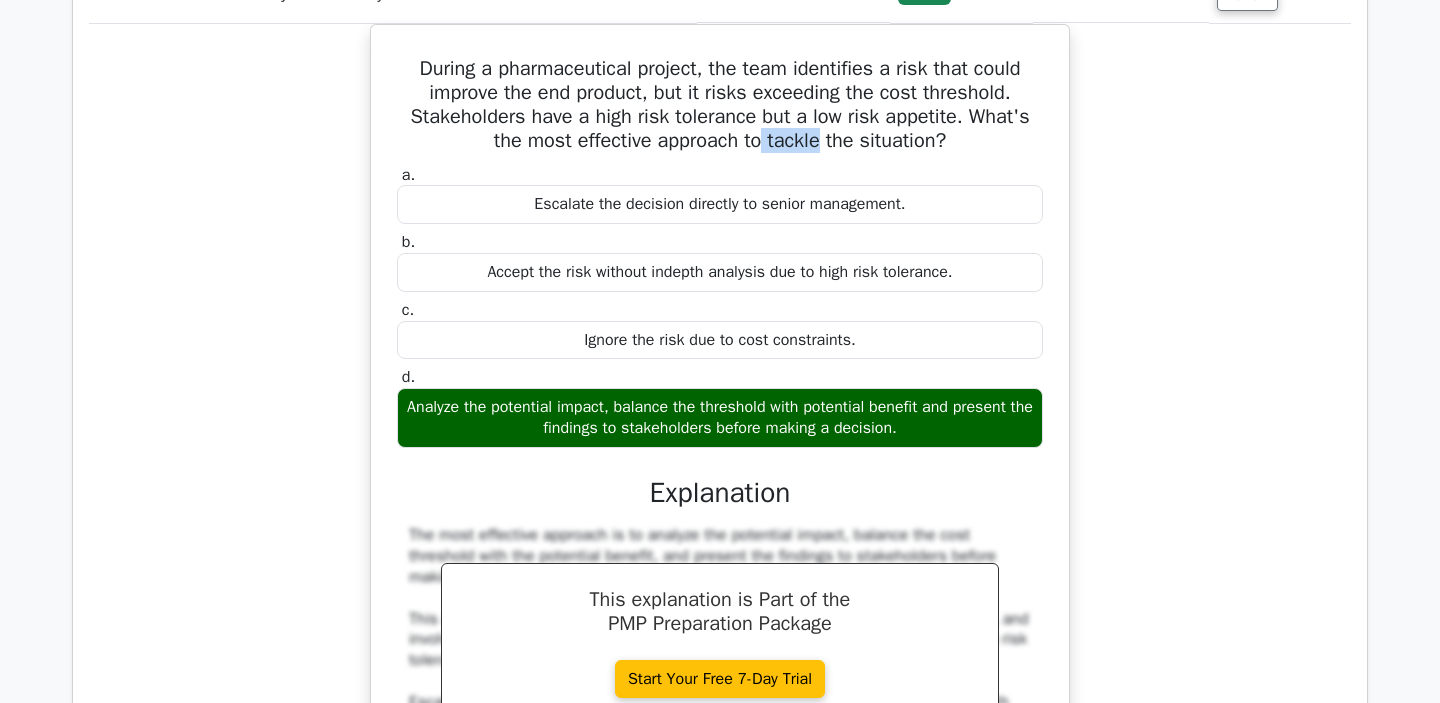 click at bounding box center [810, 156] 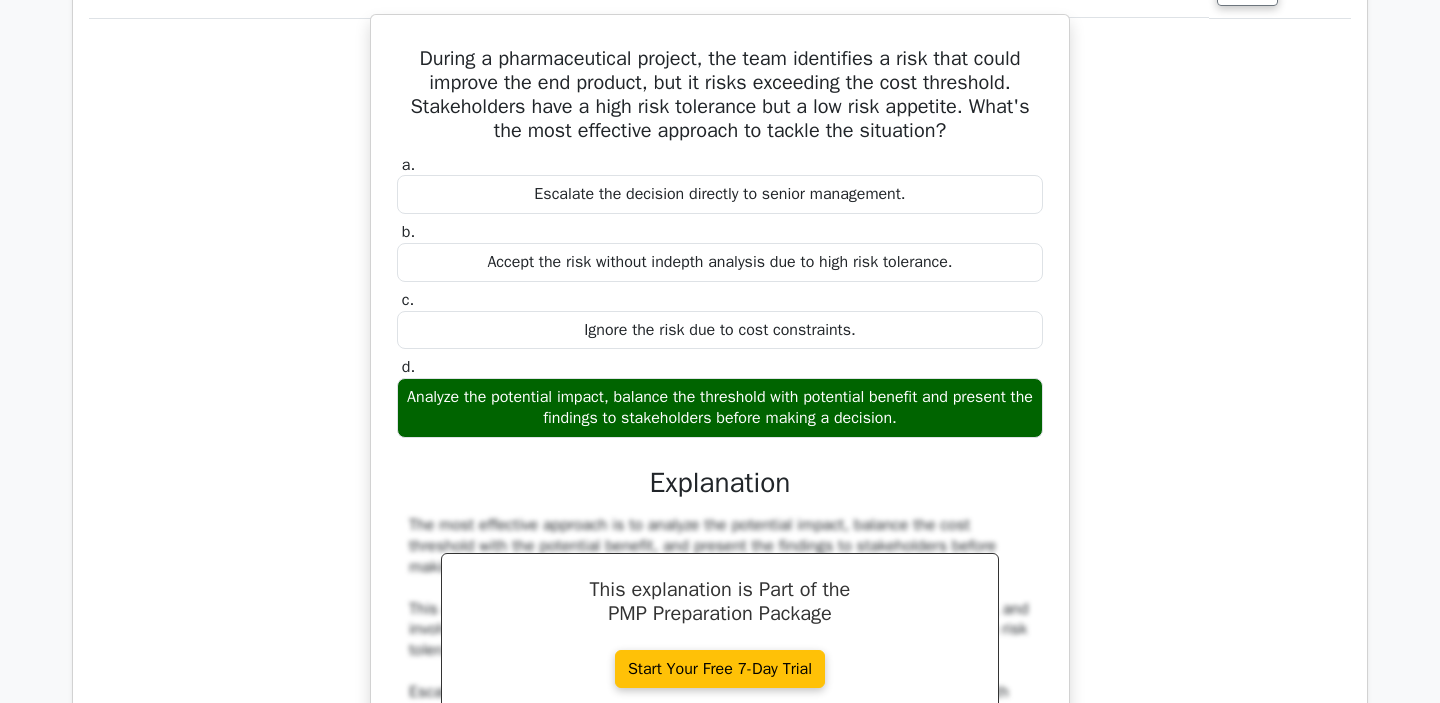 click on "During a pharmaceutical project, the team identifies a risk that could improve the end product, but it risks exceeding the cost threshold. Stakeholders have a high risk tolerance but a low risk appetite. What's the most effective approach to tackle the situation?
a.
Escalate the decision directly to senior management.
b. c." at bounding box center [720, 452] 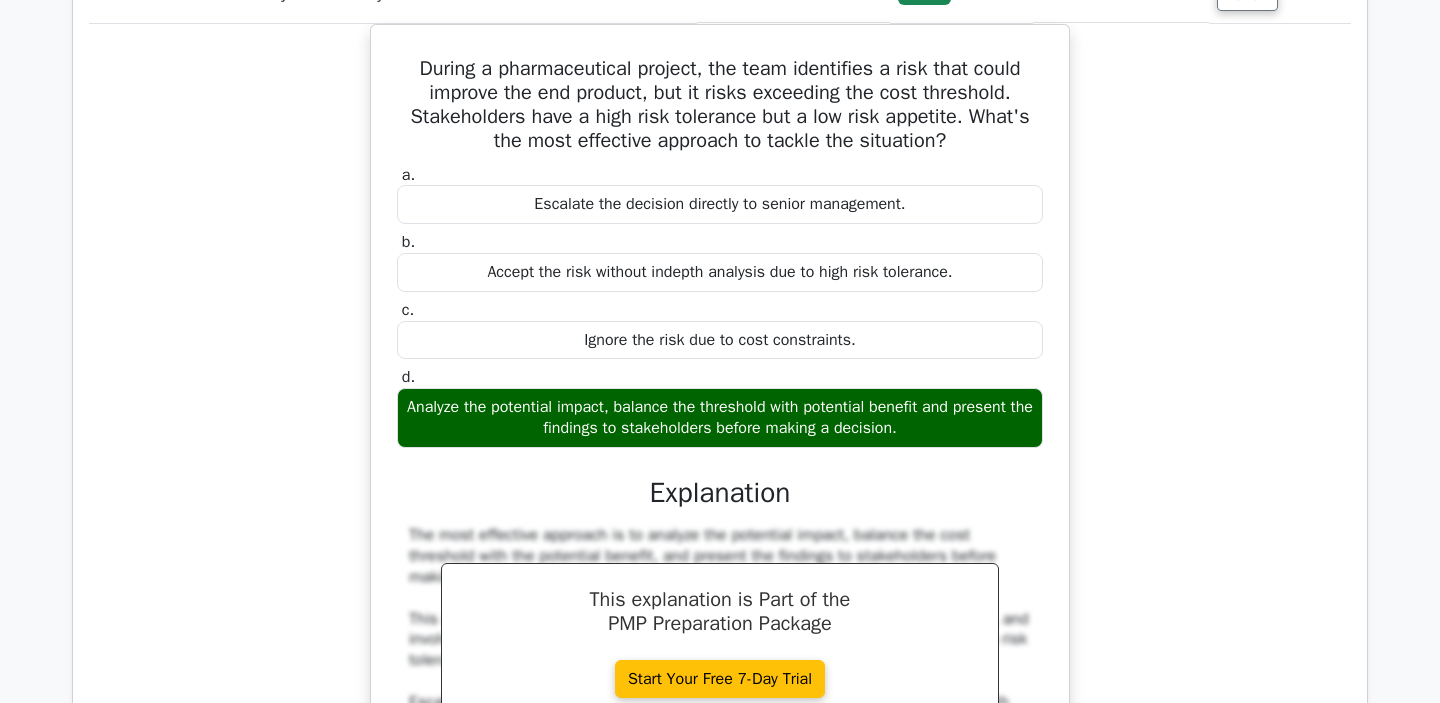 click at bounding box center (949, 271) 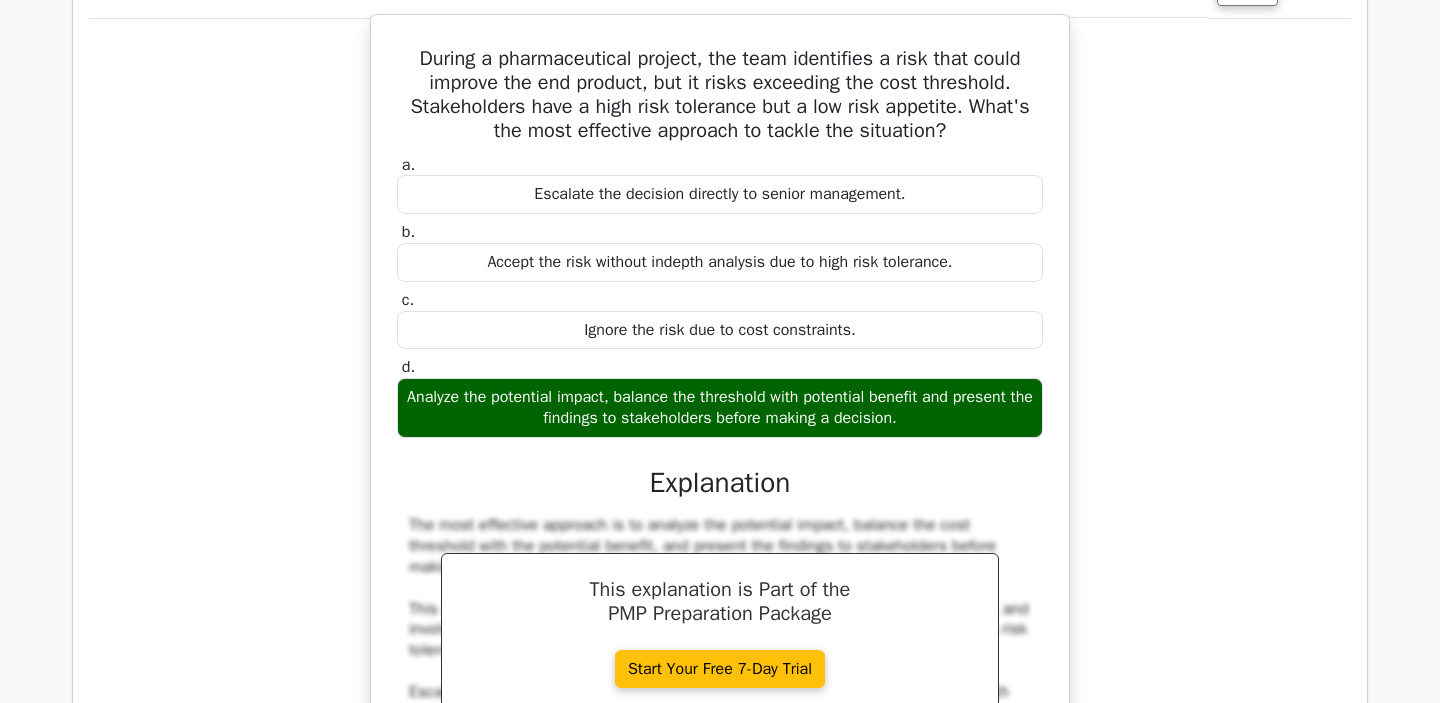 click on "Escalate the decision directly to senior management." at bounding box center [720, 194] 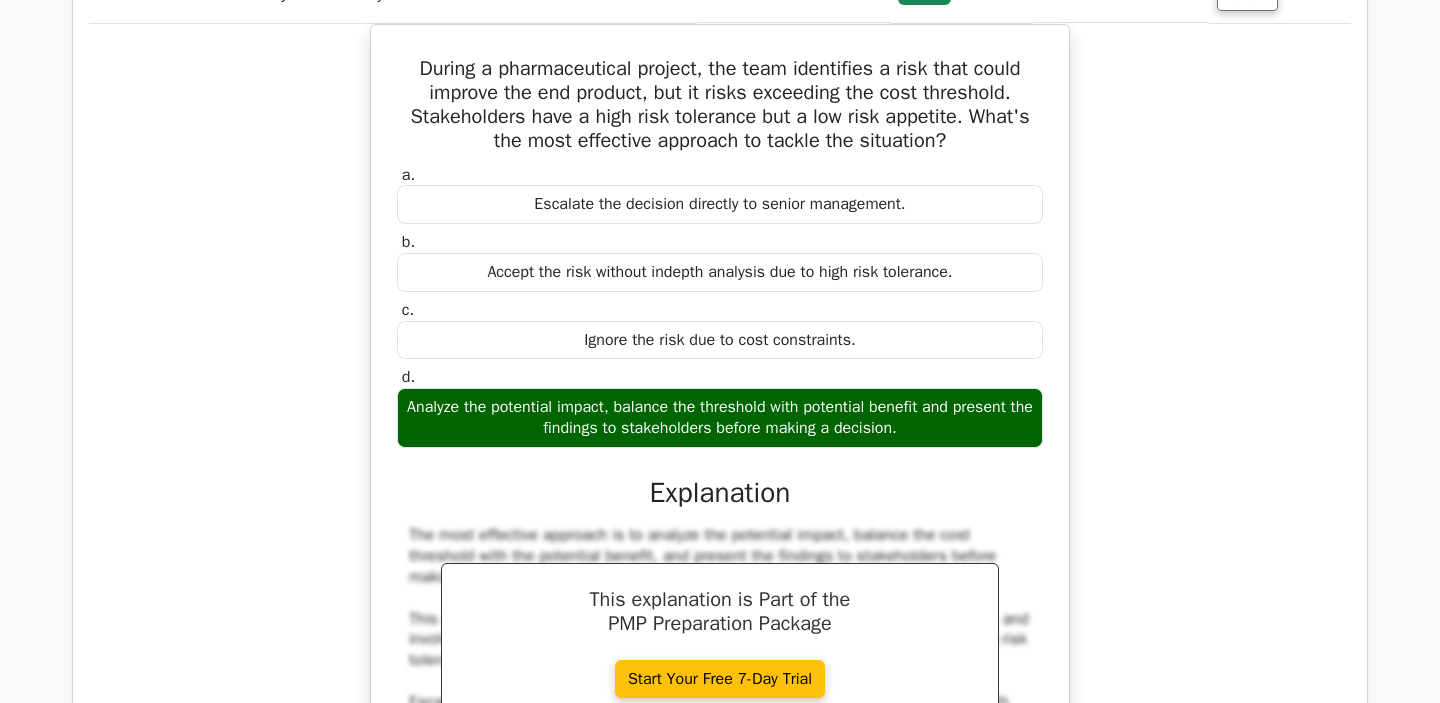 click at bounding box center [956, 338] 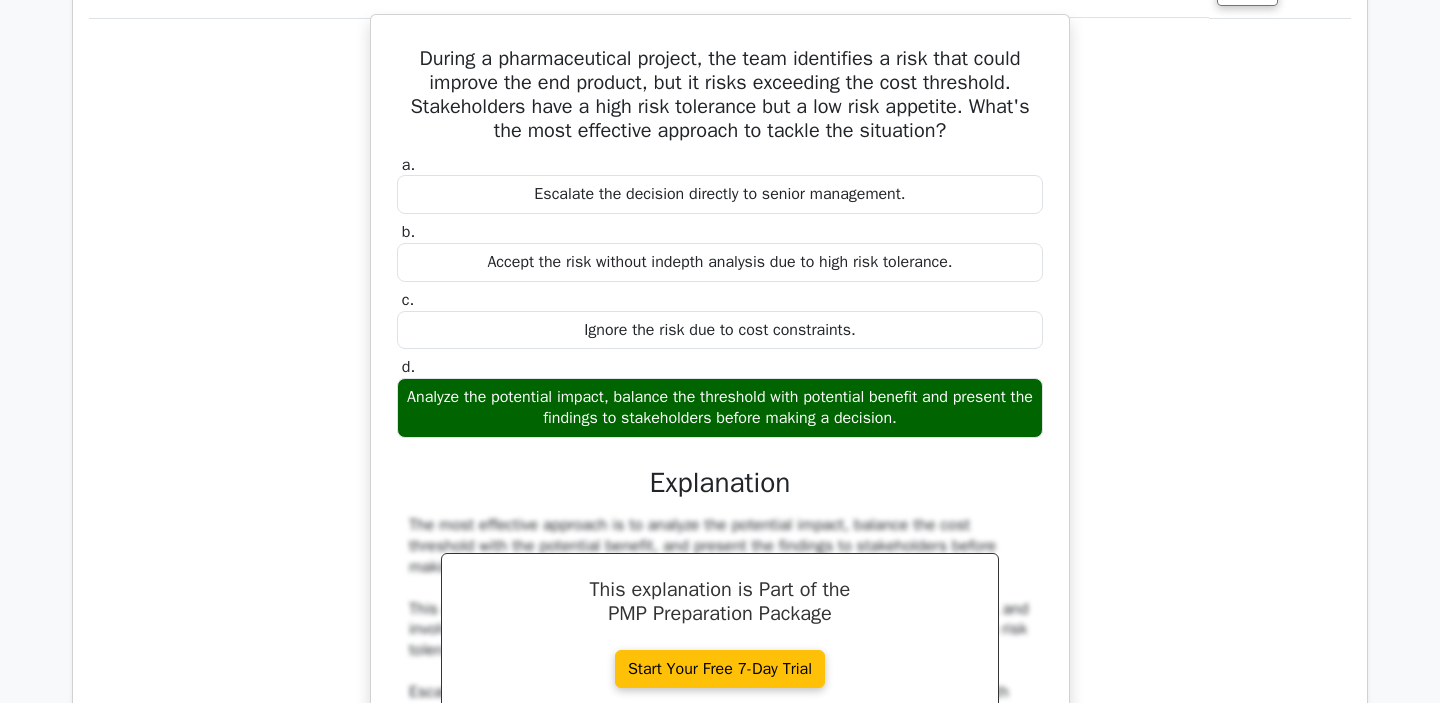 click on "Accept the risk without indepth analysis due to high risk tolerance." at bounding box center [720, 262] 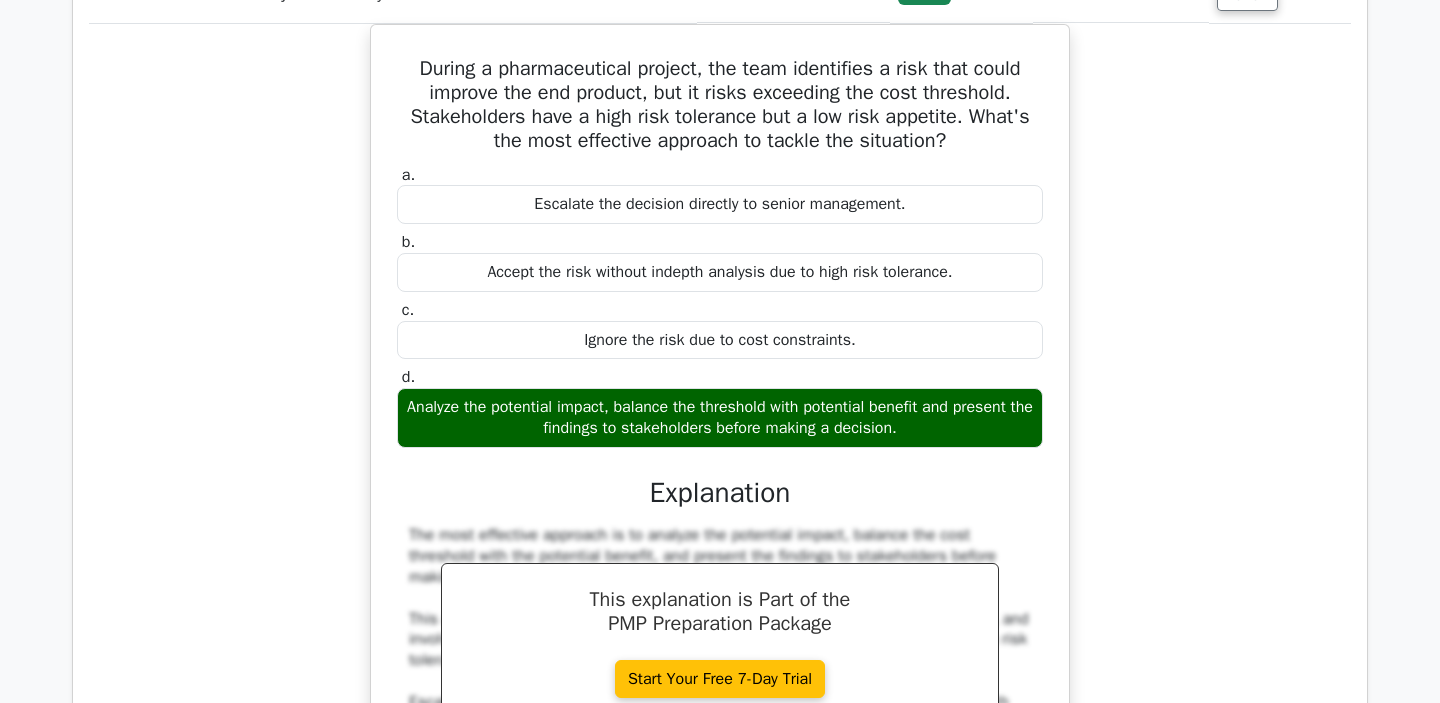 click at bounding box center (693, 338) 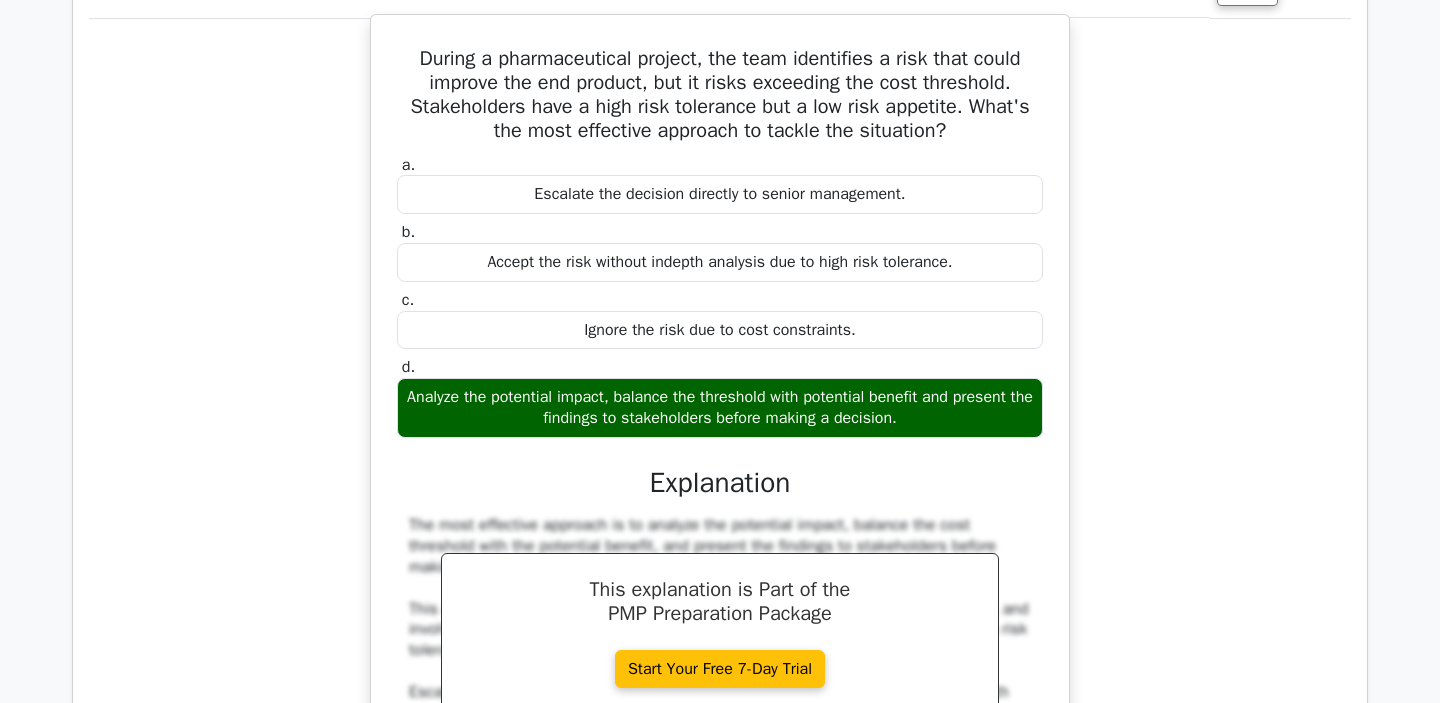 click on "Accept the risk without indepth analysis due to high risk tolerance." at bounding box center (720, 262) 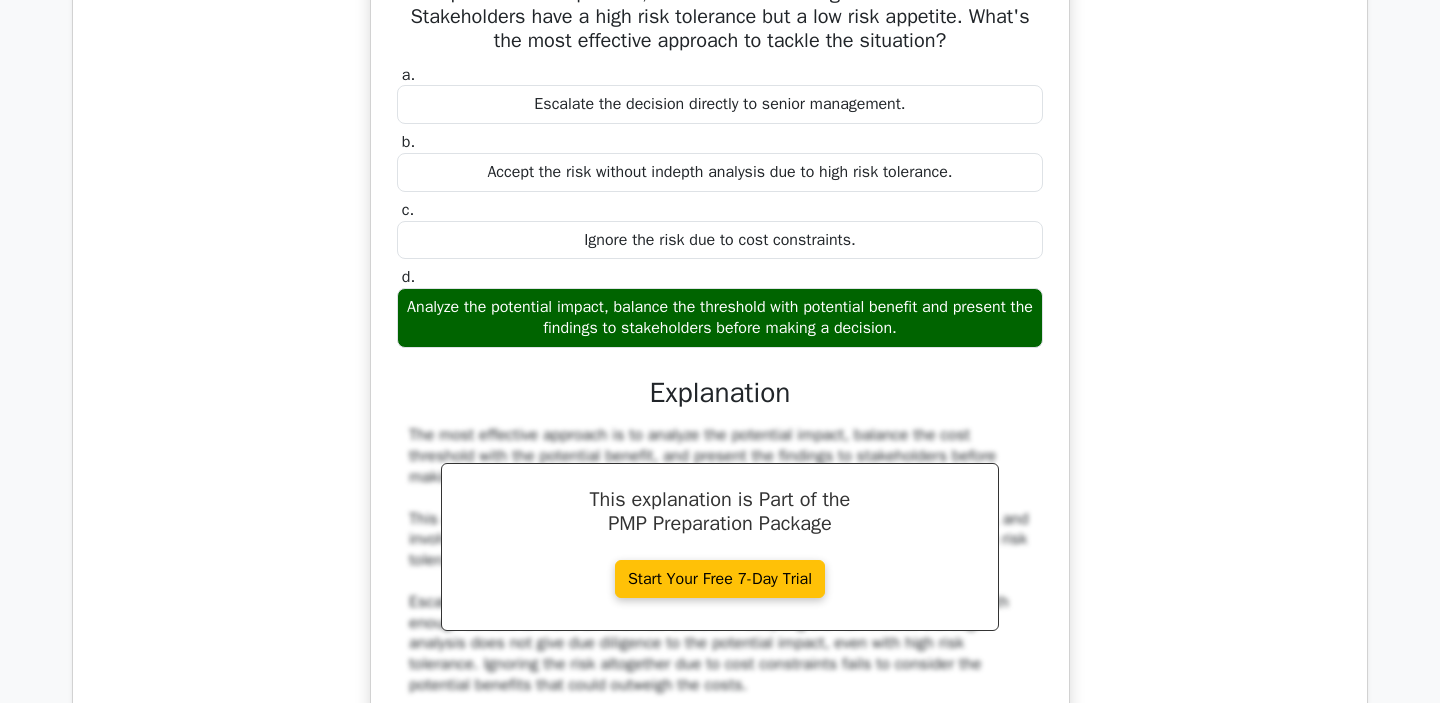 scroll, scrollTop: 6840, scrollLeft: 0, axis: vertical 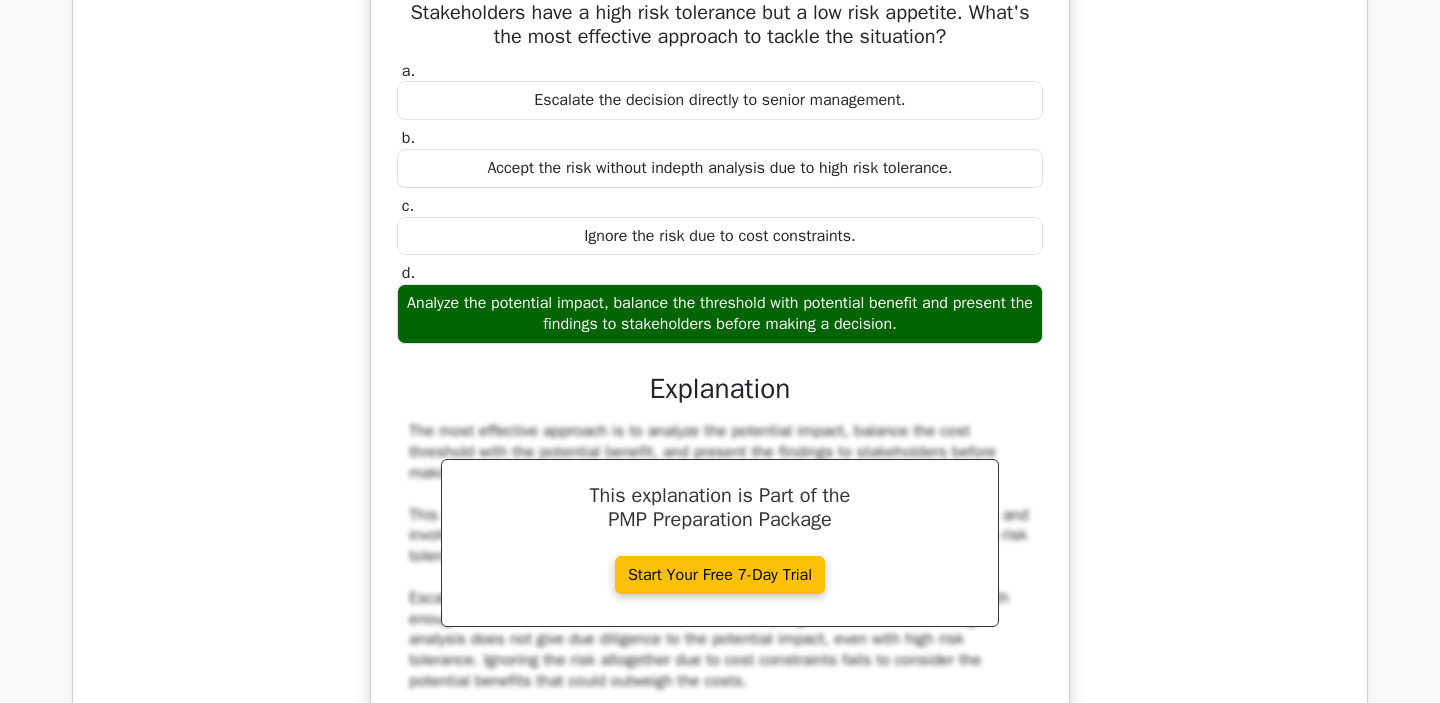 drag, startPoint x: 773, startPoint y: 306, endPoint x: 853, endPoint y: 308, distance: 80.024994 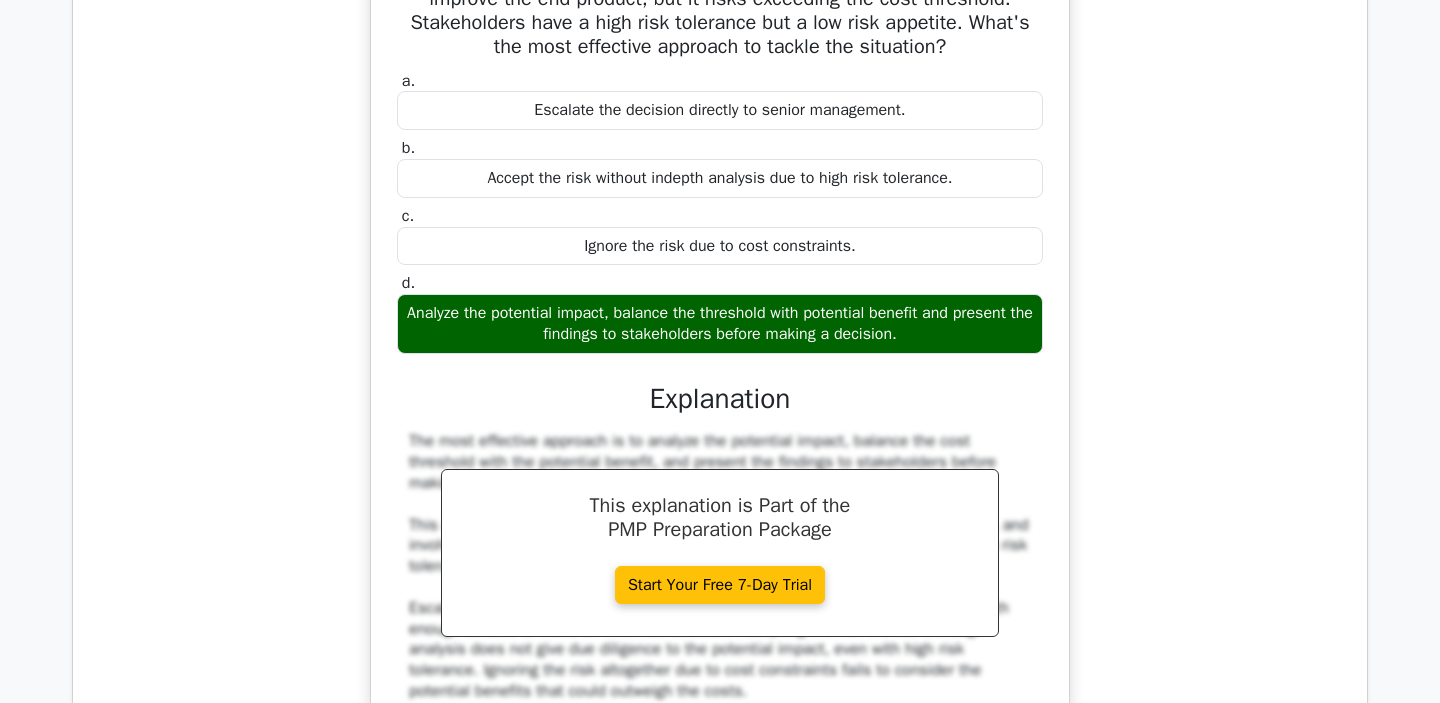 click at bounding box center [840, 312] 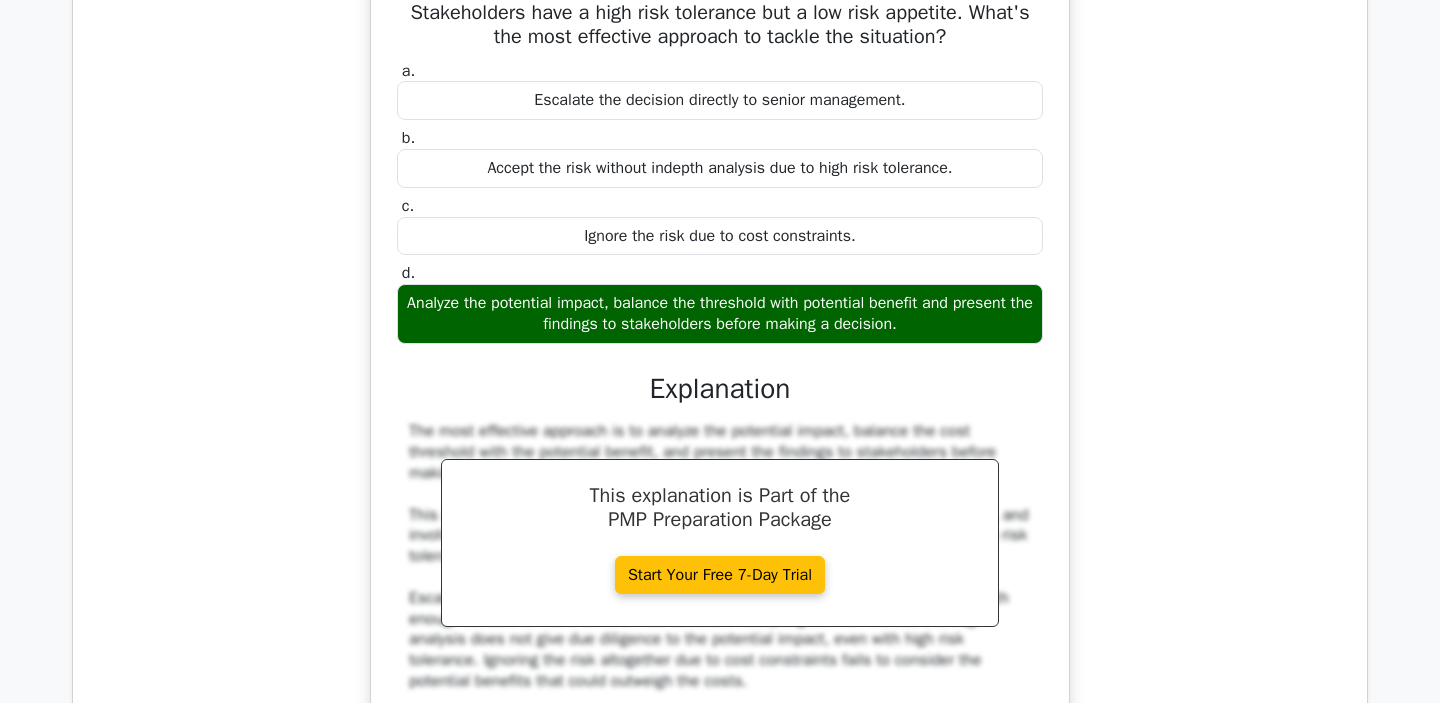 click on "Analyze the potential impact, balance the threshold with potential benefit and present the findings to stakeholders before making a decision." at bounding box center [720, 314] 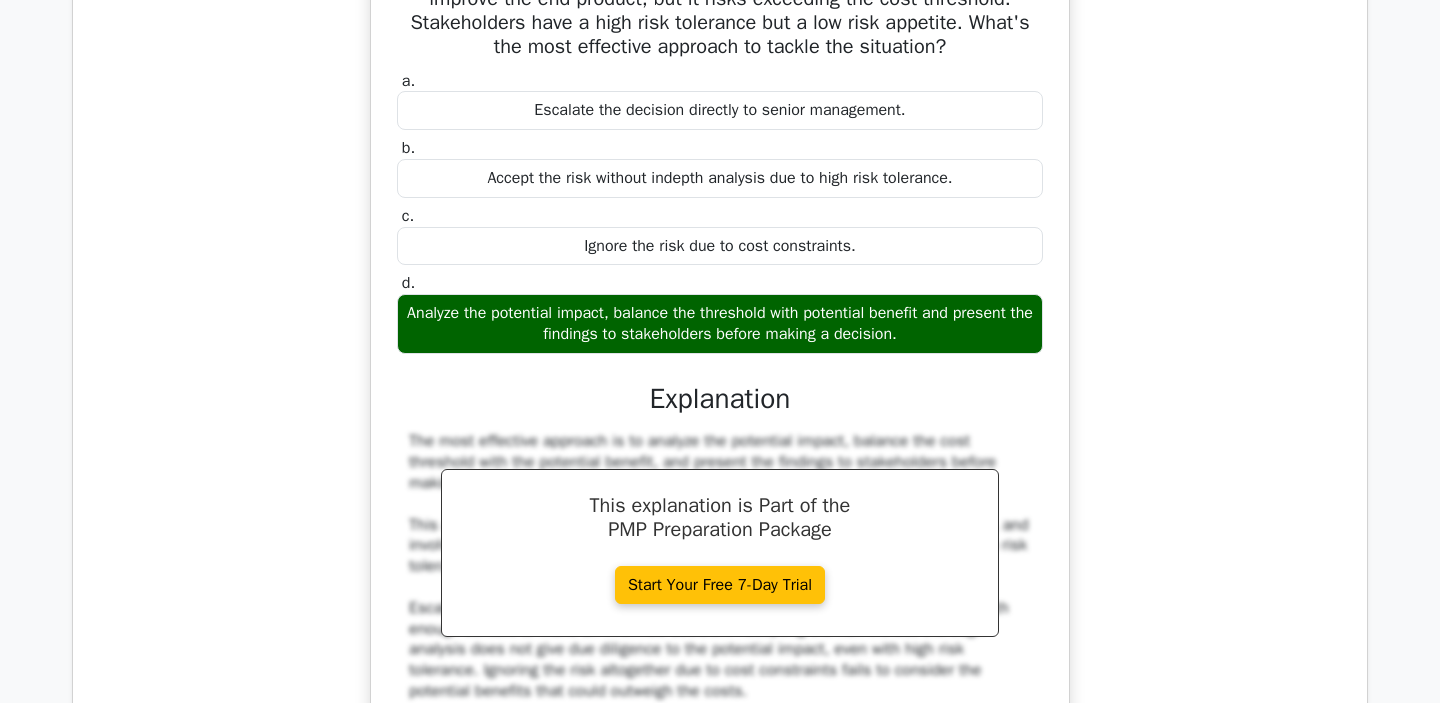 click at bounding box center (951, 400) 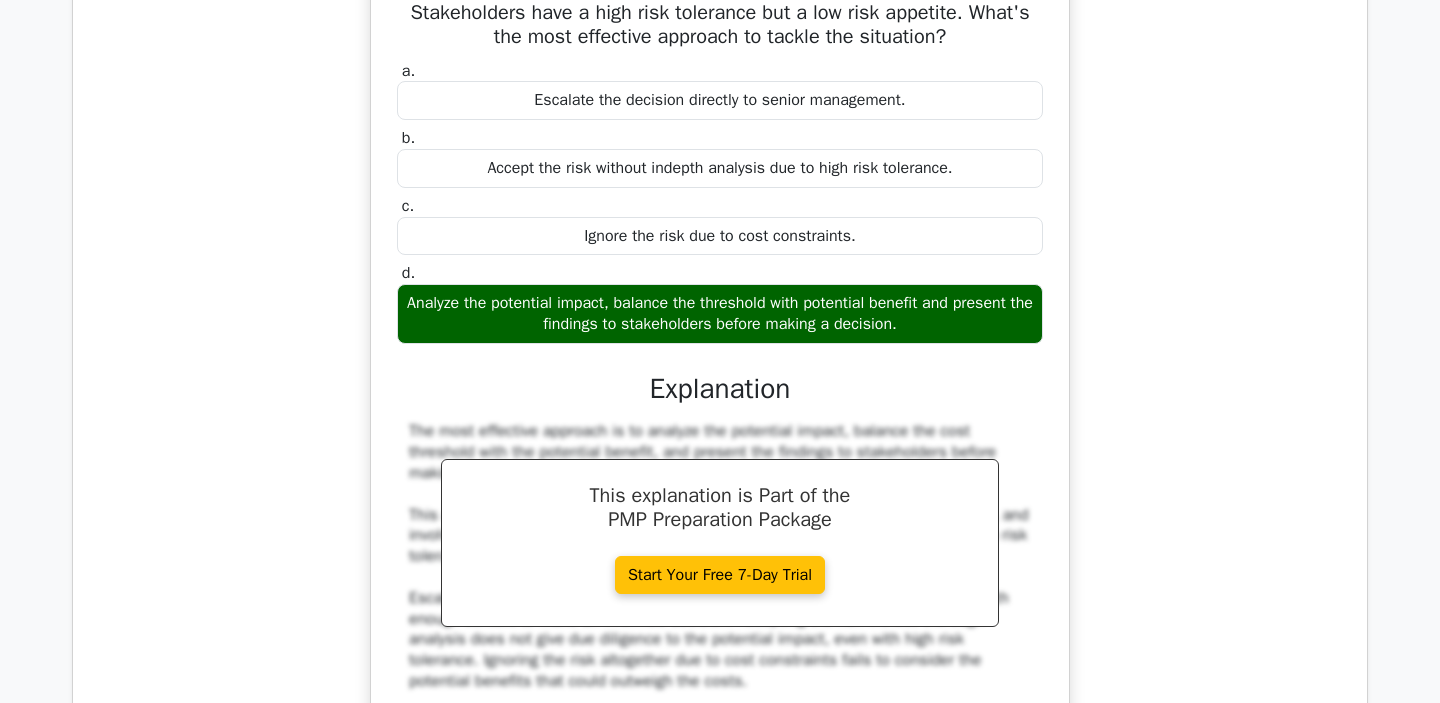 click on "Analyze the potential impact, balance the threshold with potential benefit and present the findings to stakeholders before making a decision." at bounding box center [720, 314] 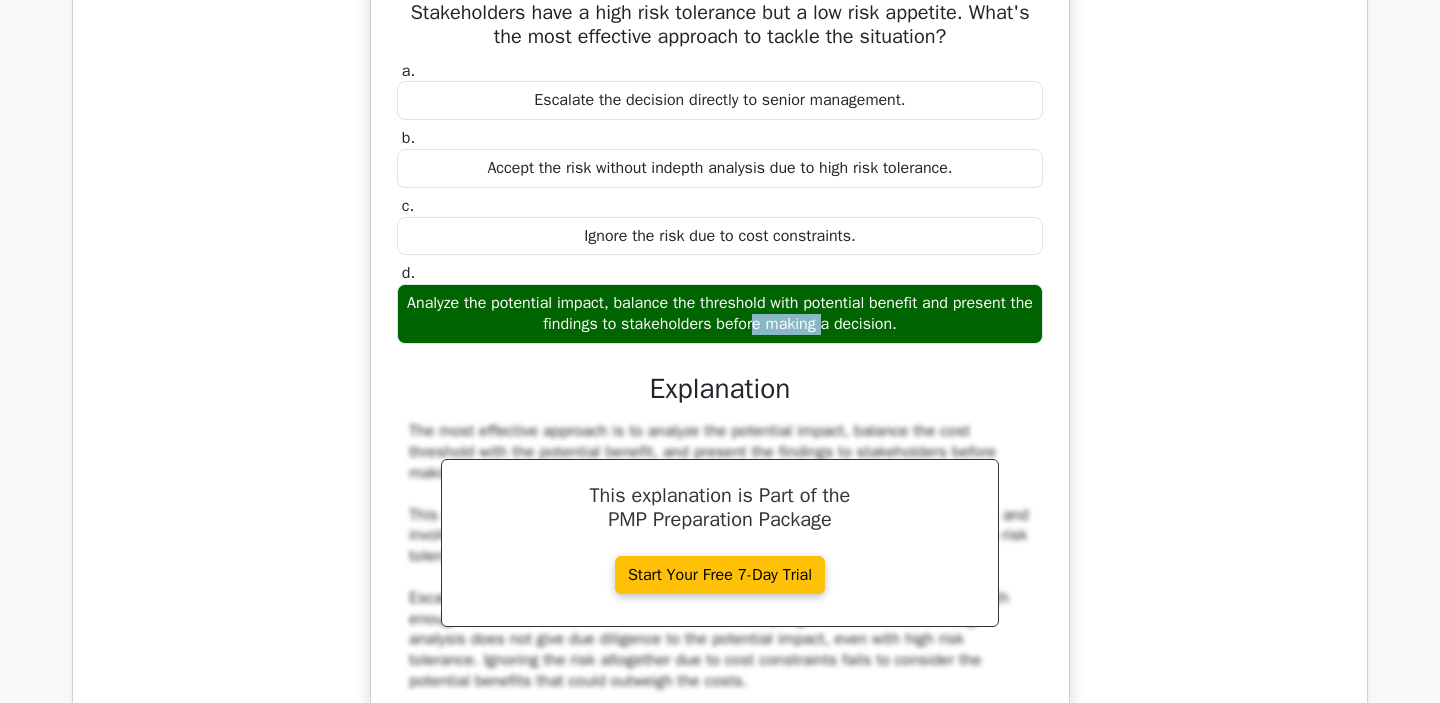 drag, startPoint x: 524, startPoint y: 376, endPoint x: 585, endPoint y: 375, distance: 61.008198 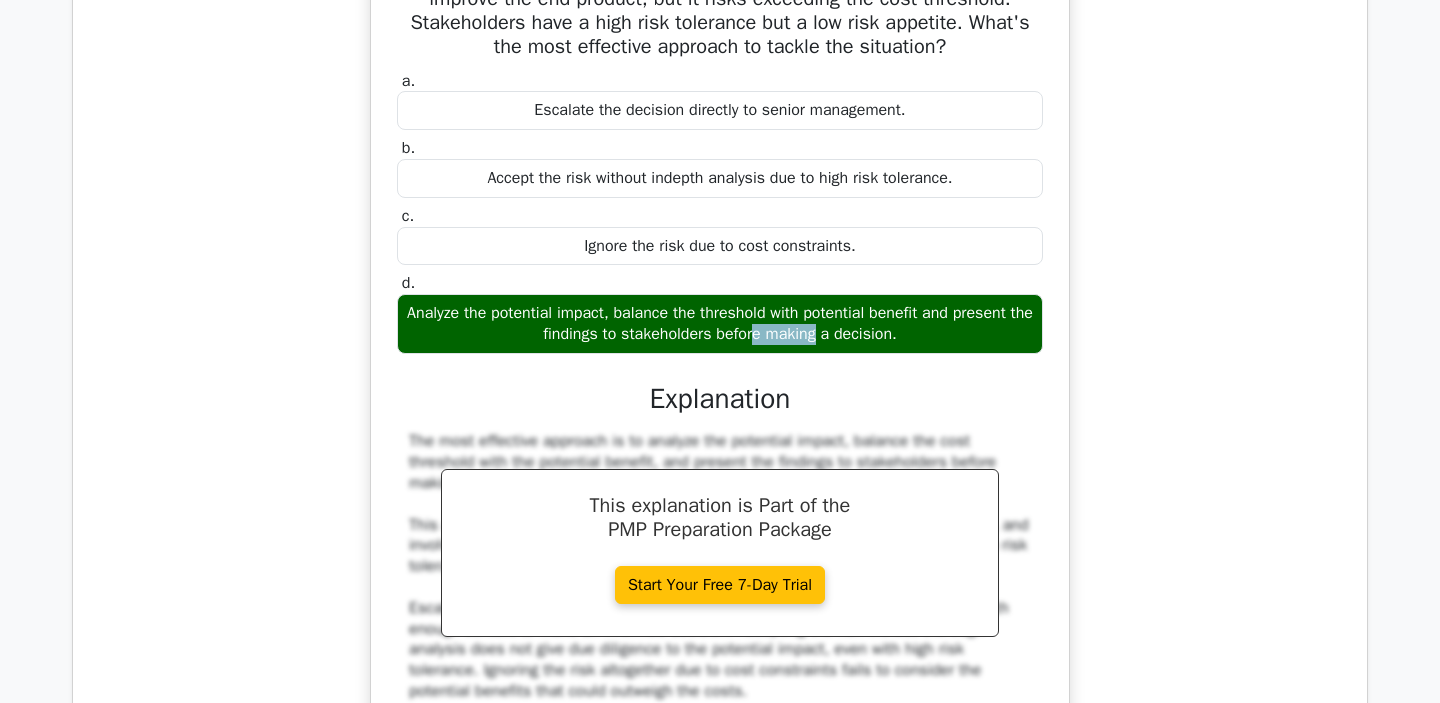 click at bounding box center [573, 379] 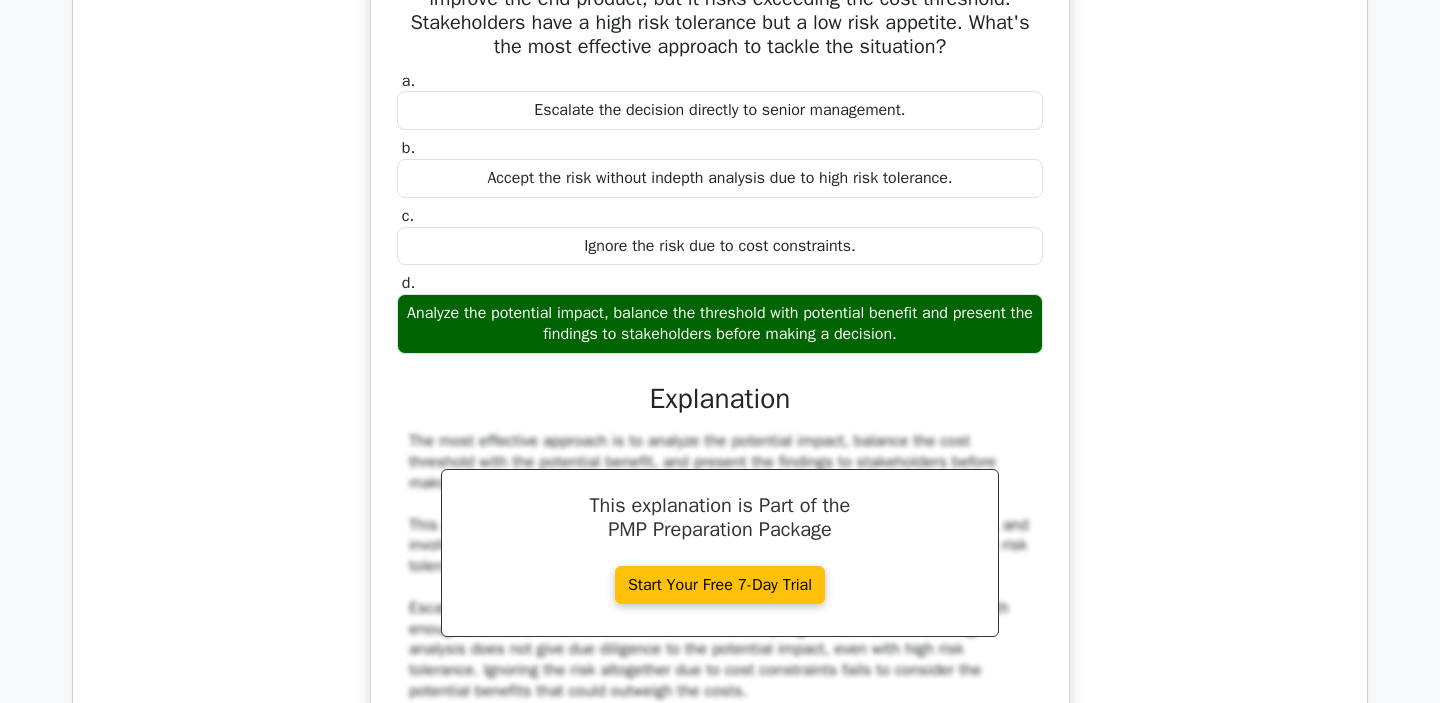 click on "Analyze the potential impact, balance the threshold with potential benefit and present the findings to stakeholders before making a decision." at bounding box center (720, 324) 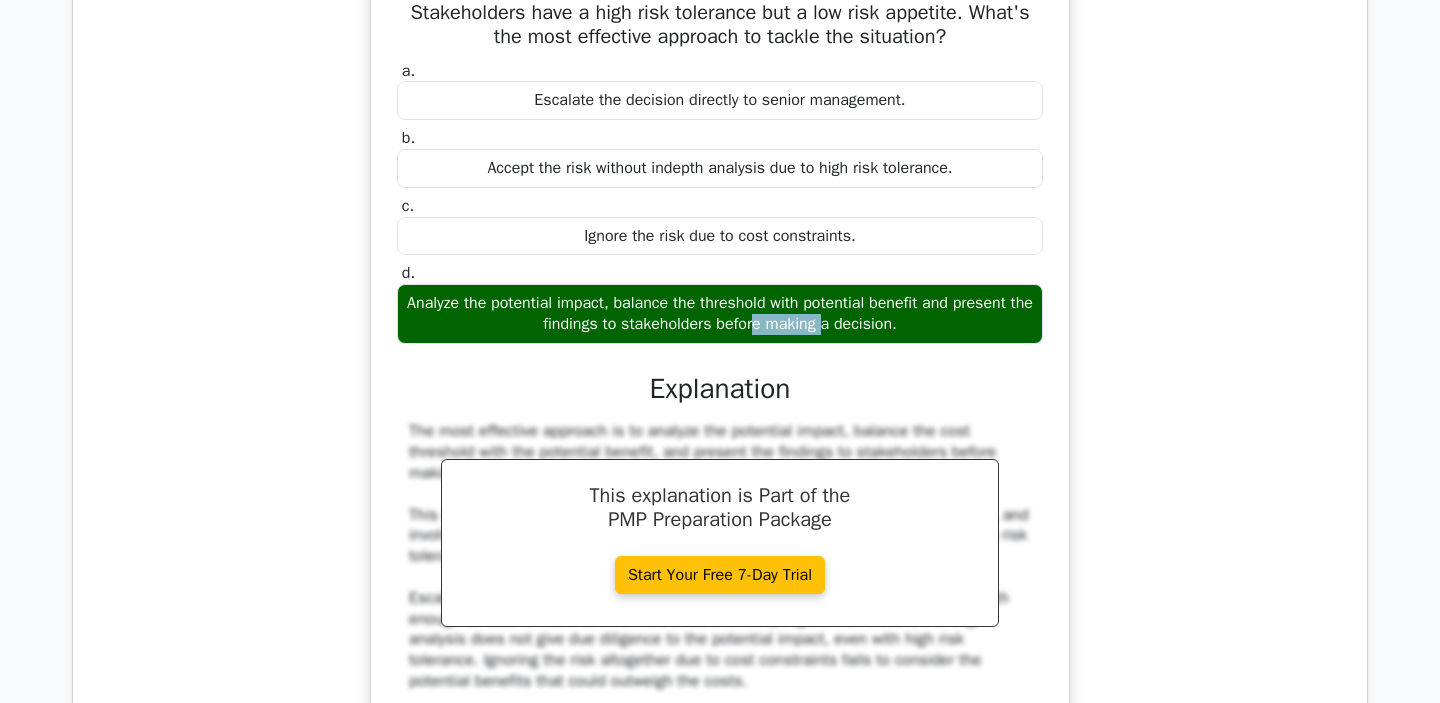 drag, startPoint x: 523, startPoint y: 370, endPoint x: 590, endPoint y: 370, distance: 67 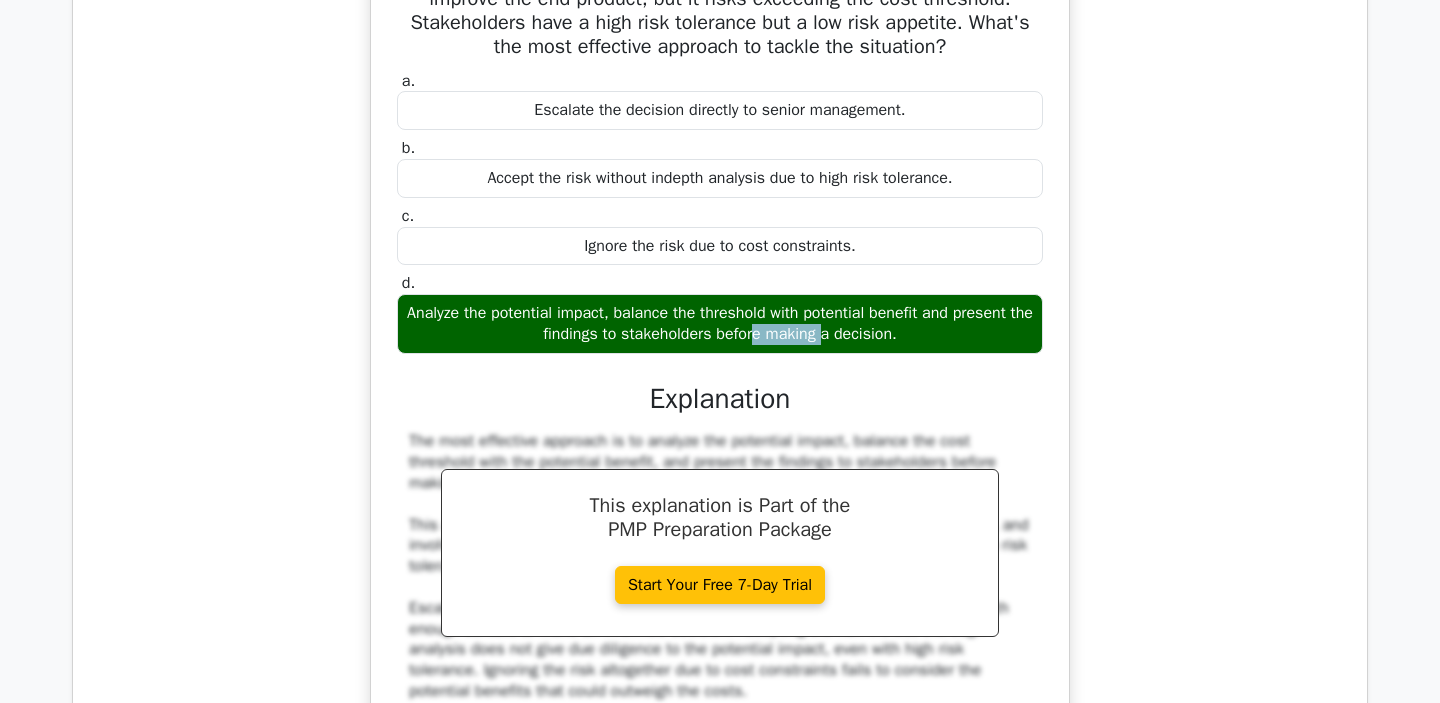 click at bounding box center (577, 379) 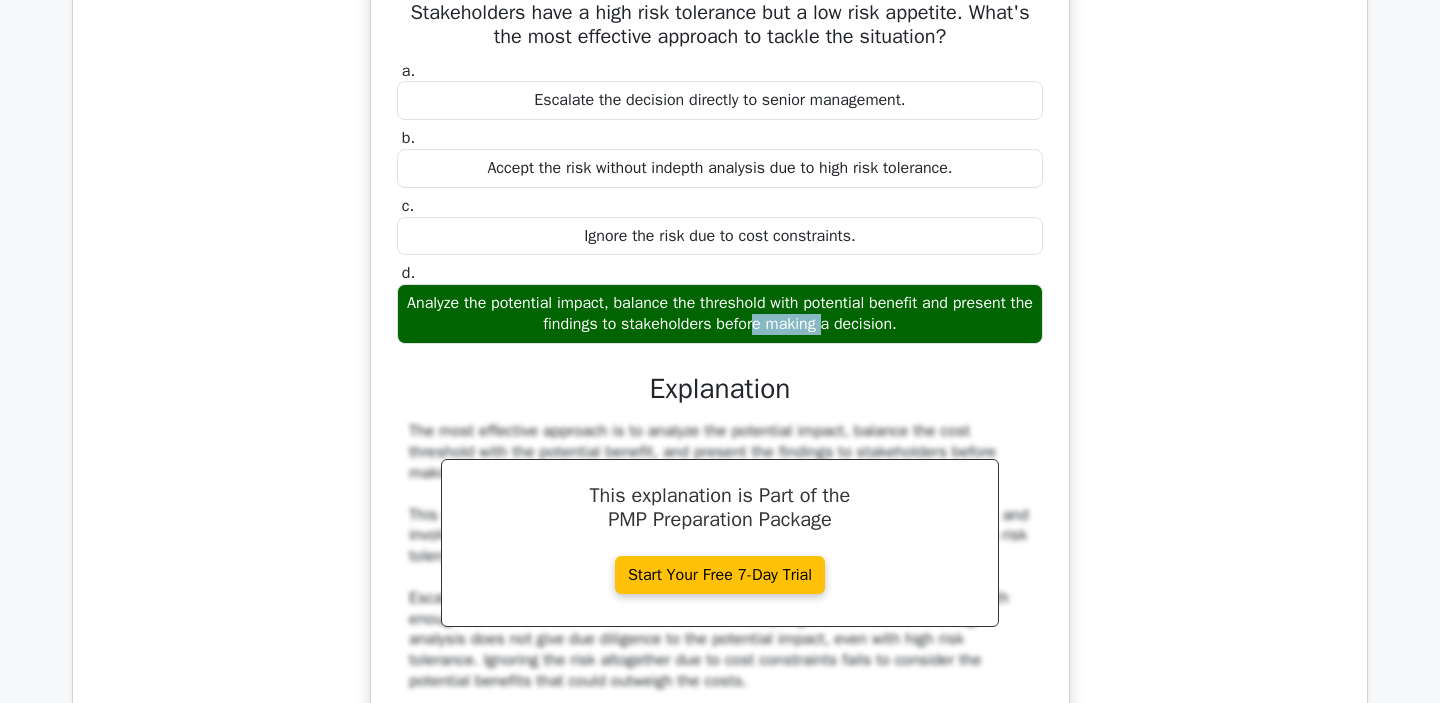 drag, startPoint x: 858, startPoint y: 372, endPoint x: 795, endPoint y: 372, distance: 63 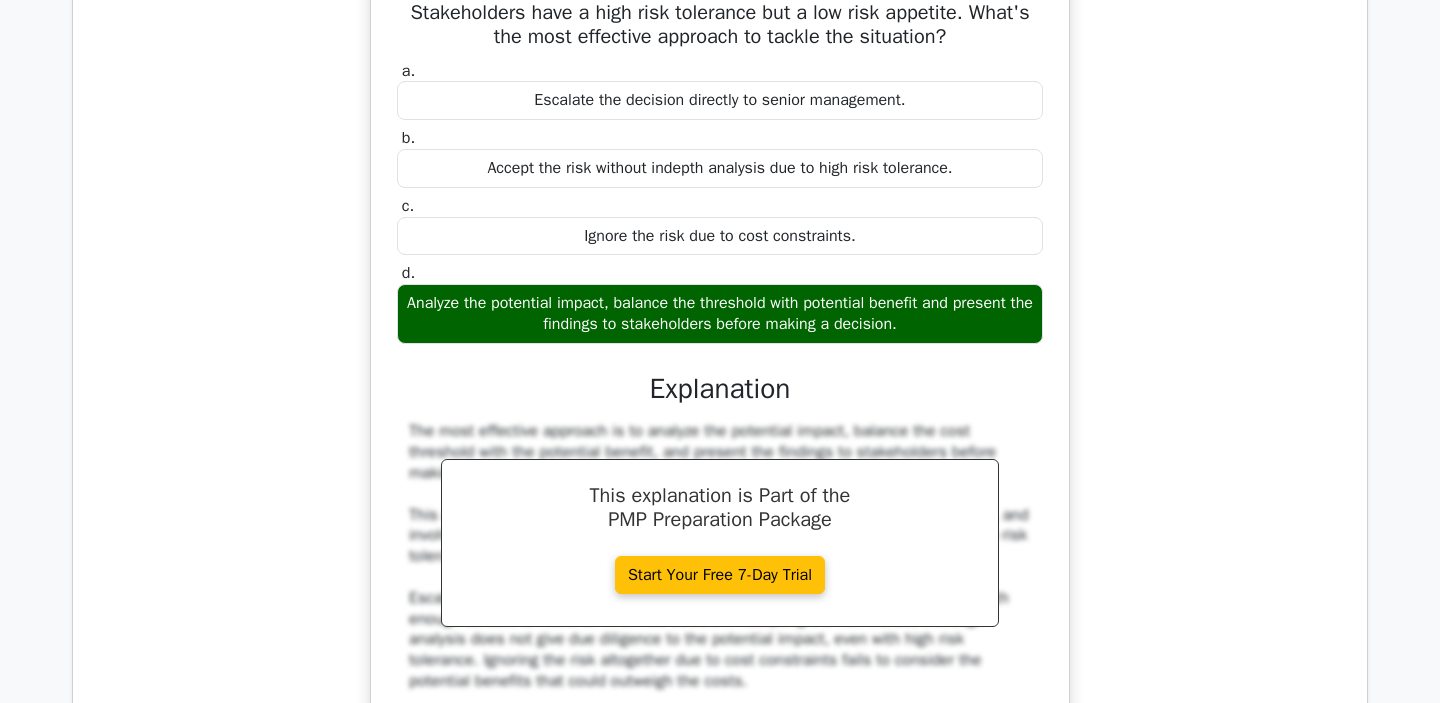 click on "Analyze the potential impact, balance the threshold with potential benefit and present the findings to stakeholders before making a decision." at bounding box center [720, 314] 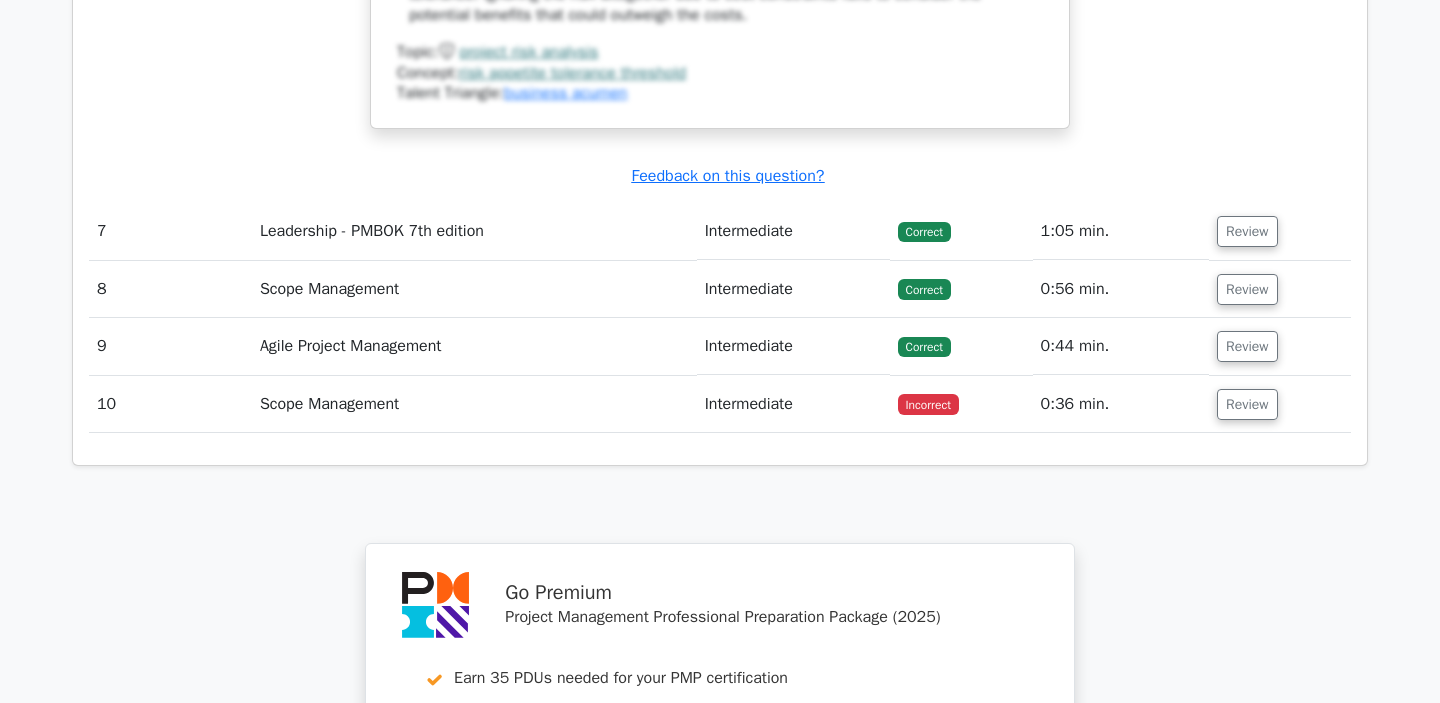 scroll, scrollTop: 7510, scrollLeft: 0, axis: vertical 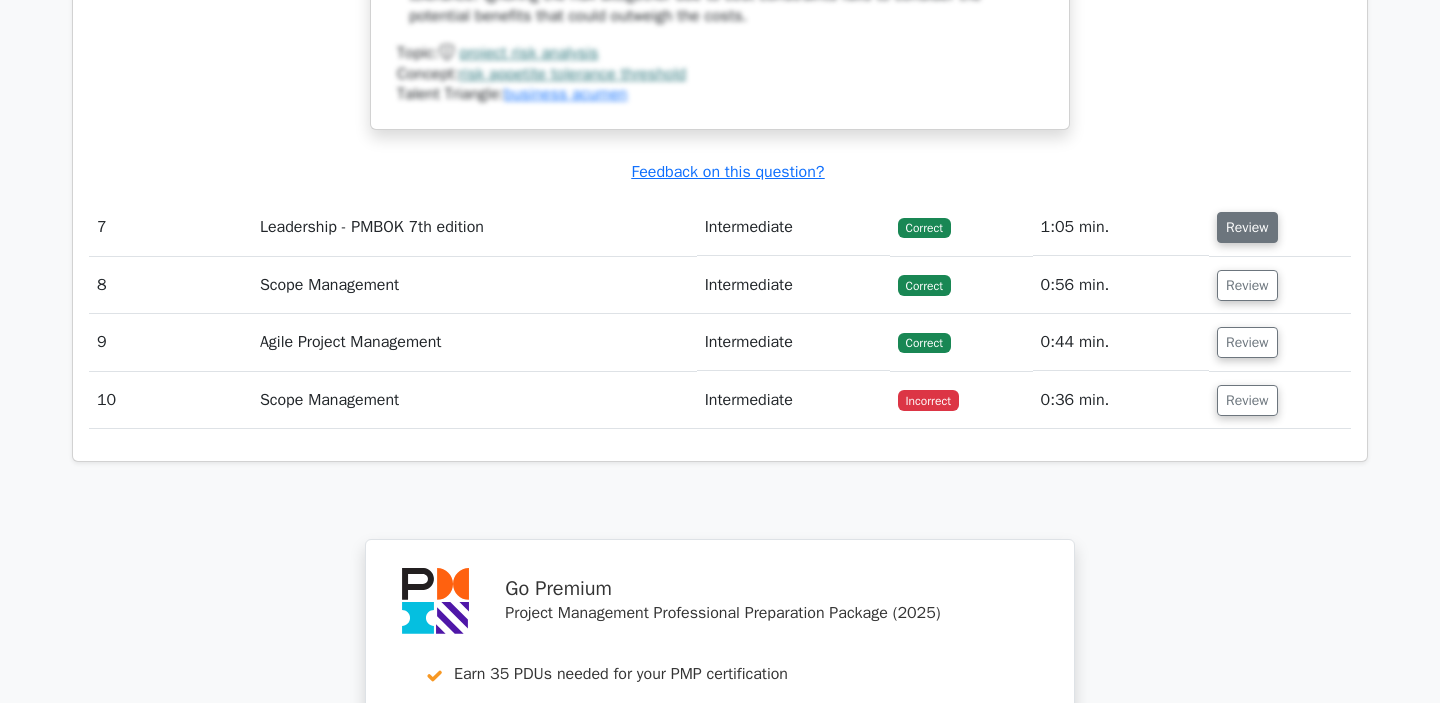 click on "Review" at bounding box center (1247, 227) 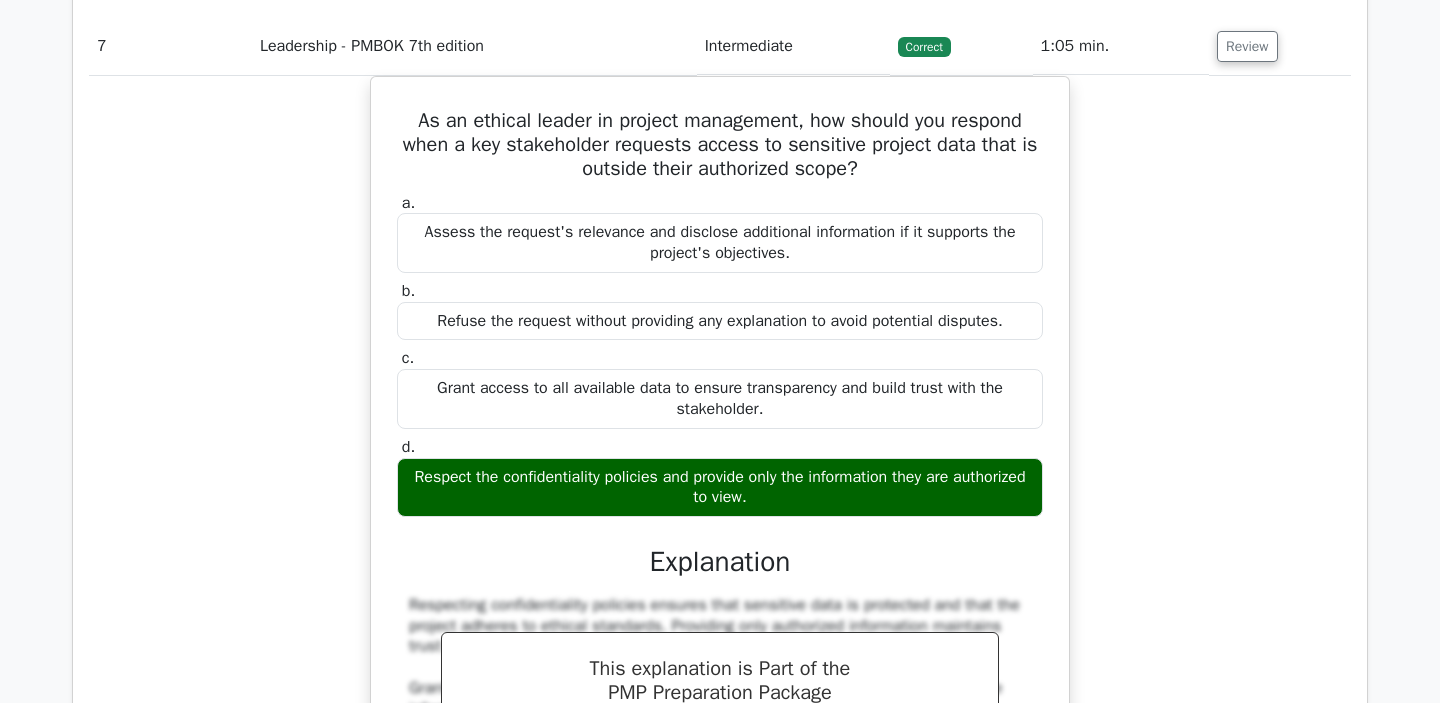 scroll, scrollTop: 7695, scrollLeft: 0, axis: vertical 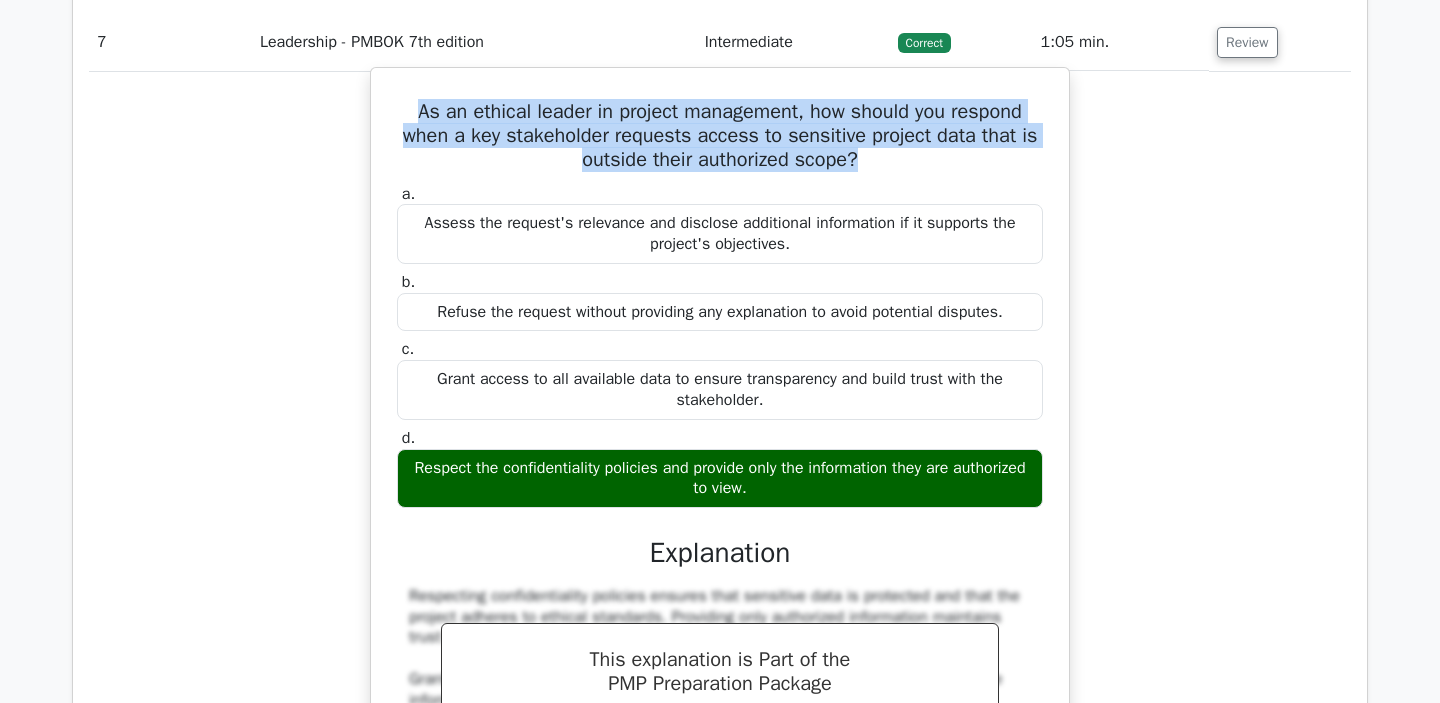 drag, startPoint x: 413, startPoint y: 176, endPoint x: 886, endPoint y: 225, distance: 475.53128 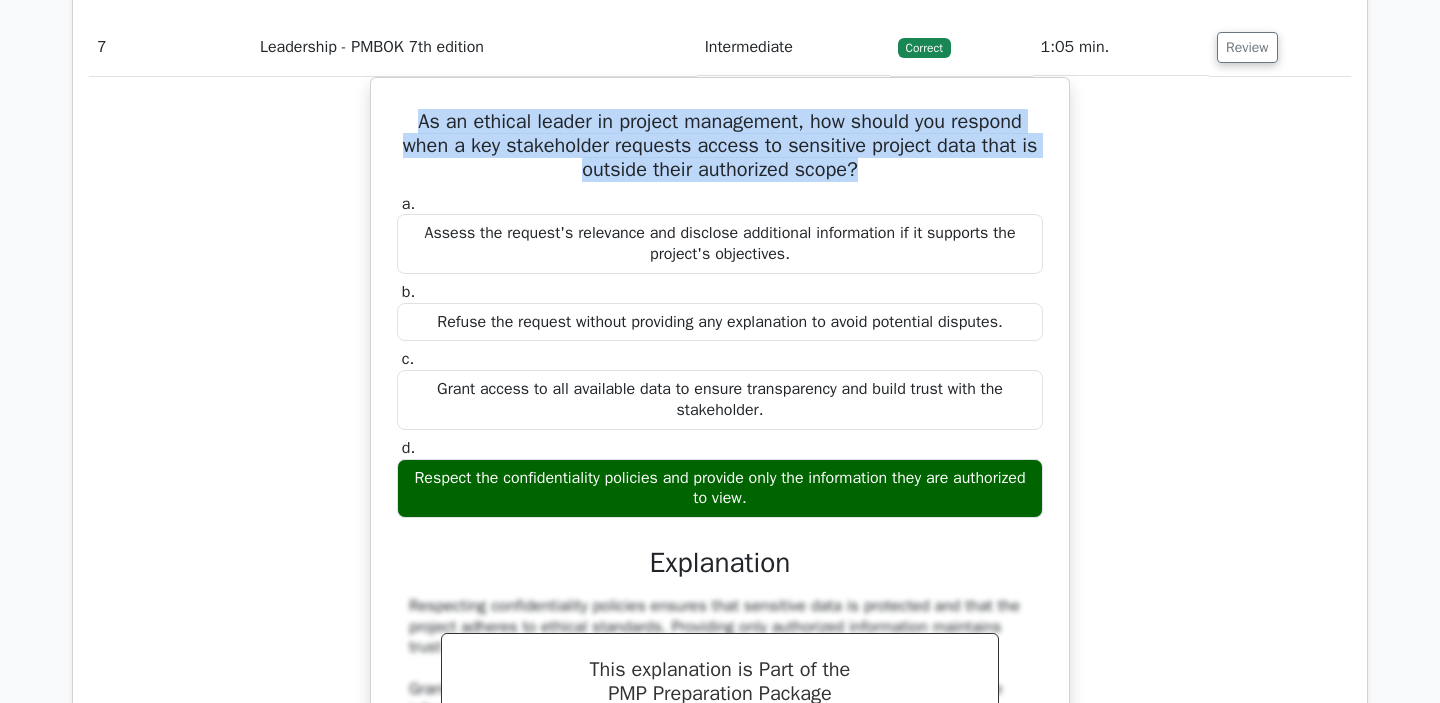 click at bounding box center [873, 238] 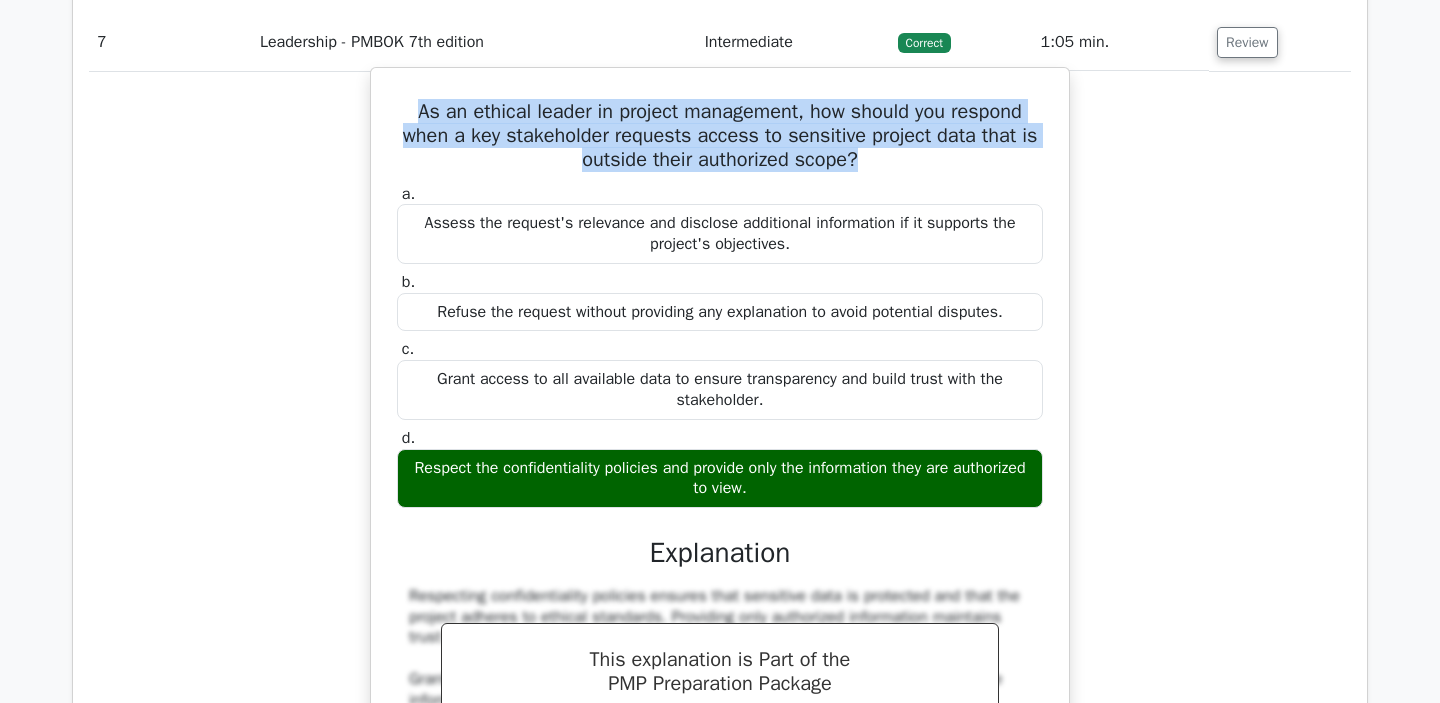 click on "As an ethical leader in project management, how should you respond when a key stakeholder requests access to sensitive project data that is outside their authorized scope?" at bounding box center [720, 136] 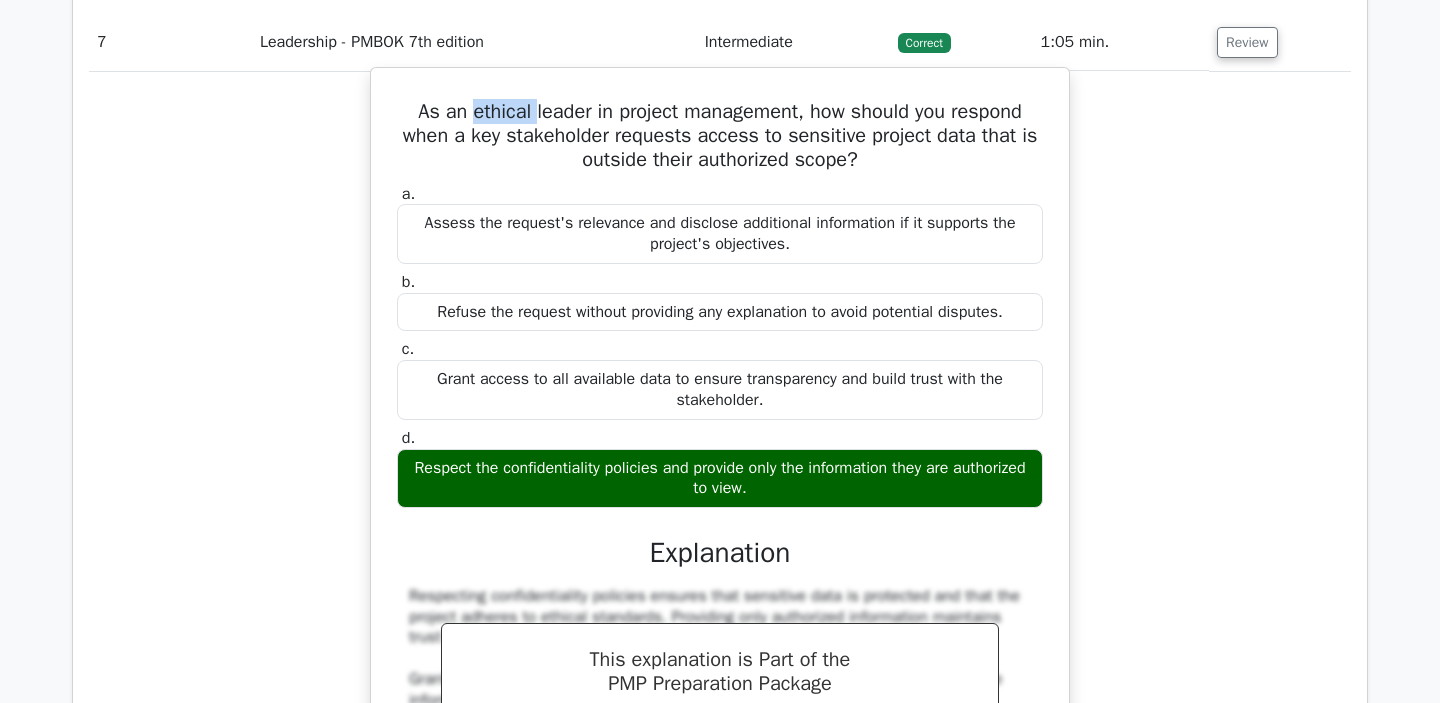 drag, startPoint x: 468, startPoint y: 180, endPoint x: 529, endPoint y: 181, distance: 61.008198 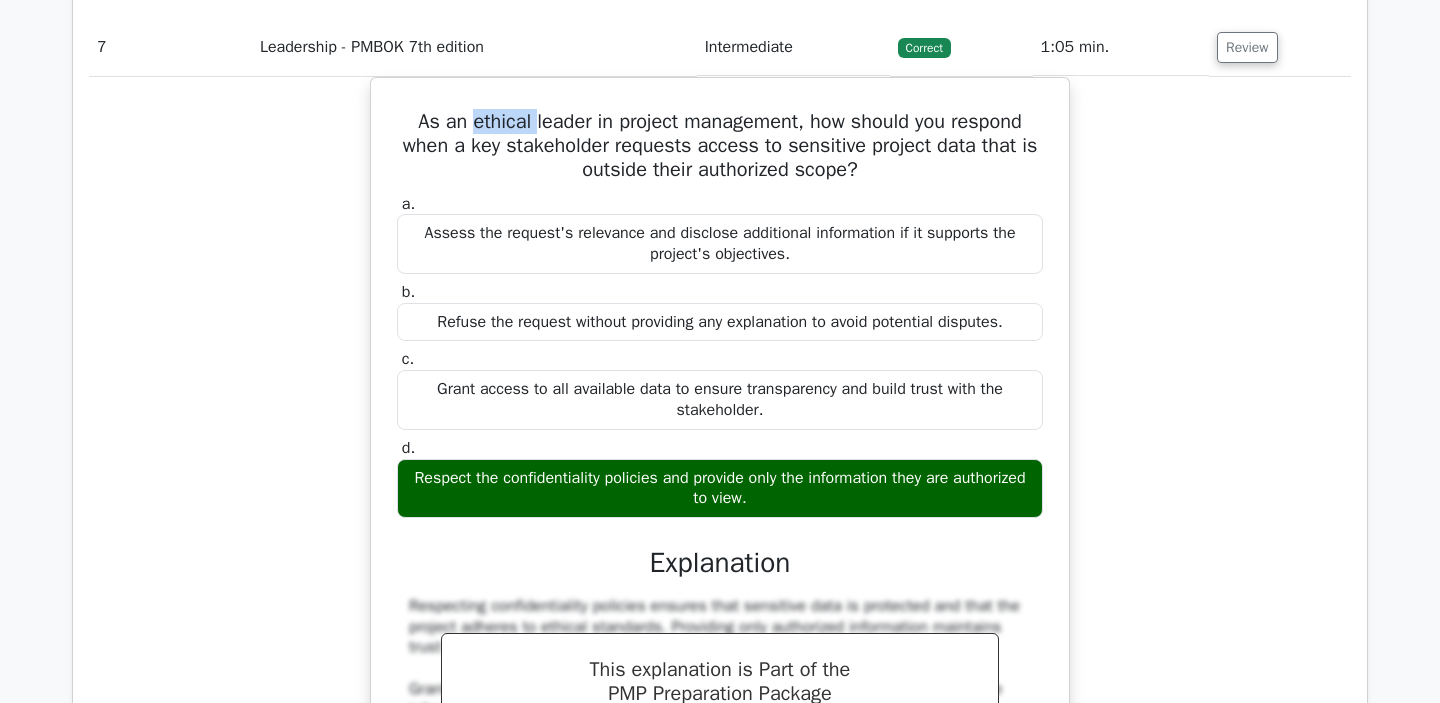 click at bounding box center [516, 190] 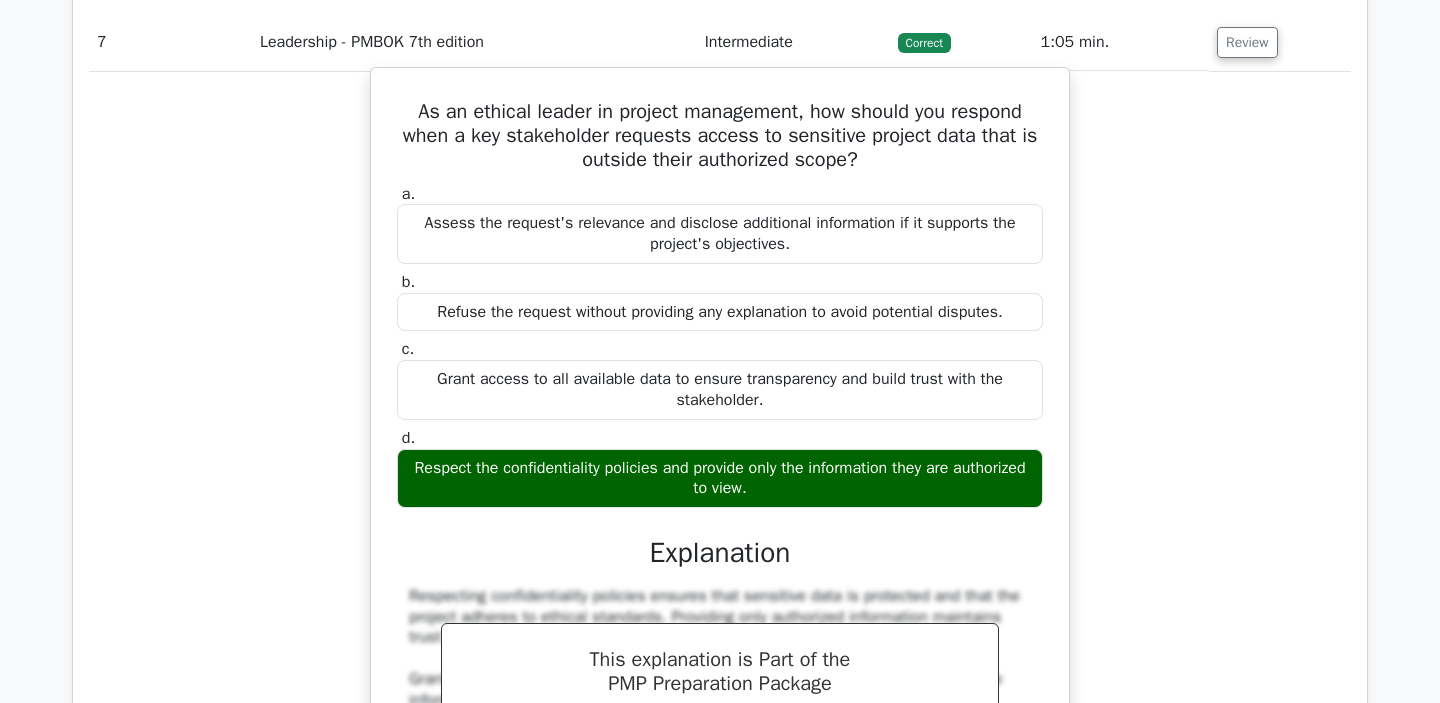 click on "As an ethical leader in project management, how should you respond when a key stakeholder requests access to sensitive project data that is outside their authorized scope?" at bounding box center (720, 136) 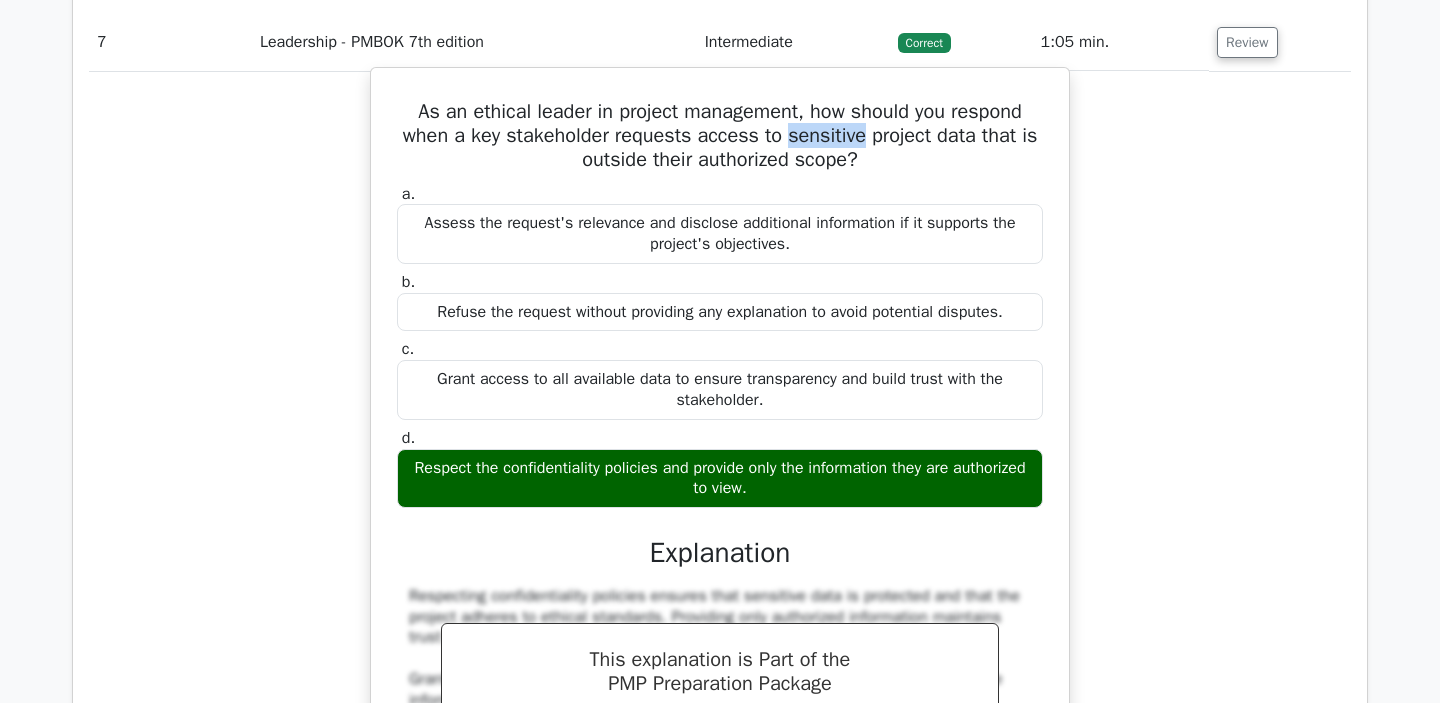 drag, startPoint x: 790, startPoint y: 202, endPoint x: 865, endPoint y: 204, distance: 75.026665 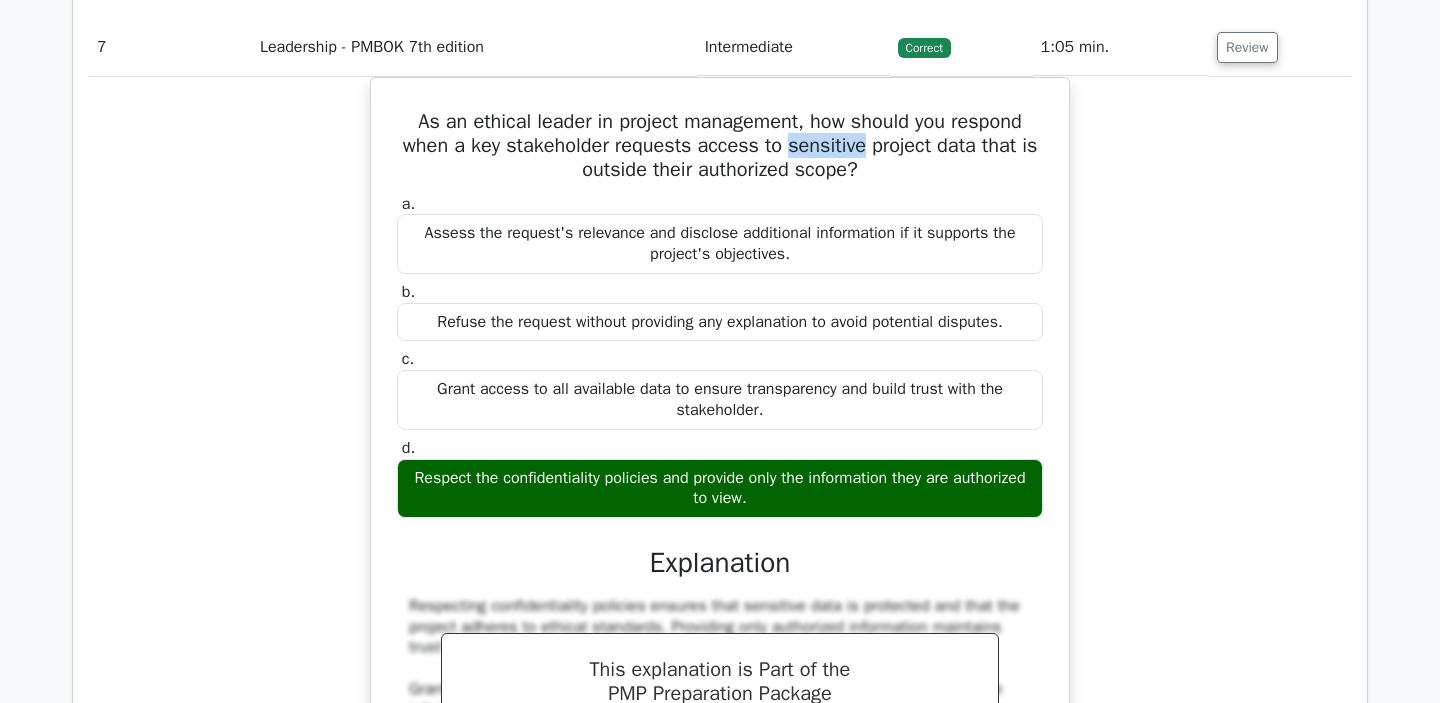 click at bounding box center (852, 214) 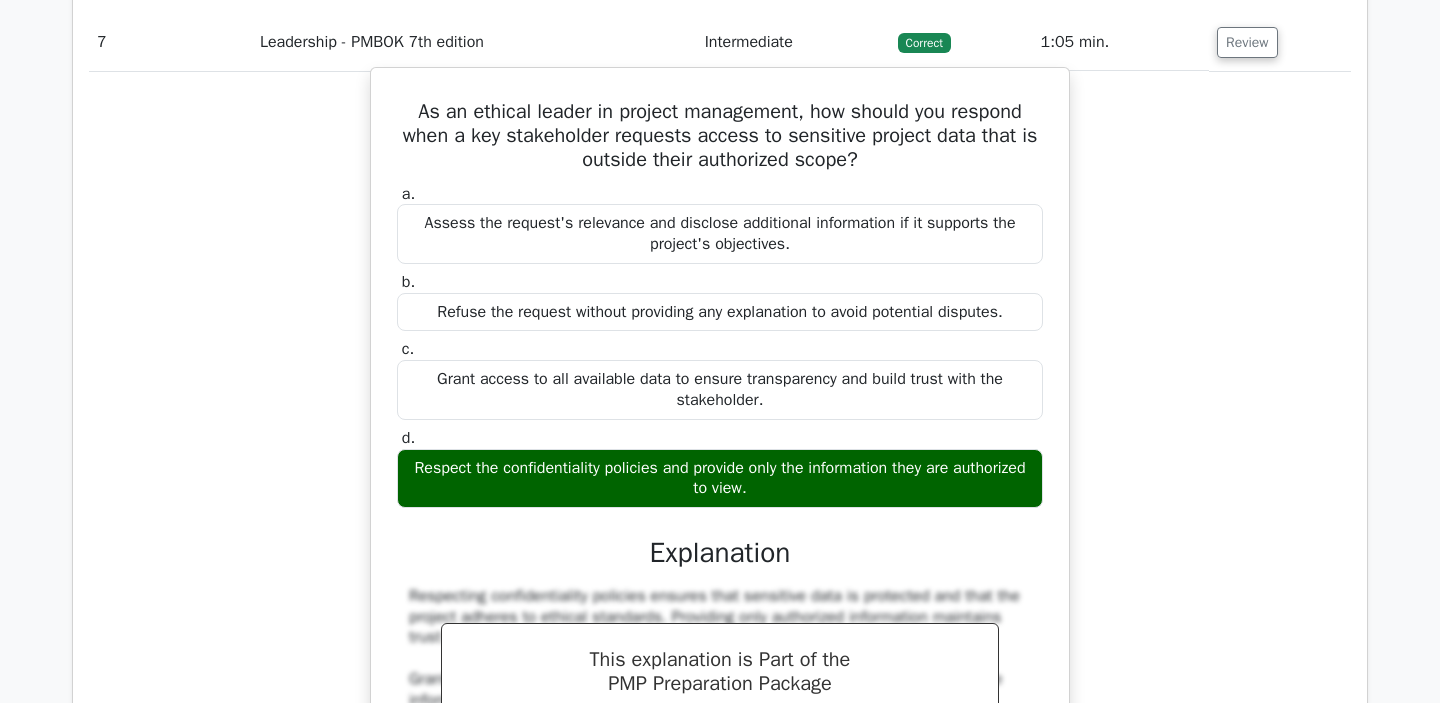 click on "As an ethical leader in project management, how should you respond when a key stakeholder requests access to sensitive project data that is outside their authorized scope?
a.
Assess the request's relevance and disclose additional information if it supports the project's objectives.
b.
c. d." at bounding box center [720, 479] 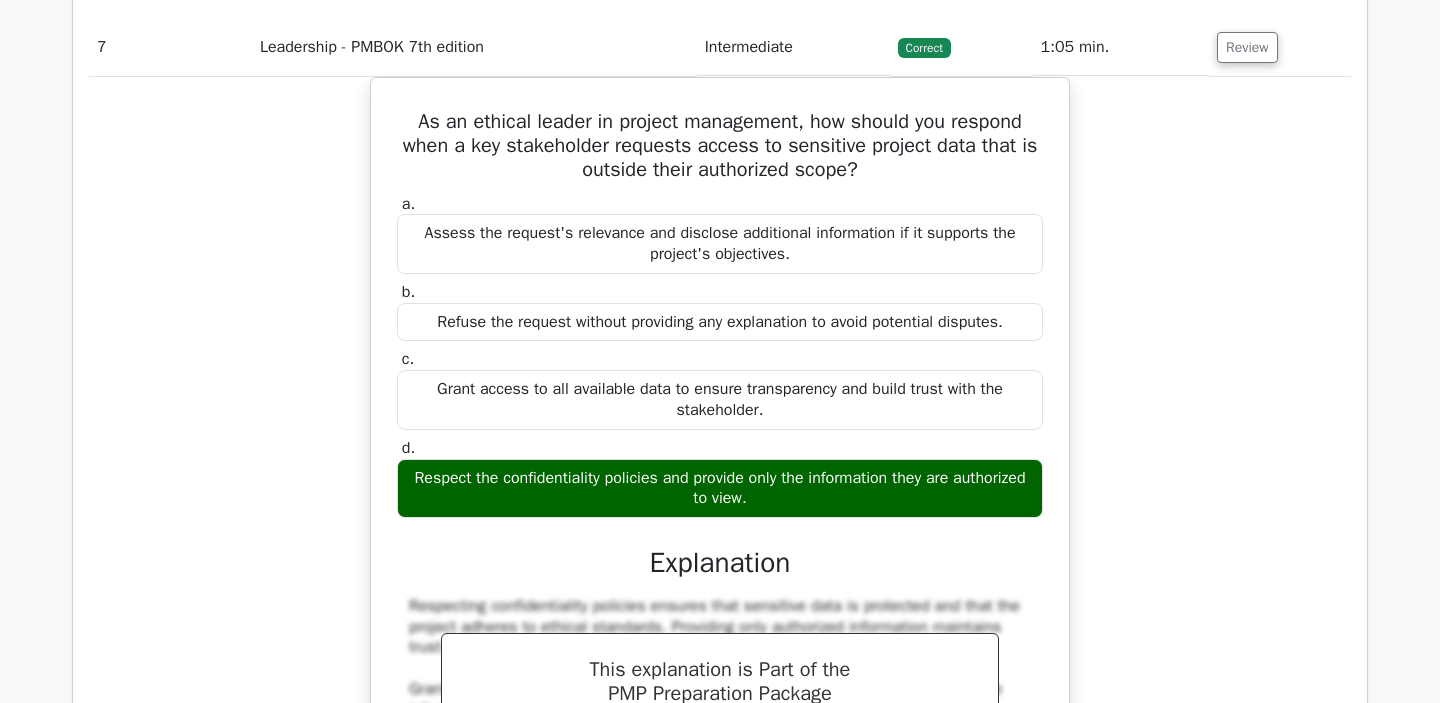 click at bounding box center [804, 320] 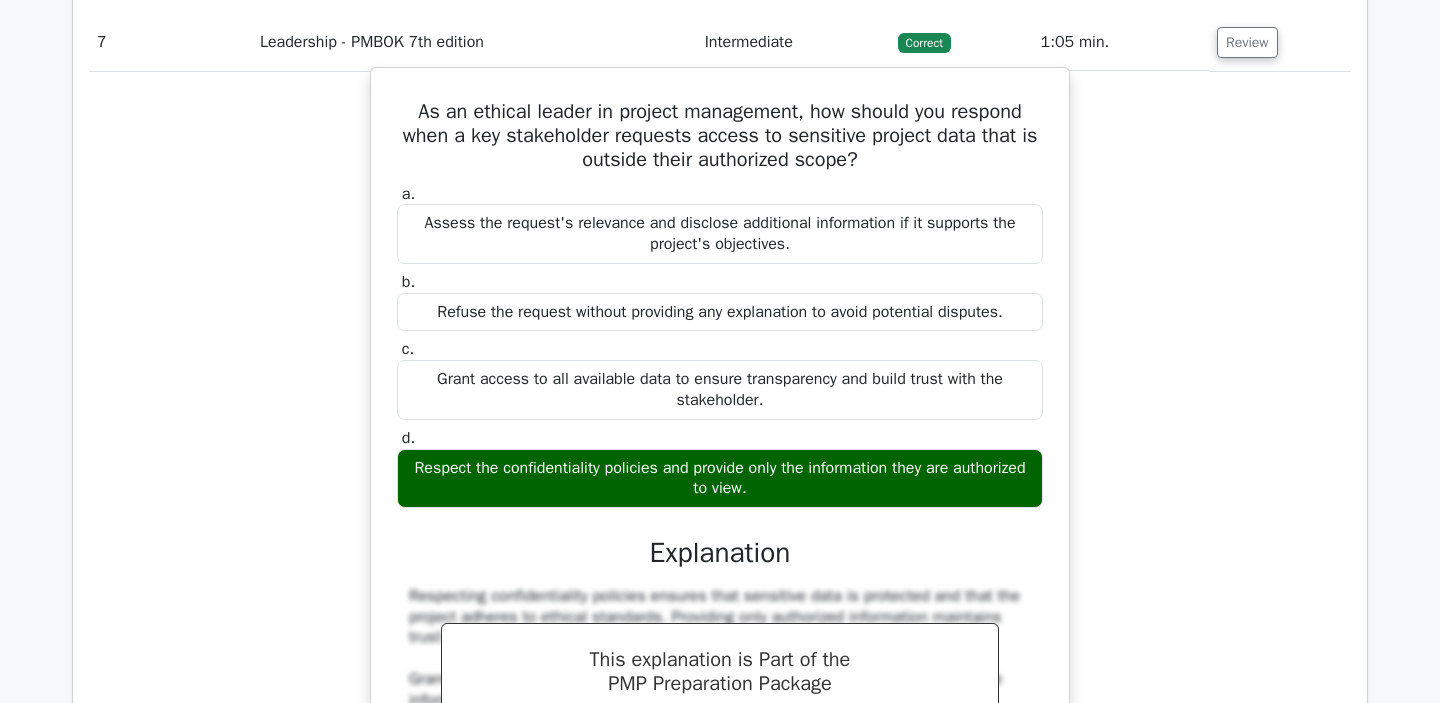 click on "Assess the request's relevance and disclose additional information if it supports the project's objectives." at bounding box center [720, 234] 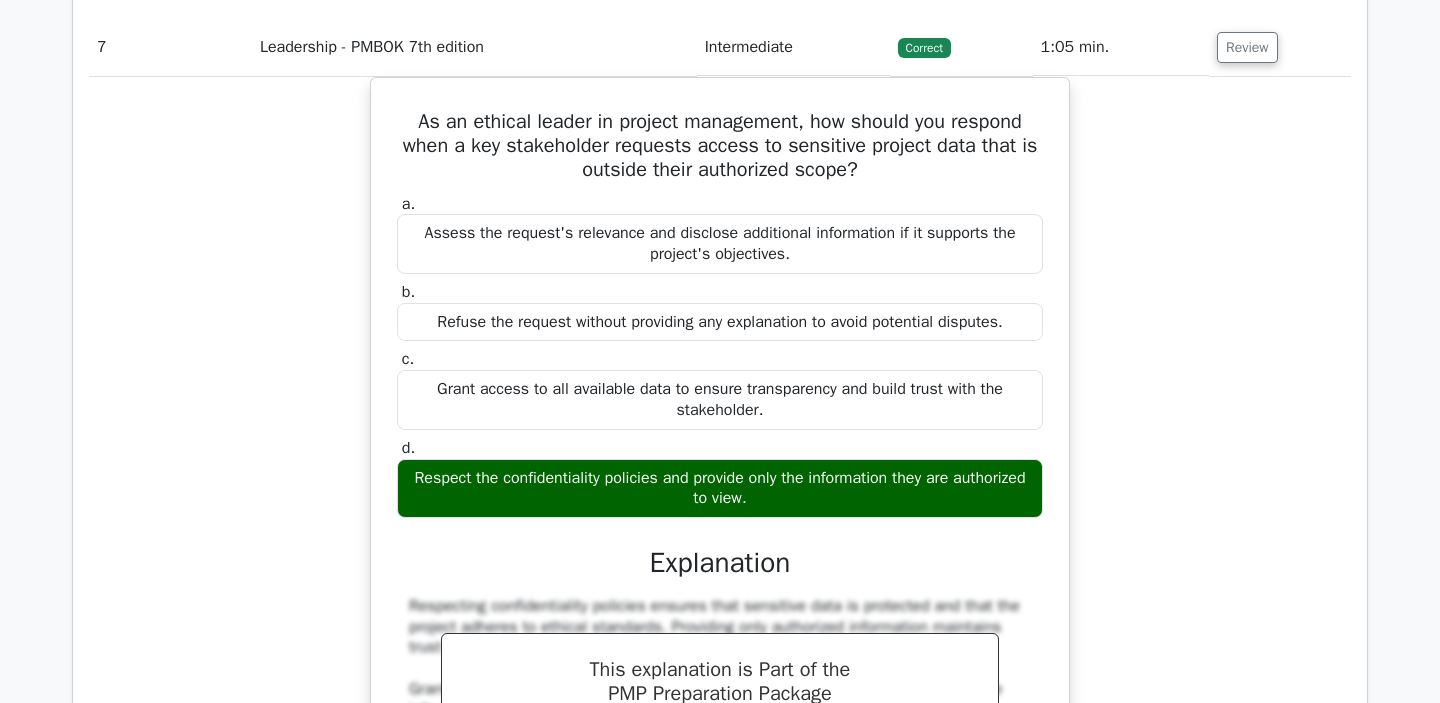 click at bounding box center (455, 299) 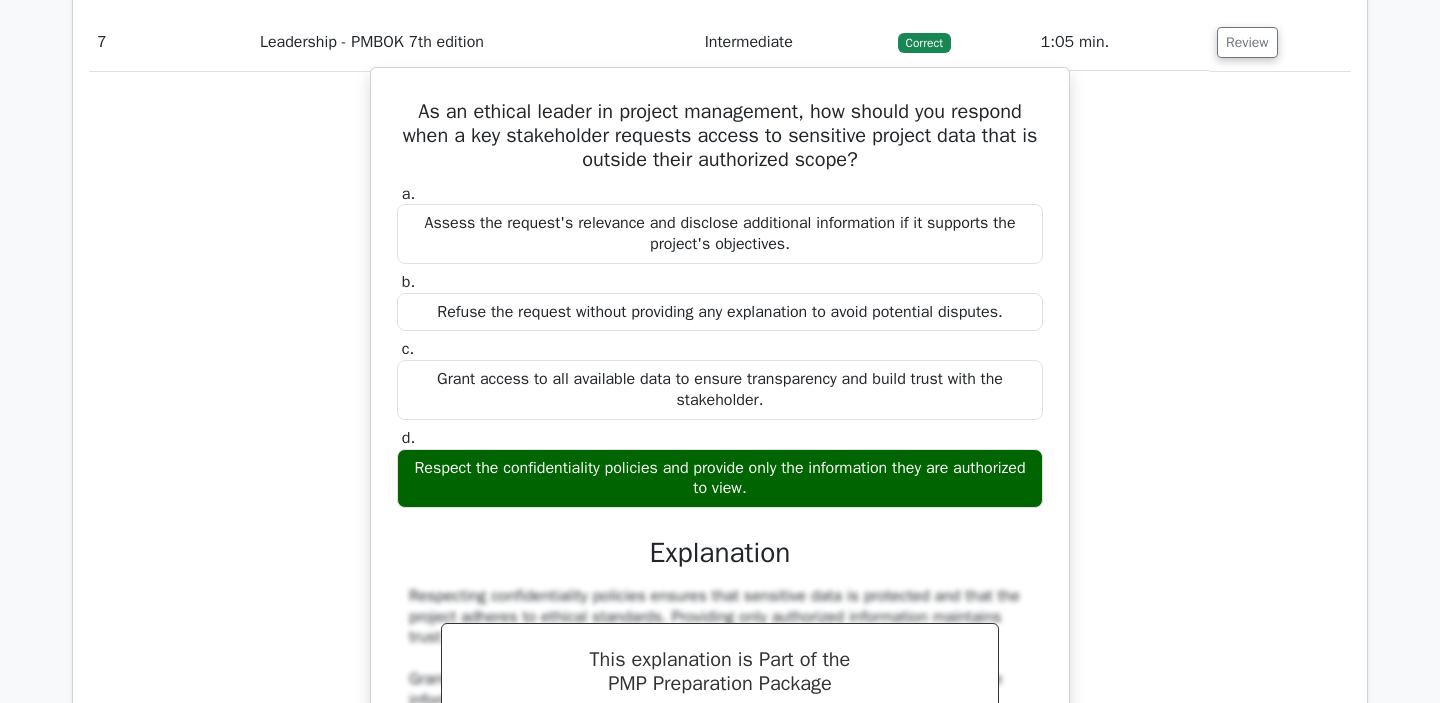 click on "Assess the request's relevance and disclose additional information if it supports the project's objectives." at bounding box center (720, 234) 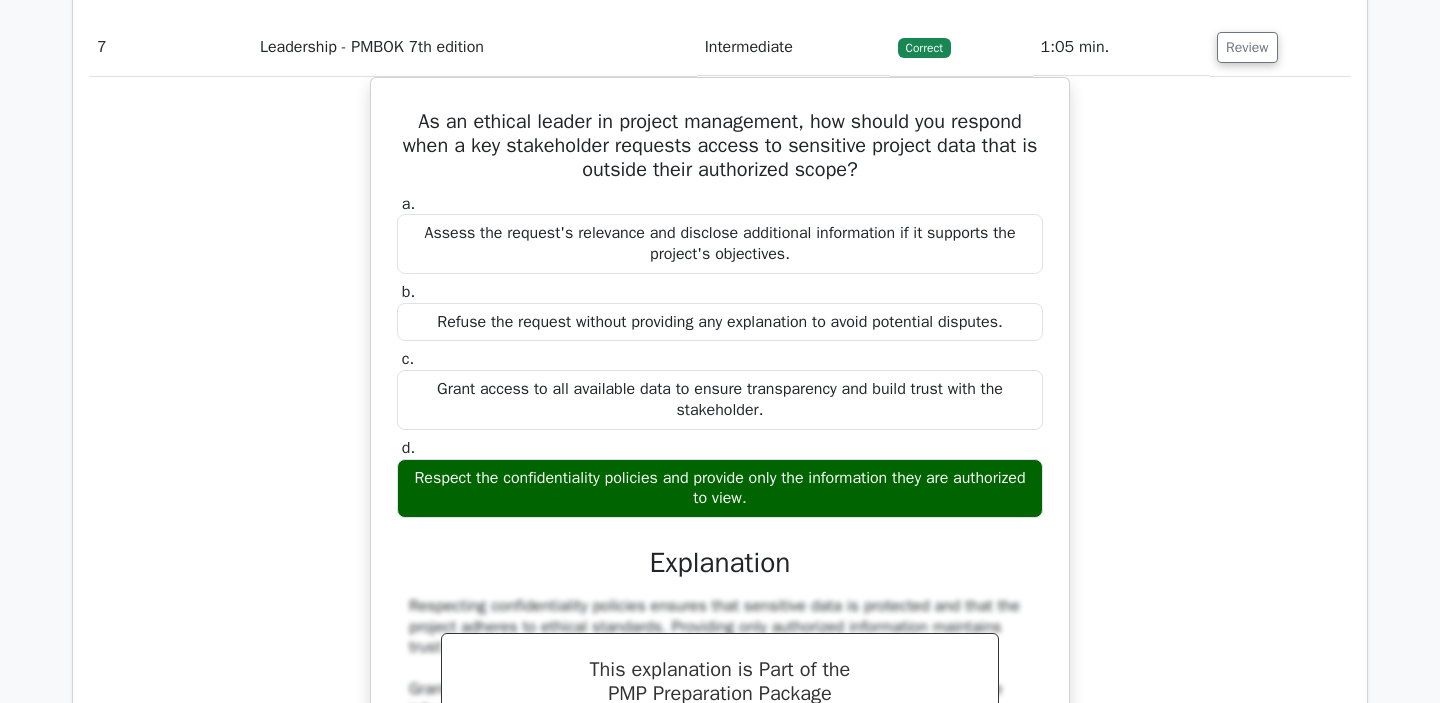click at bounding box center [626, 299] 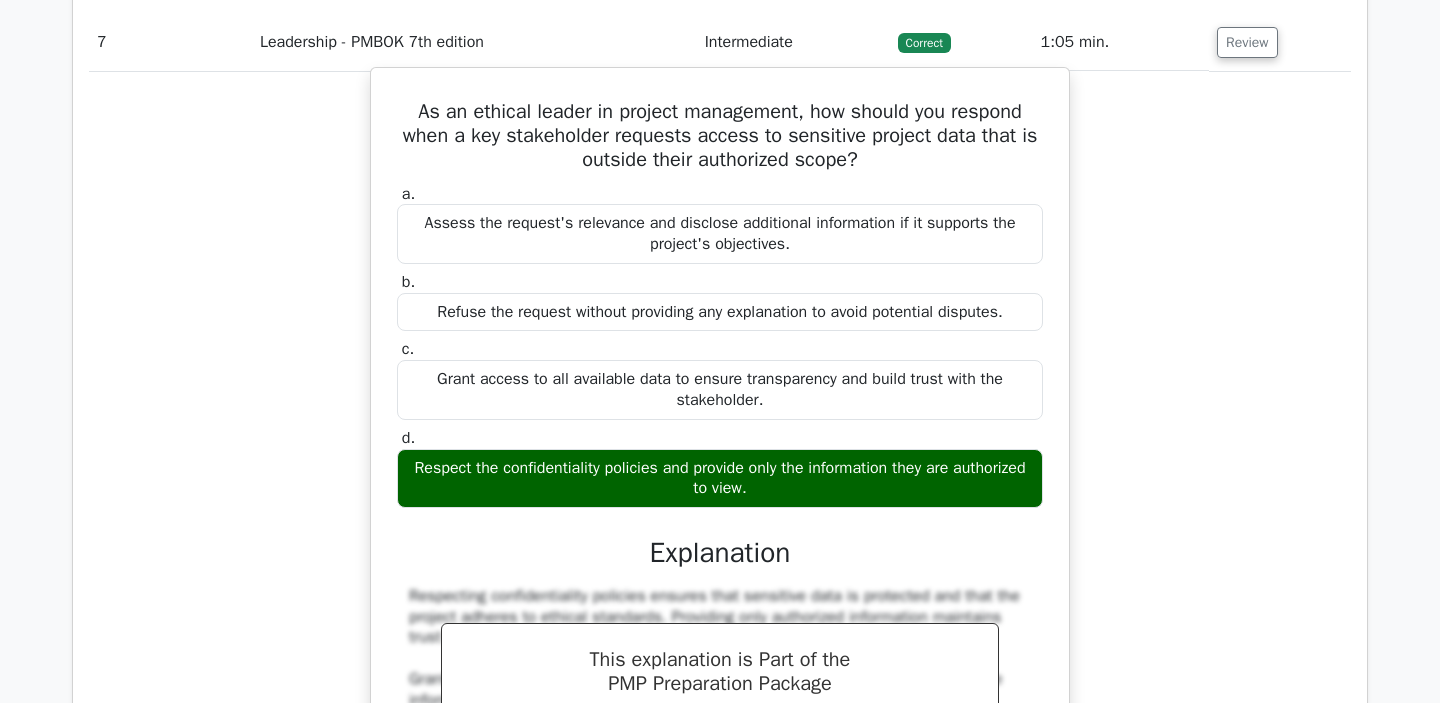click on "Assess the request's relevance and disclose additional information if it supports the project's objectives." at bounding box center (720, 234) 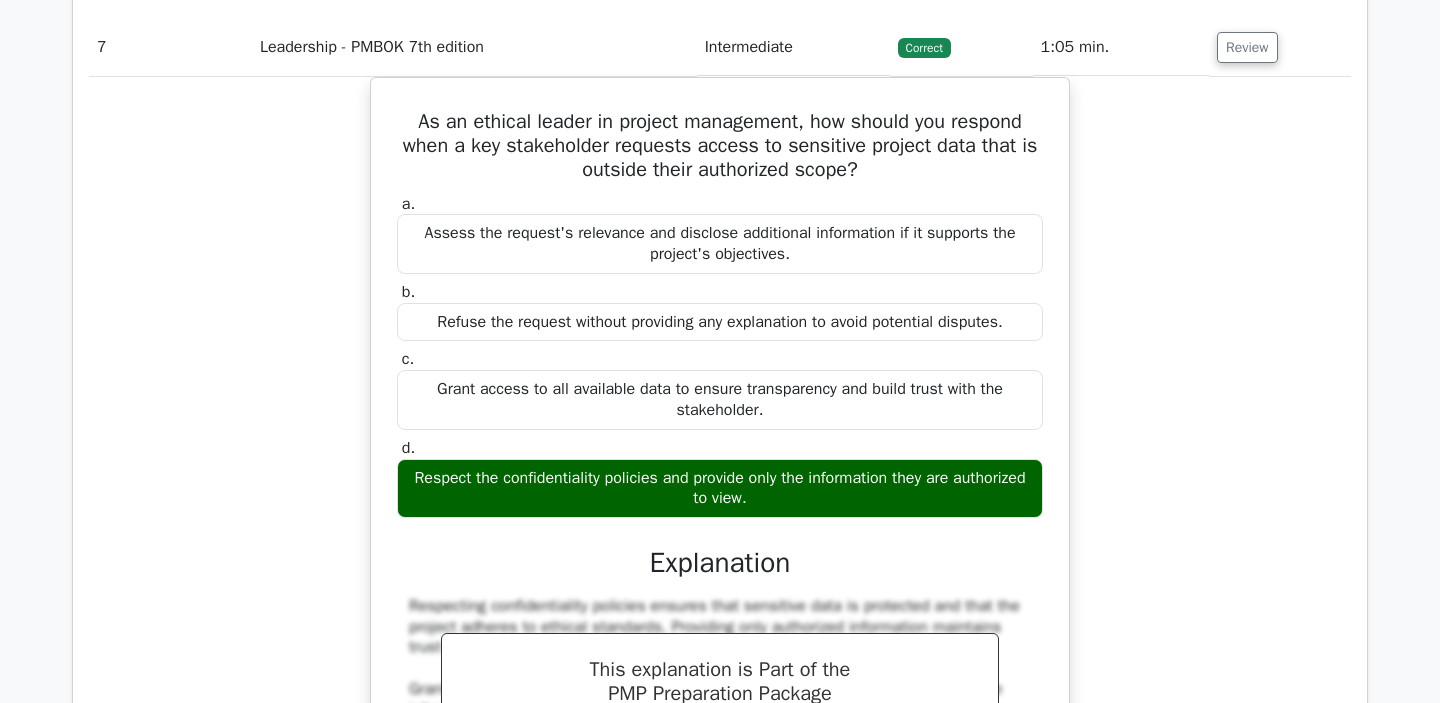click at bounding box center (728, 251) 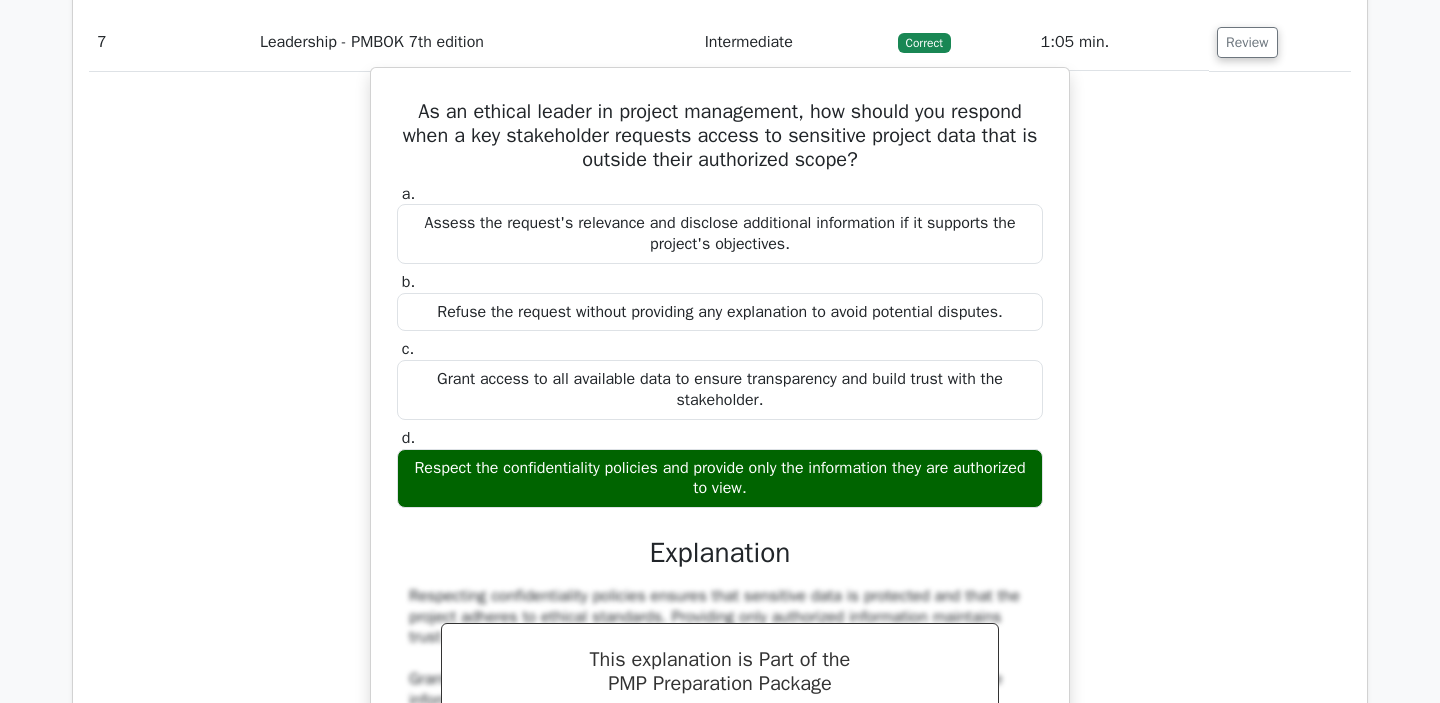 click on "Assess the request's relevance and disclose additional information if it supports the project's objectives." at bounding box center (720, 234) 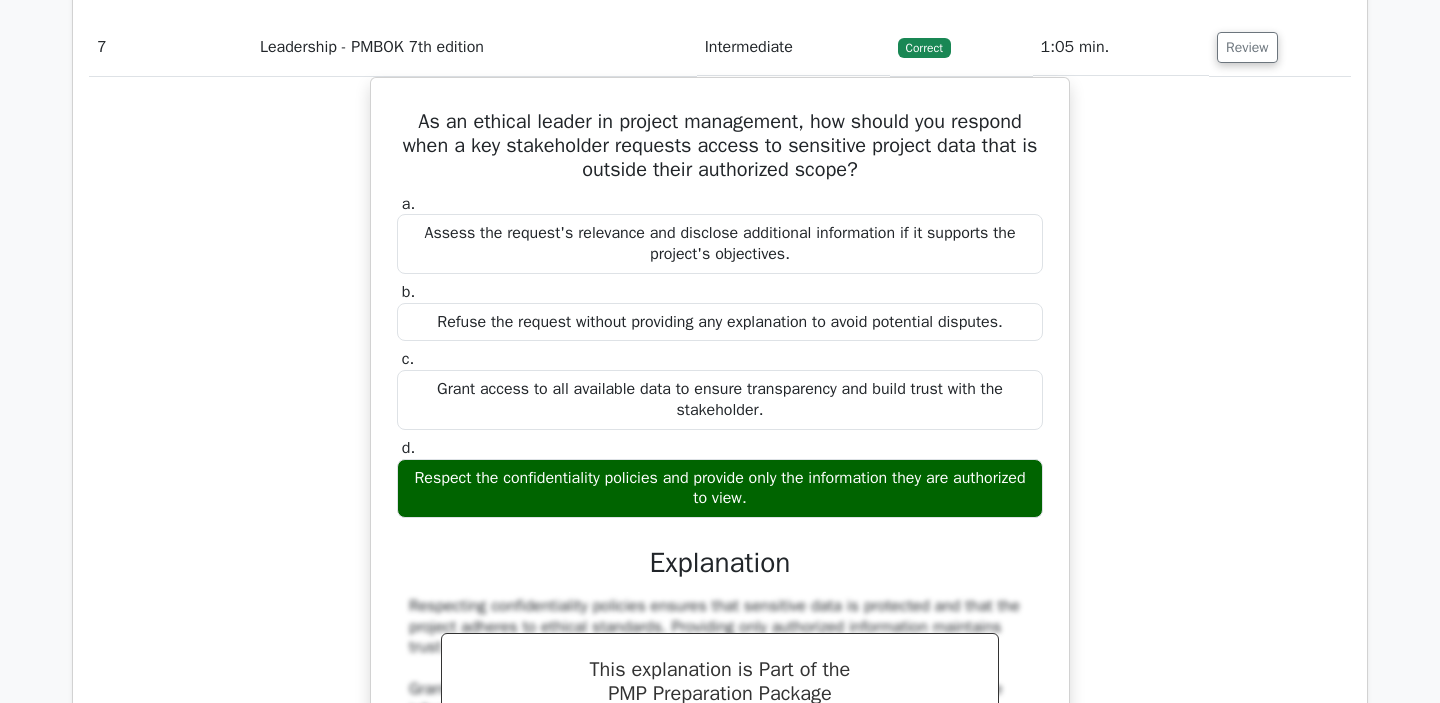 click at bounding box center [797, 299] 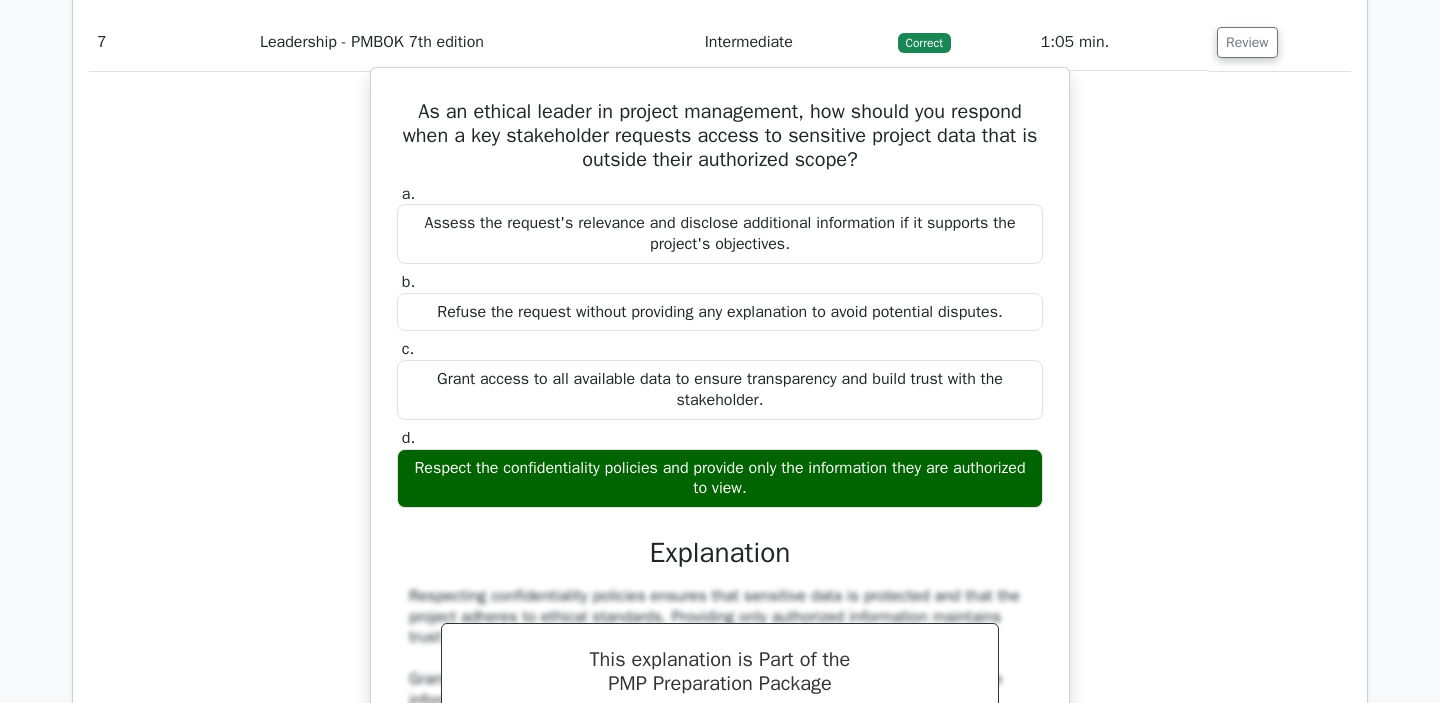 click on "Assess the request's relevance and disclose additional information if it supports the project's objectives." at bounding box center (720, 234) 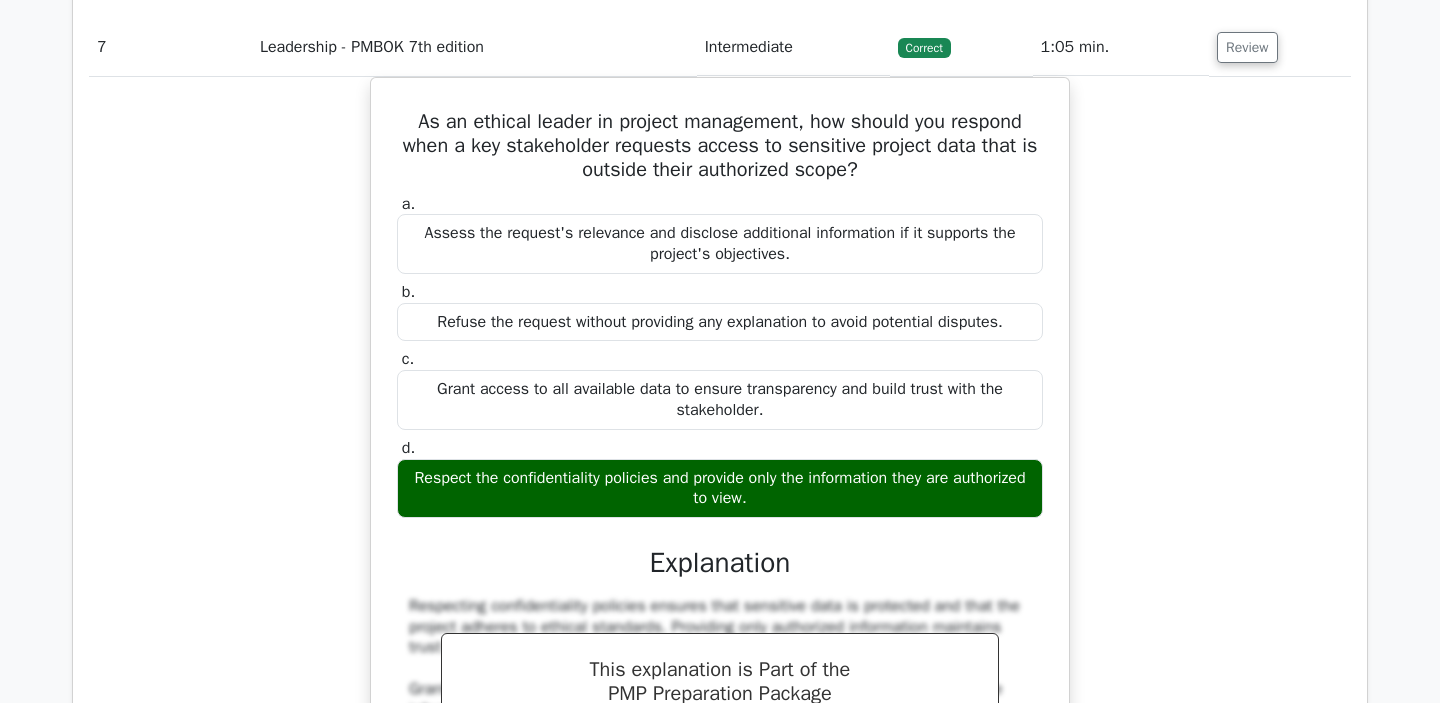 click at bounding box center (1008, 340) 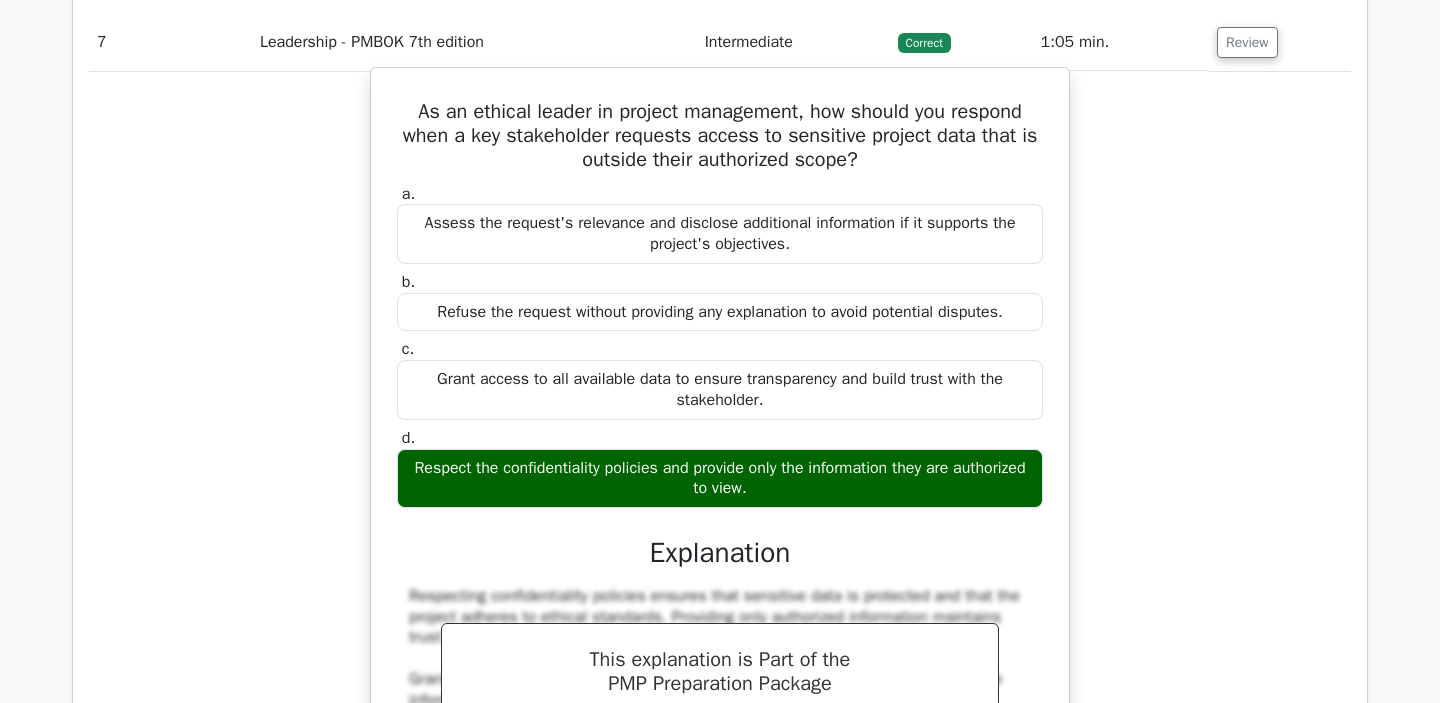 click on "c.
Grant access to all available data to ensure transparency and build trust with the stakeholder." at bounding box center (720, 379) 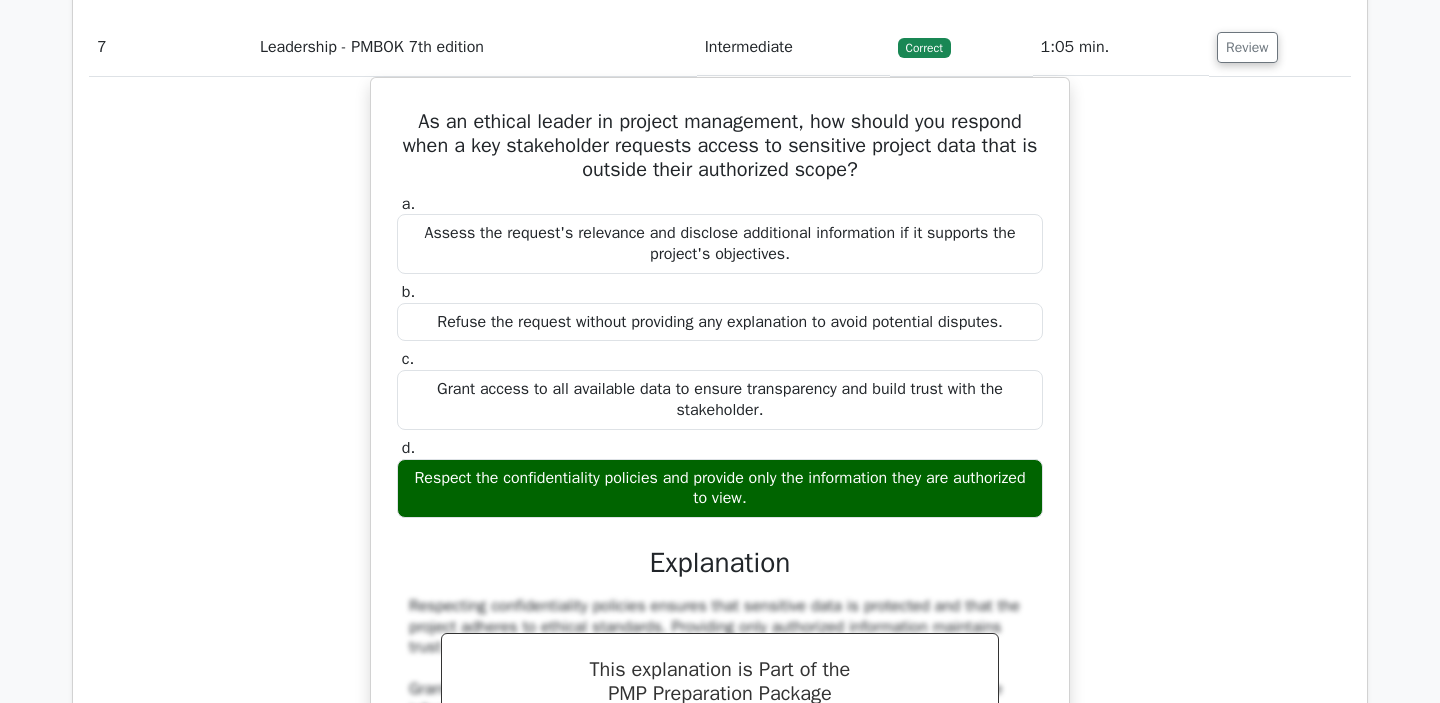 click at bounding box center [926, 388] 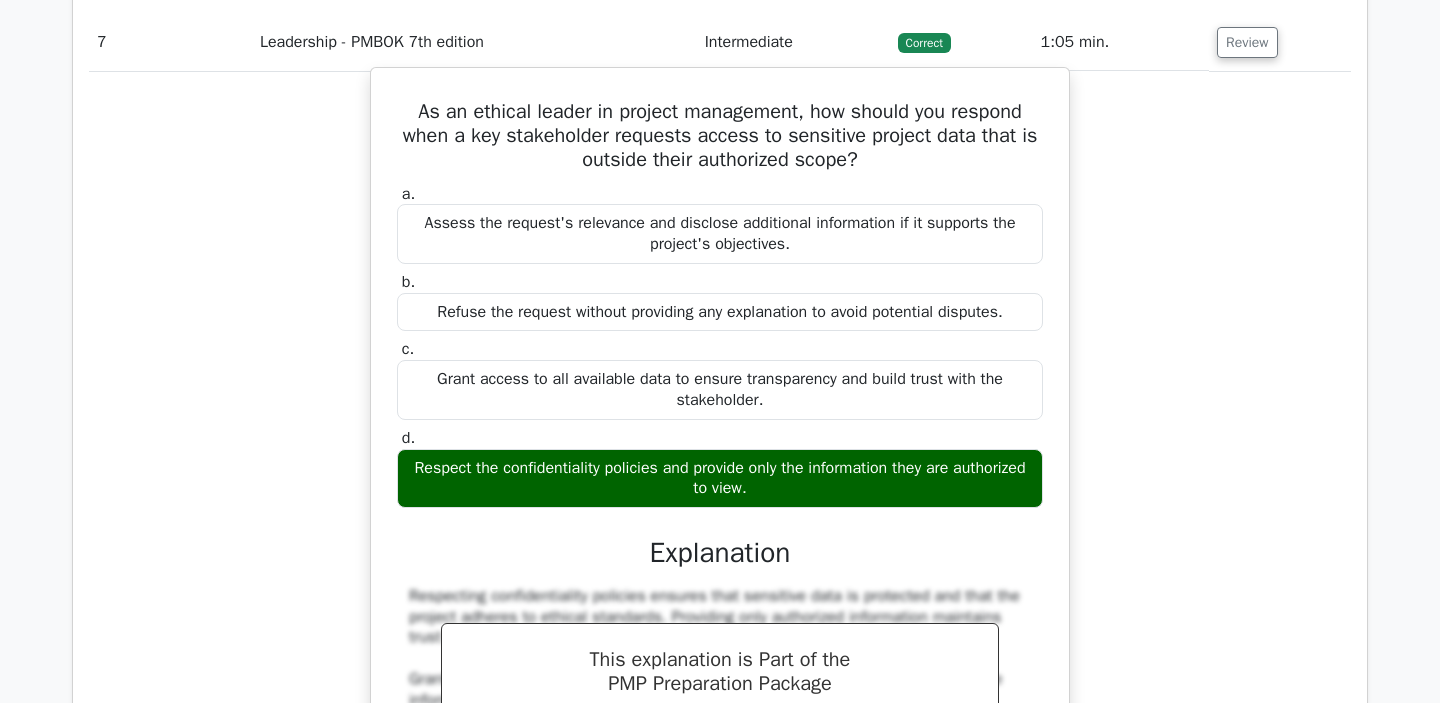 click on "Refuse the request without providing any explanation to avoid potential disputes." at bounding box center (720, 312) 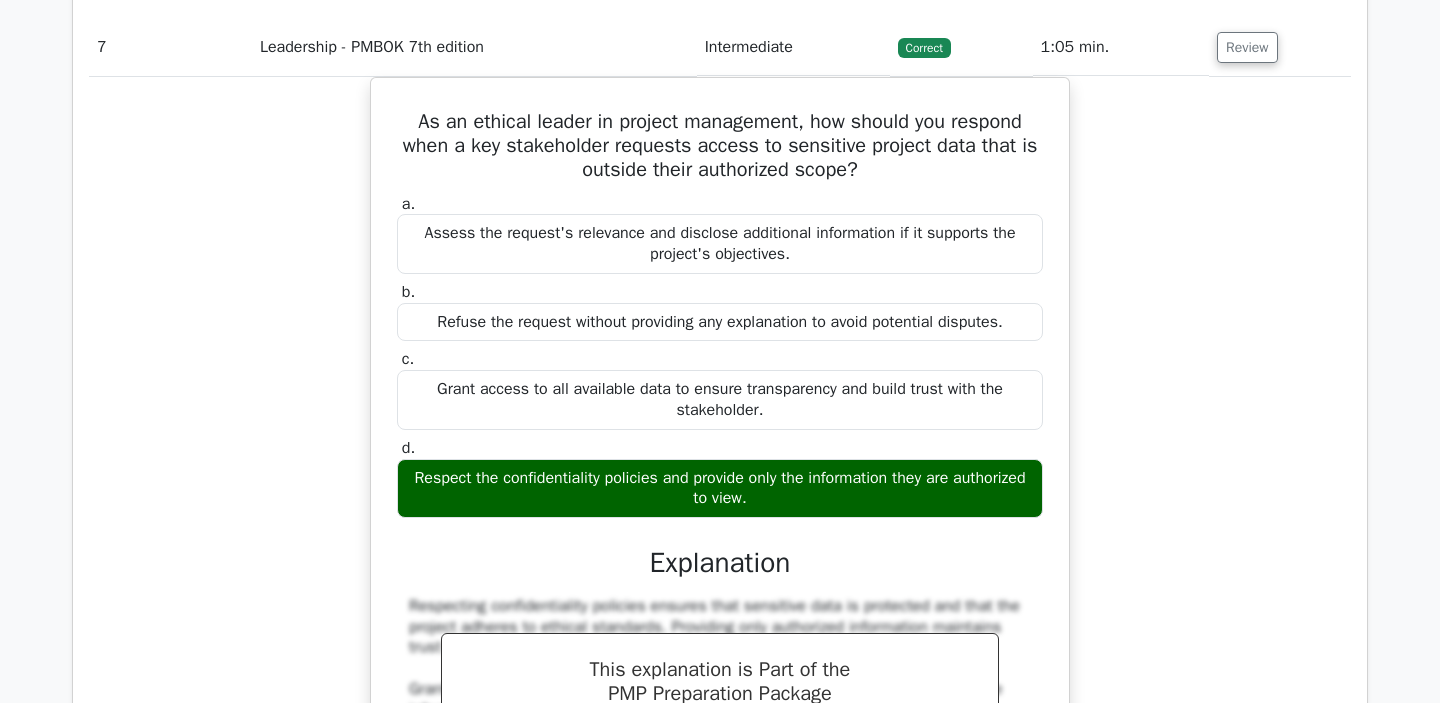 click at bounding box center (1001, 388) 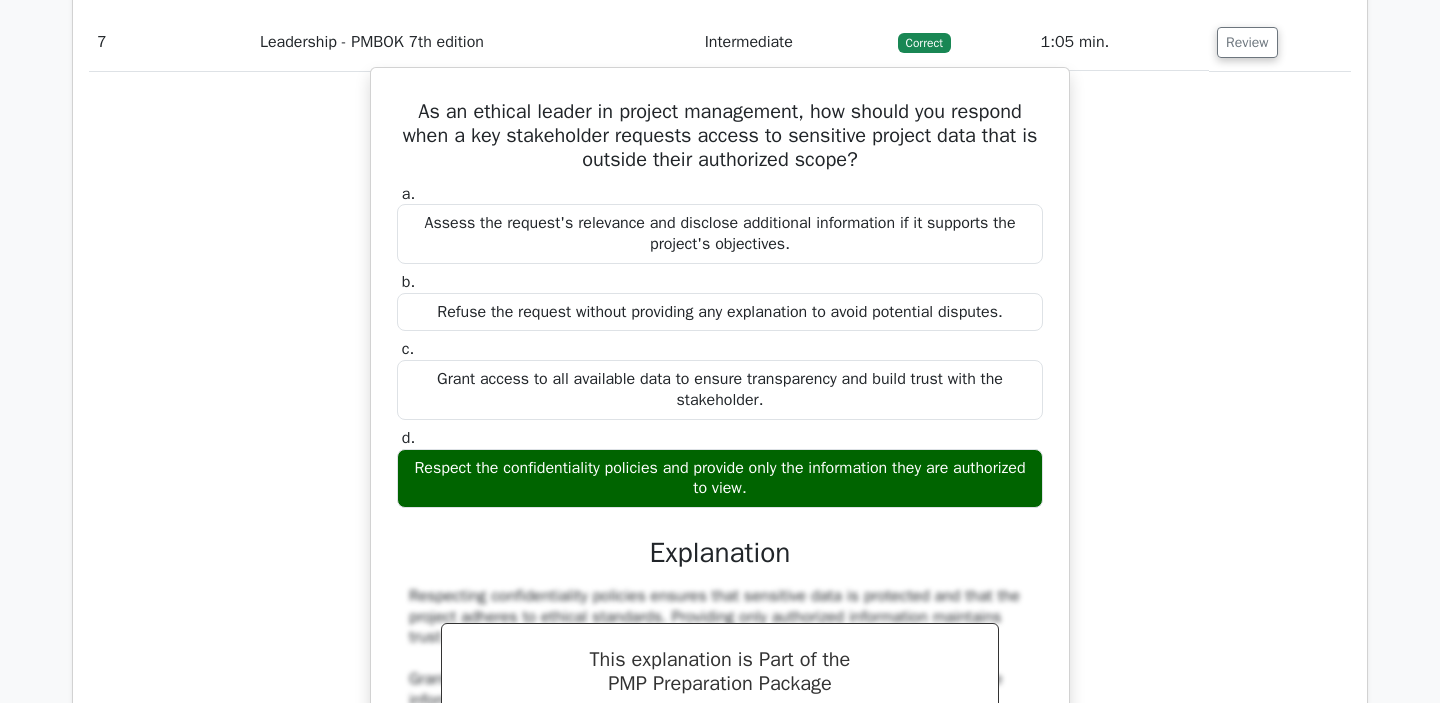 click on "Grant access to all available data to ensure transparency and build trust with the stakeholder." at bounding box center [720, 390] 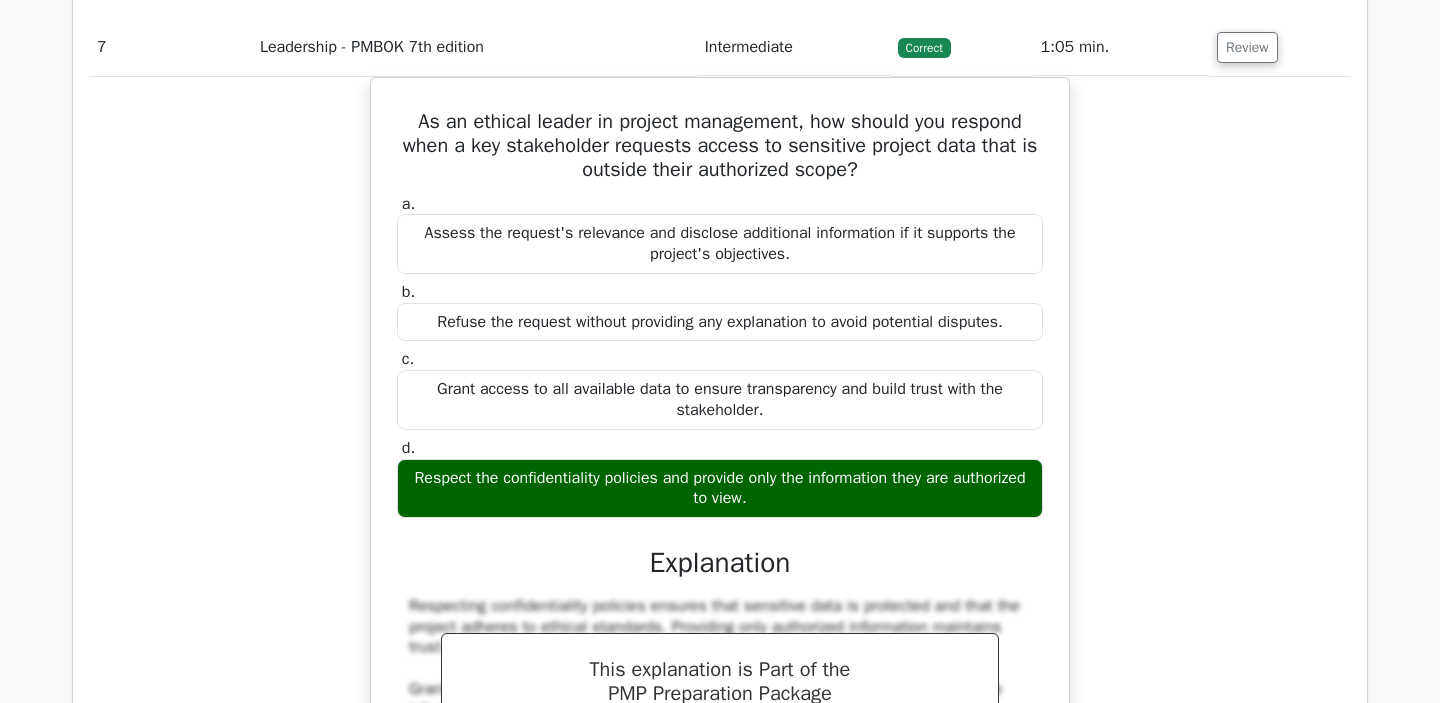 click at bounding box center [777, 476] 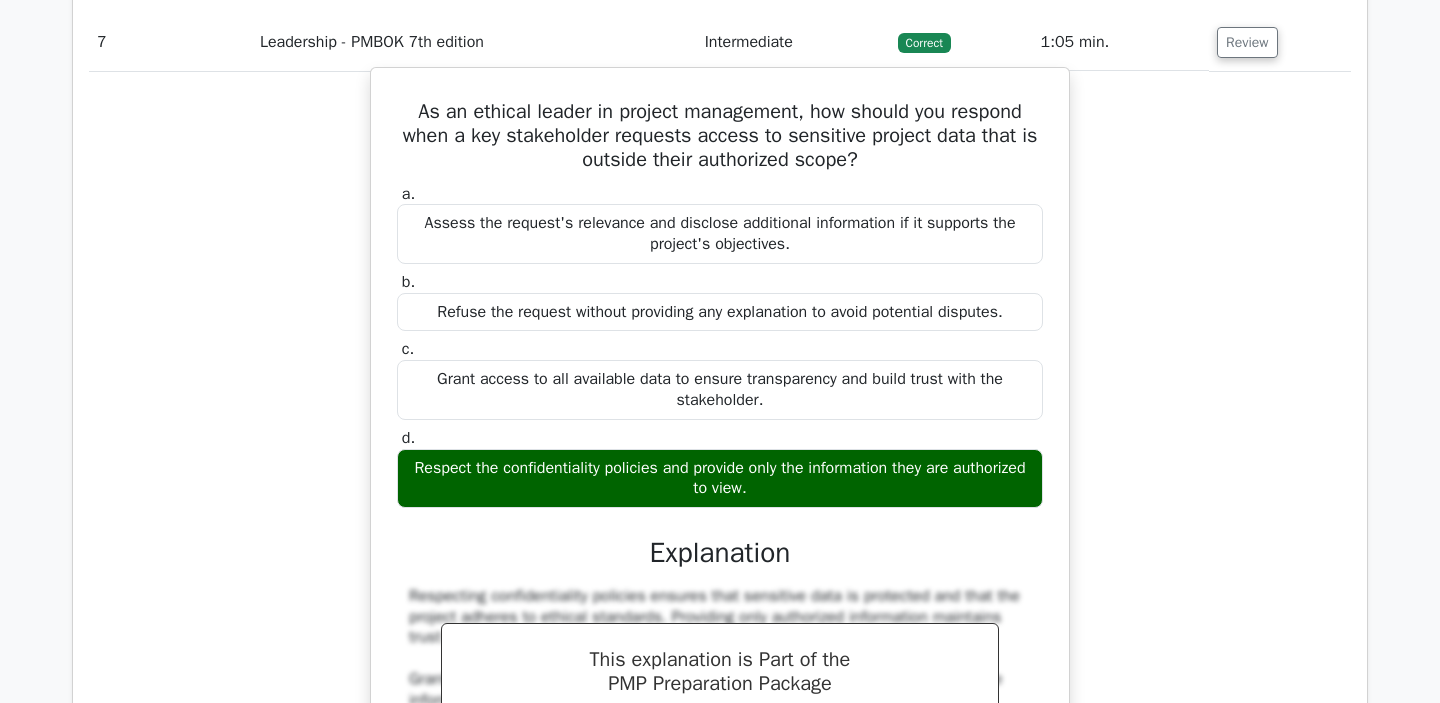 click on "a.
Assess the request's relevance and disclose additional information if it supports the project's objectives.
b.
c.
d." at bounding box center (720, 346) 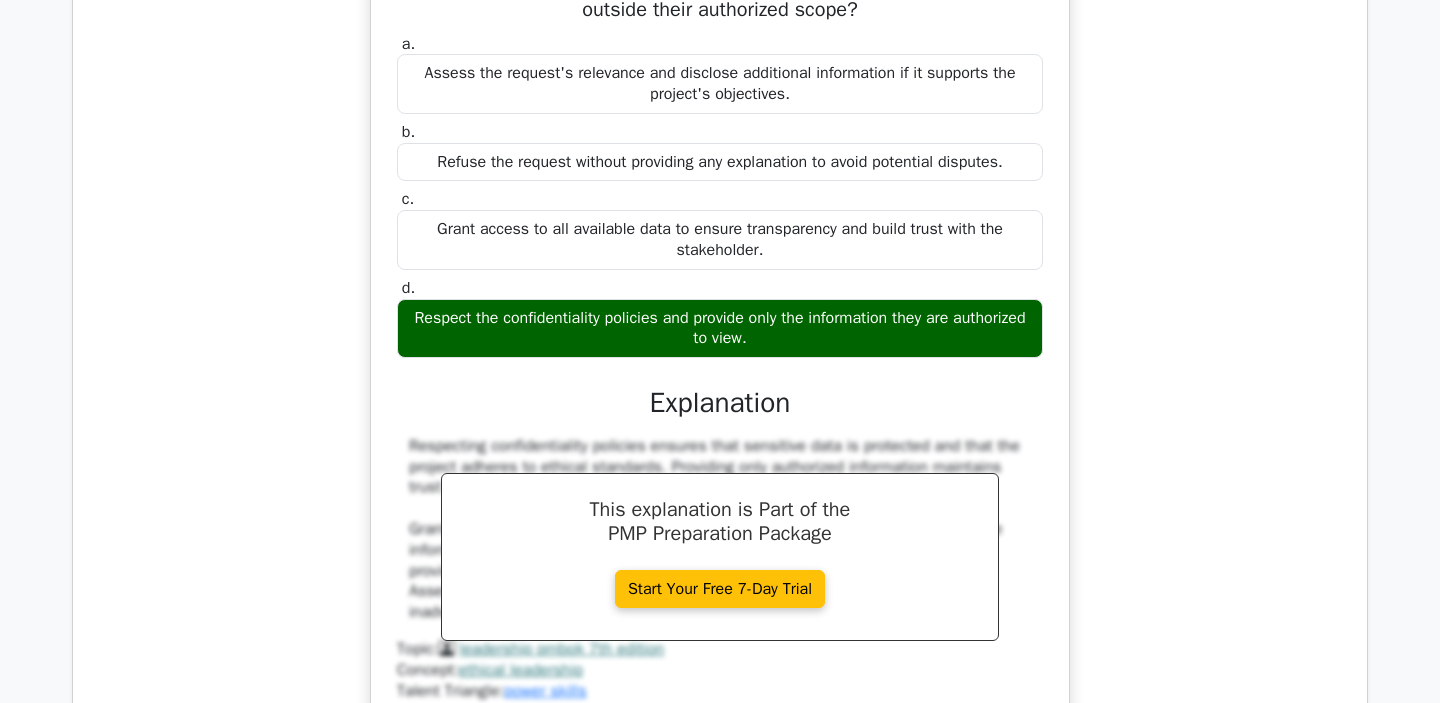 scroll, scrollTop: 7907, scrollLeft: 0, axis: vertical 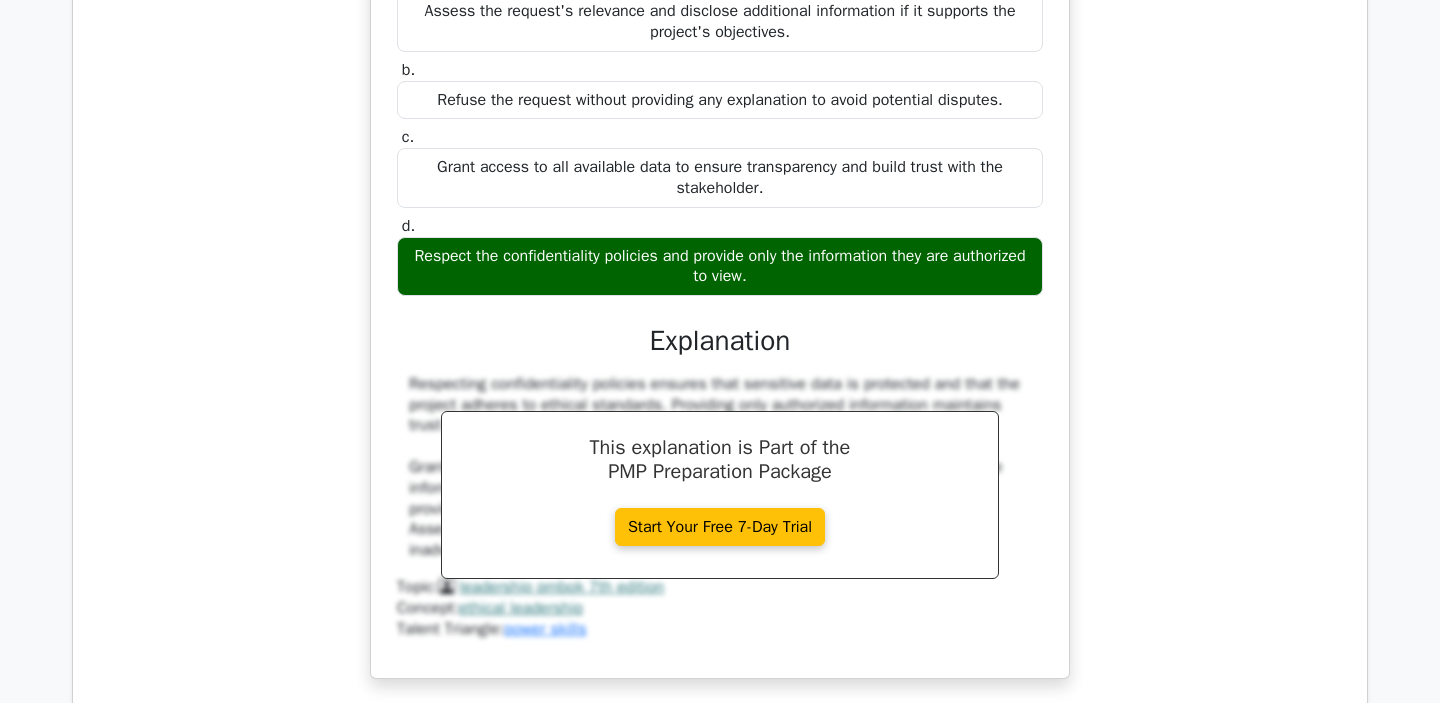 drag, startPoint x: 435, startPoint y: 323, endPoint x: 809, endPoint y: 342, distance: 374.4823 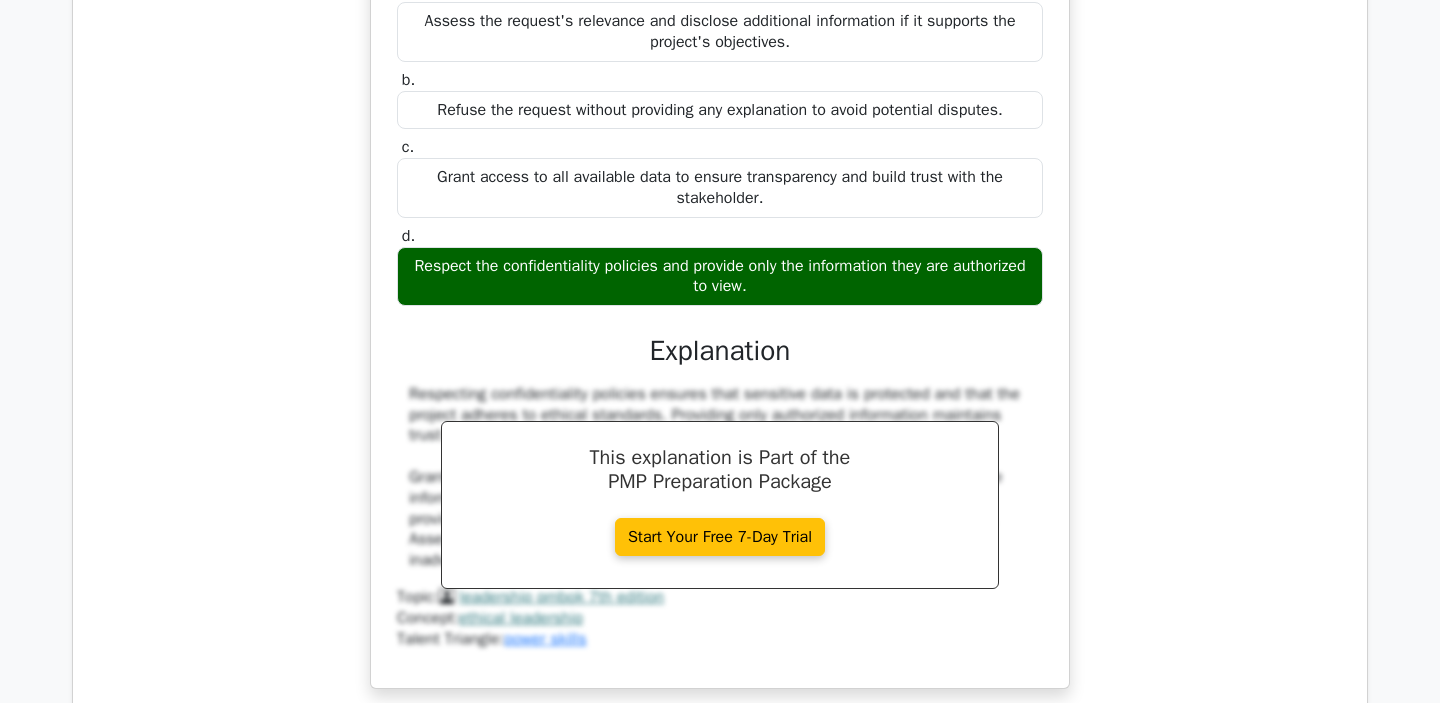click at bounding box center (796, 353) 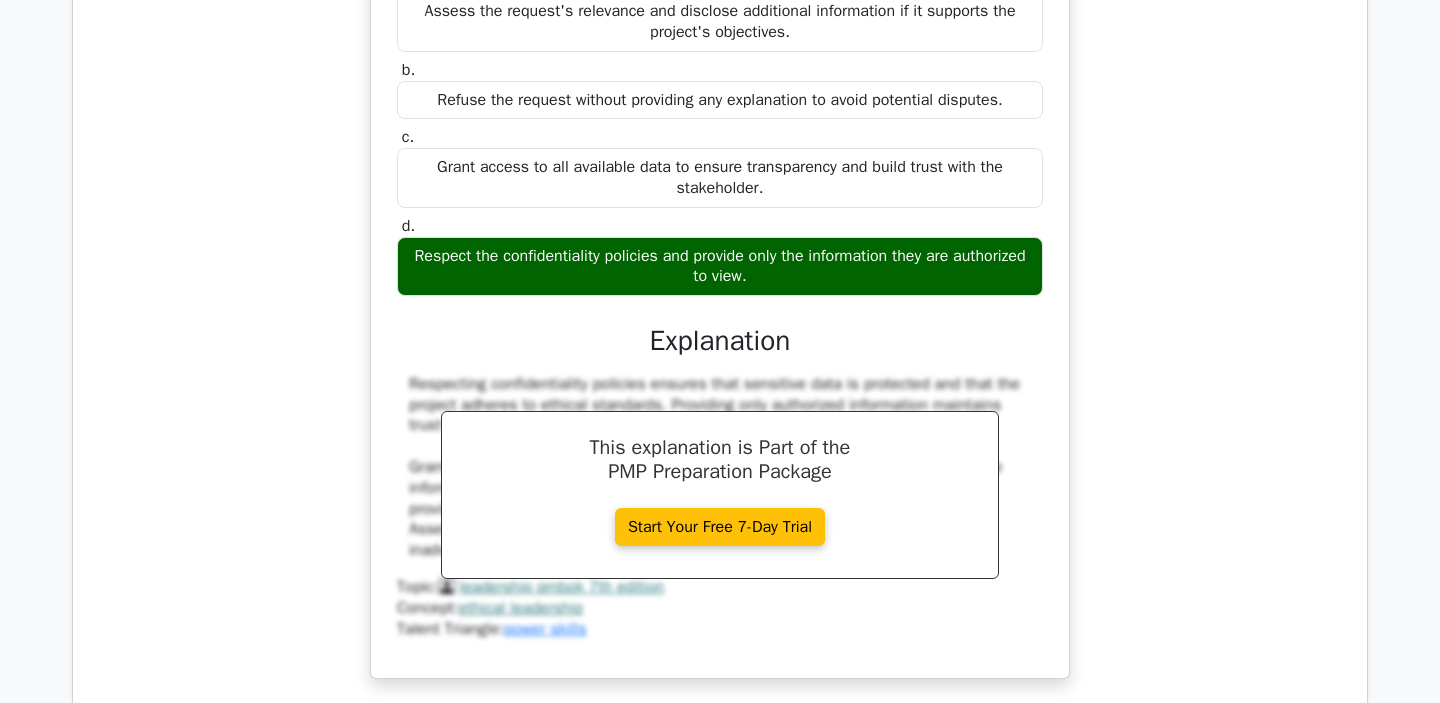 click on "Respect the confidentiality policies and provide only the information they are authorized to view." at bounding box center [720, 267] 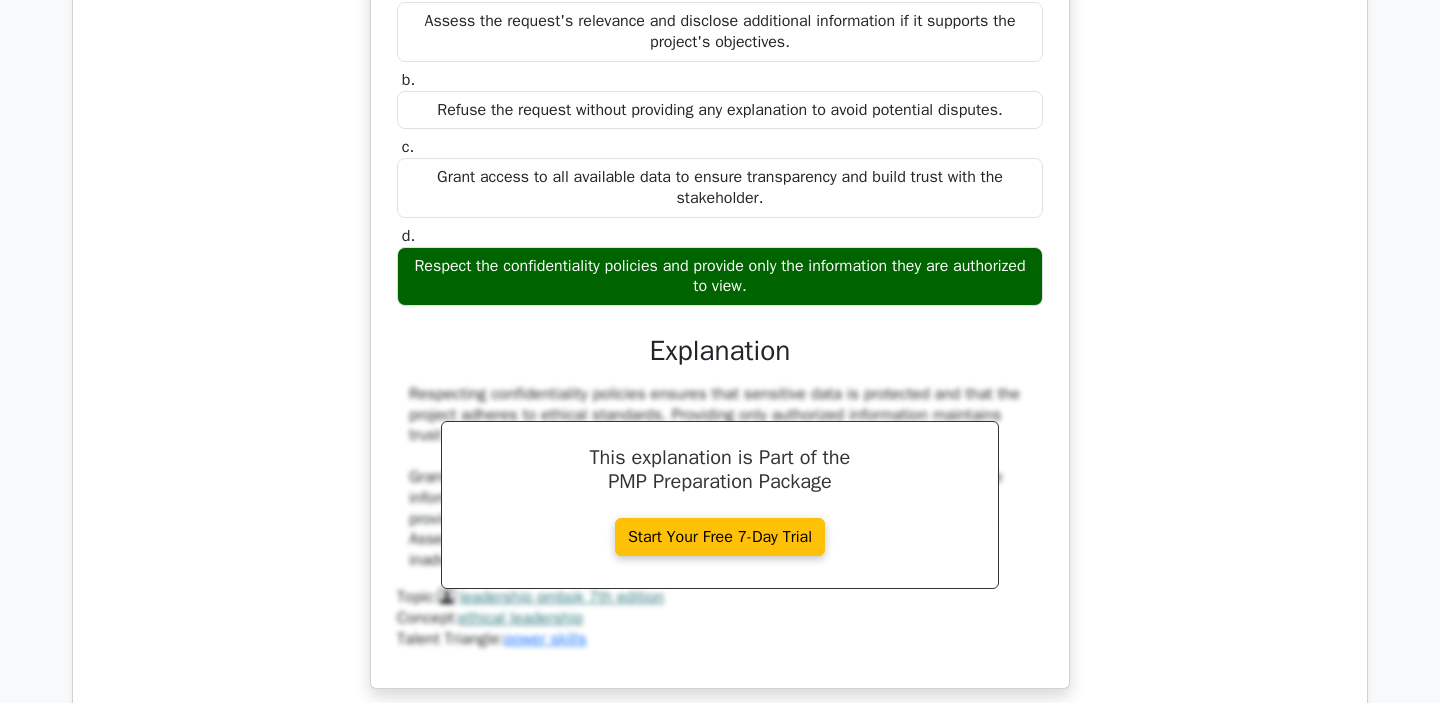 click at bounding box center (481, 332) 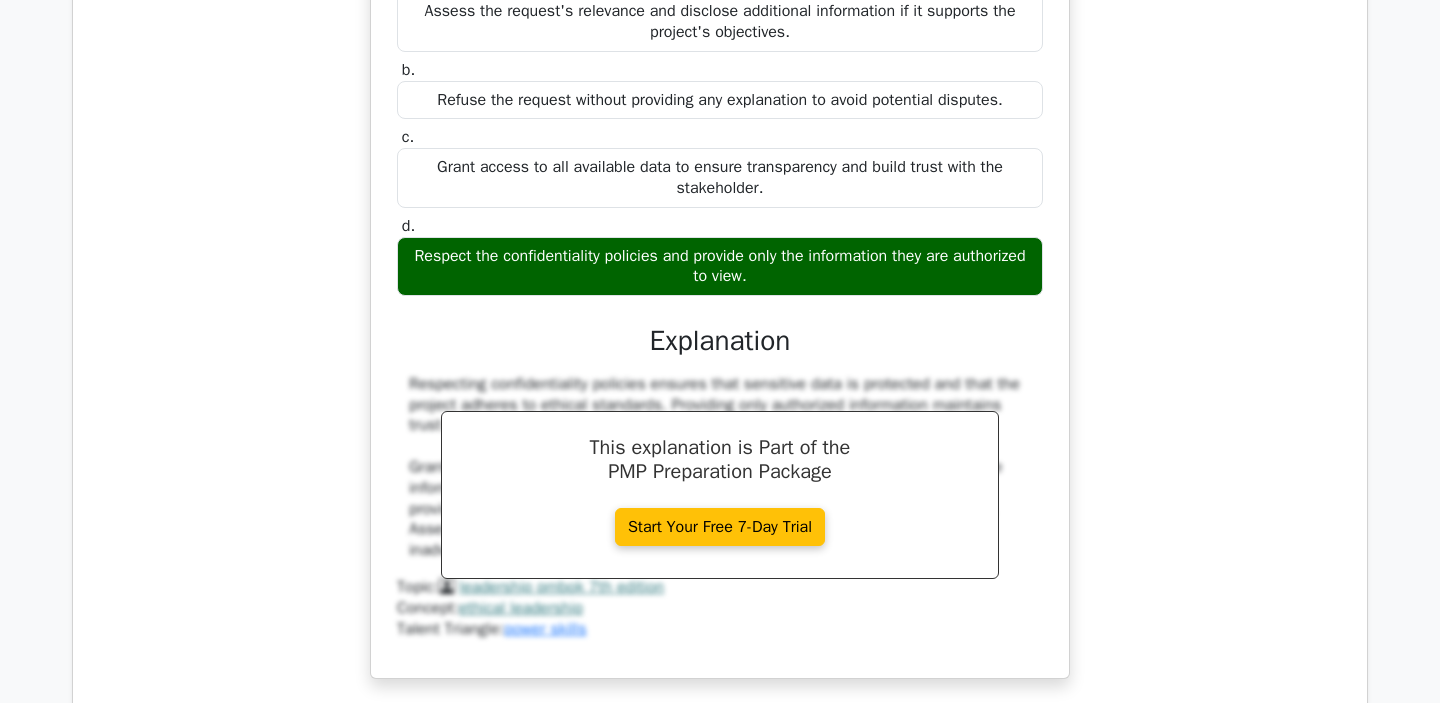 click on "d.
Respect the confidentiality policies and provide only the information they are authorized to view." at bounding box center [720, 256] 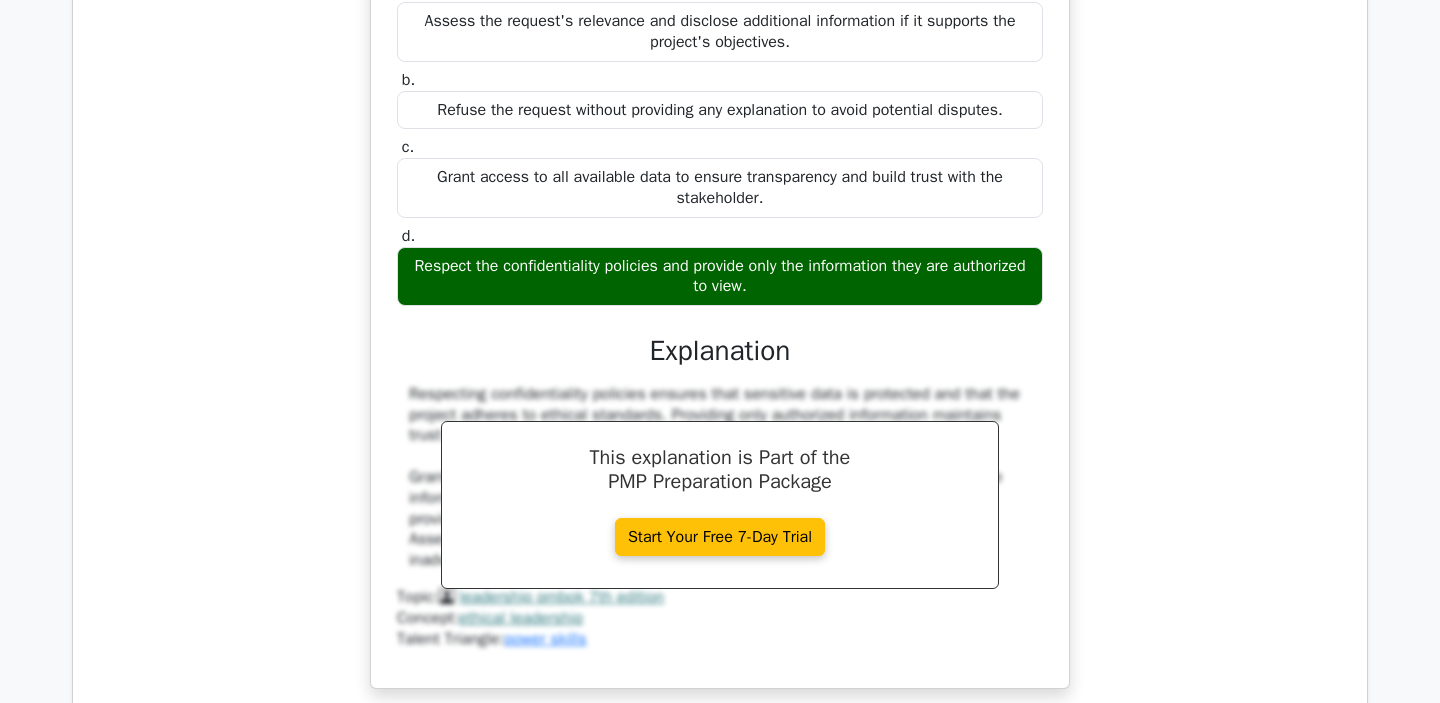 click at bounding box center (617, 332) 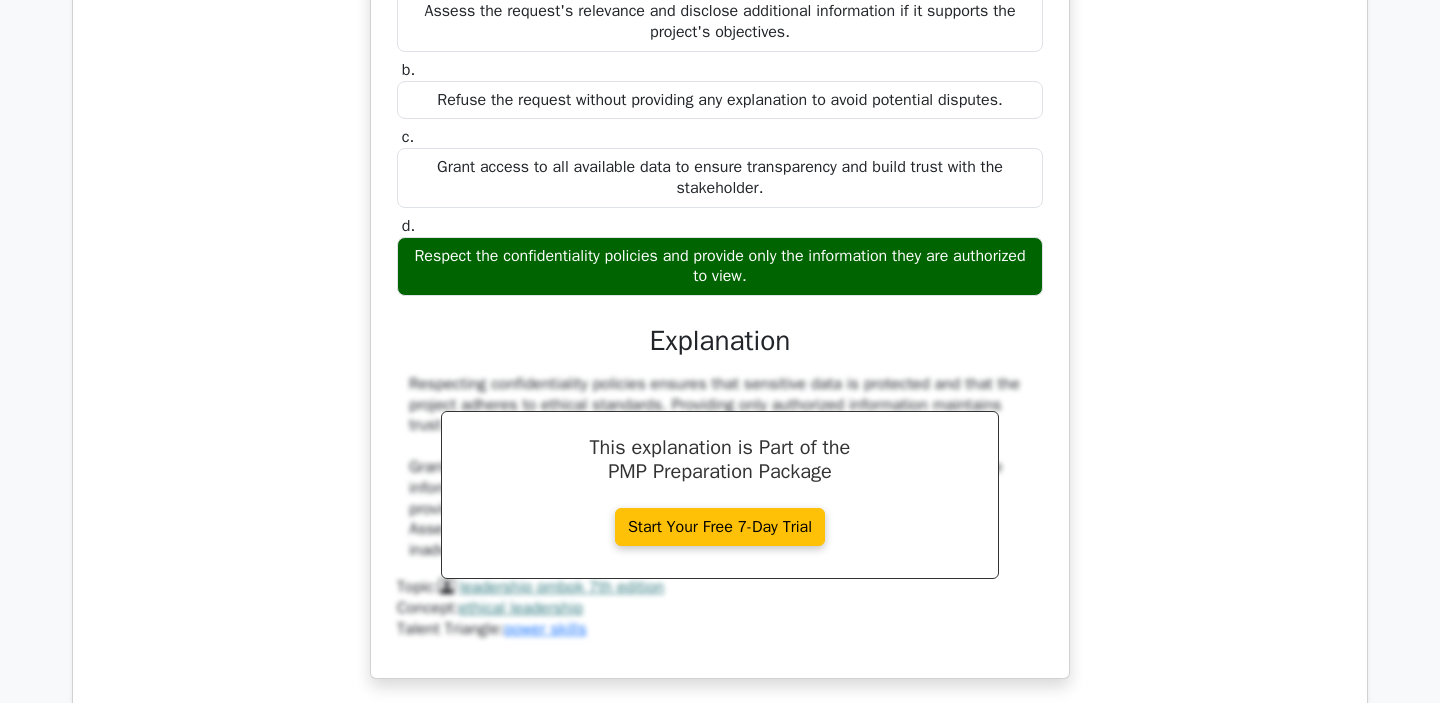 click at bounding box center (720, 1922) 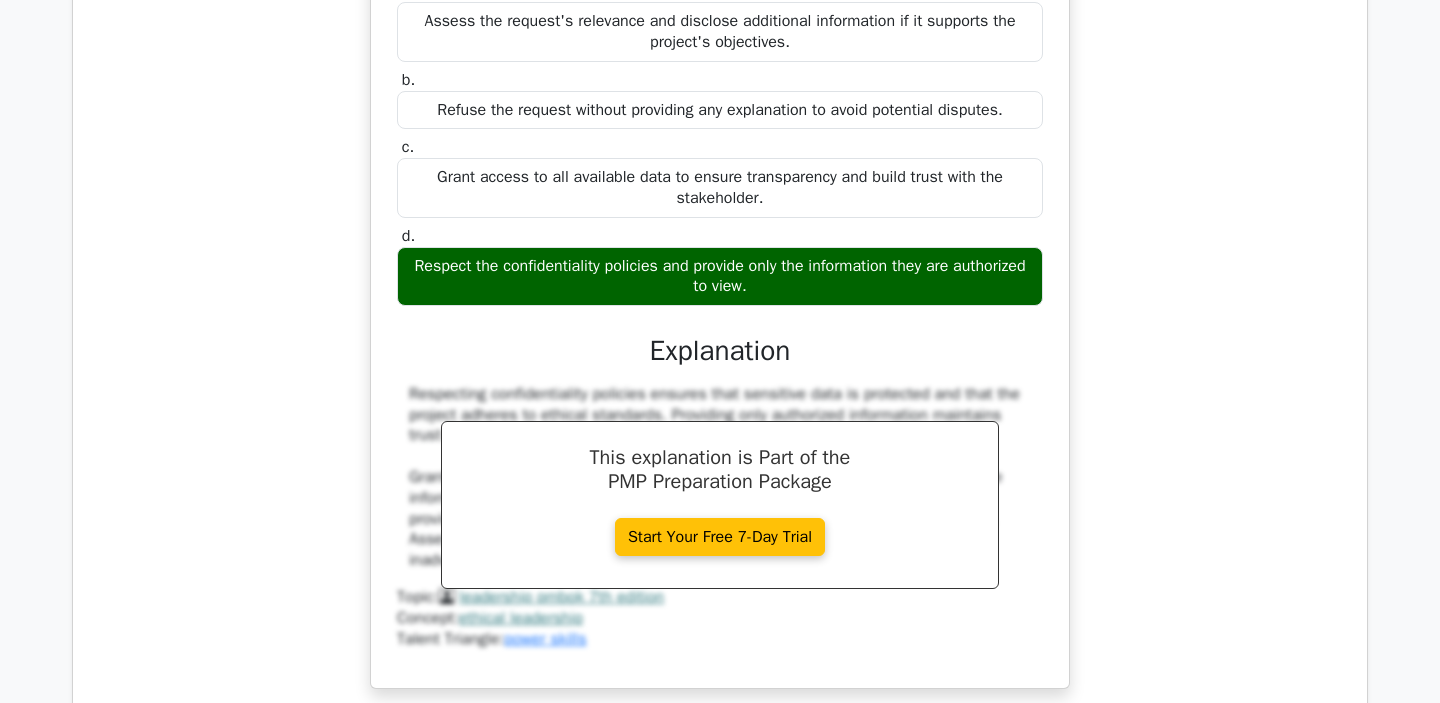 click at bounding box center [620, 332] 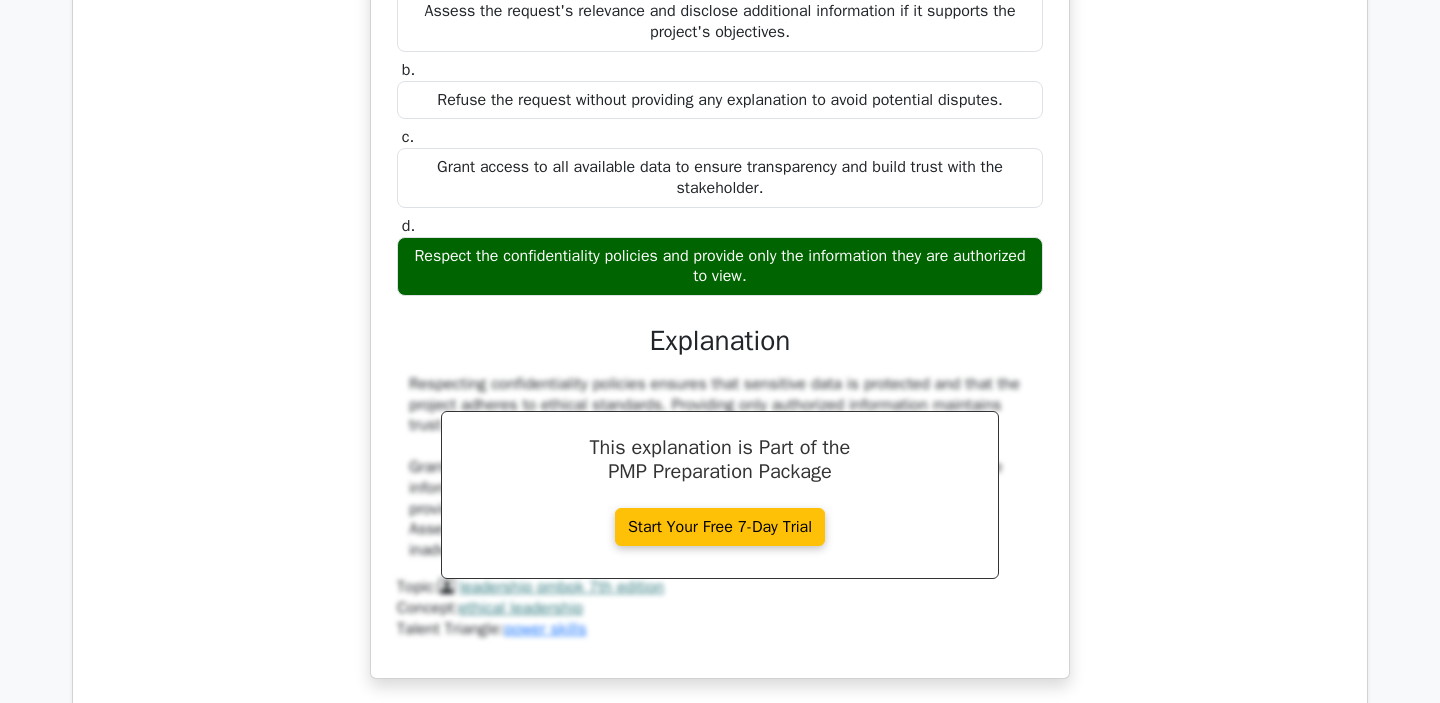 click on "Respect the confidentiality policies and provide only the information they are authorized to view." at bounding box center (720, 267) 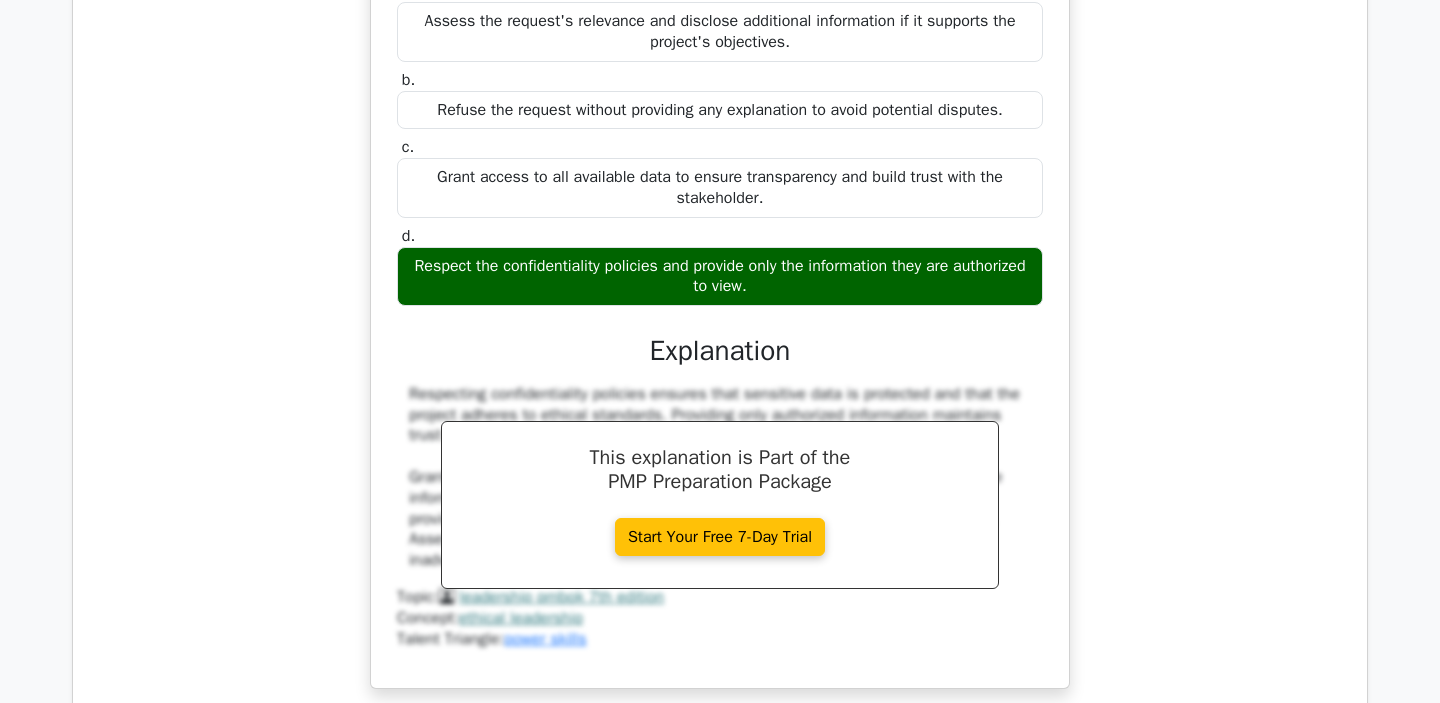 click at bounding box center (700, 353) 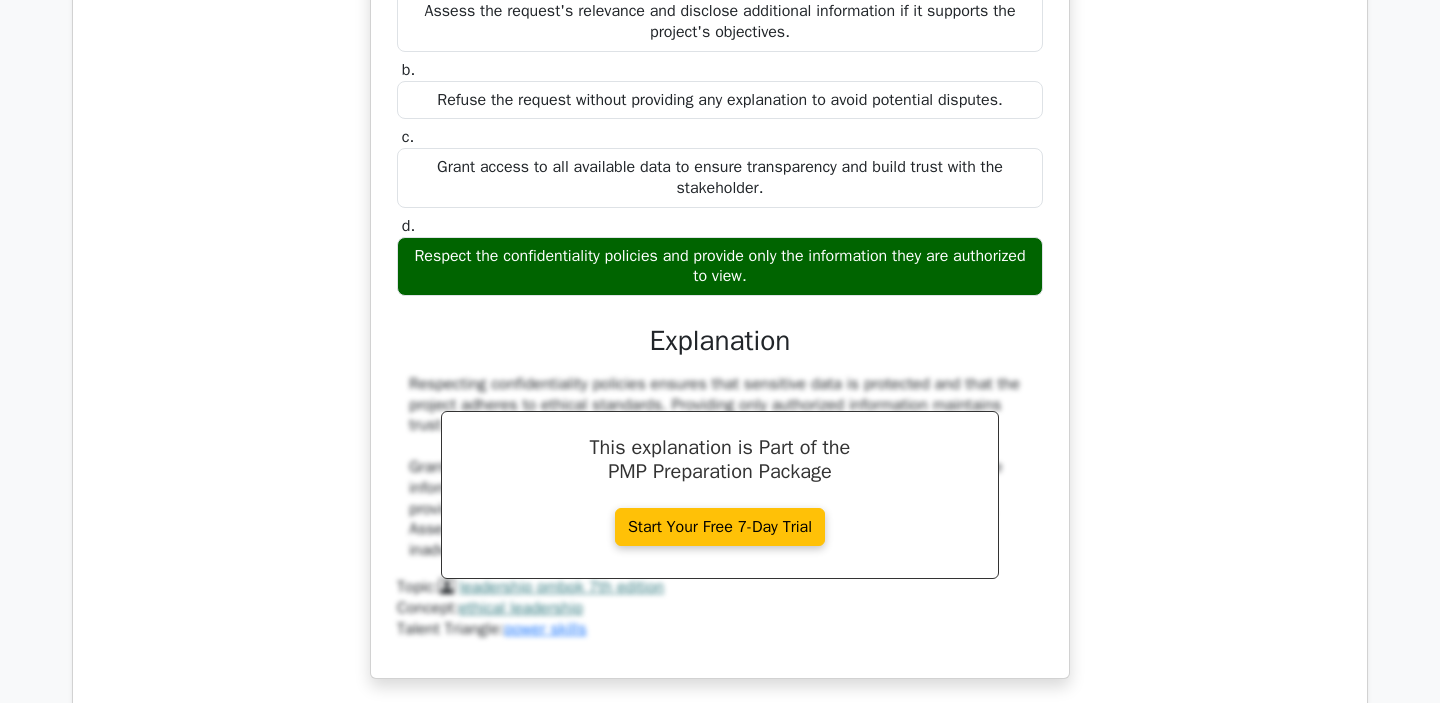 click on "Respect the confidentiality policies and provide only the information they are authorized to view." at bounding box center [720, 267] 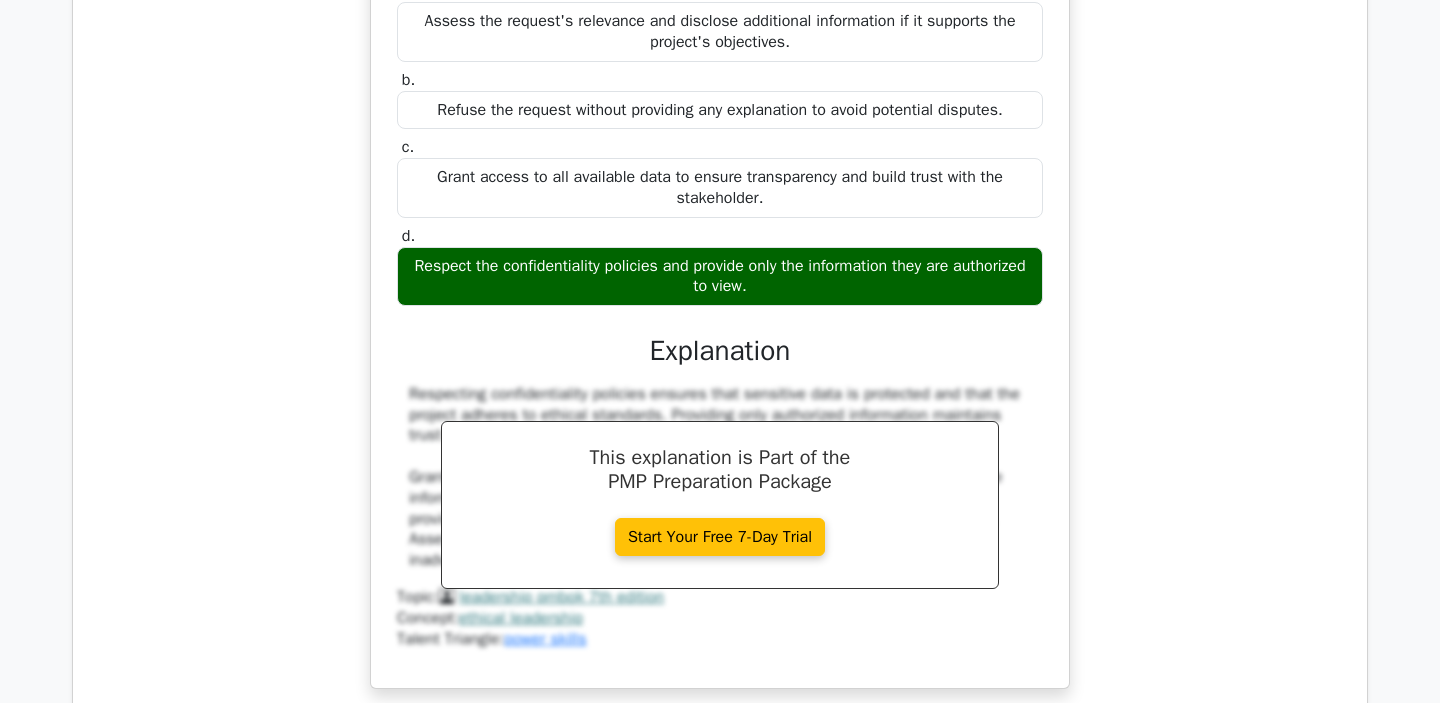 click at bounding box center (706, 353) 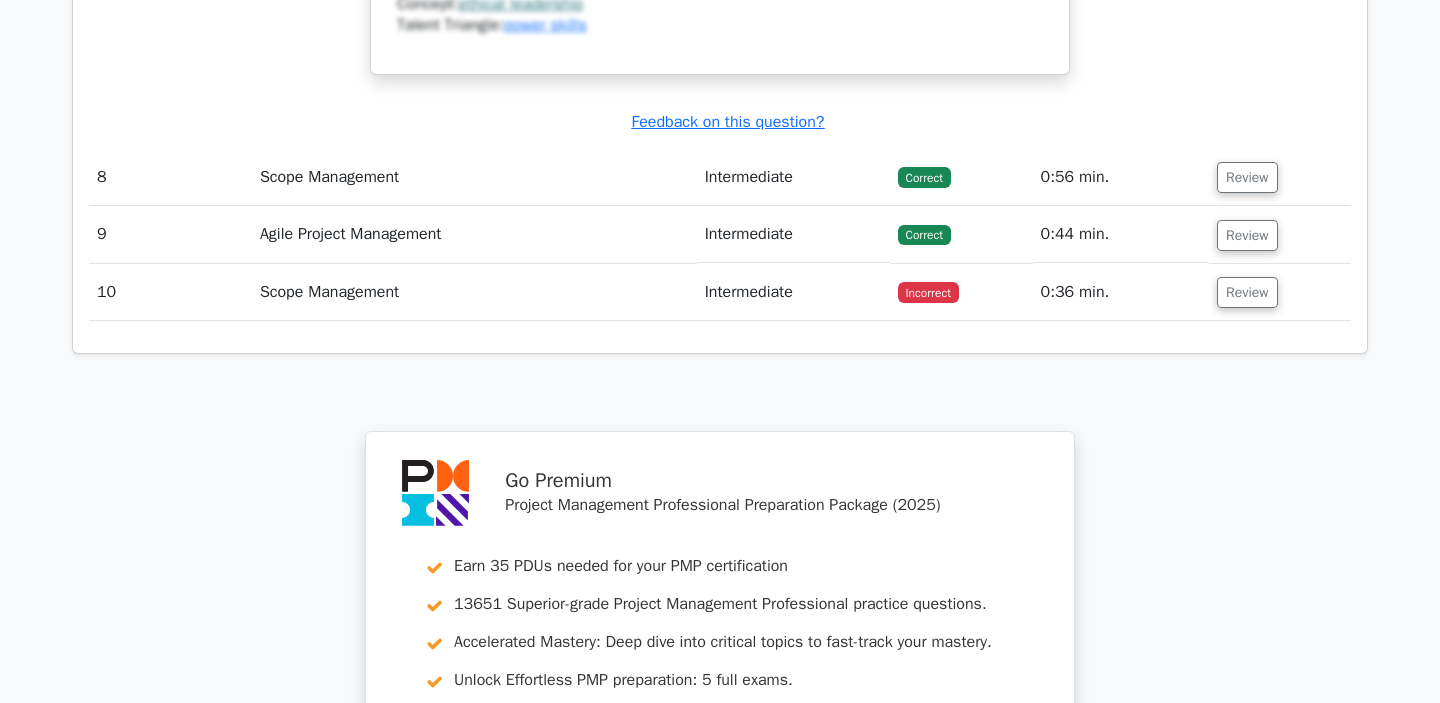 scroll, scrollTop: 8560, scrollLeft: 0, axis: vertical 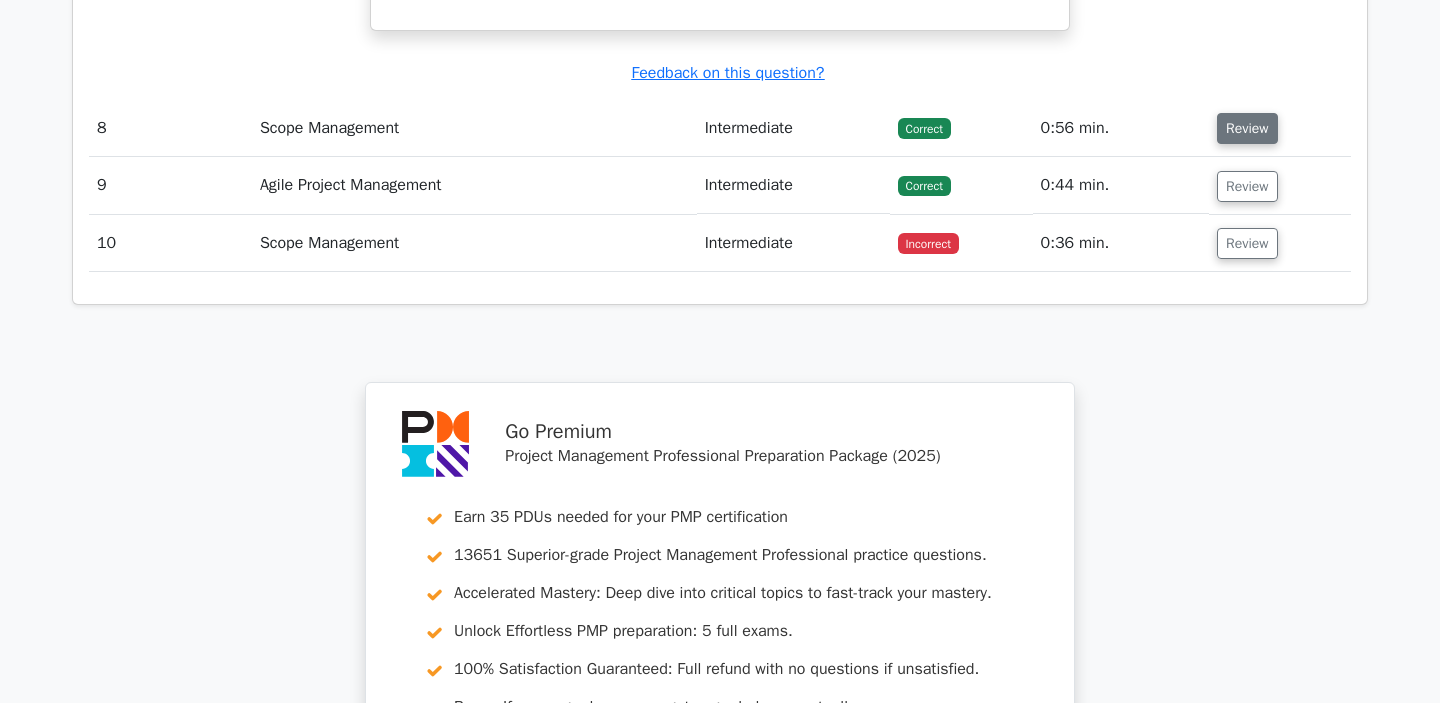 click on "Review" at bounding box center (1247, 128) 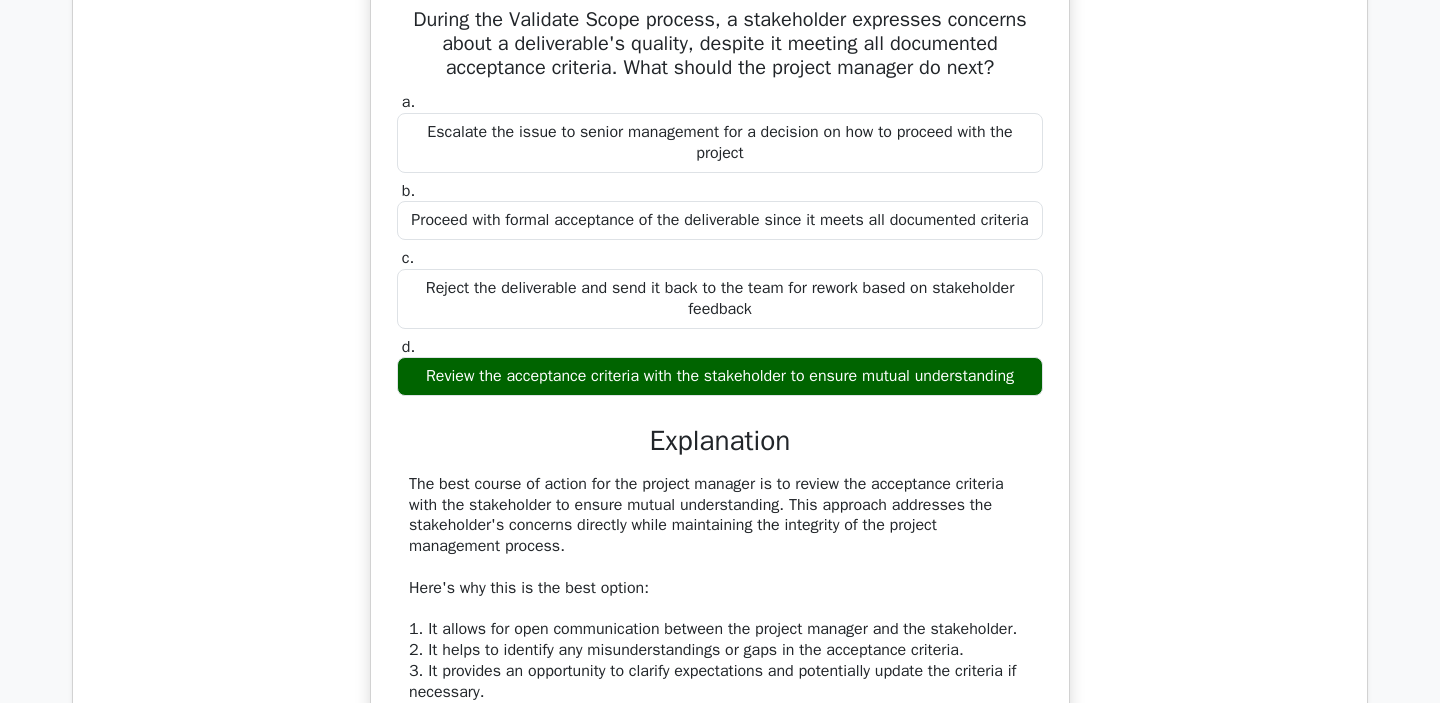 scroll, scrollTop: 8739, scrollLeft: 0, axis: vertical 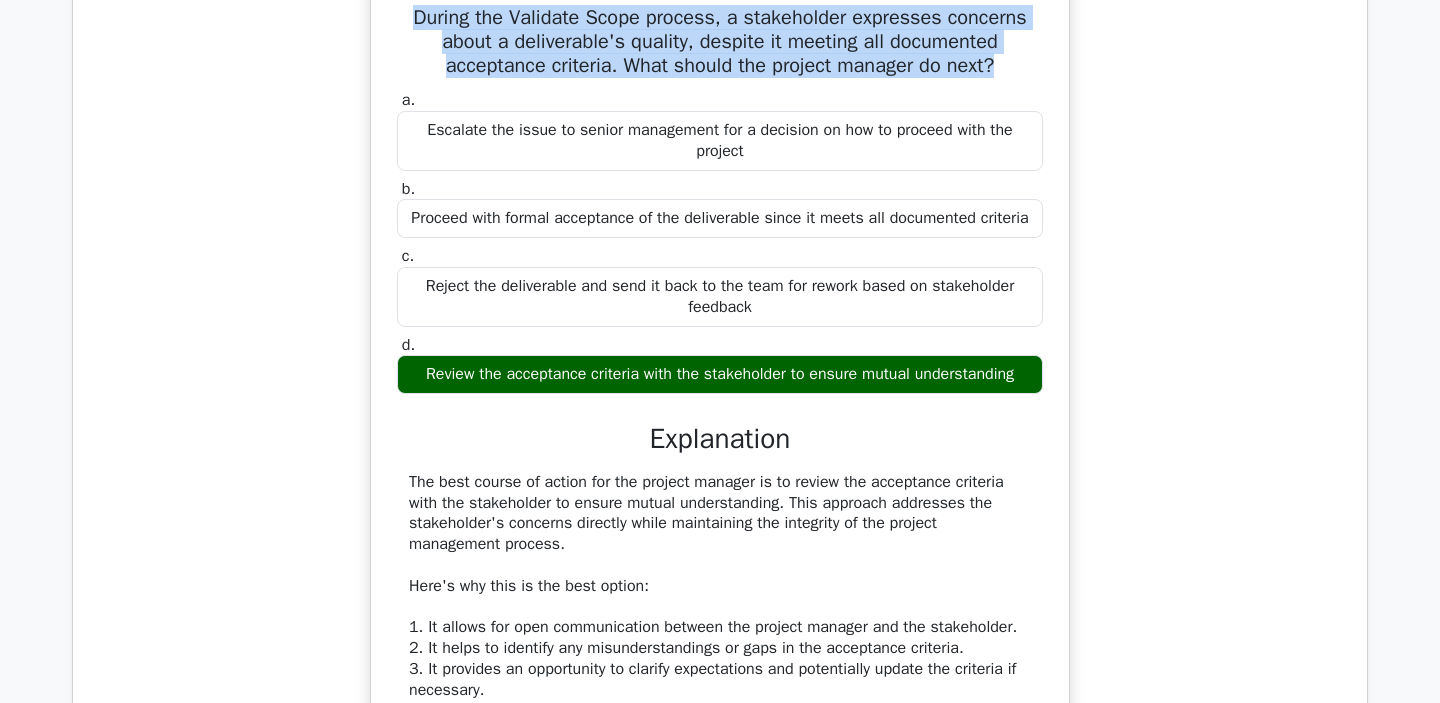 drag, startPoint x: 412, startPoint y: 78, endPoint x: 1027, endPoint y: 118, distance: 616.29944 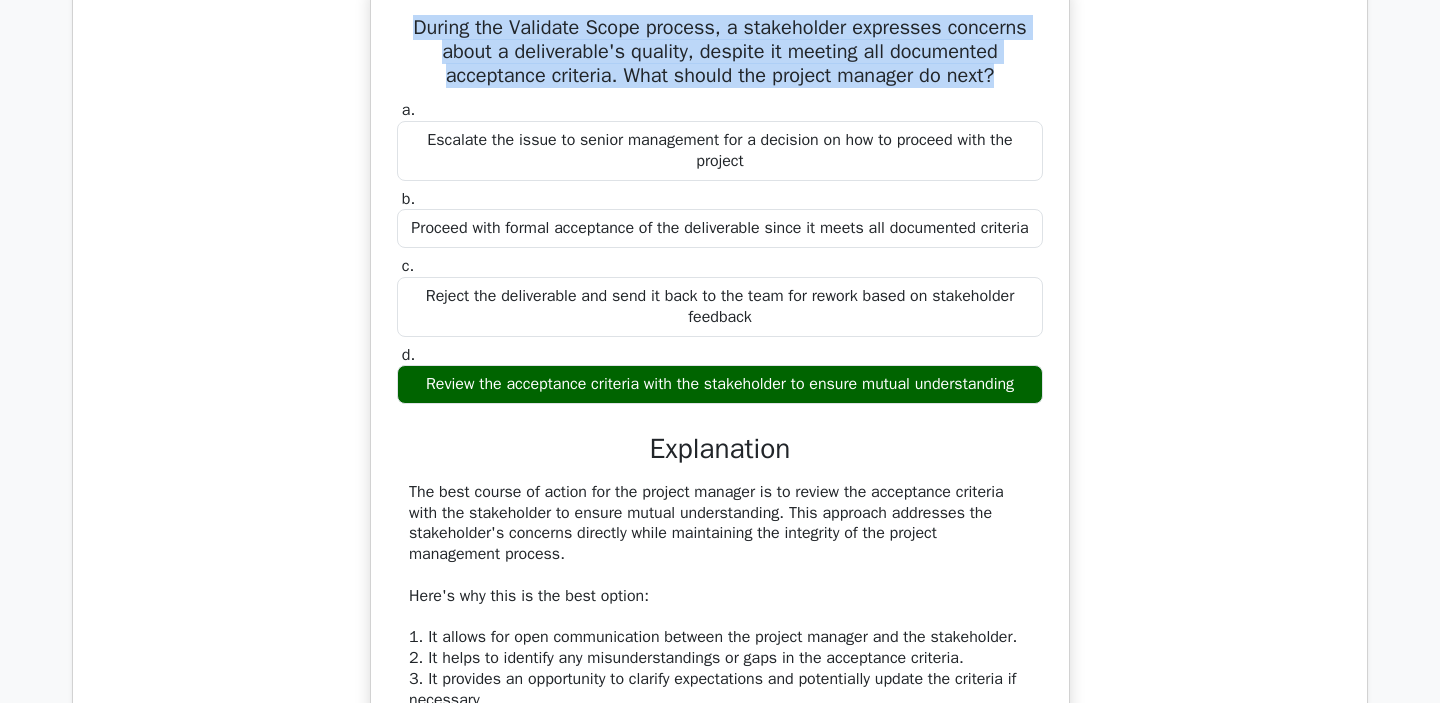 click at bounding box center (1014, 144) 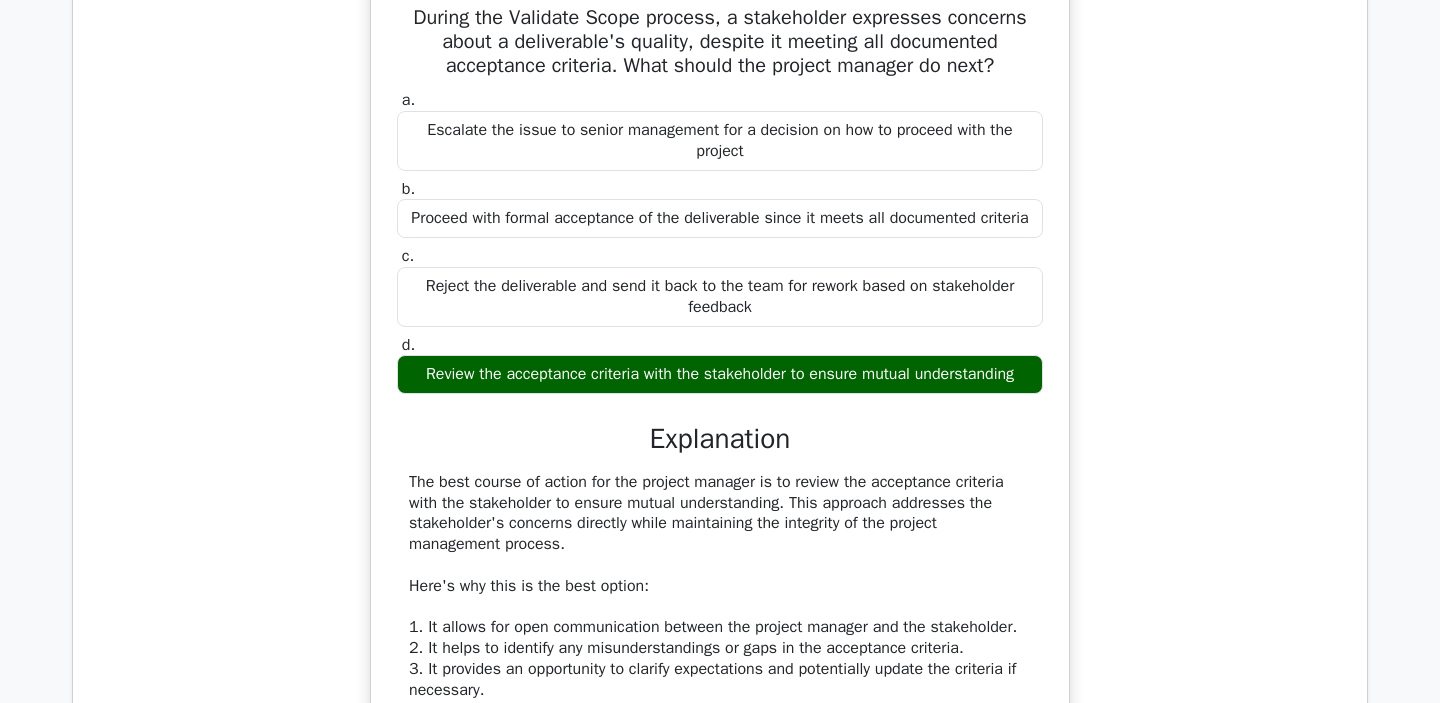 click on "During the Validate Scope process, a stakeholder expresses concerns about a deliverable's quality, despite it meeting all documented acceptance criteria. What should the project manager do next?" at bounding box center [720, 42] 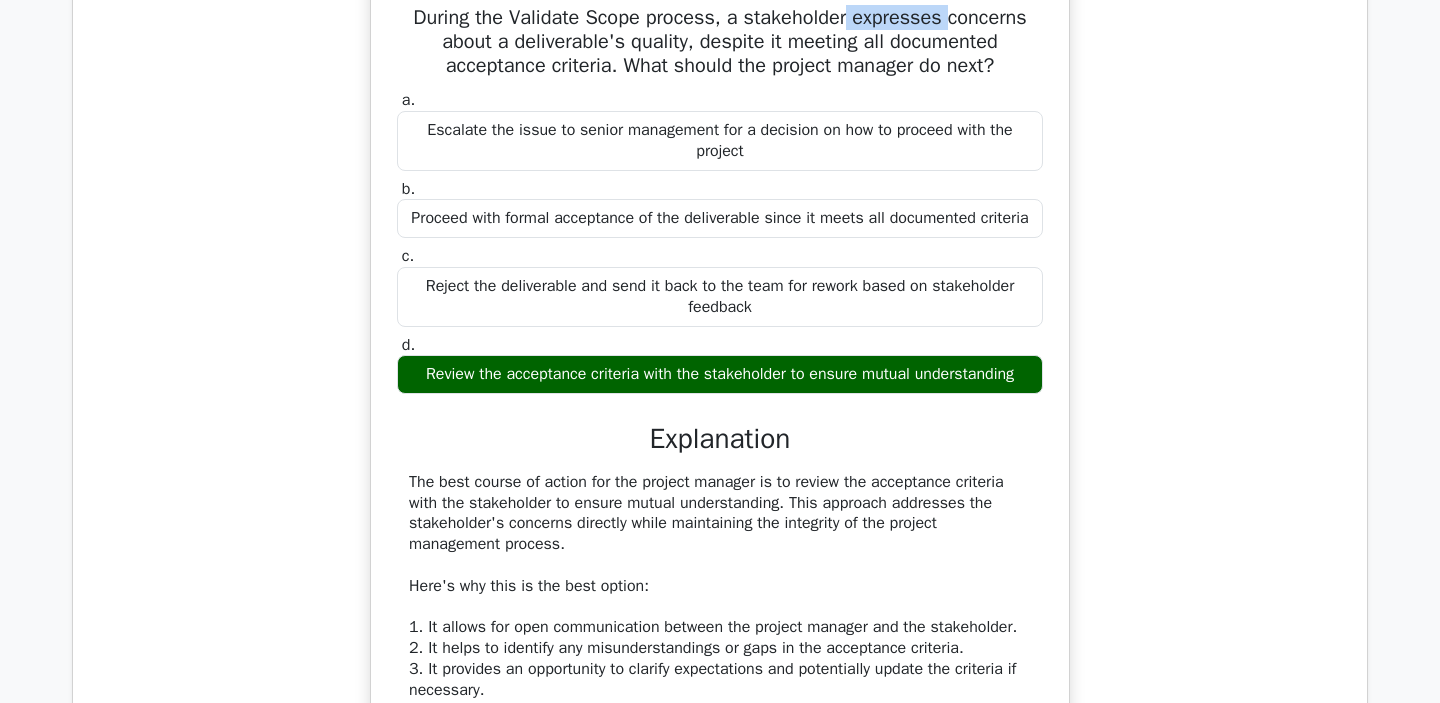 drag, startPoint x: 848, startPoint y: 86, endPoint x: 946, endPoint y: 83, distance: 98.045906 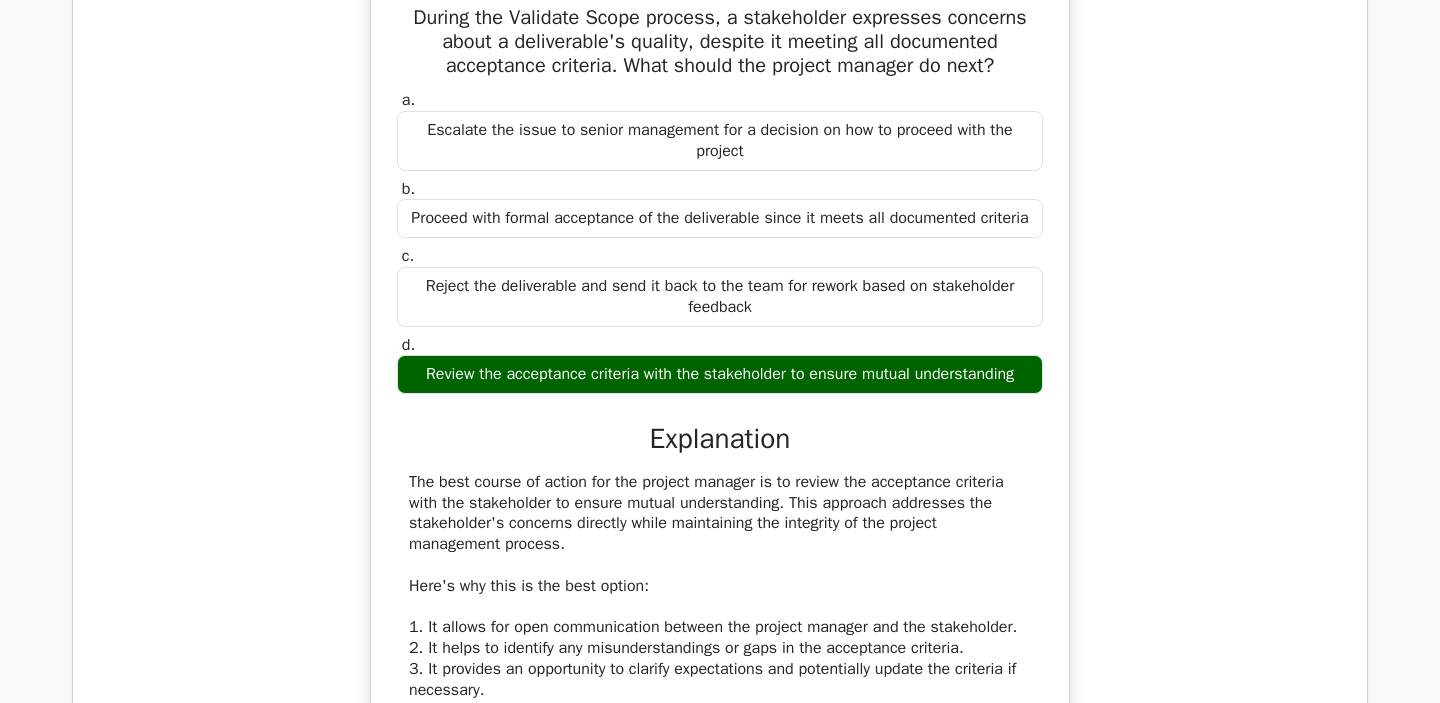 click on "During the Validate Scope process, a stakeholder expresses concerns about a deliverable's quality, despite it meeting all documented acceptance criteria. What should the project manager do next?" at bounding box center [720, 42] 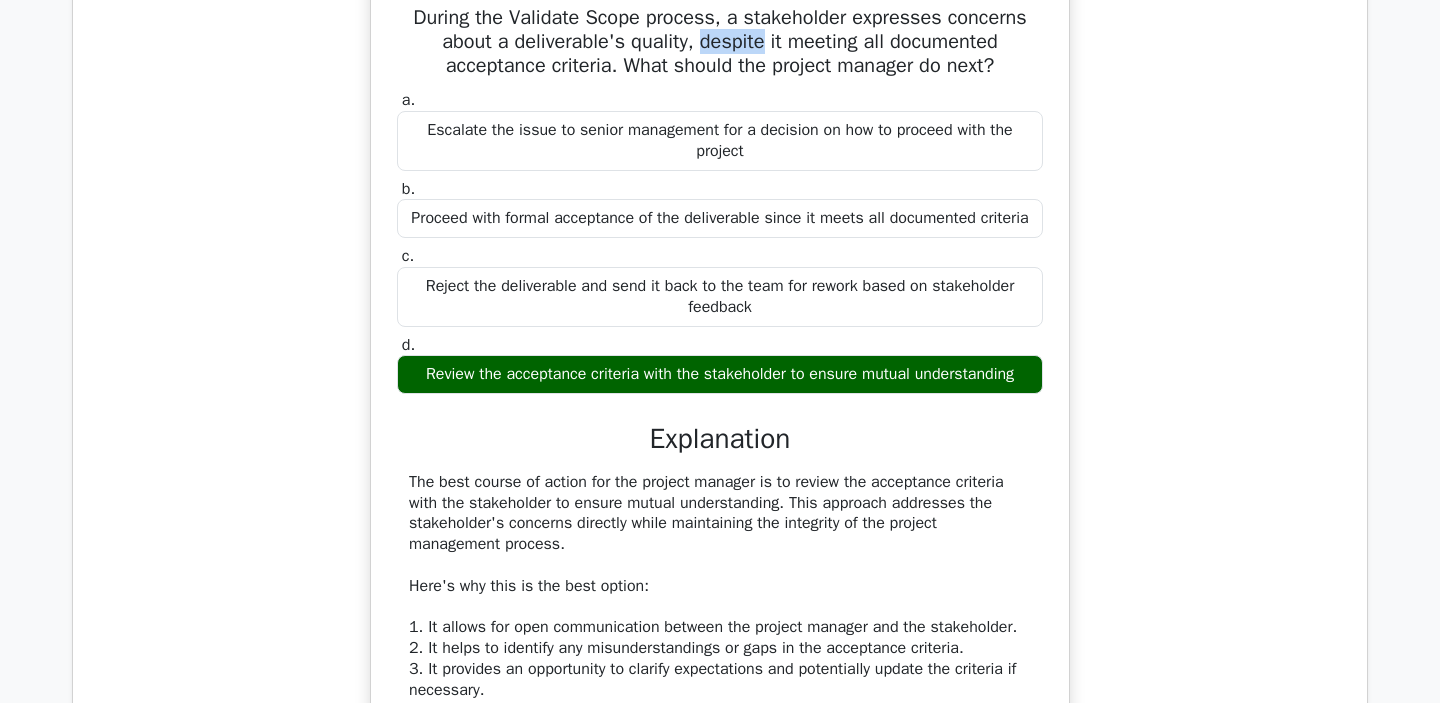 drag, startPoint x: 700, startPoint y: 107, endPoint x: 763, endPoint y: 107, distance: 63 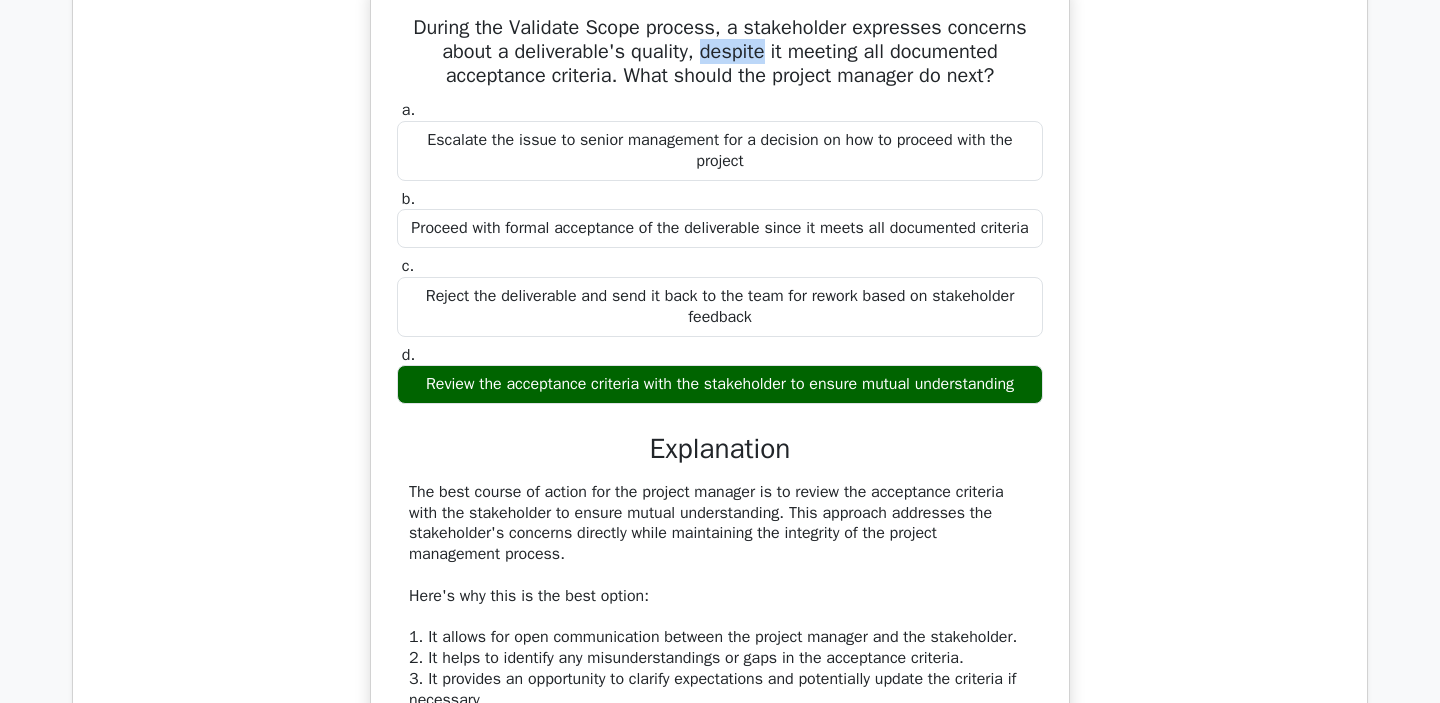 click at bounding box center [750, 68] 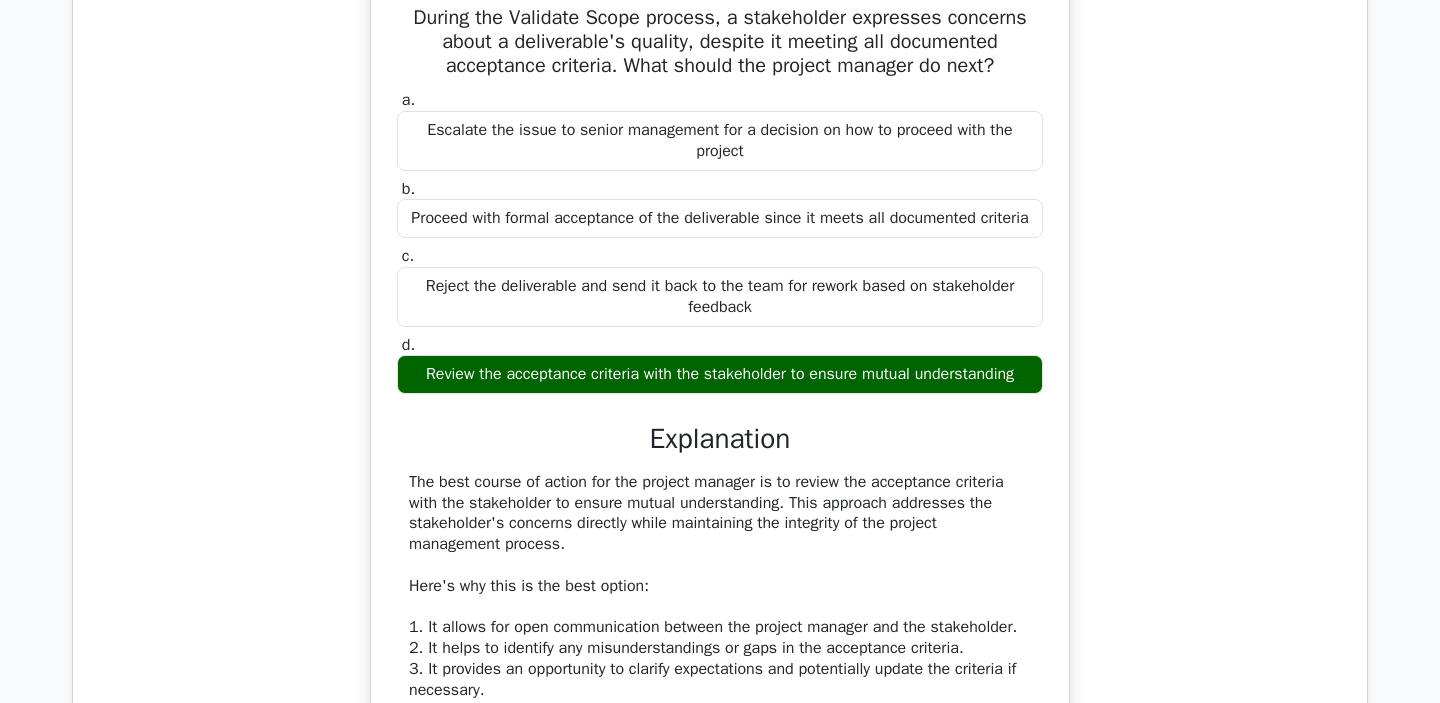click on "During the Validate Scope process, a stakeholder expresses concerns about a deliverable's quality, despite it meeting all documented acceptance criteria. What should the project manager do next?" at bounding box center (720, 42) 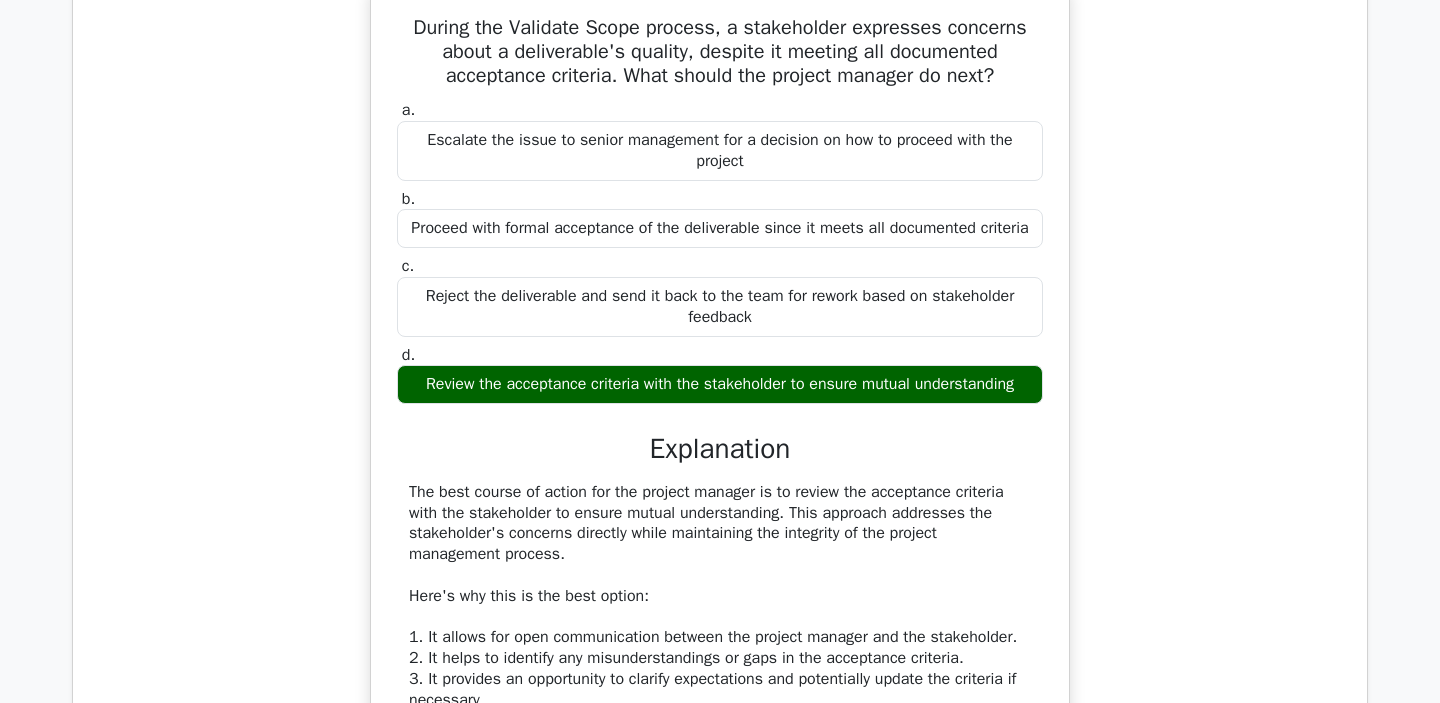 click at bounding box center (942, 158) 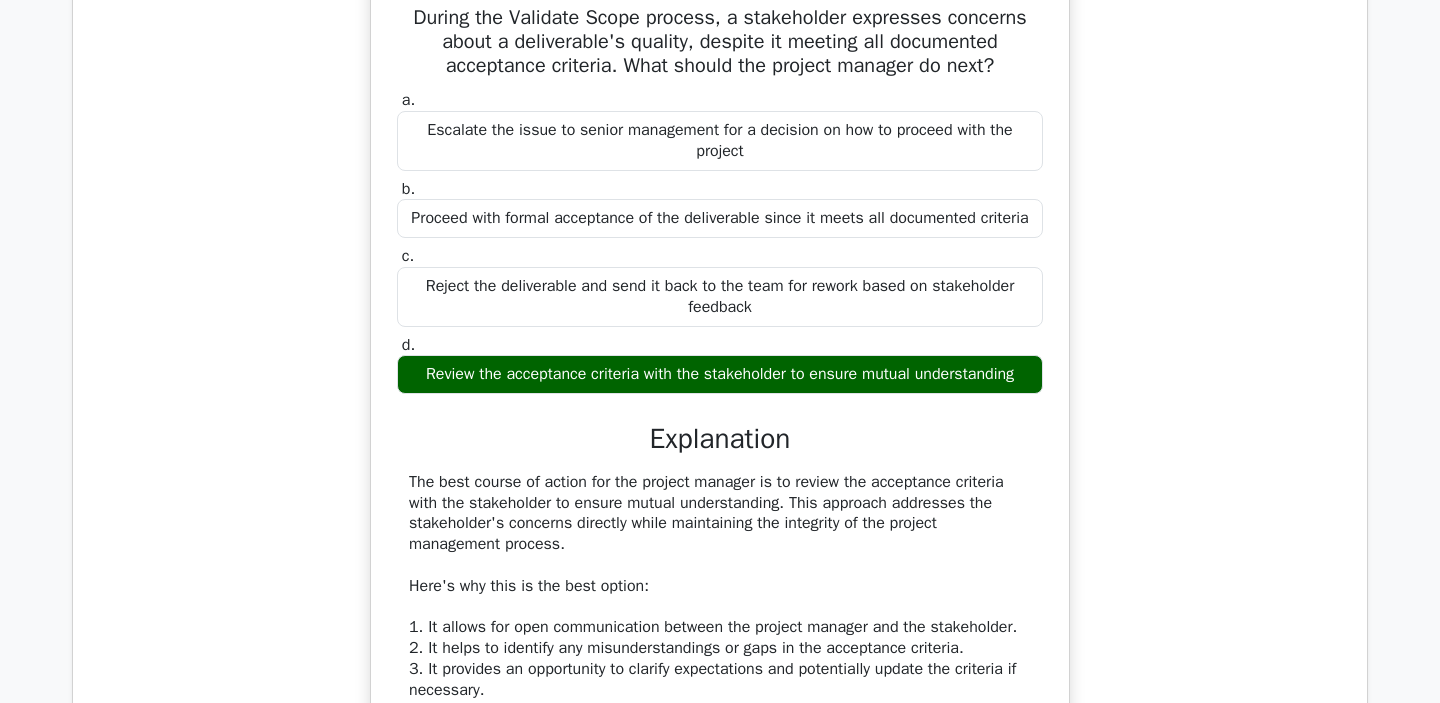 click on "Escalate the issue to senior management for a decision on how to proceed with the project" at bounding box center (720, 141) 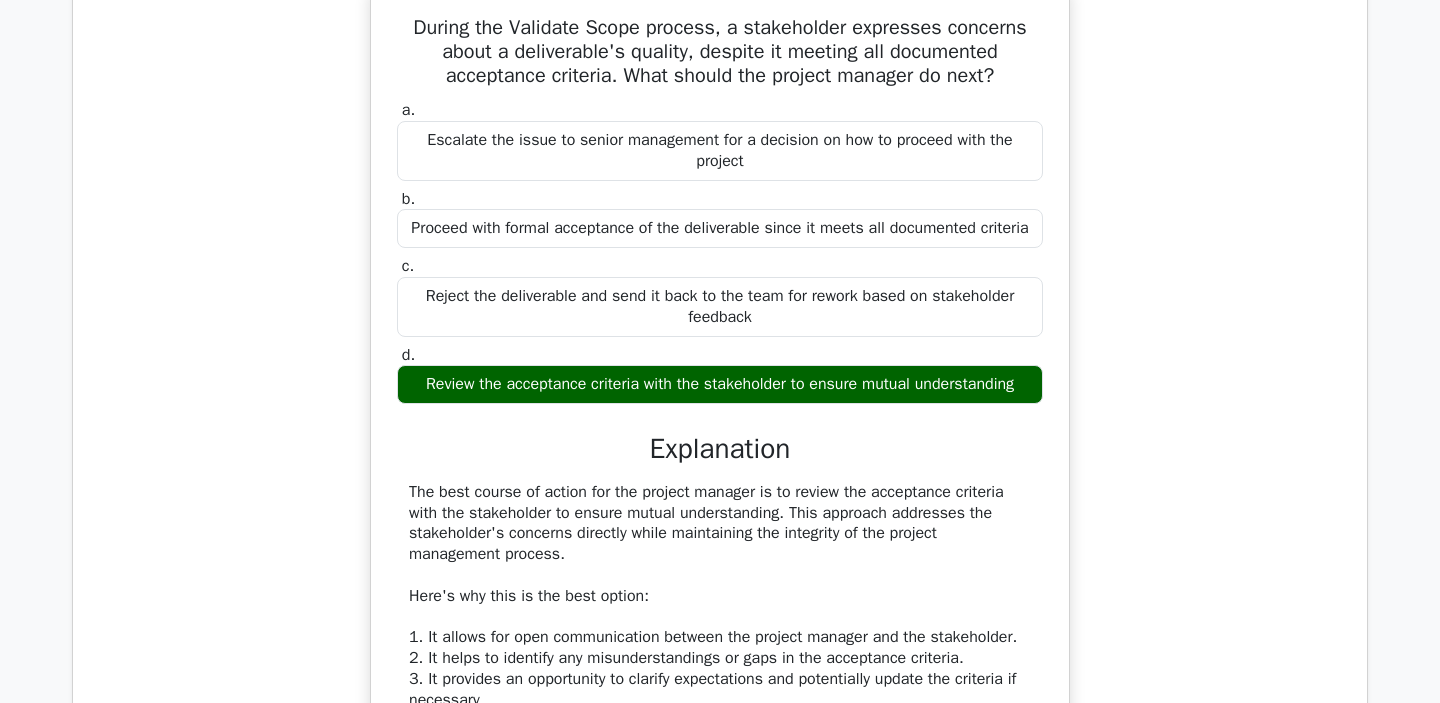click at bounding box center (739, 315) 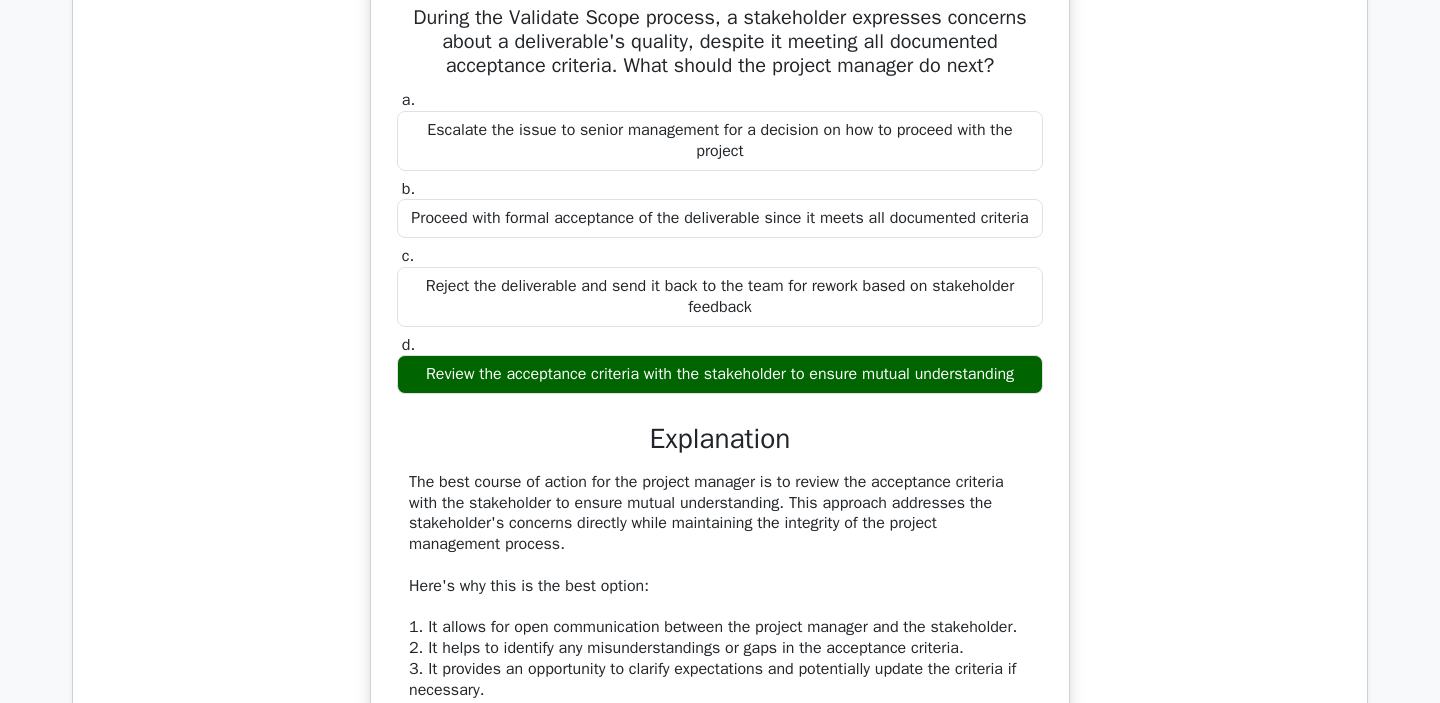 click on "Proceed with formal acceptance of the deliverable since it meets all documented criteria" at bounding box center [720, 218] 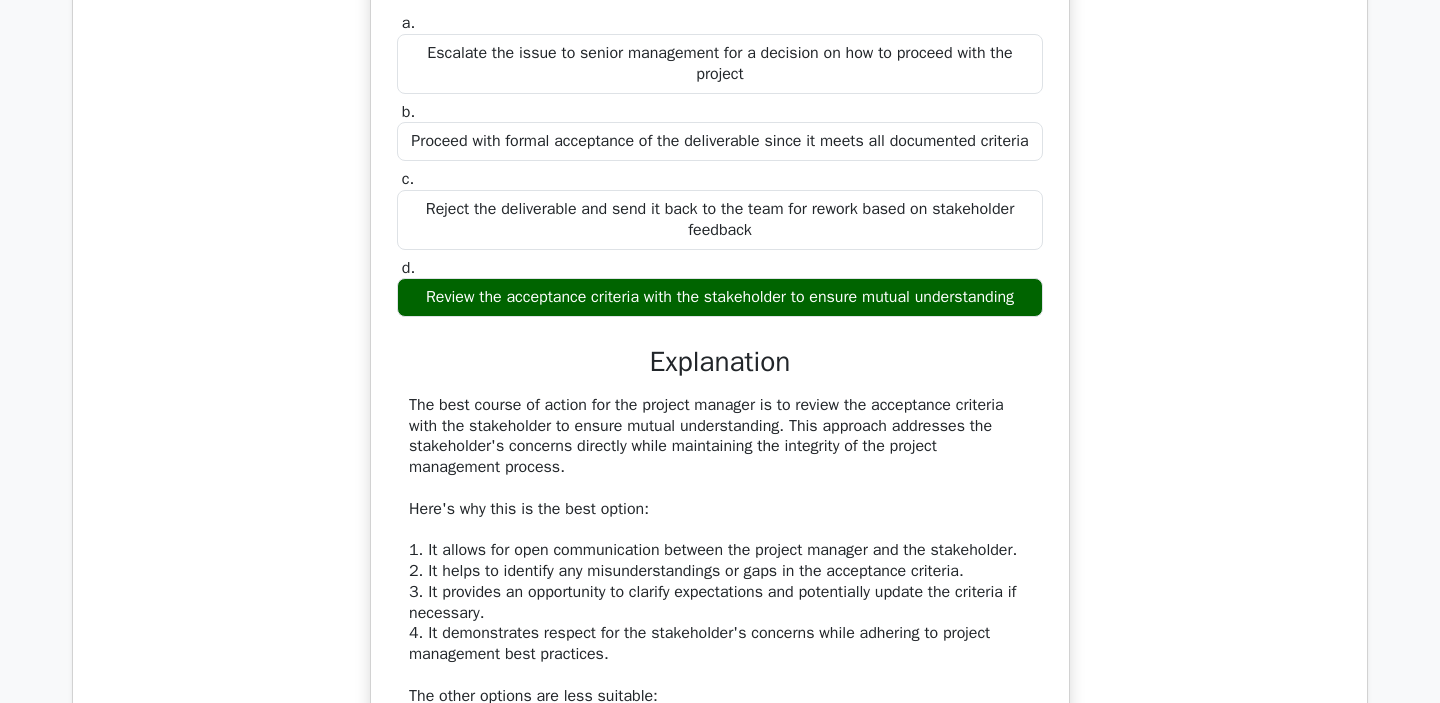 scroll, scrollTop: 8871, scrollLeft: 0, axis: vertical 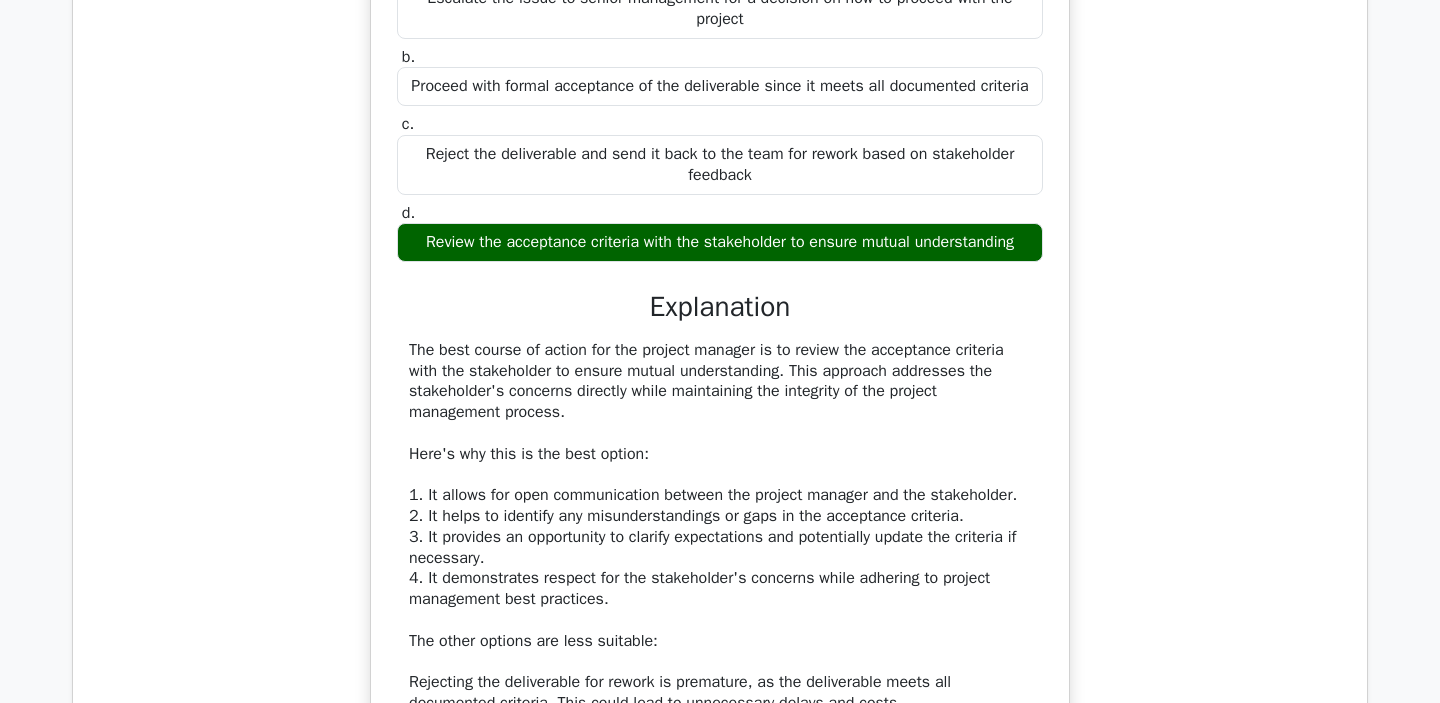 drag, startPoint x: 417, startPoint y: 242, endPoint x: 806, endPoint y: 263, distance: 389.56644 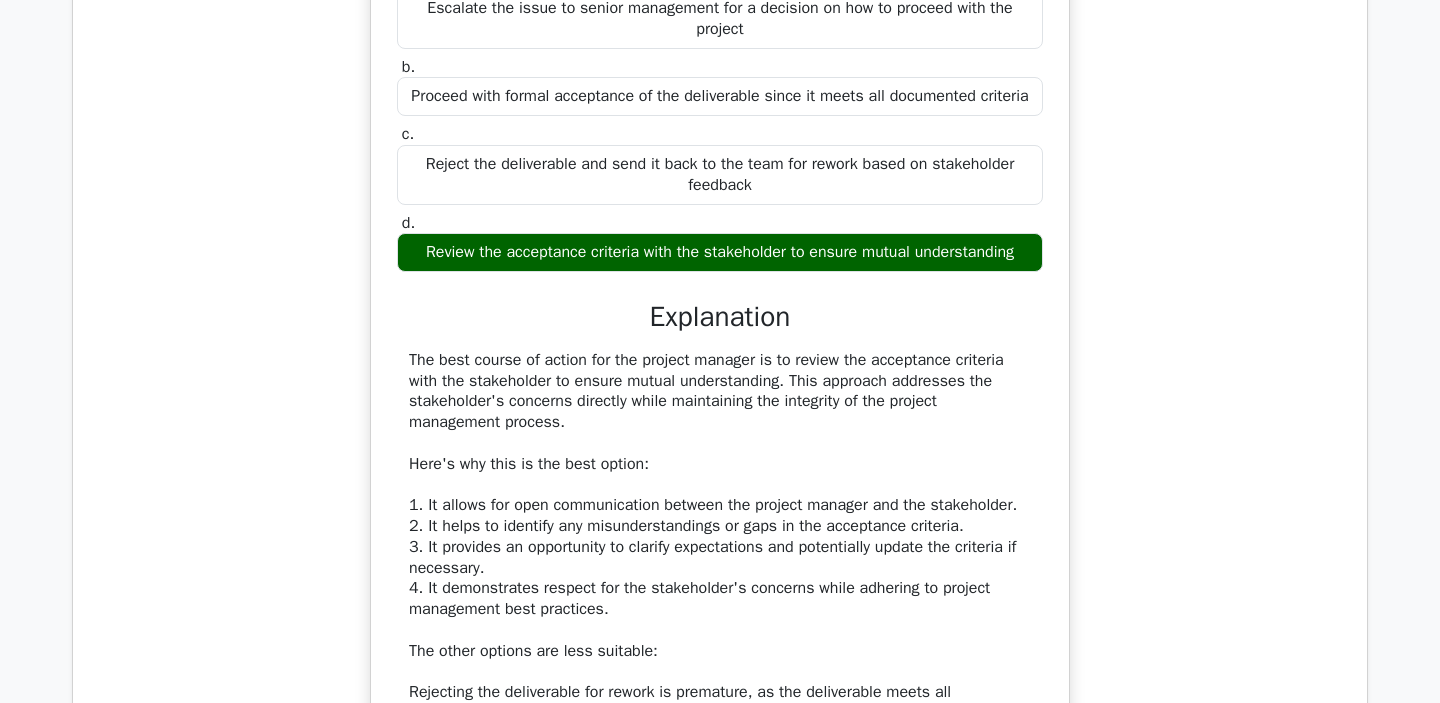 click at bounding box center (793, 272) 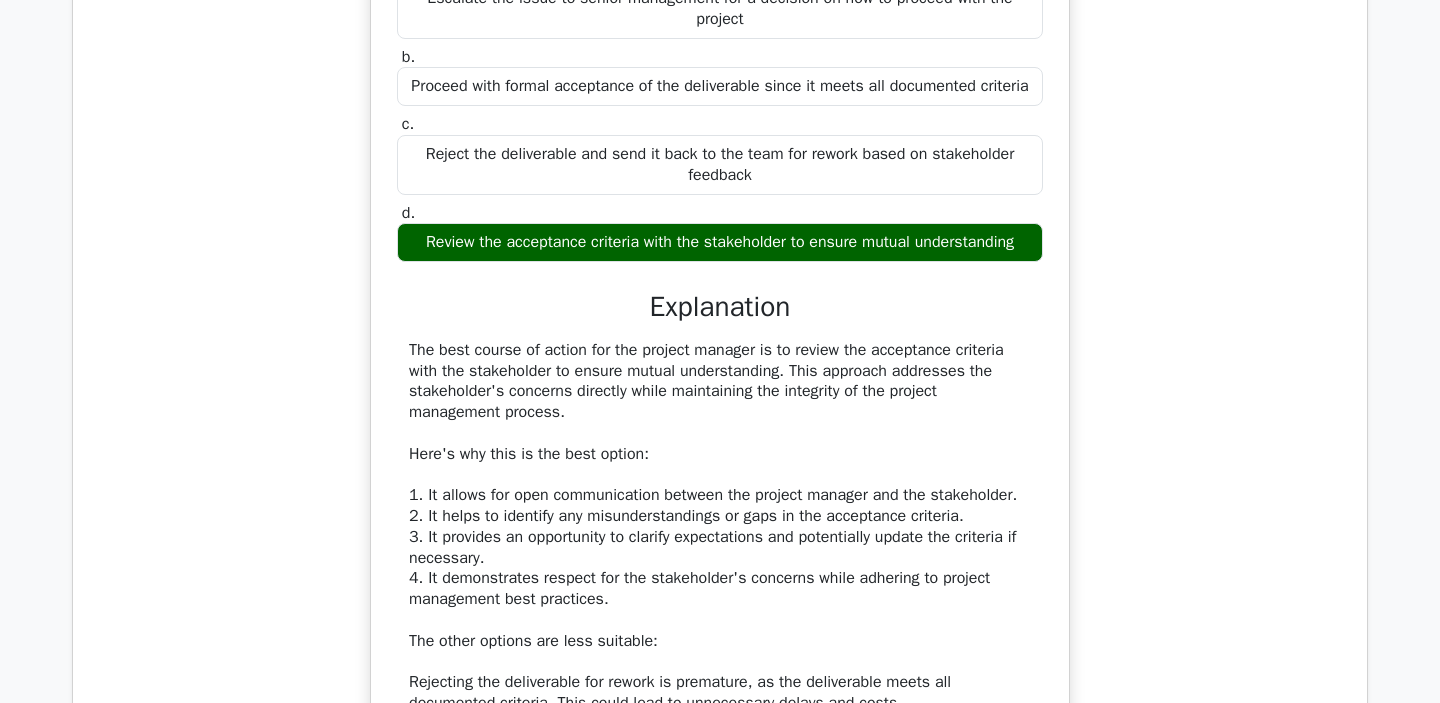 click on "Reject the deliverable and send it back to the team for rework based on stakeholder feedback" at bounding box center [720, 165] 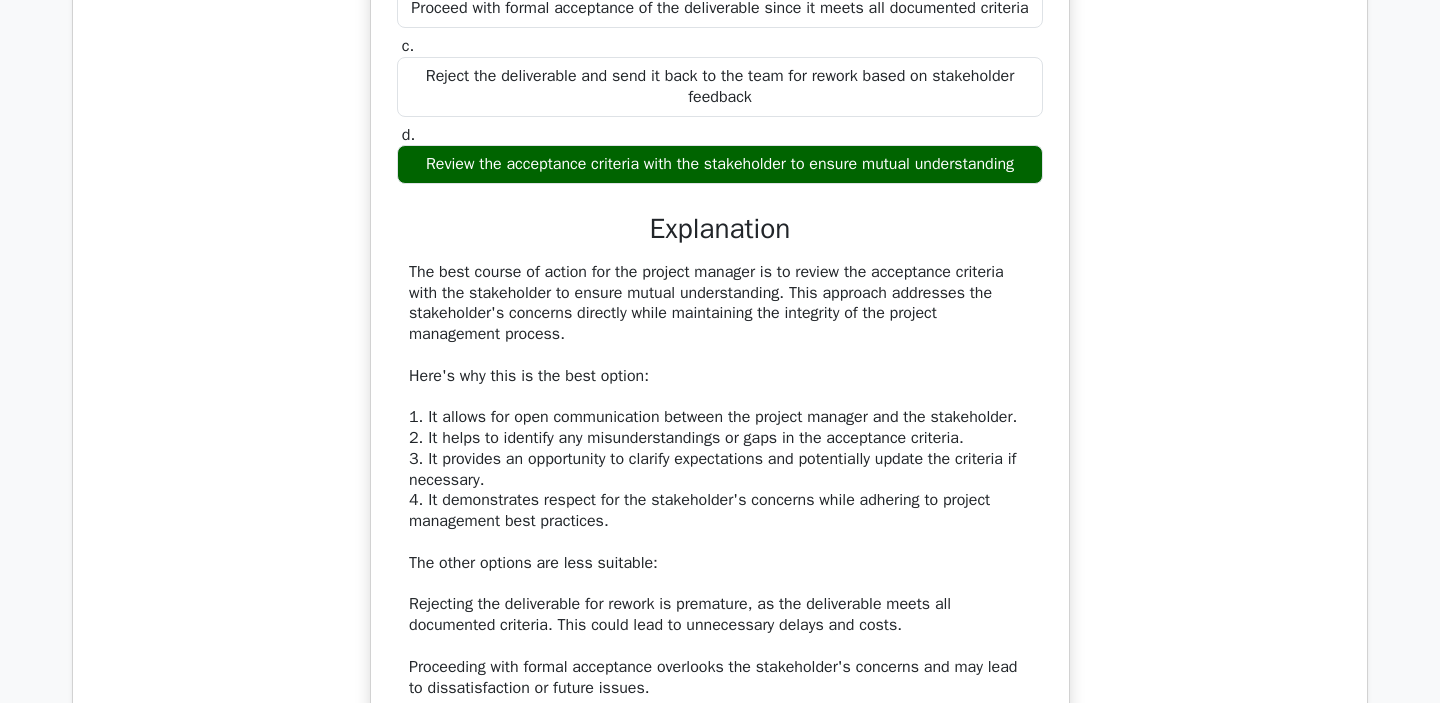 scroll, scrollTop: 8961, scrollLeft: 0, axis: vertical 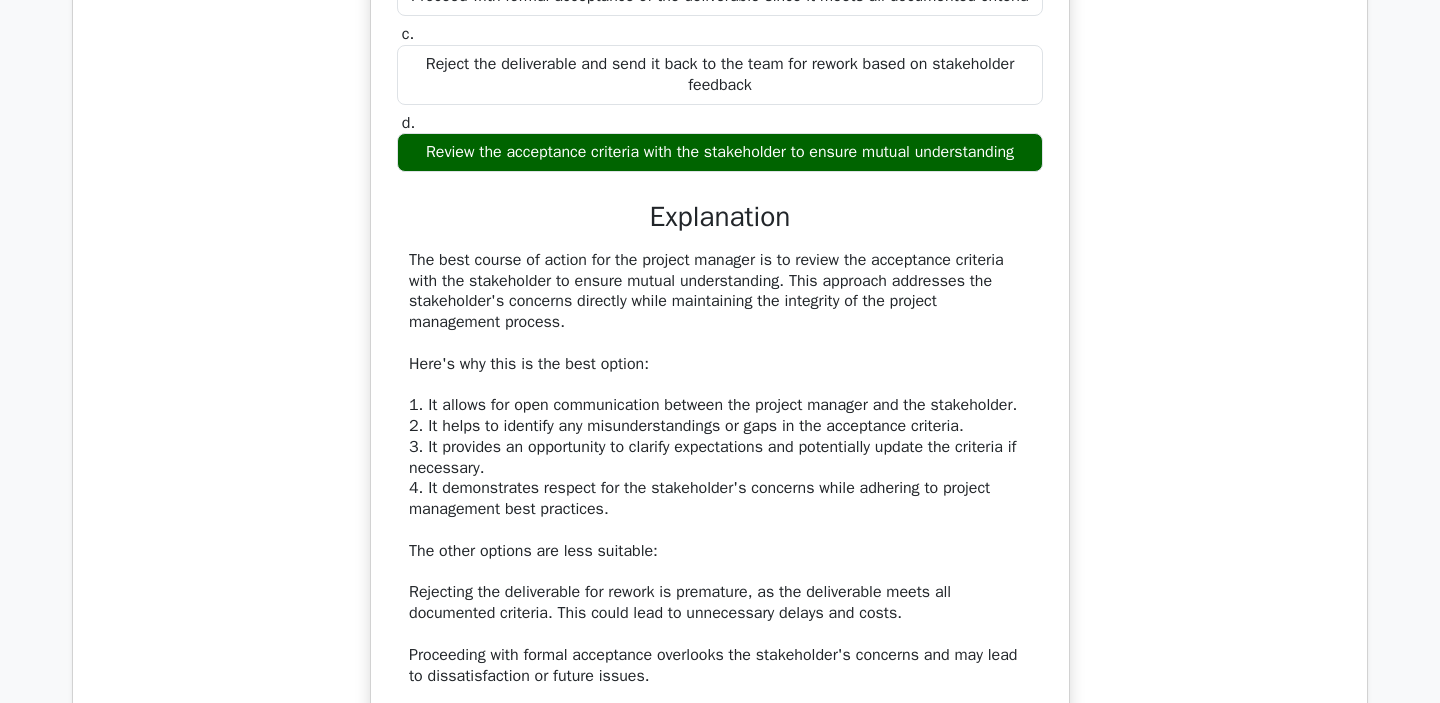 drag, startPoint x: 410, startPoint y: 245, endPoint x: 1033, endPoint y: 235, distance: 623.08026 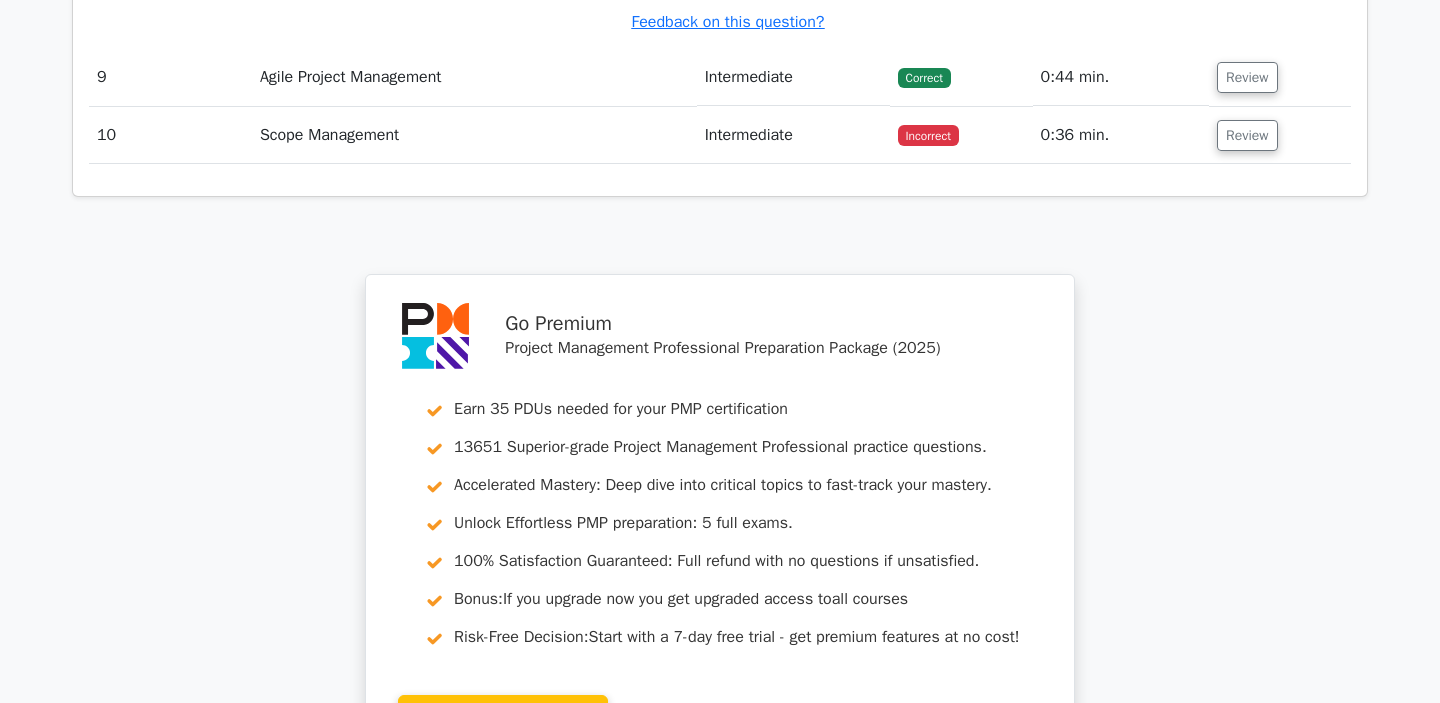 scroll, scrollTop: 9973, scrollLeft: 0, axis: vertical 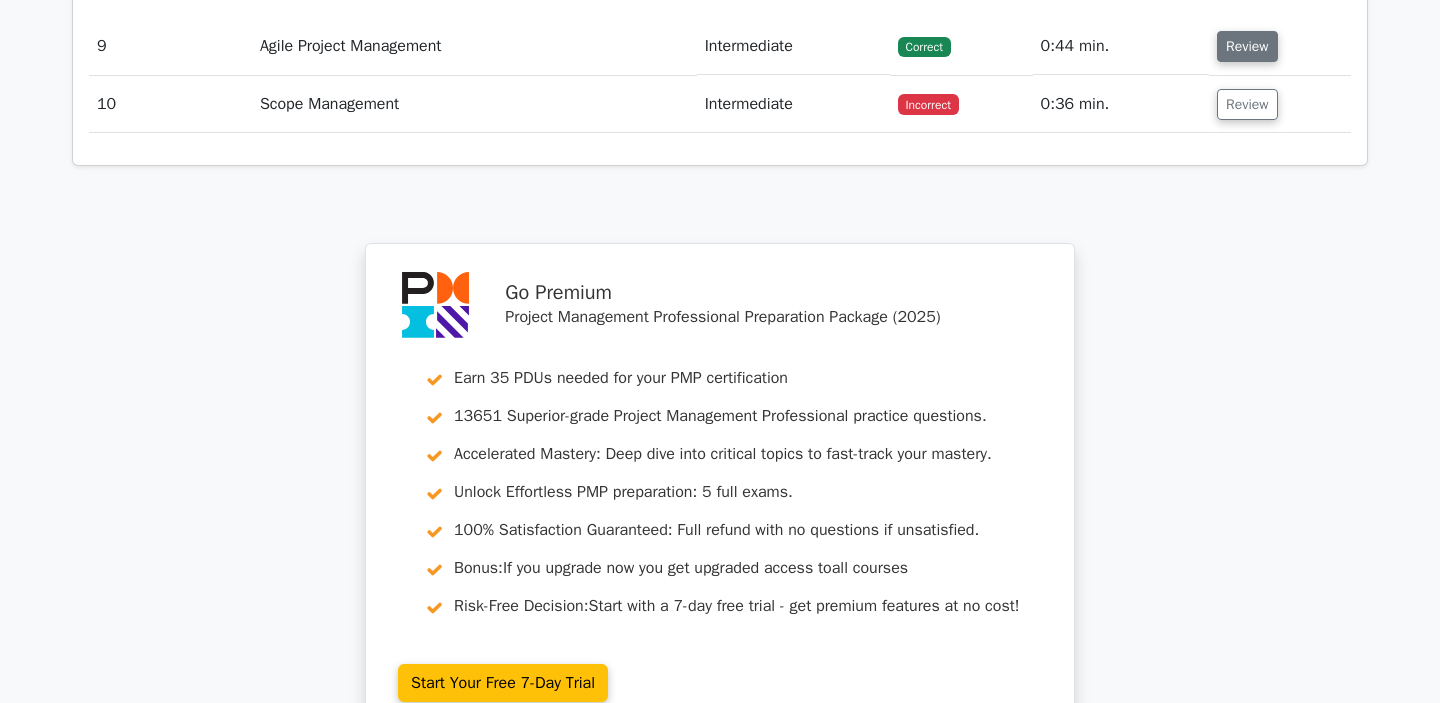 click on "Review" at bounding box center [1247, 46] 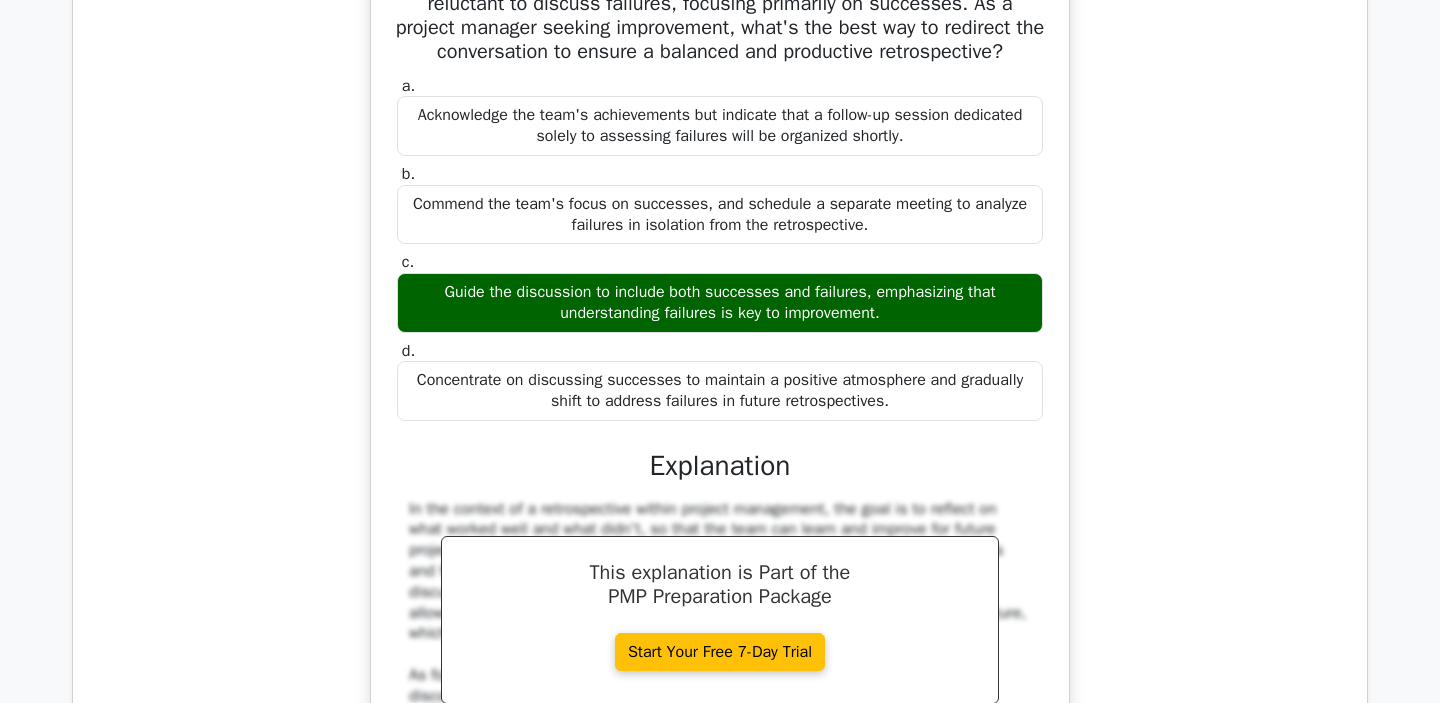 scroll, scrollTop: 10115, scrollLeft: 0, axis: vertical 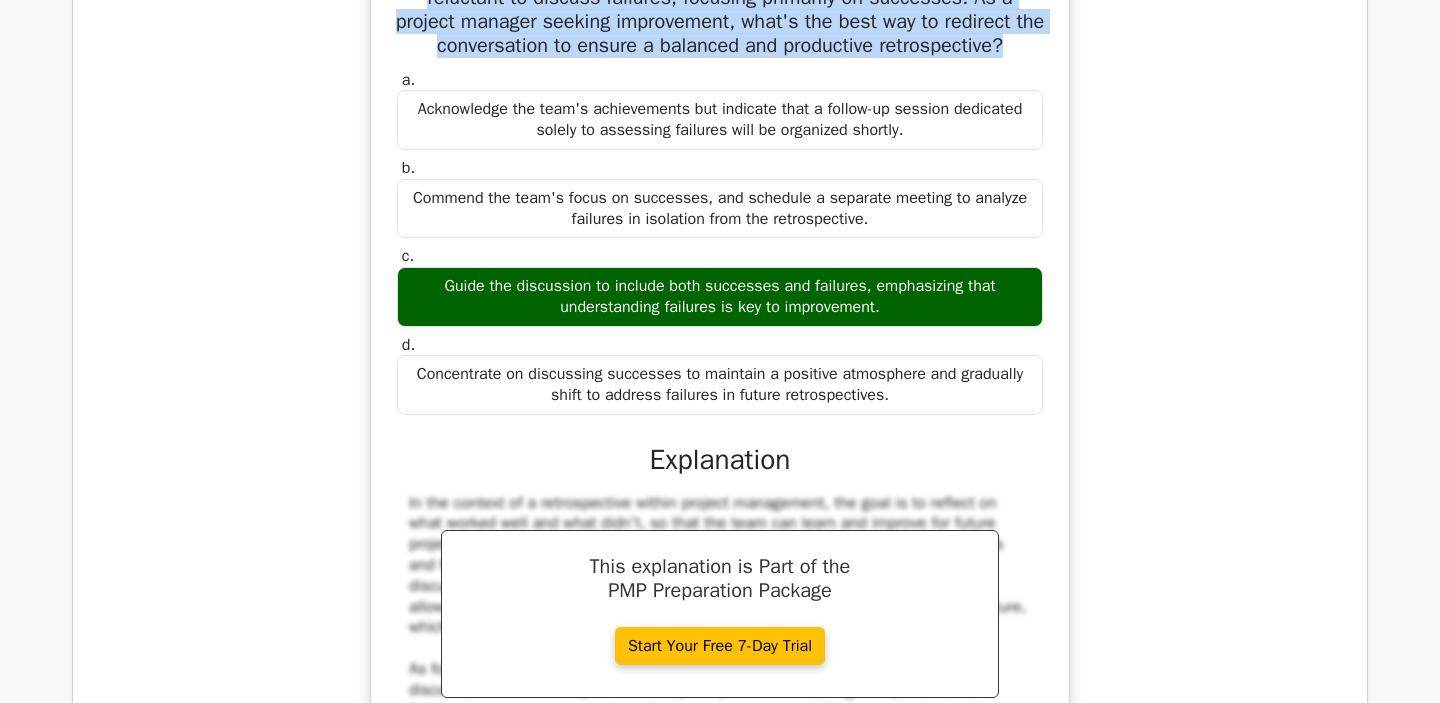 drag, startPoint x: 413, startPoint y: 78, endPoint x: 1028, endPoint y: 149, distance: 619.08484 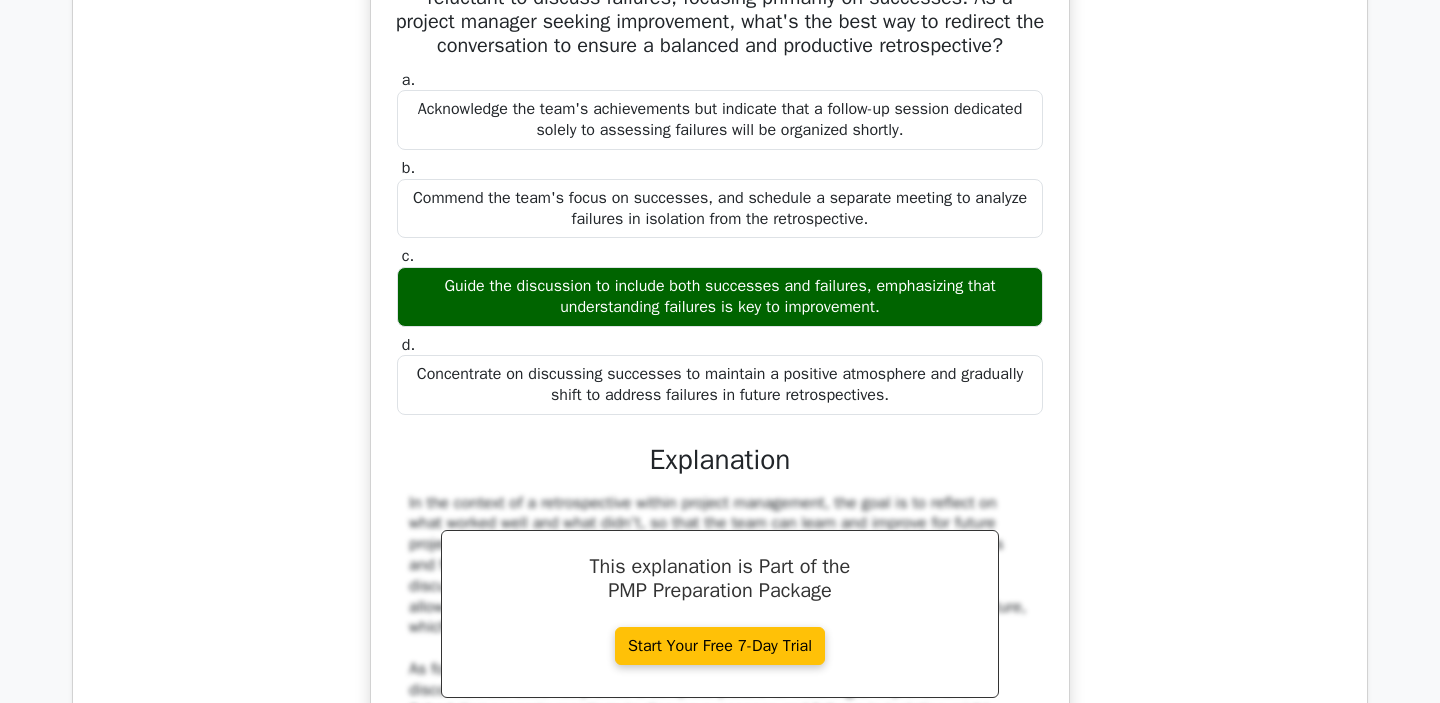 click on "Acknowledge the team's achievements but indicate that a follow-up session dedicated solely to assessing failures will be organized shortly." at bounding box center [720, 120] 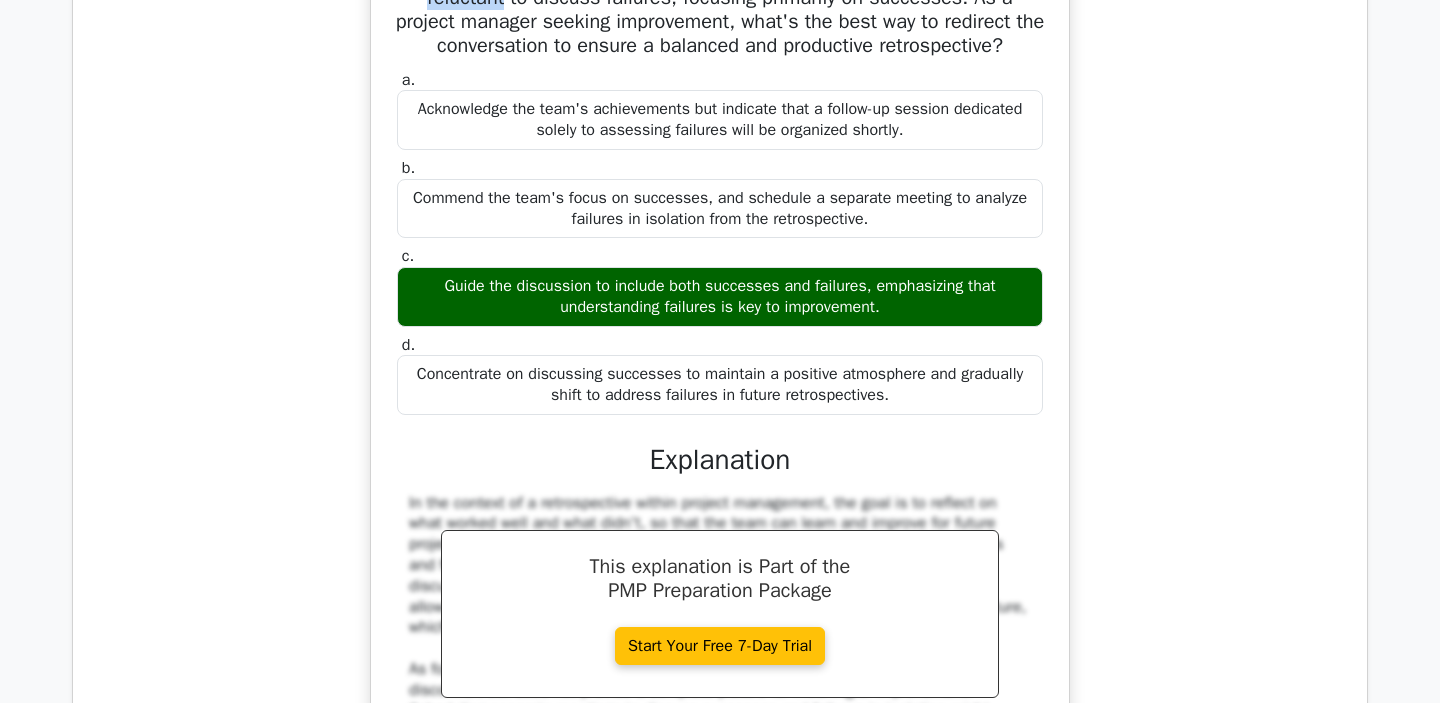 drag, startPoint x: 424, startPoint y: 108, endPoint x: 504, endPoint y: 111, distance: 80.05623 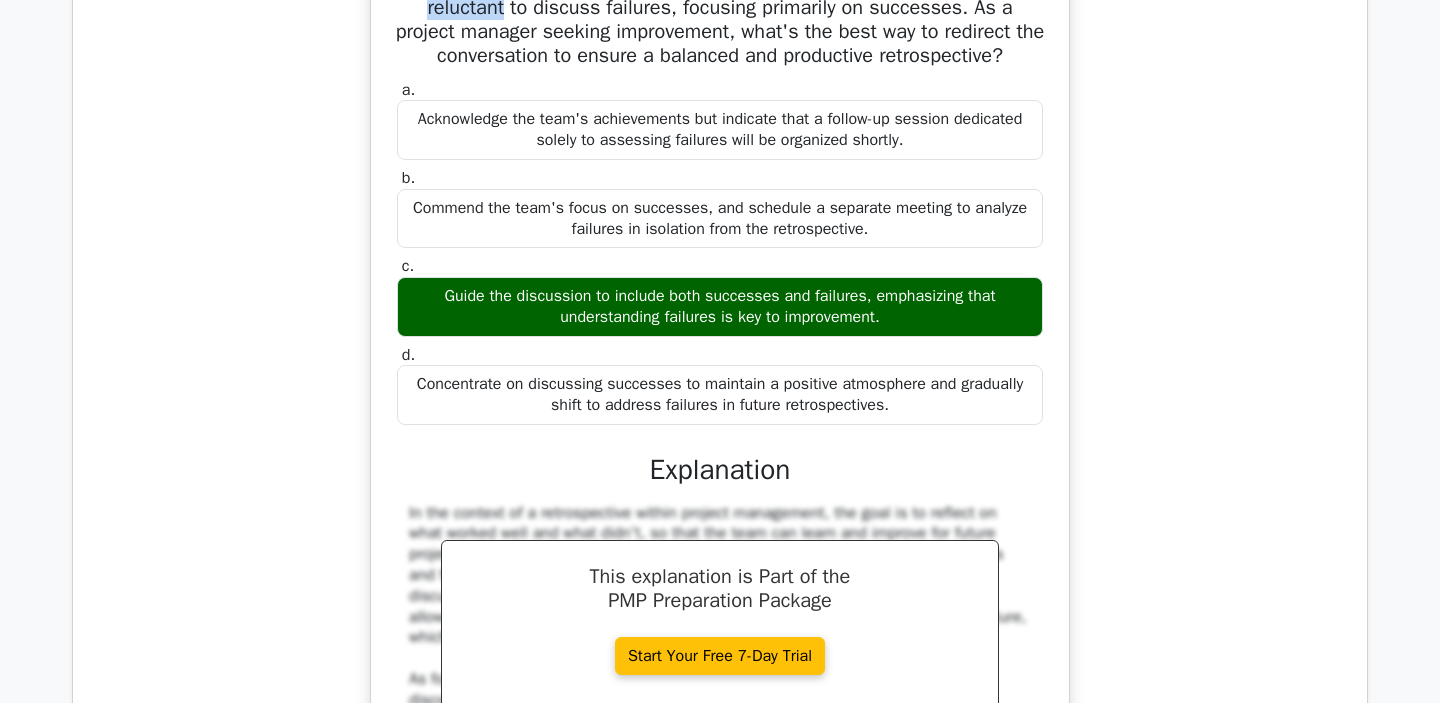 click at bounding box center [491, 117] 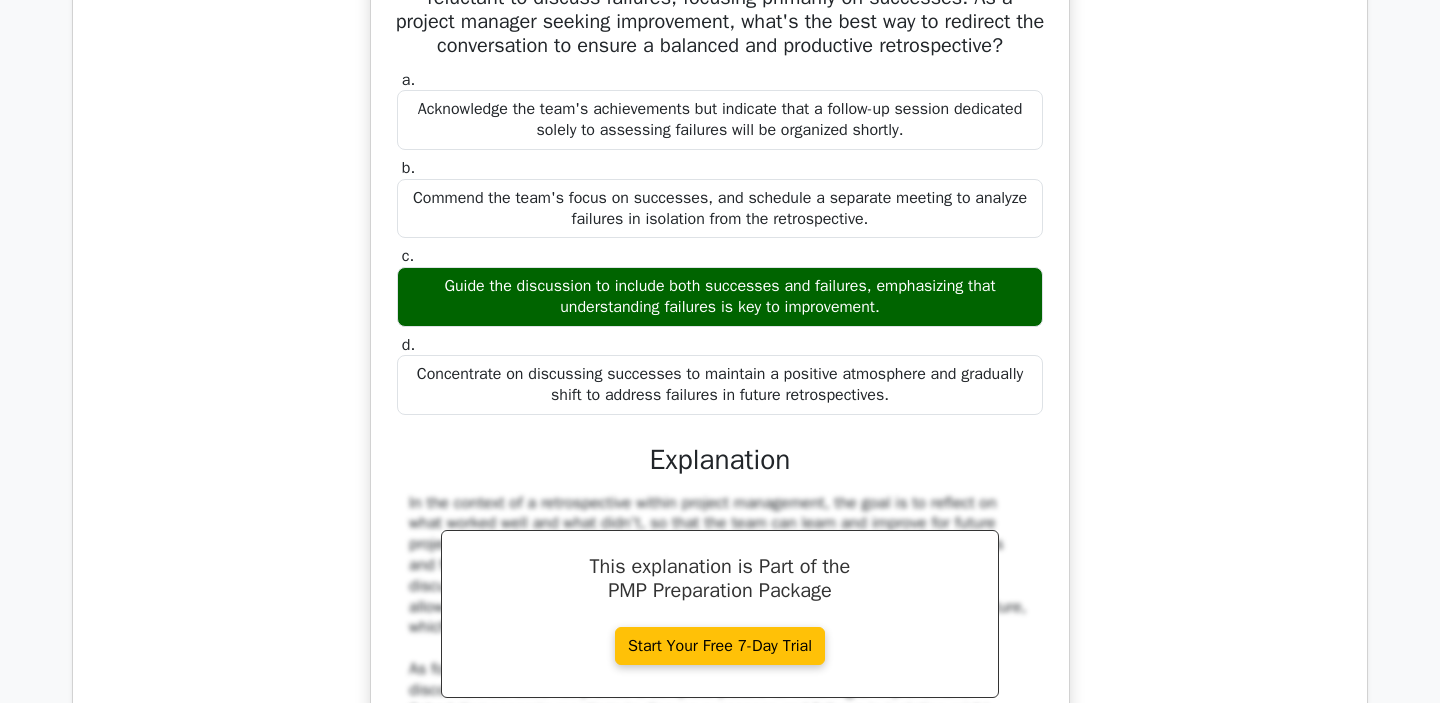 click on "When conducting a retrospective, you notice that team members are reluctant to discuss failures, focusing primarily on successes. As a project manager seeking improvement, what's the best way to redirect the conversation to ensure a balanced and productive retrospective?" at bounding box center (720, 10) 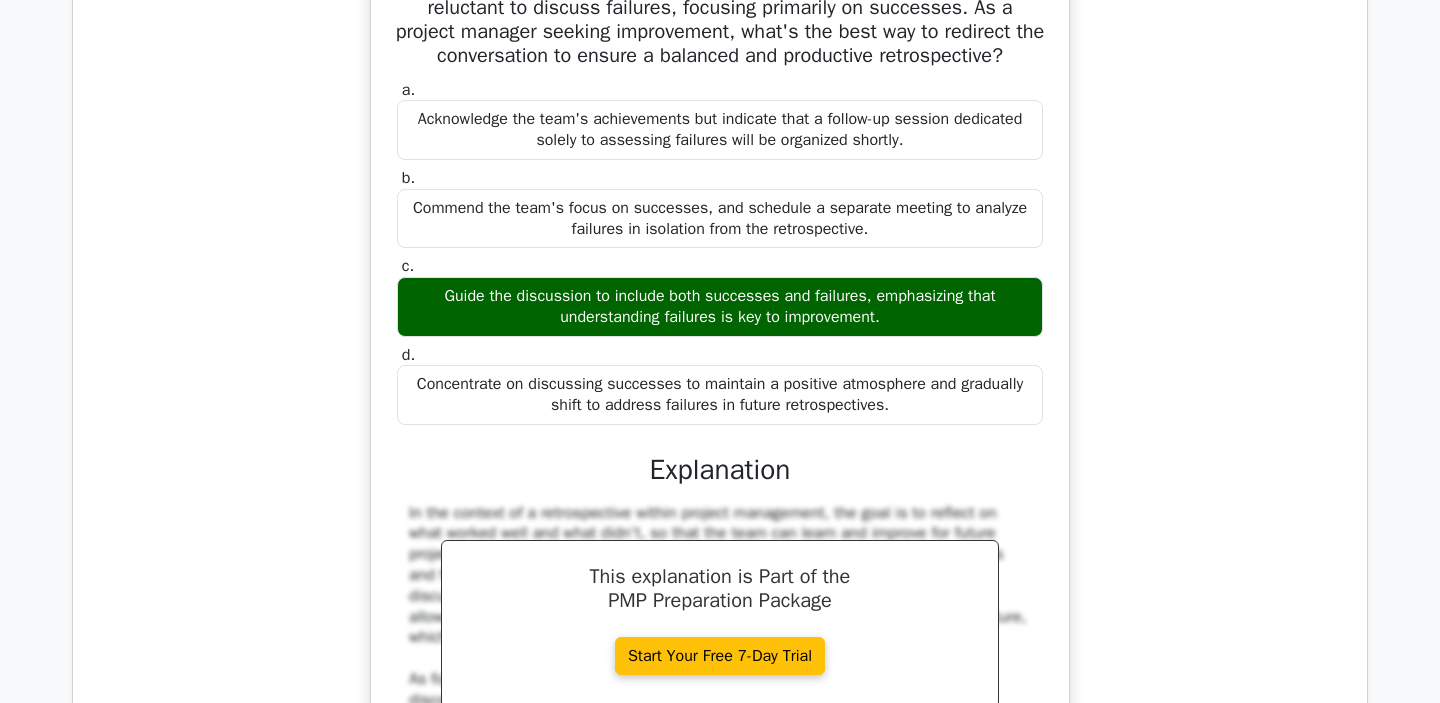 click at bounding box center (929, 248) 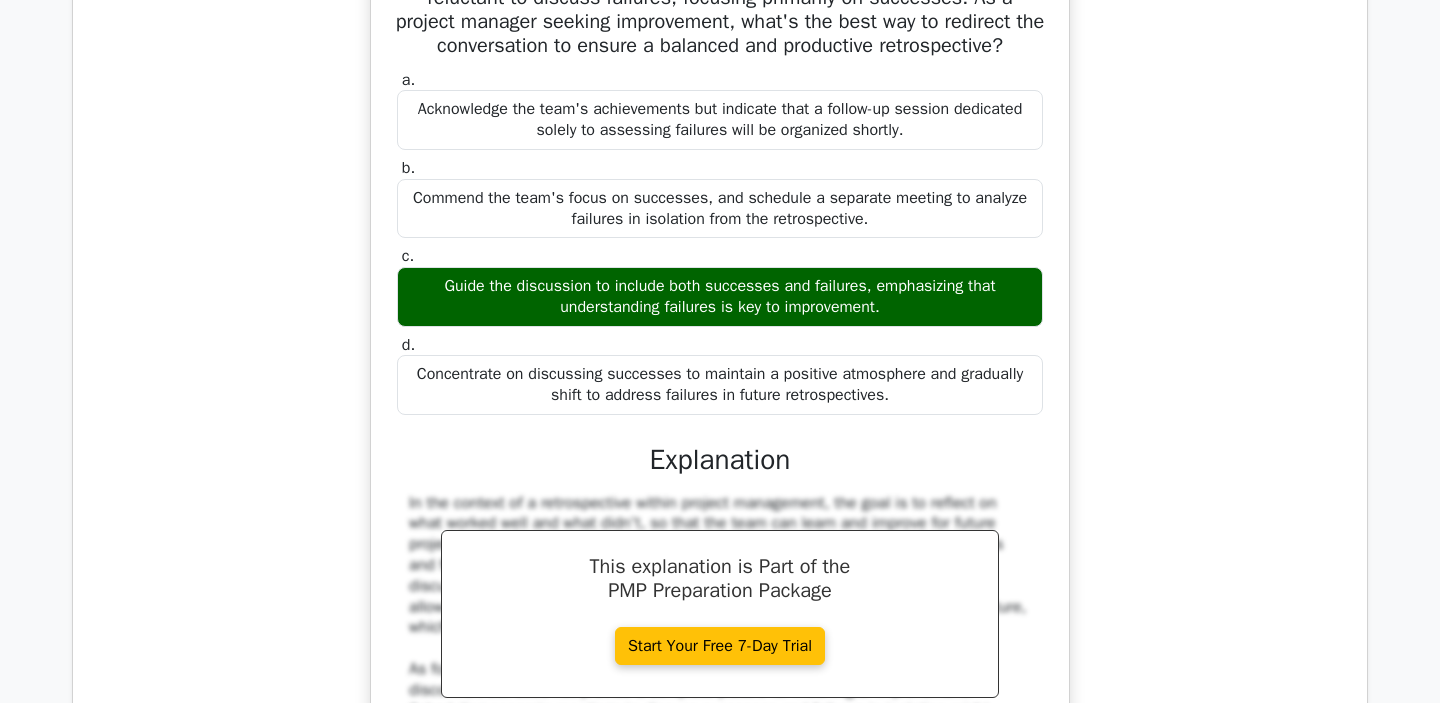 click on "a.
Acknowledge the team's achievements but indicate that a follow-up session dedicated solely to assessing failures will be organized shortly.
b.
c.
d." at bounding box center [720, 243] 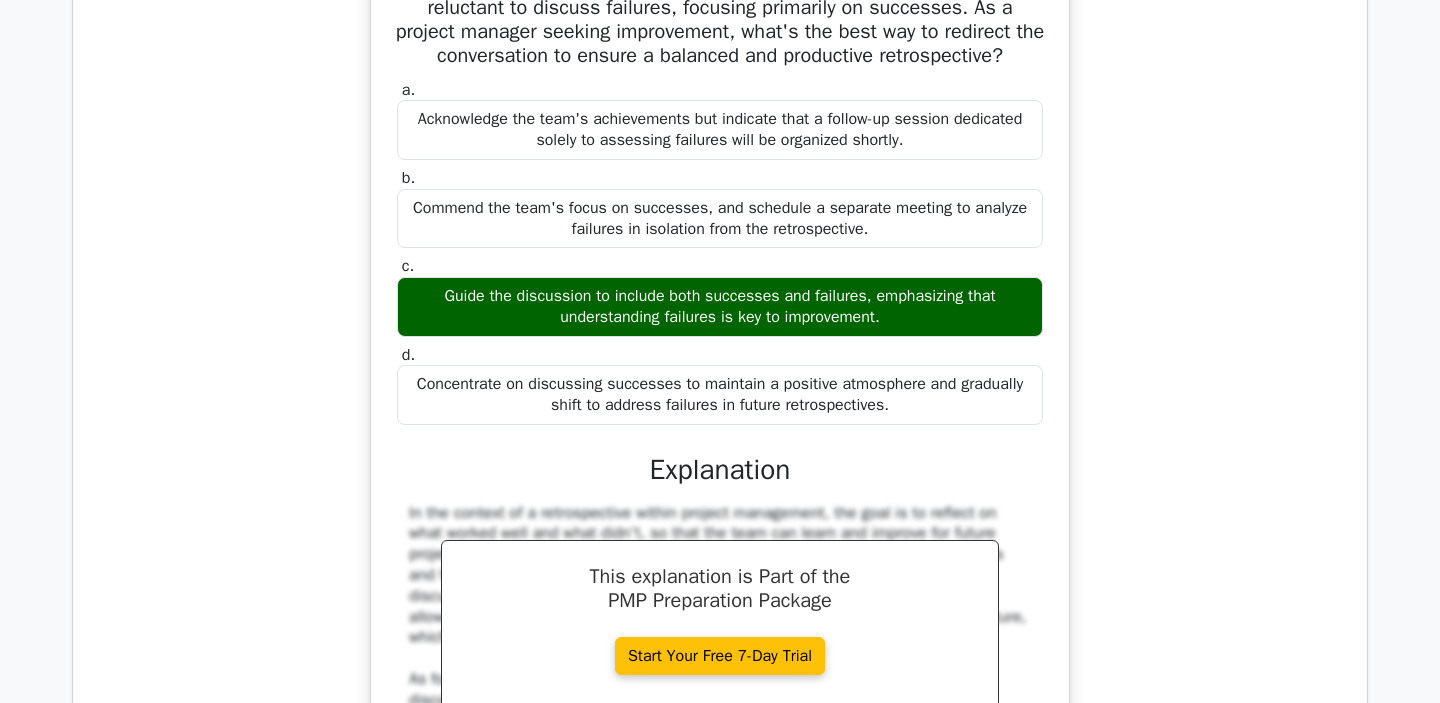 click at bounding box center [763, 227] 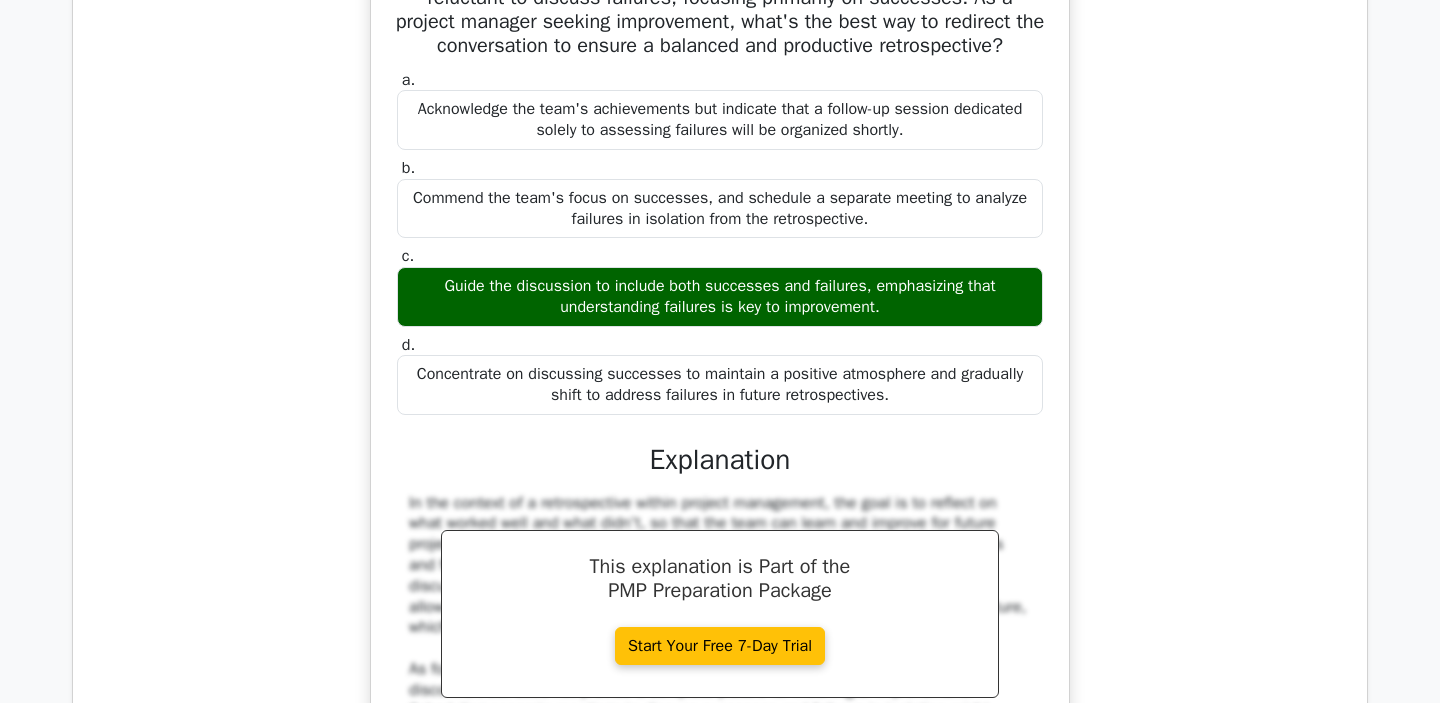 click on "Acknowledge the team's achievements but indicate that a follow-up session dedicated solely to assessing failures will be organized shortly." at bounding box center [720, 120] 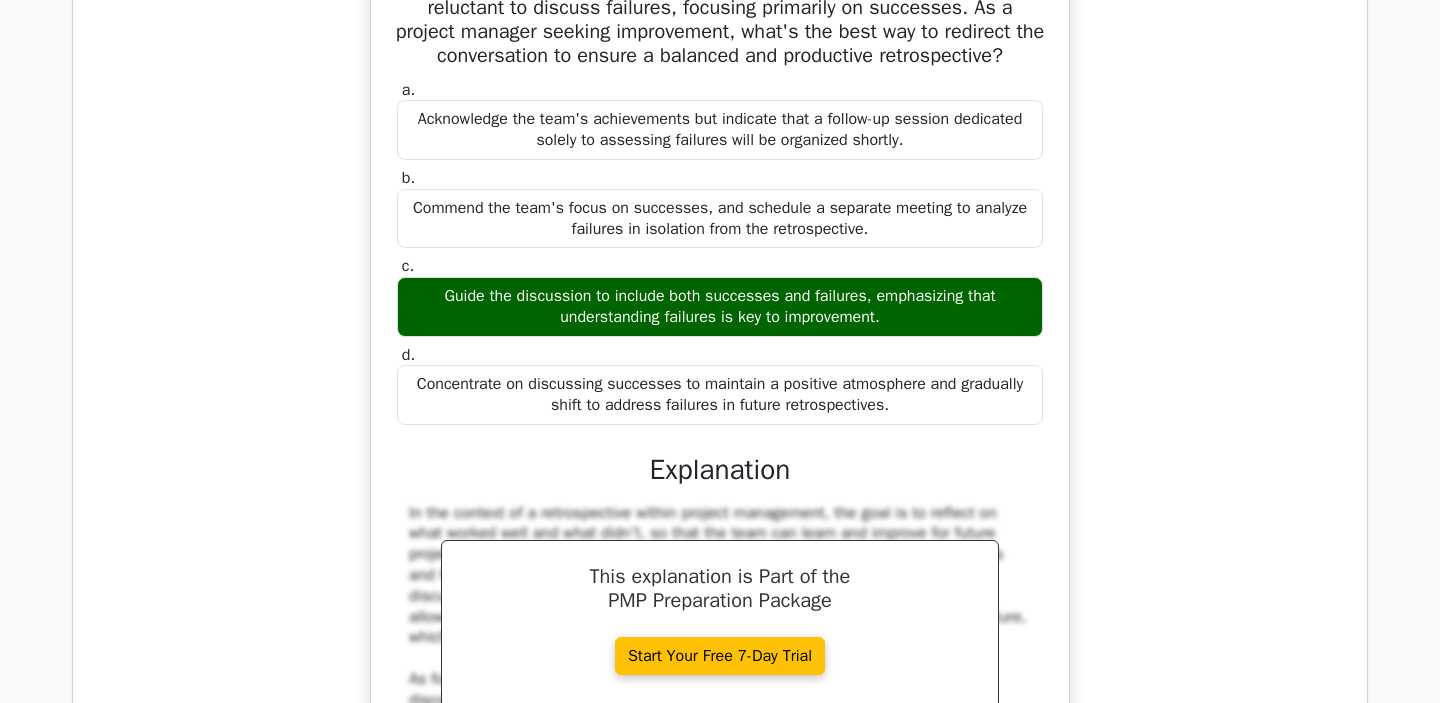 click at bounding box center (1013, 227) 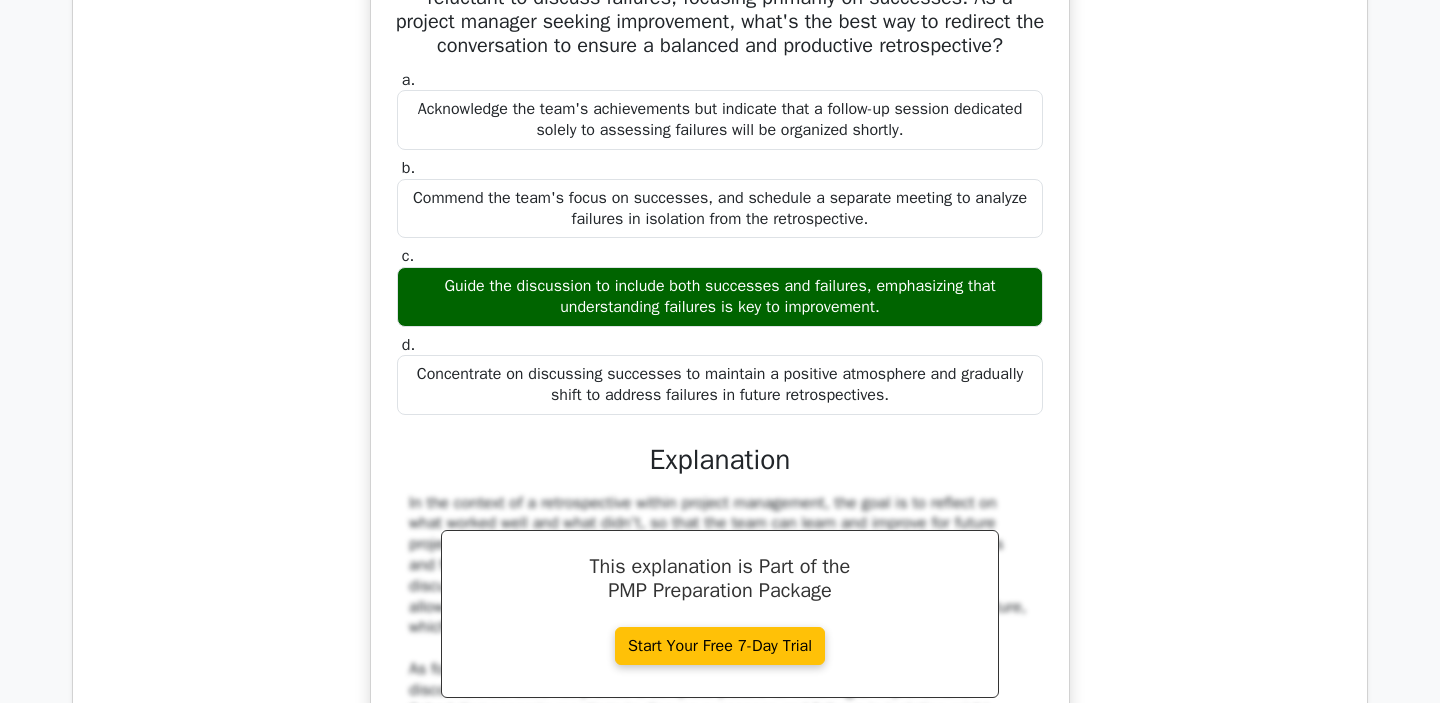 click on "Acknowledge the team's achievements but indicate that a follow-up session dedicated solely to assessing failures will be organized shortly." at bounding box center [720, 120] 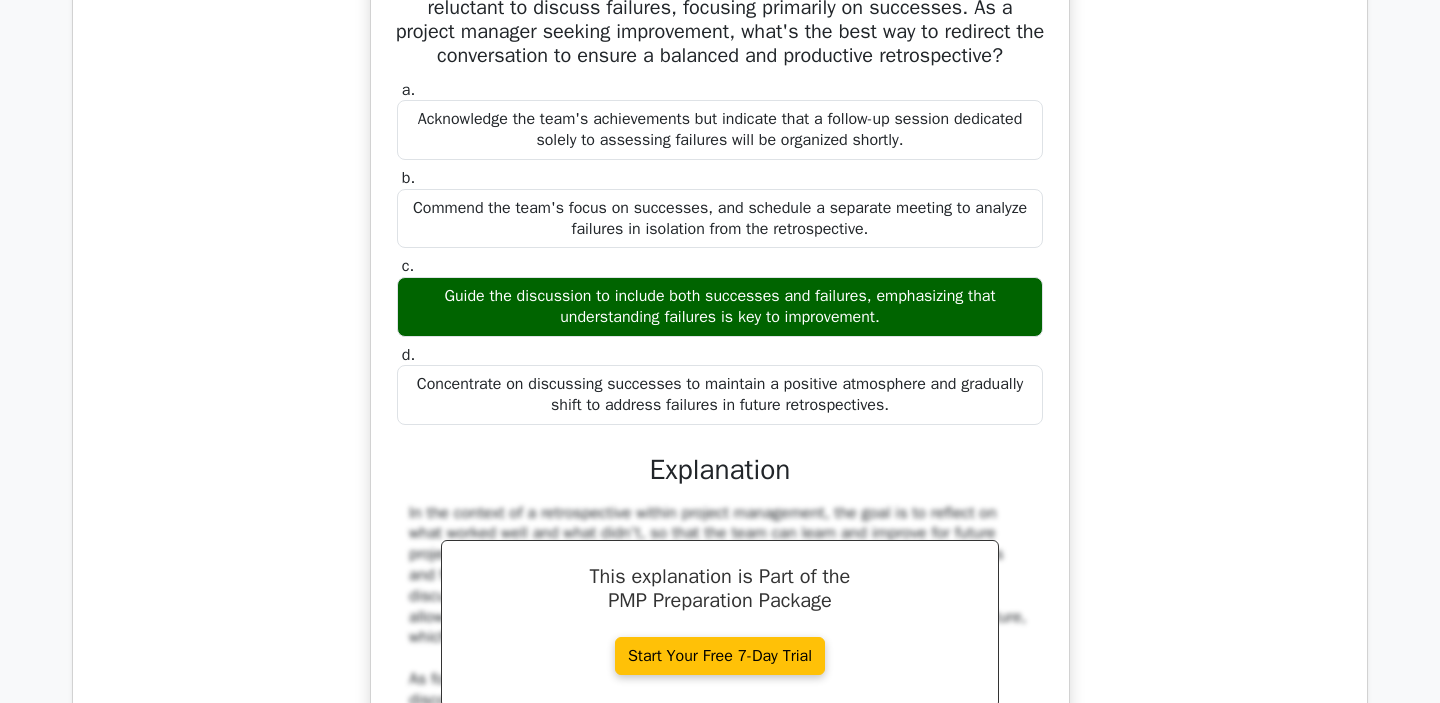 click at bounding box center (652, 248) 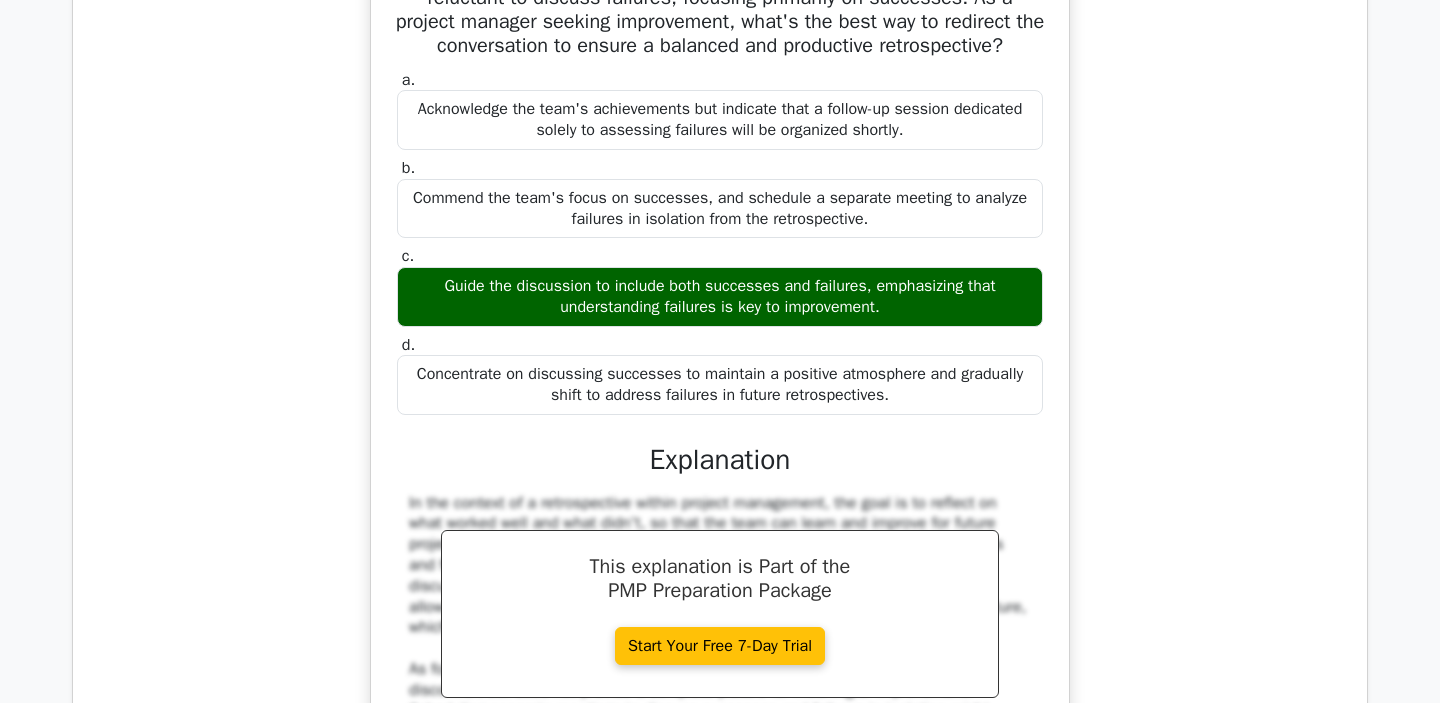 click on "Acknowledge the team's achievements but indicate that a follow-up session dedicated solely to assessing failures will be organized shortly." at bounding box center (720, 120) 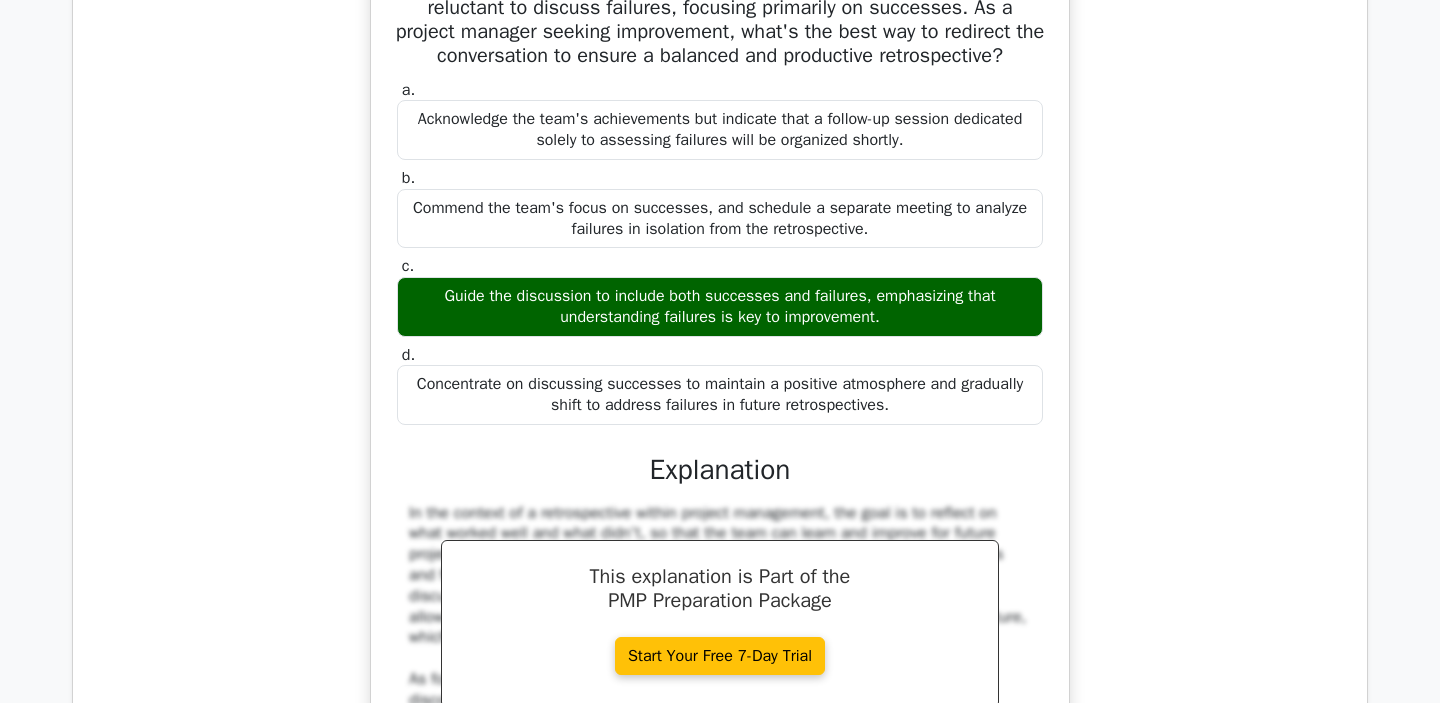 click at bounding box center [916, 336] 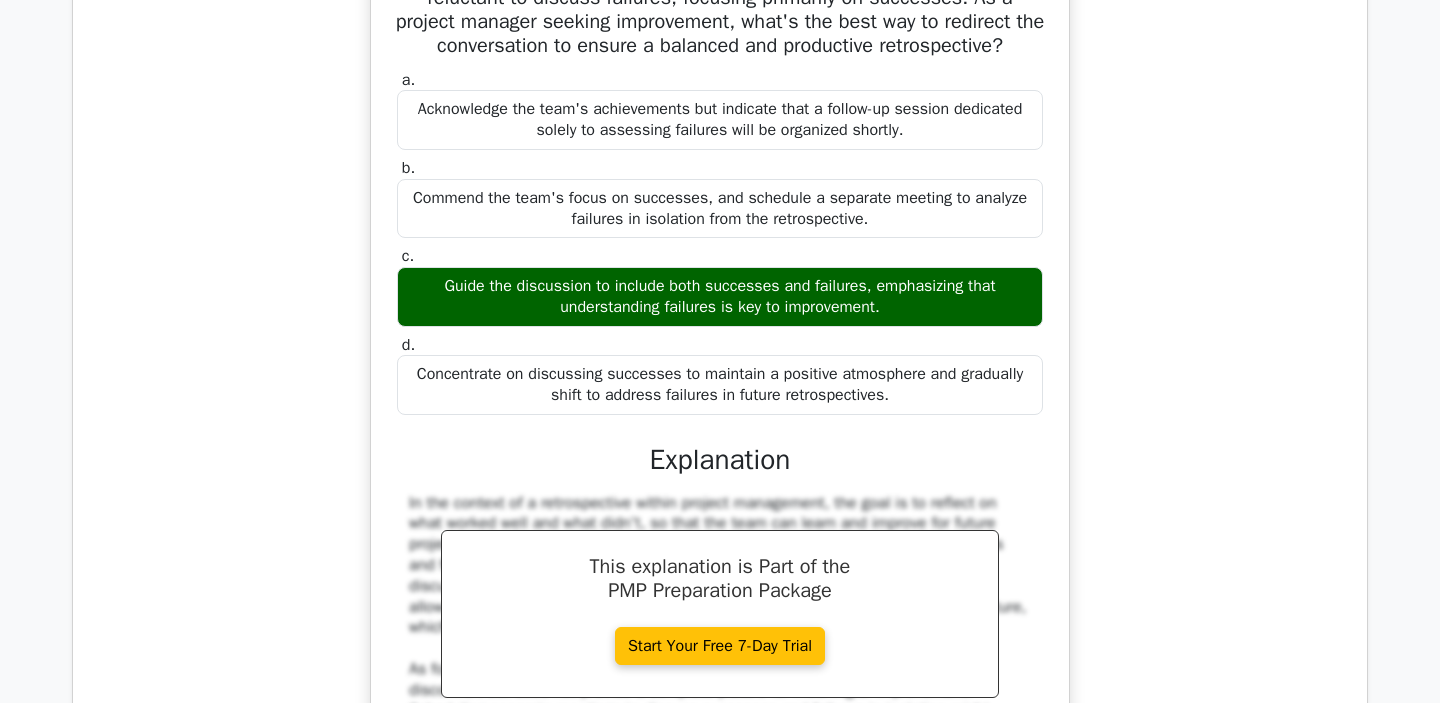 click on "Commend the team's focus on successes, and schedule a separate meeting to analyze failures in isolation from the retrospective." at bounding box center [720, 209] 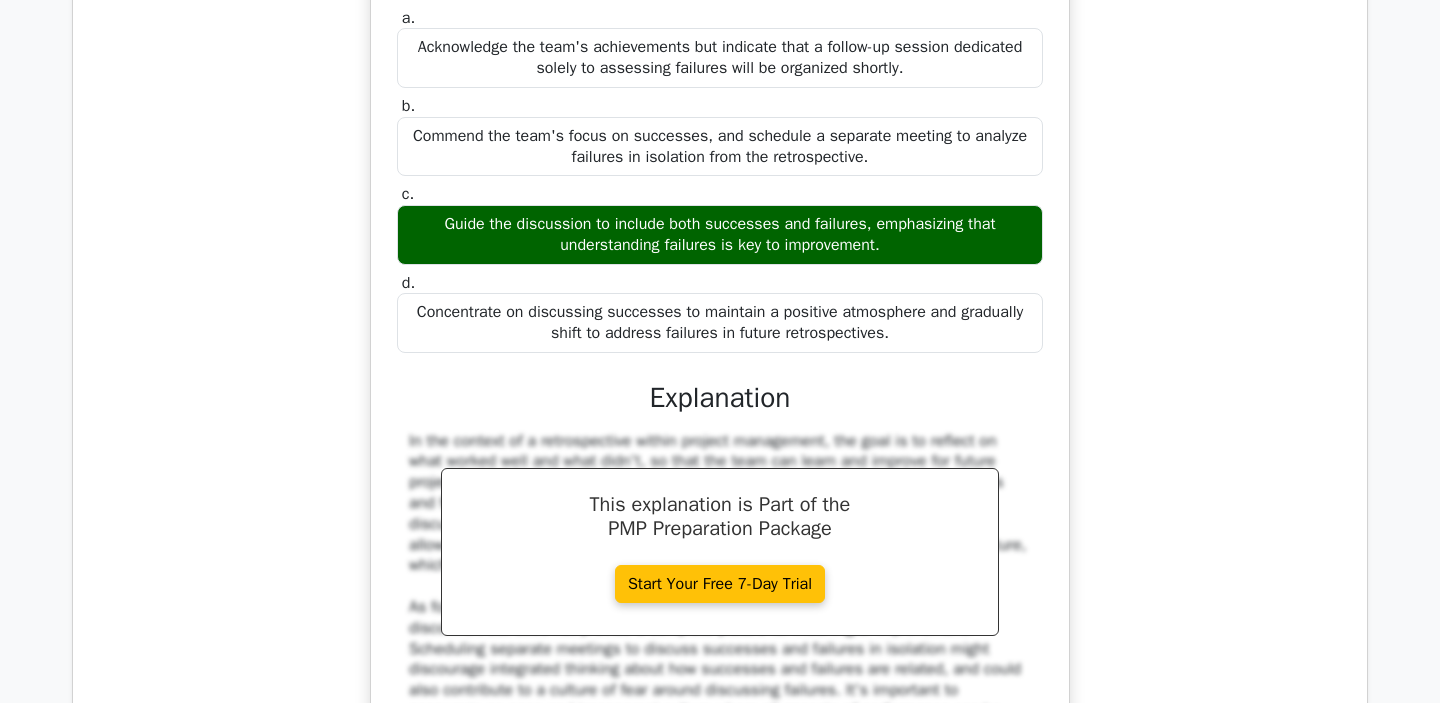 scroll, scrollTop: 10189, scrollLeft: 0, axis: vertical 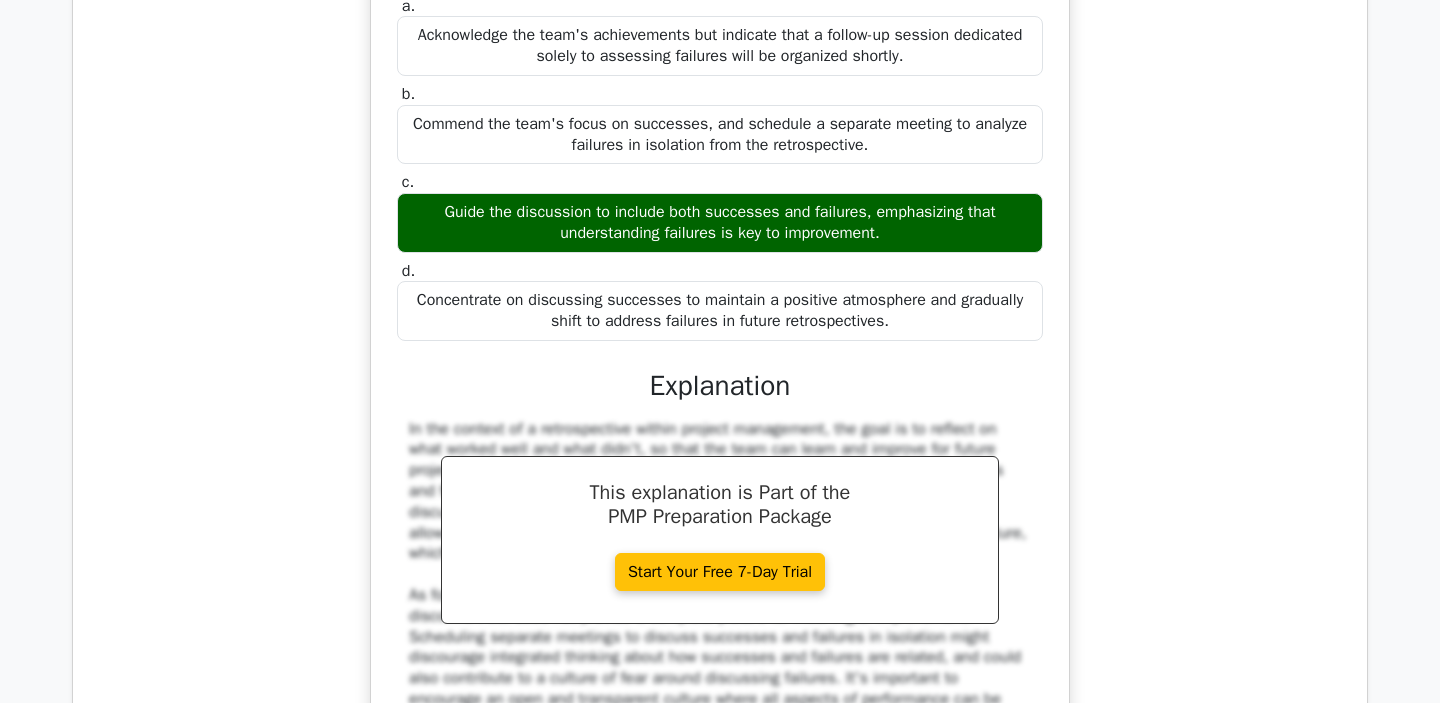 drag, startPoint x: 669, startPoint y: 255, endPoint x: 727, endPoint y: 255, distance: 58 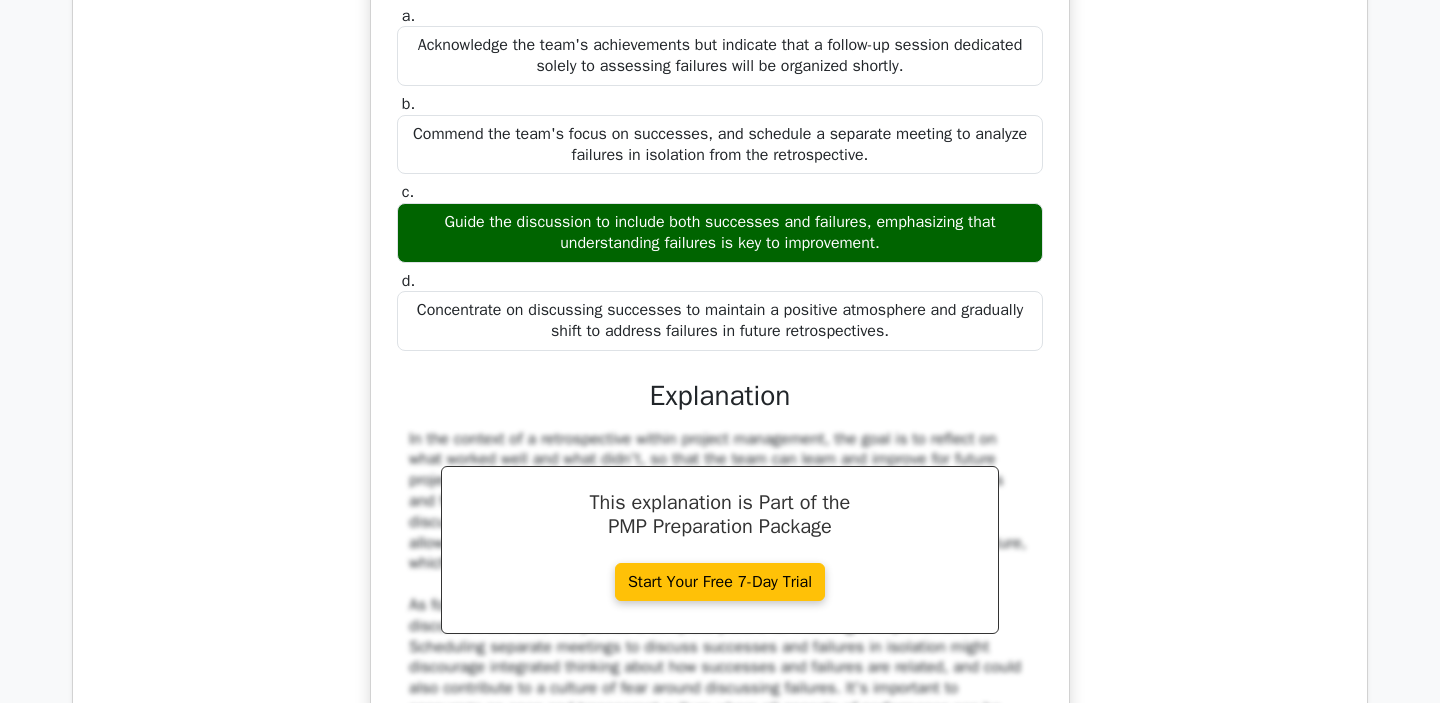 click at bounding box center [715, 262] 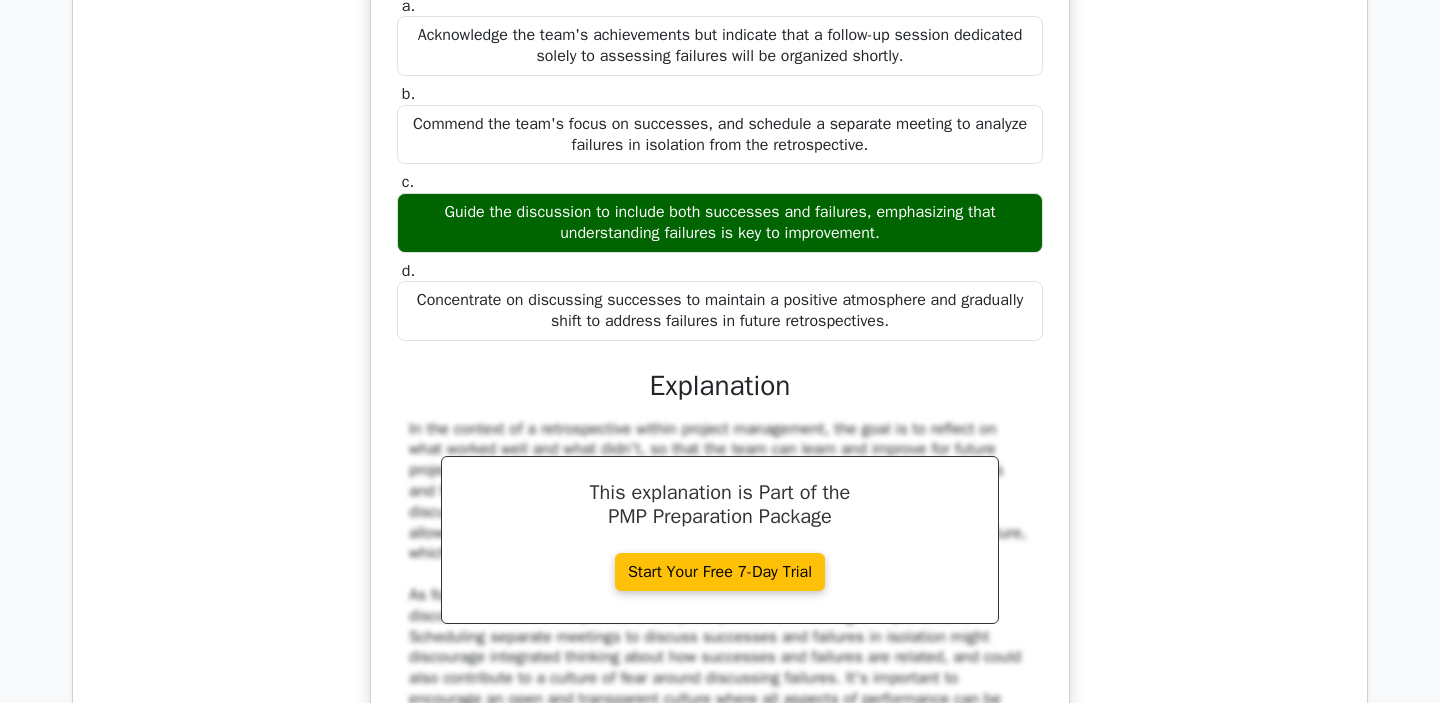 click on "Commend the team's focus on successes, and schedule a separate meeting to analyze failures in isolation from the retrospective." at bounding box center [720, 135] 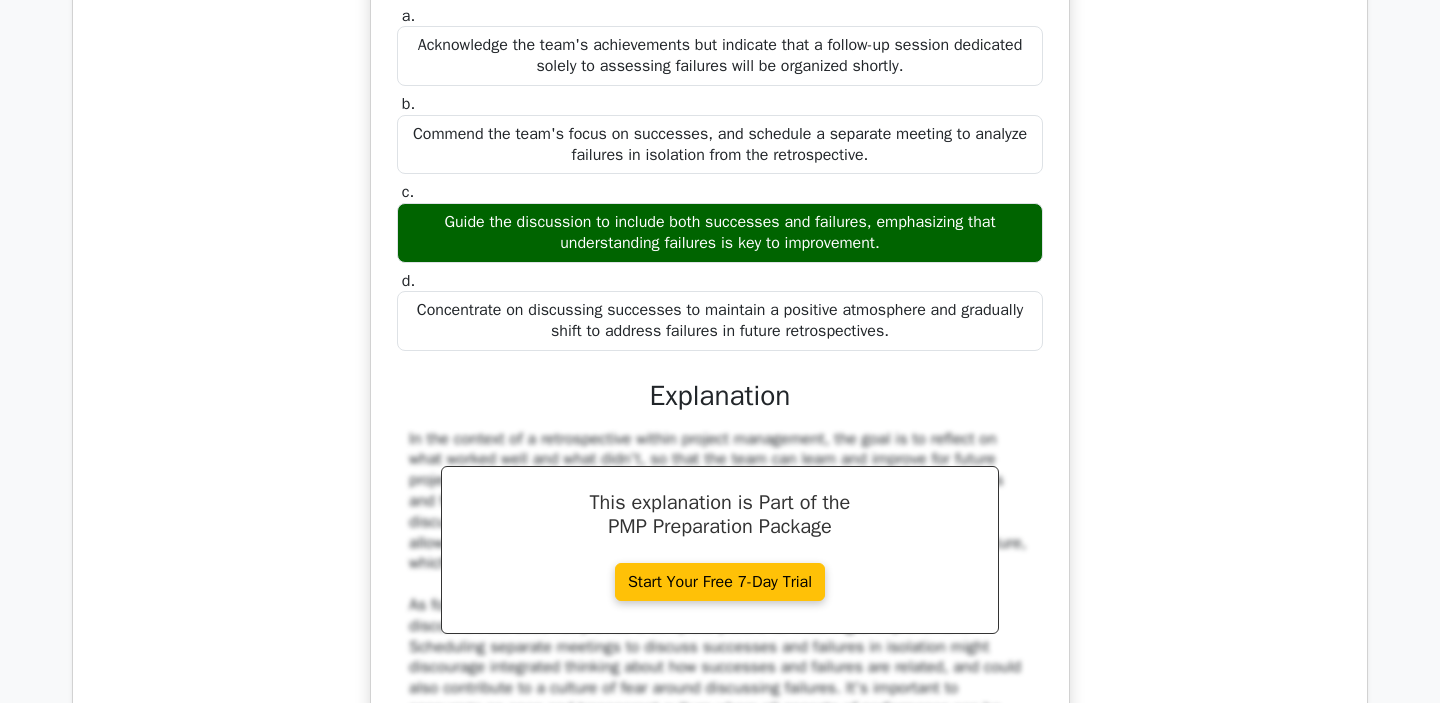 click at bounding box center (887, 351) 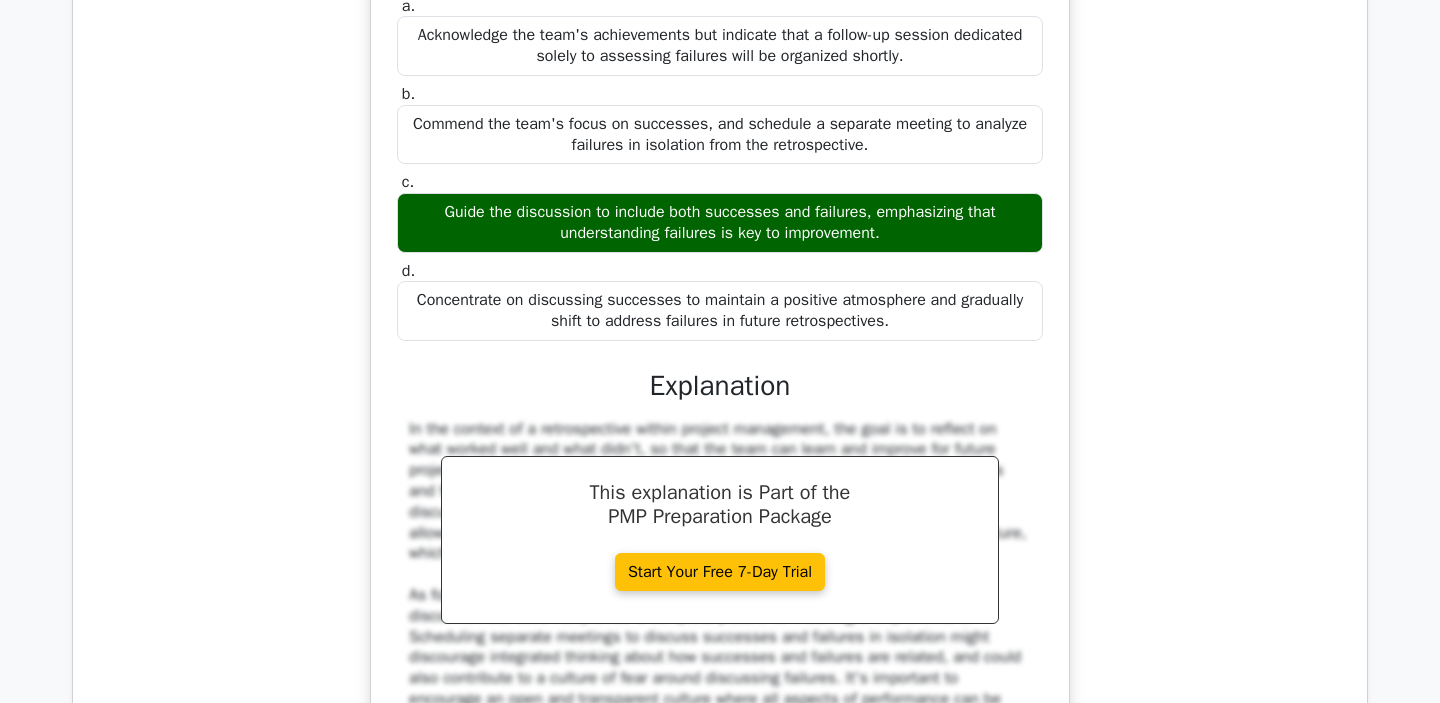 click on "Guide the discussion to include both successes and failures, emphasizing that understanding failures is key to improvement." at bounding box center (720, 223) 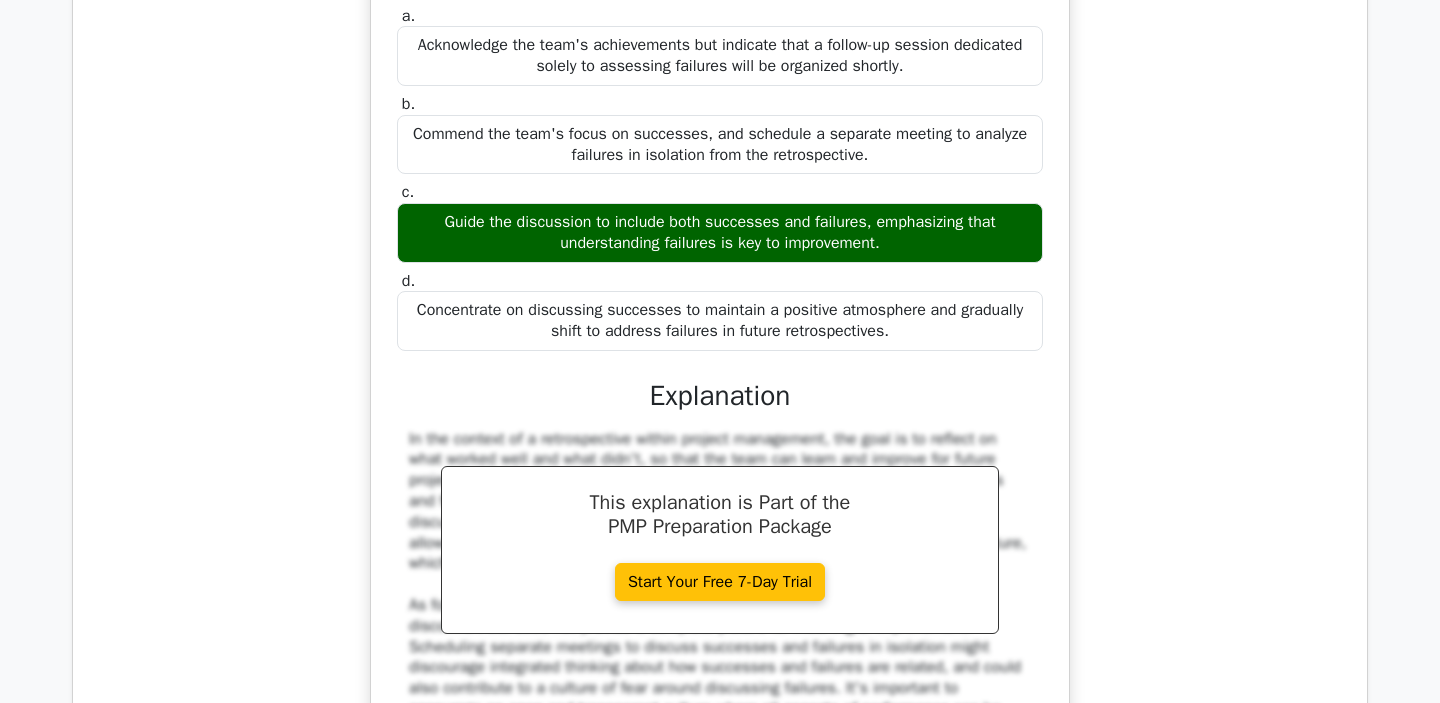 click at bounding box center [958, 282] 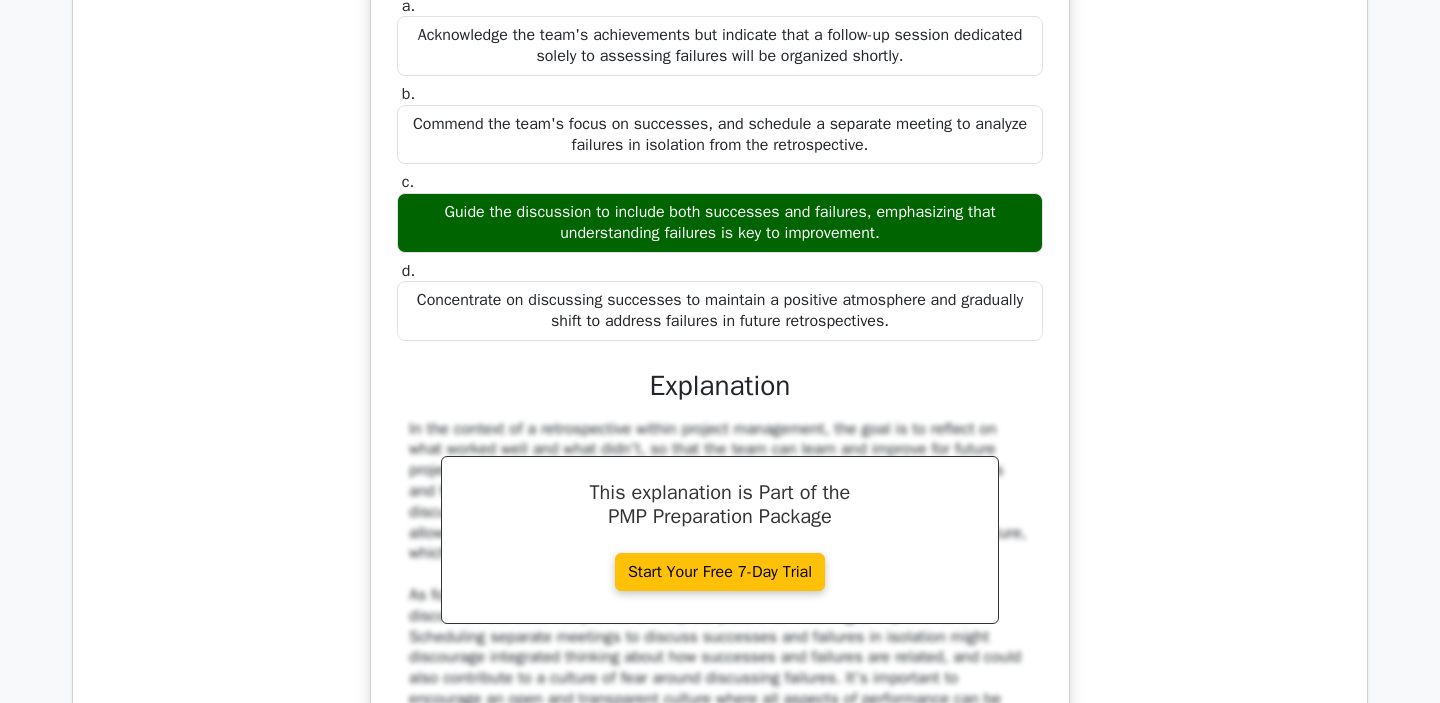 click on "Concentrate on discussing successes to maintain a positive atmosphere and gradually shift to address failures in future retrospectives." at bounding box center (720, 311) 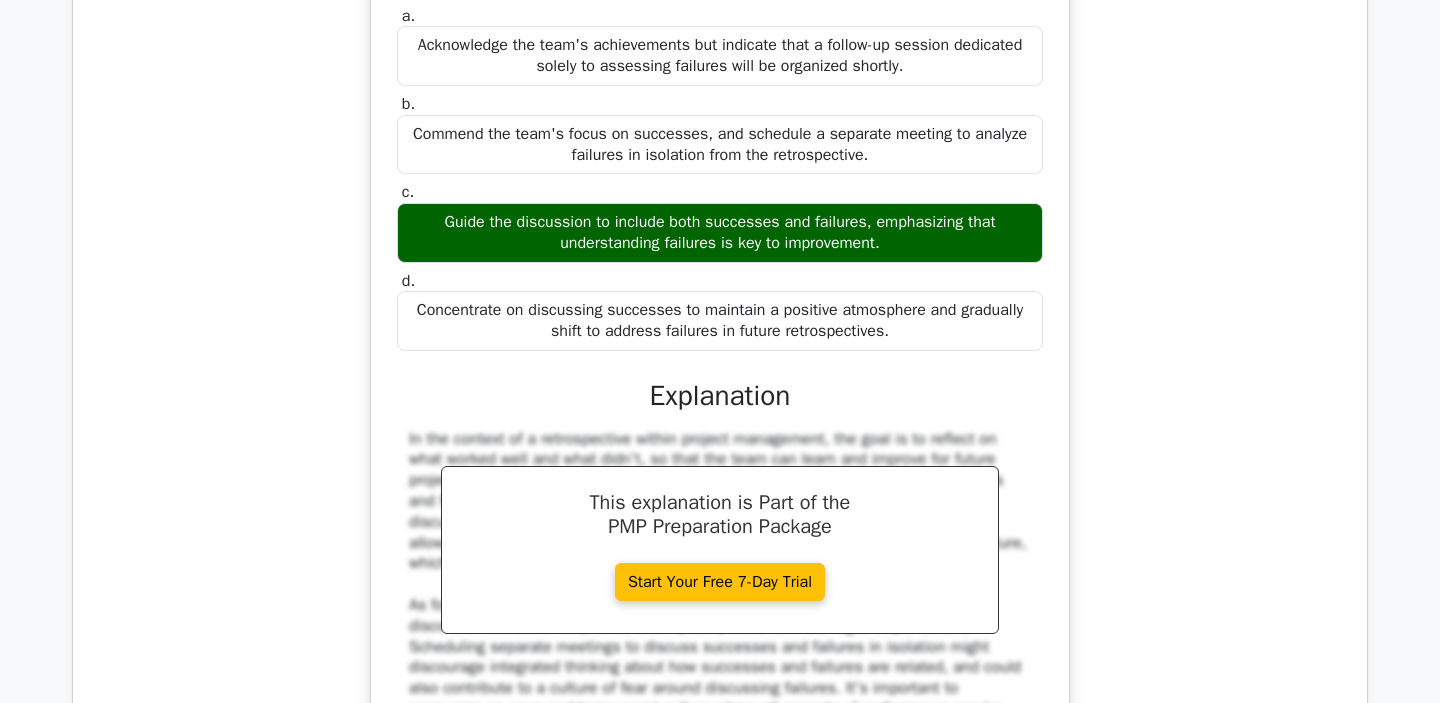 click at bounding box center [904, 439] 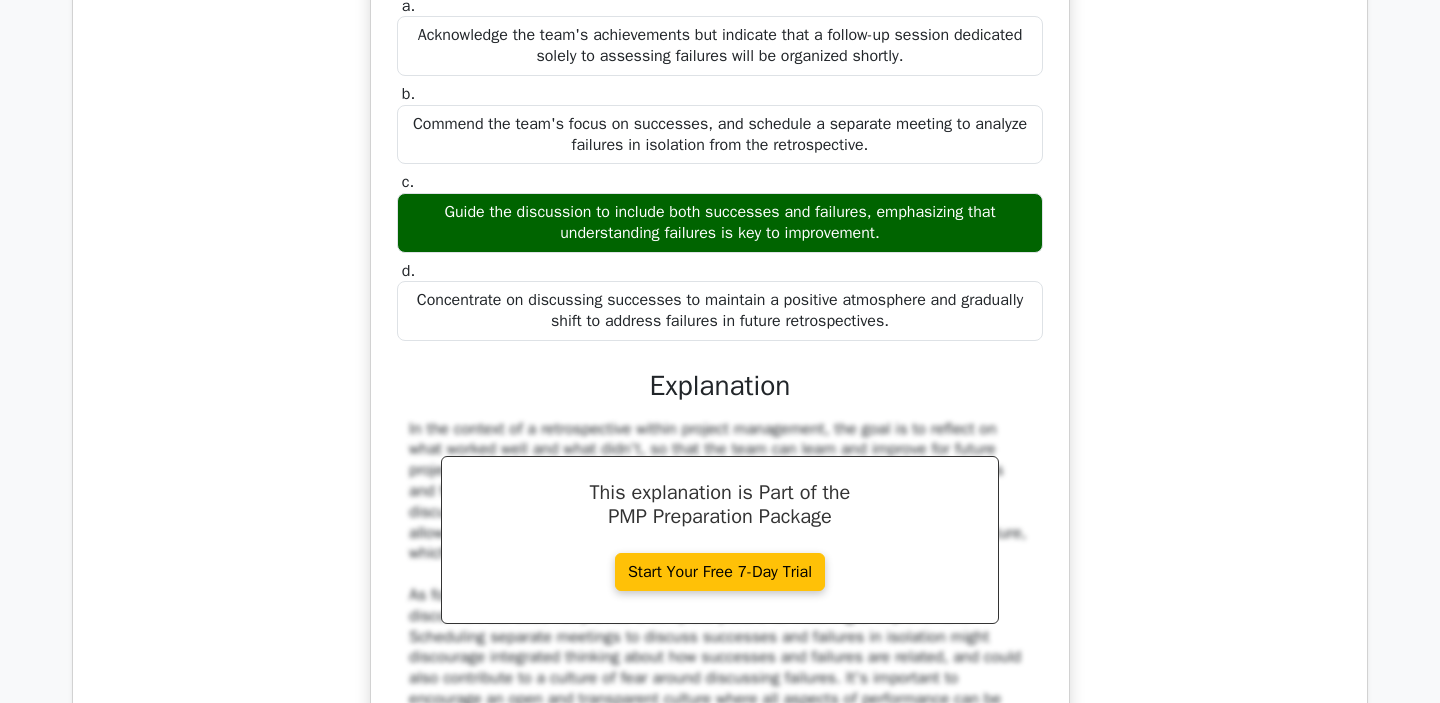 click on "Concentrate on discussing successes to maintain a positive atmosphere and gradually shift to address failures in future retrospectives." at bounding box center [720, 311] 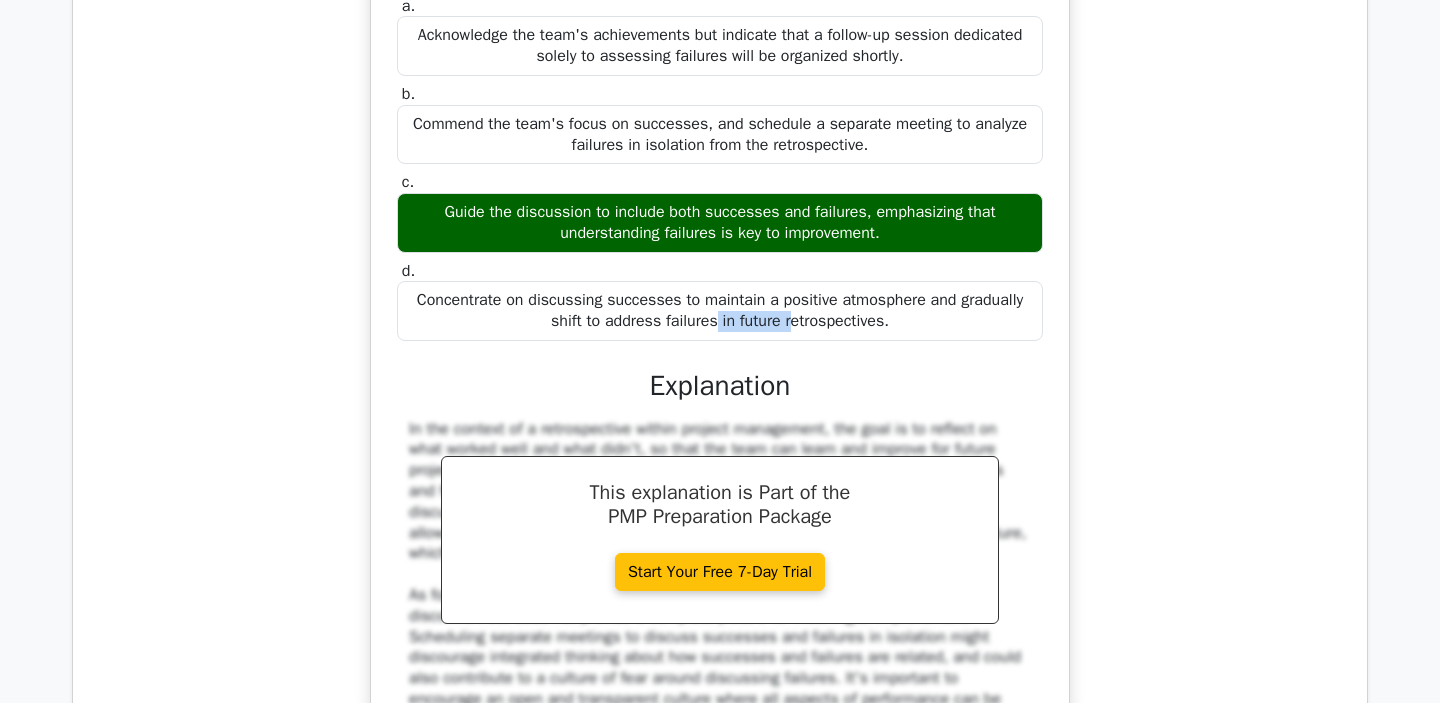 drag, startPoint x: 407, startPoint y: 411, endPoint x: 500, endPoint y: 413, distance: 93.0215 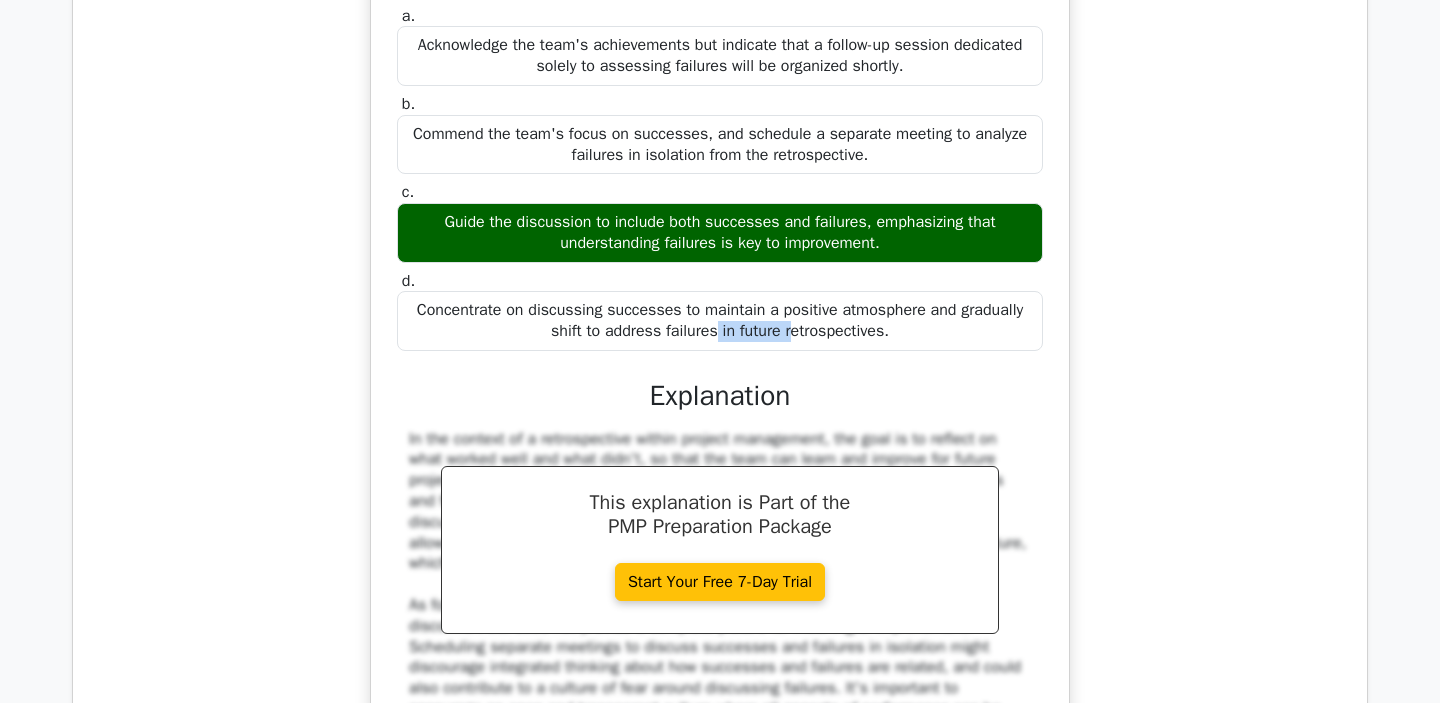 click at bounding box center (487, 418) 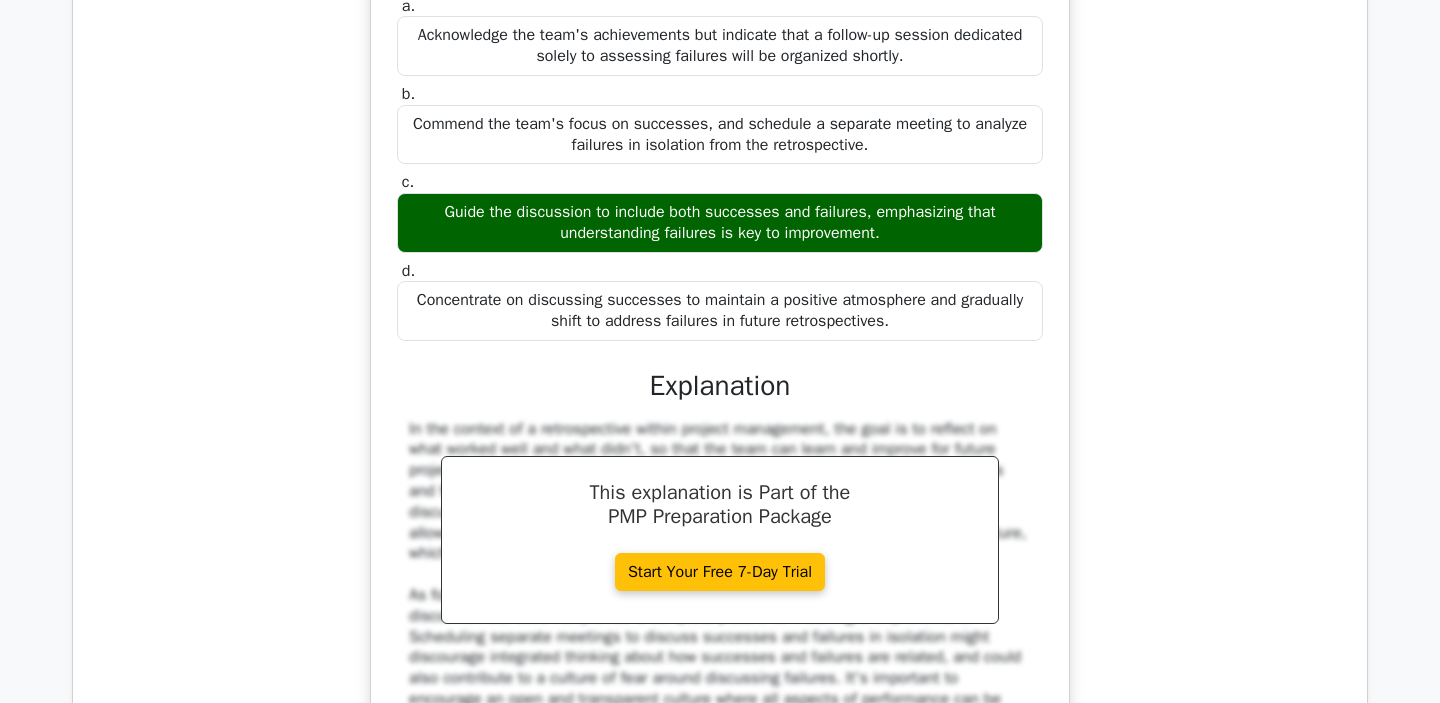 click on "Concentrate on discussing successes to maintain a positive atmosphere and gradually shift to address failures in future retrospectives." at bounding box center [720, 311] 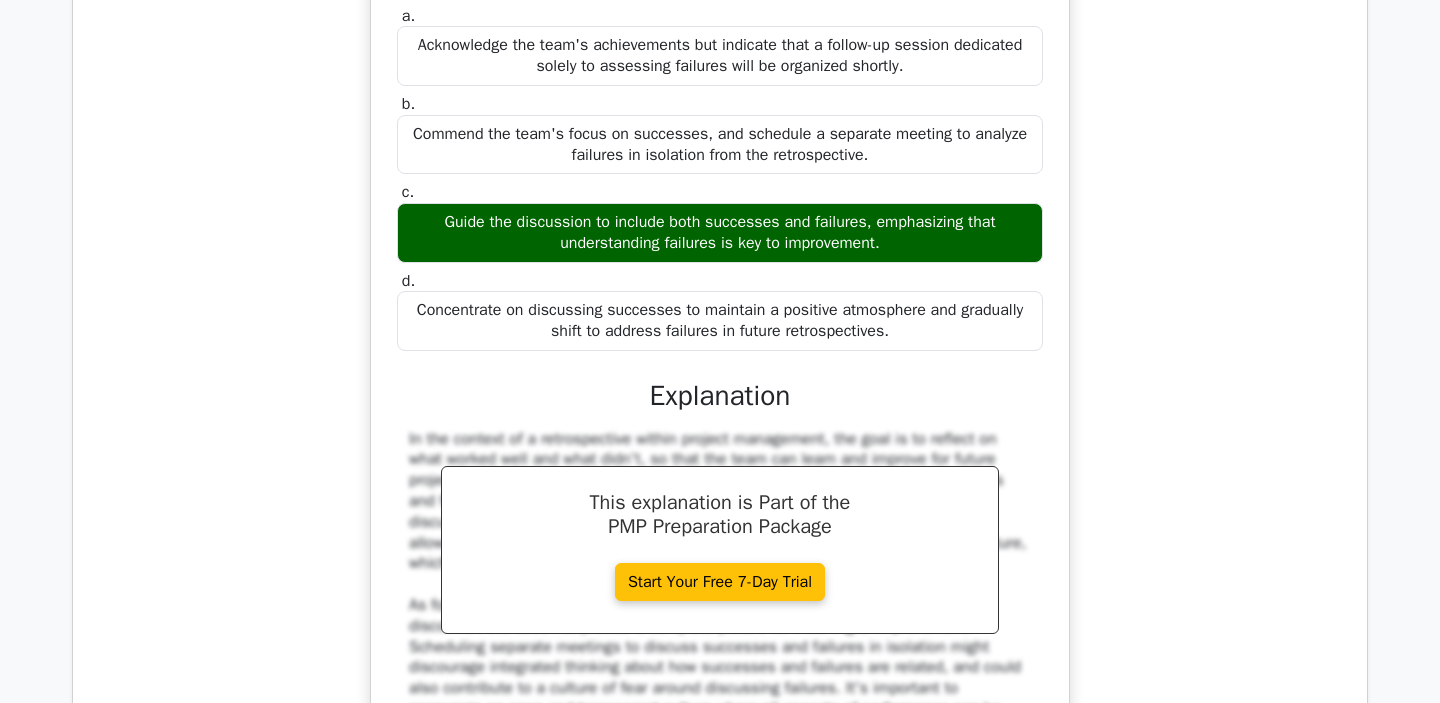 click at bounding box center [919, 418] 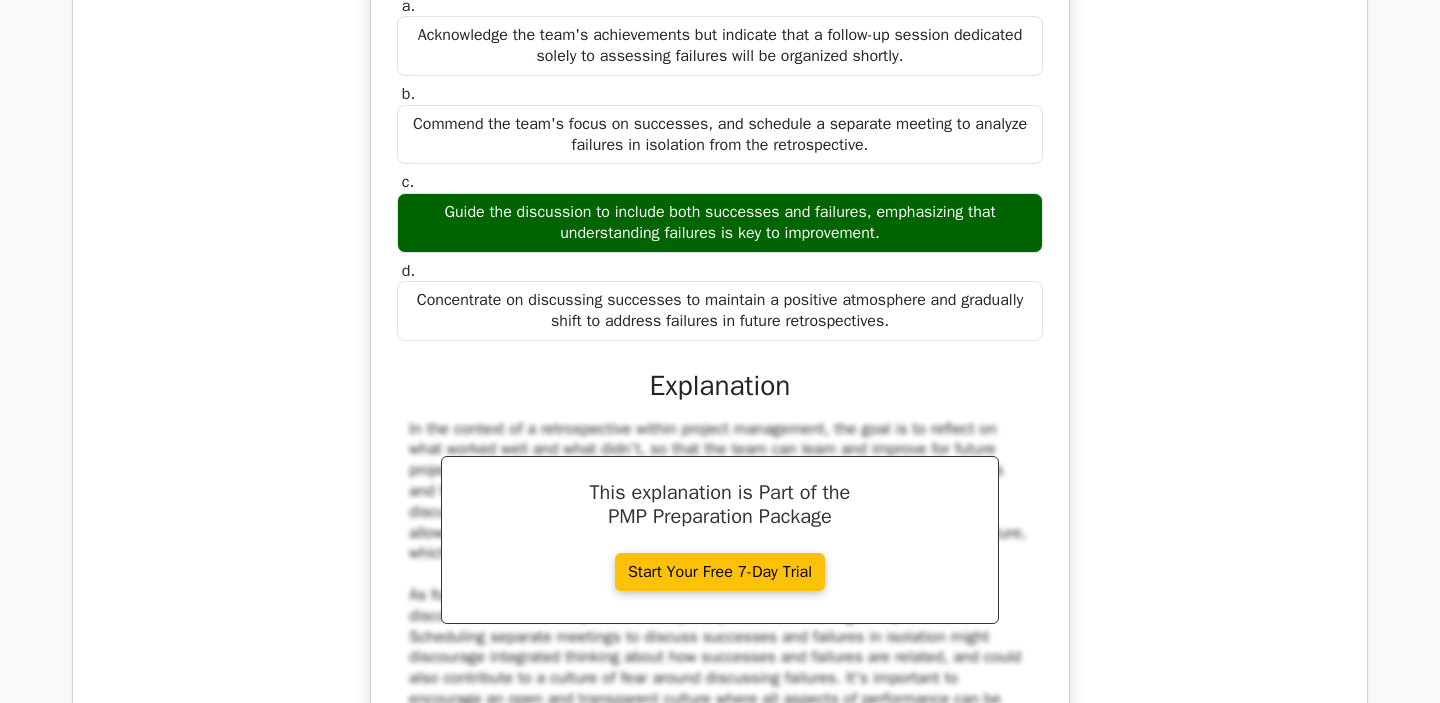 click on "Concentrate on discussing successes to maintain a positive atmosphere and gradually shift to address failures in future retrospectives." at bounding box center [720, 311] 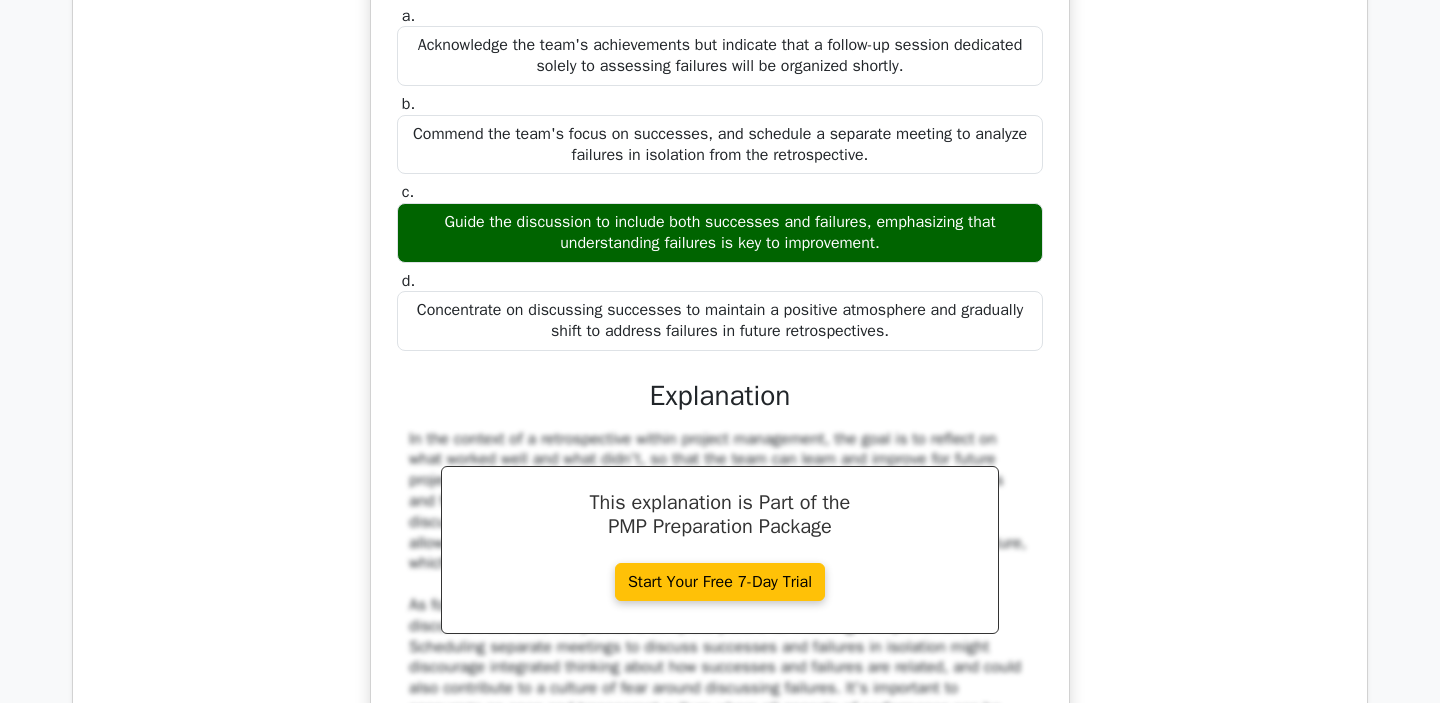 click at bounding box center [1026, 418] 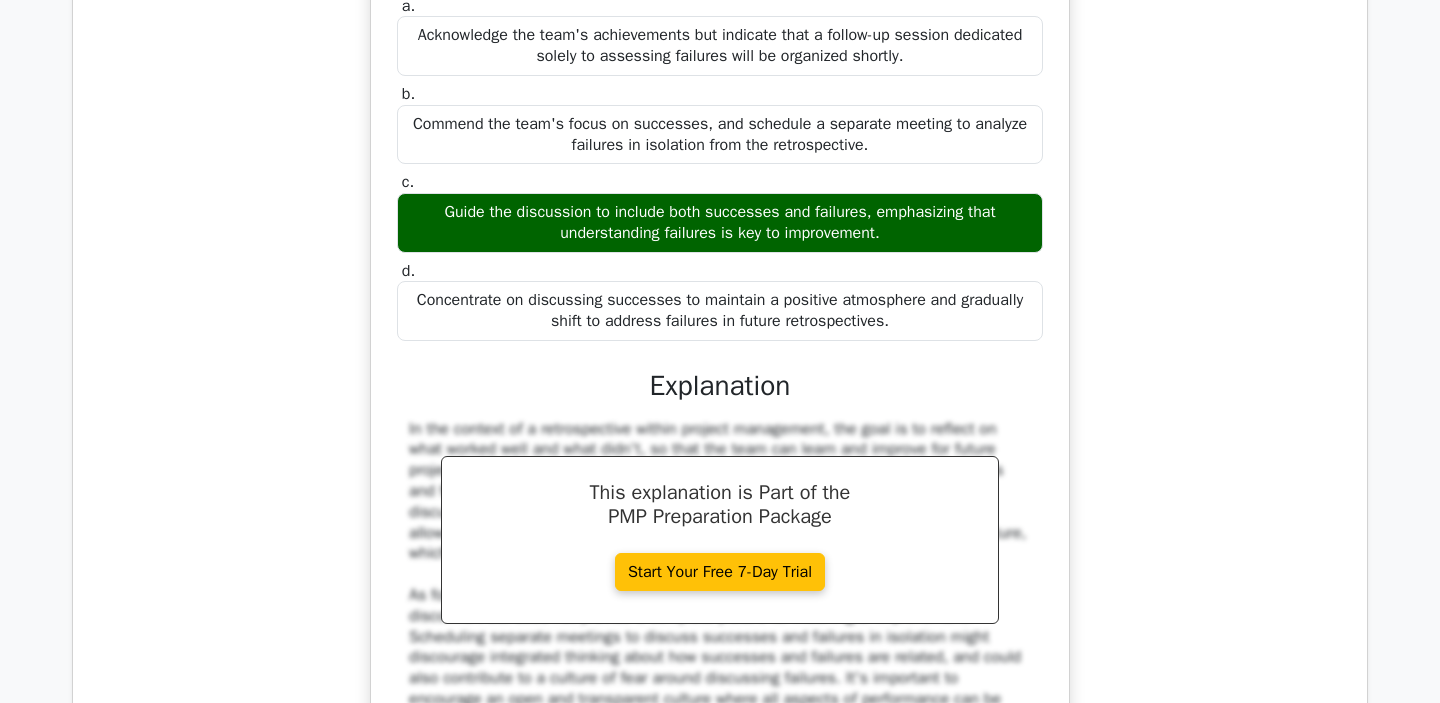 click on "a.
Acknowledge the team's achievements but indicate that a follow-up session dedicated solely to assessing failures will be organized shortly.
b.
c." at bounding box center (720, 401) 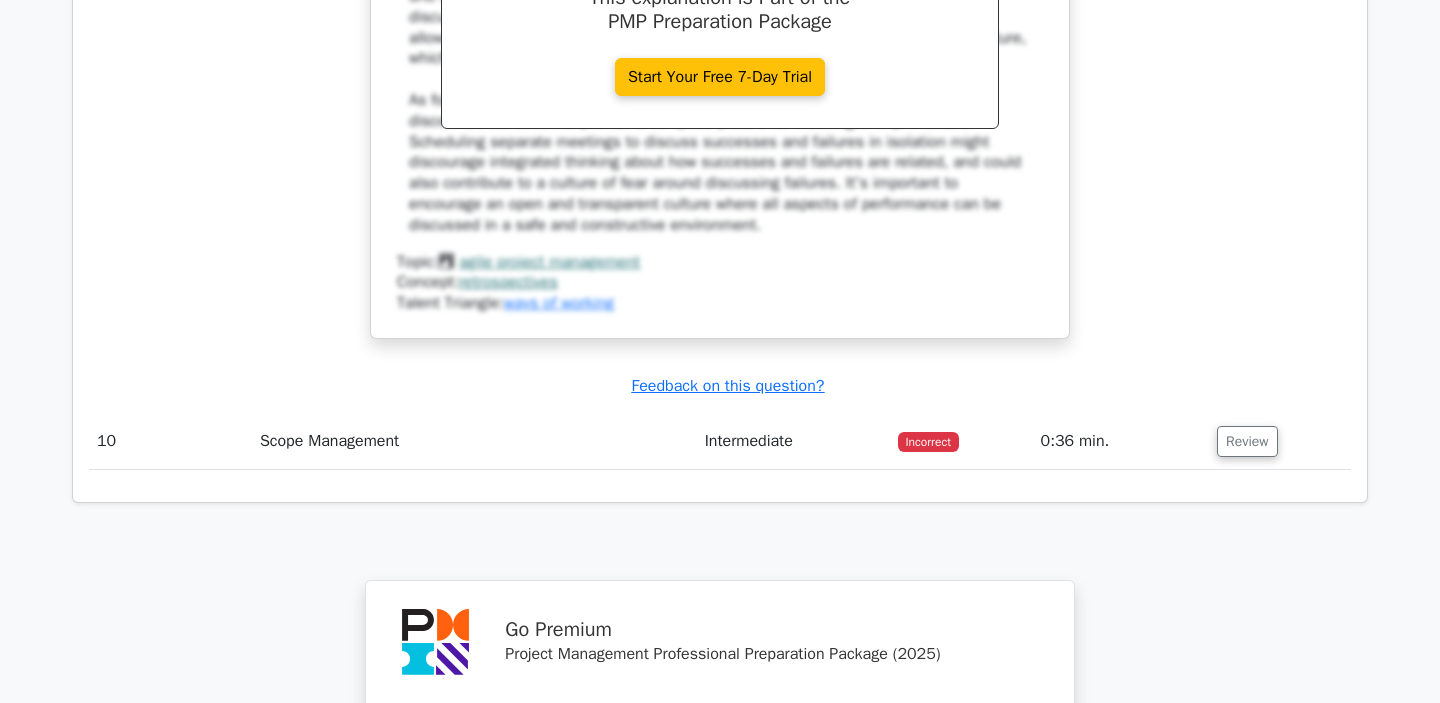 scroll, scrollTop: 10733, scrollLeft: 0, axis: vertical 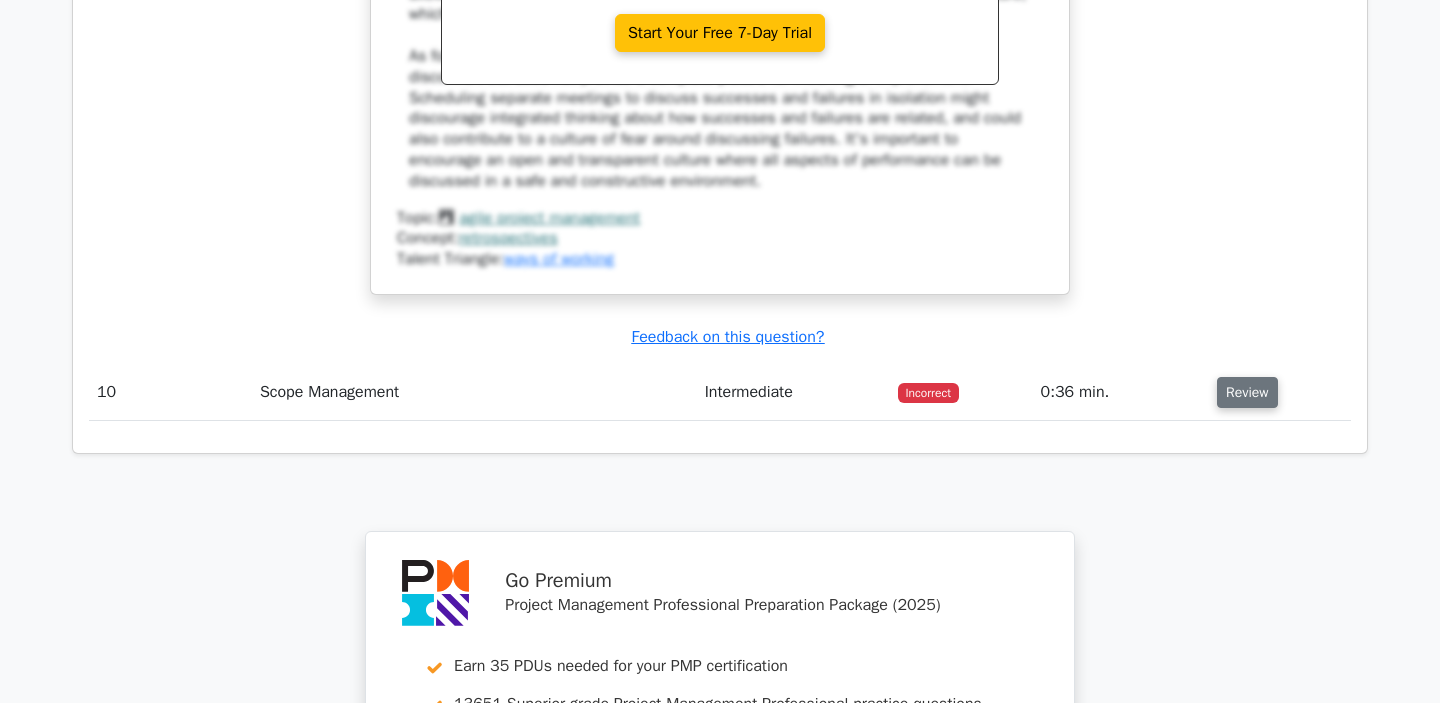 click on "Review" at bounding box center [1247, 392] 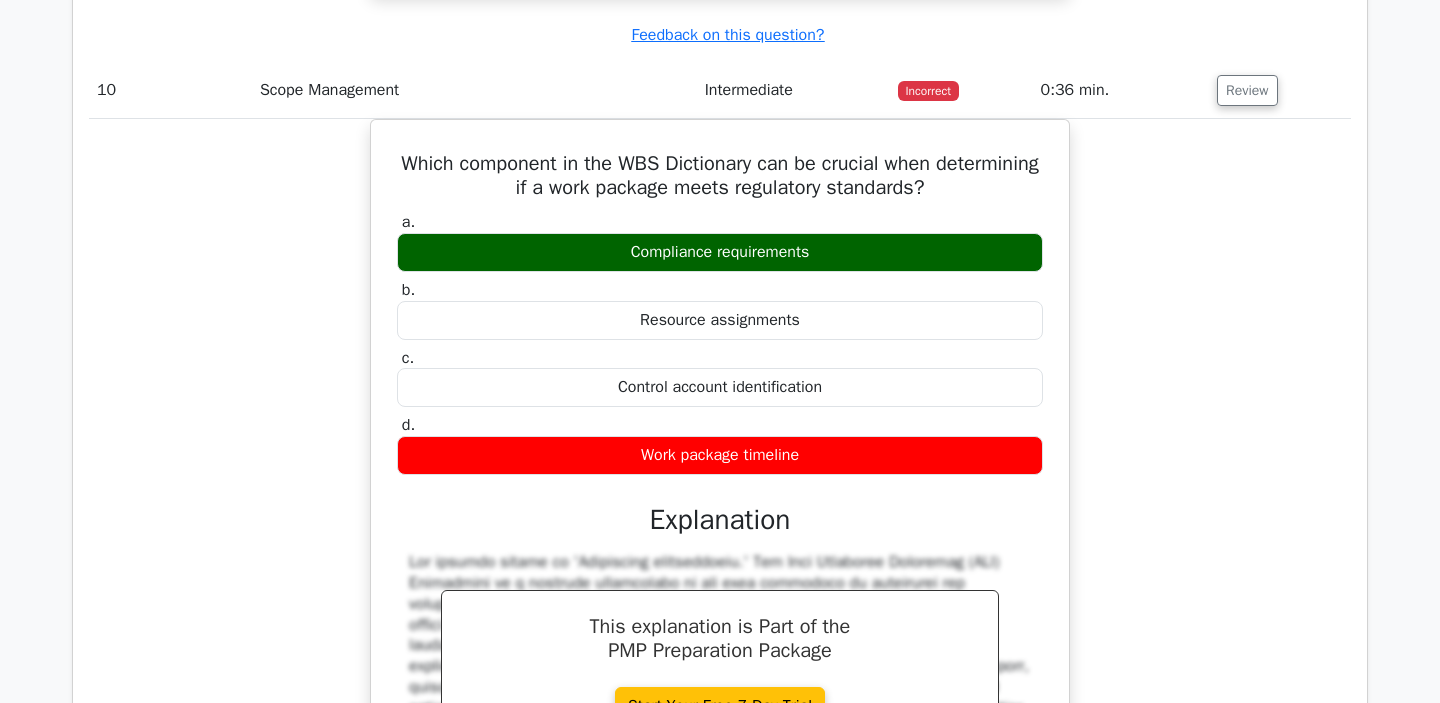 scroll, scrollTop: 11047, scrollLeft: 0, axis: vertical 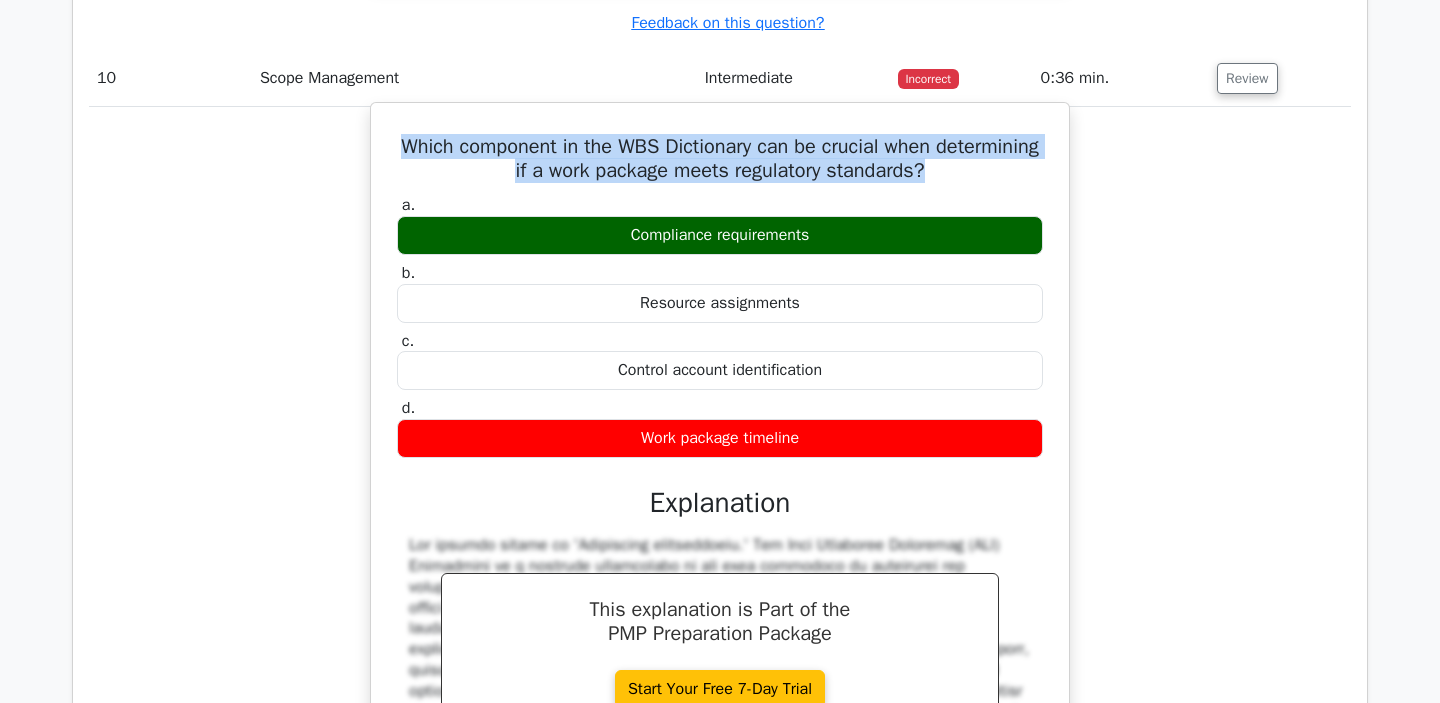 drag, startPoint x: 449, startPoint y: 250, endPoint x: 1013, endPoint y: 279, distance: 564.74506 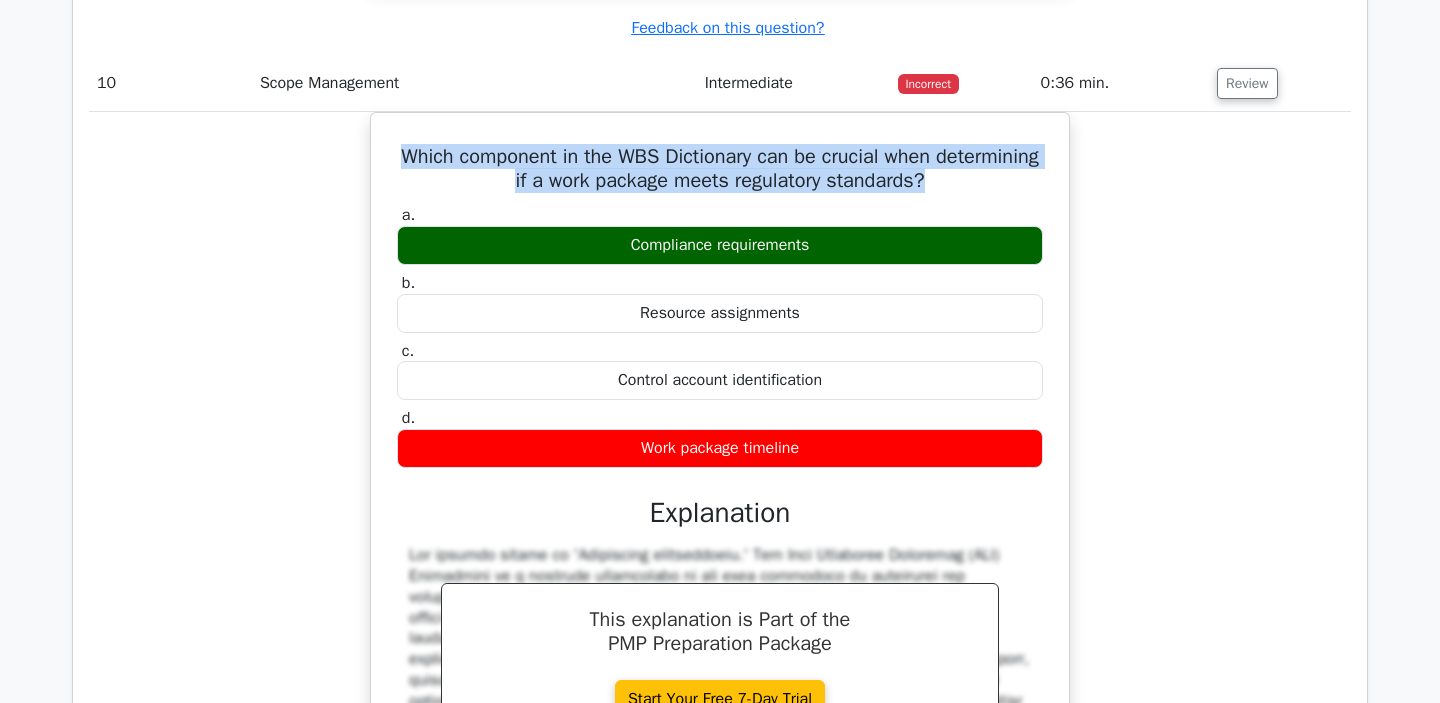 click at bounding box center (1001, 291) 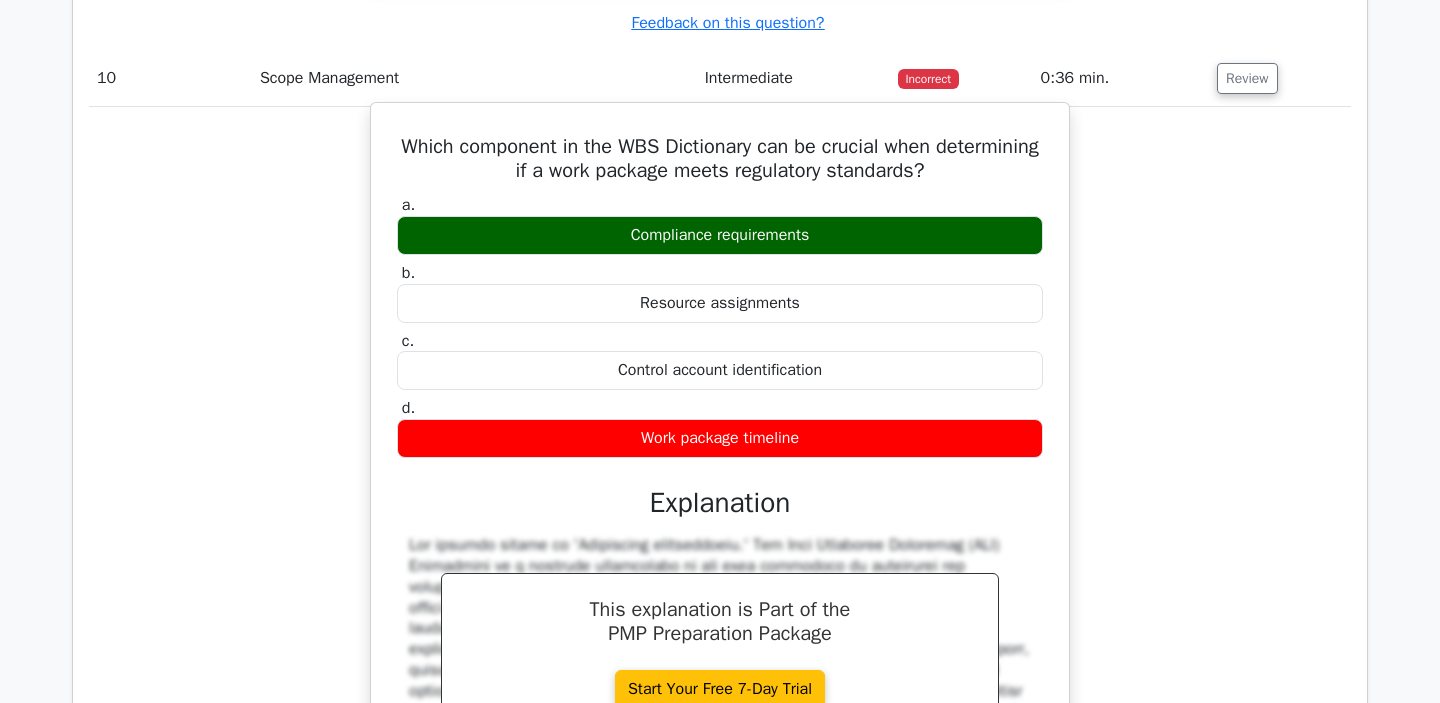 click on "Which component in the WBS Dictionary can be crucial when determining if a work package meets regulatory standards?" at bounding box center [720, 159] 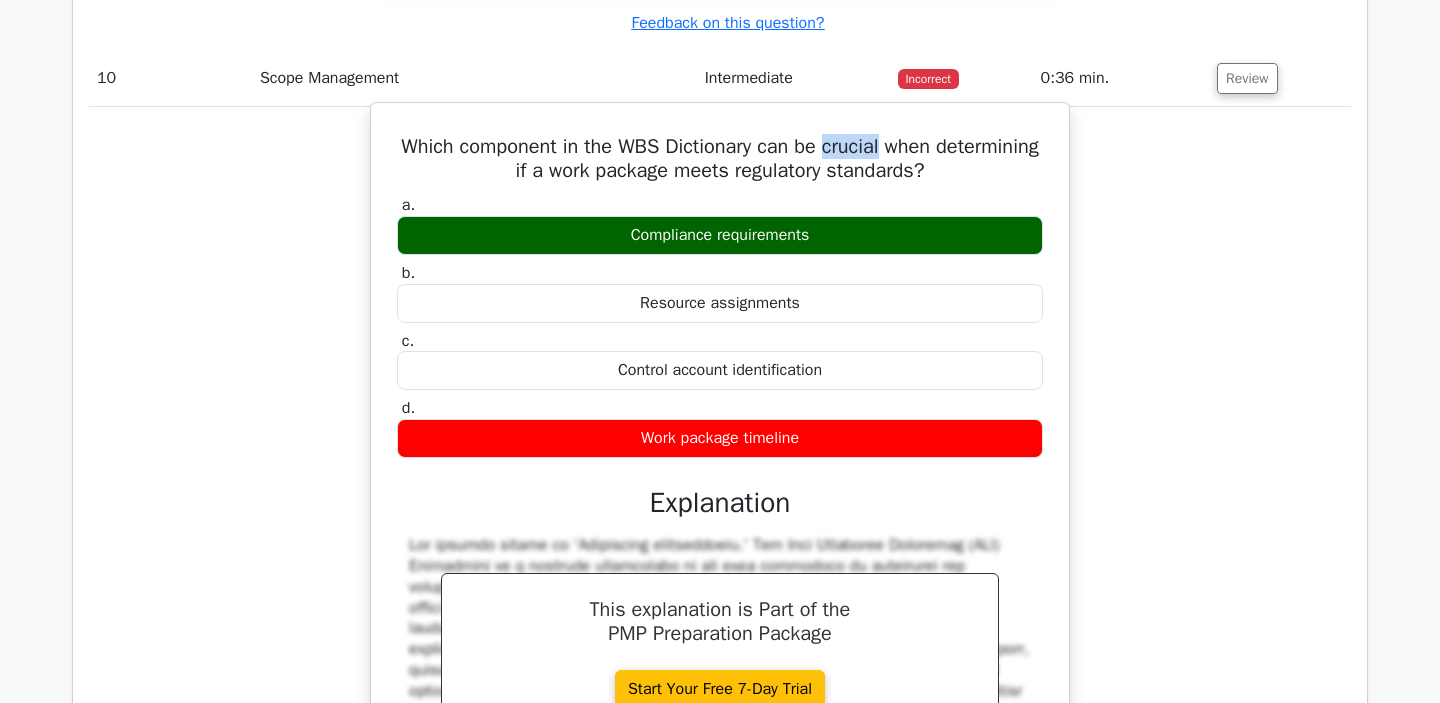 drag, startPoint x: 883, startPoint y: 259, endPoint x: 941, endPoint y: 260, distance: 58.00862 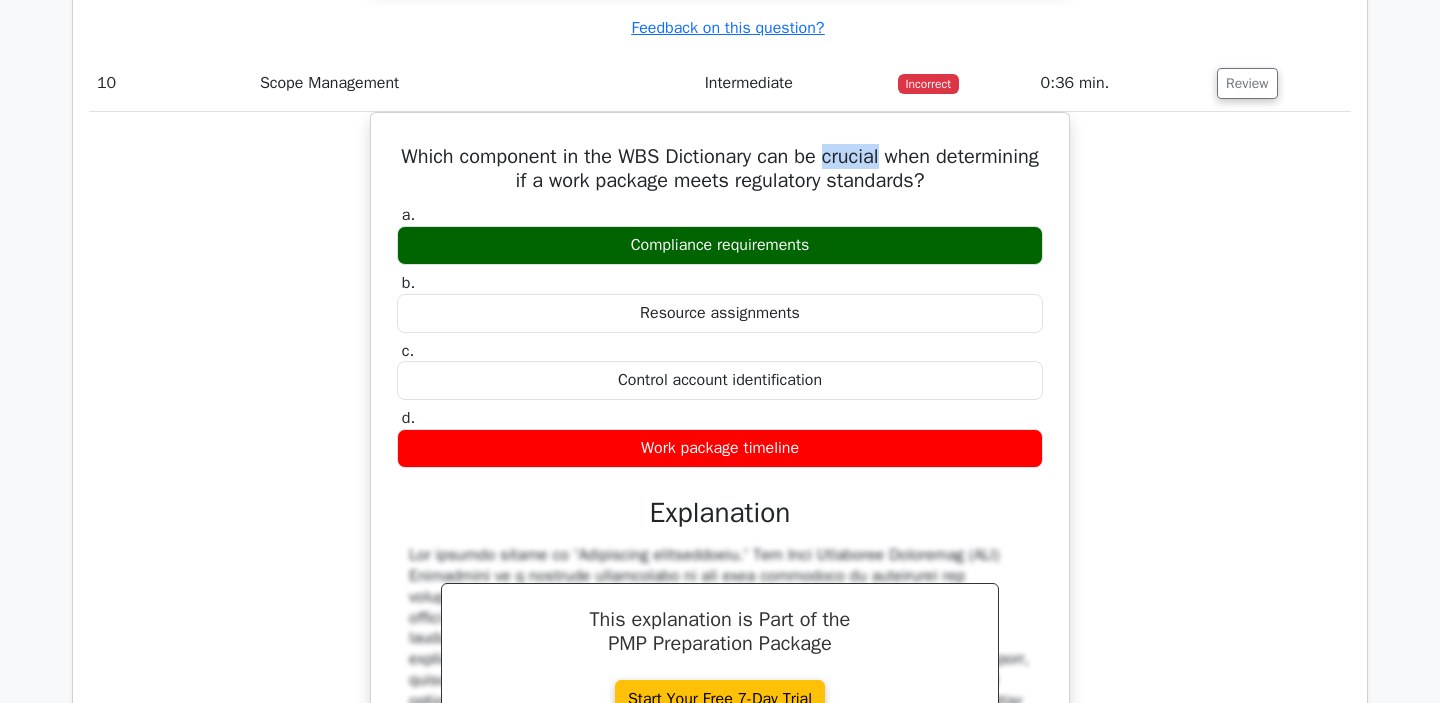 click at bounding box center (928, 267) 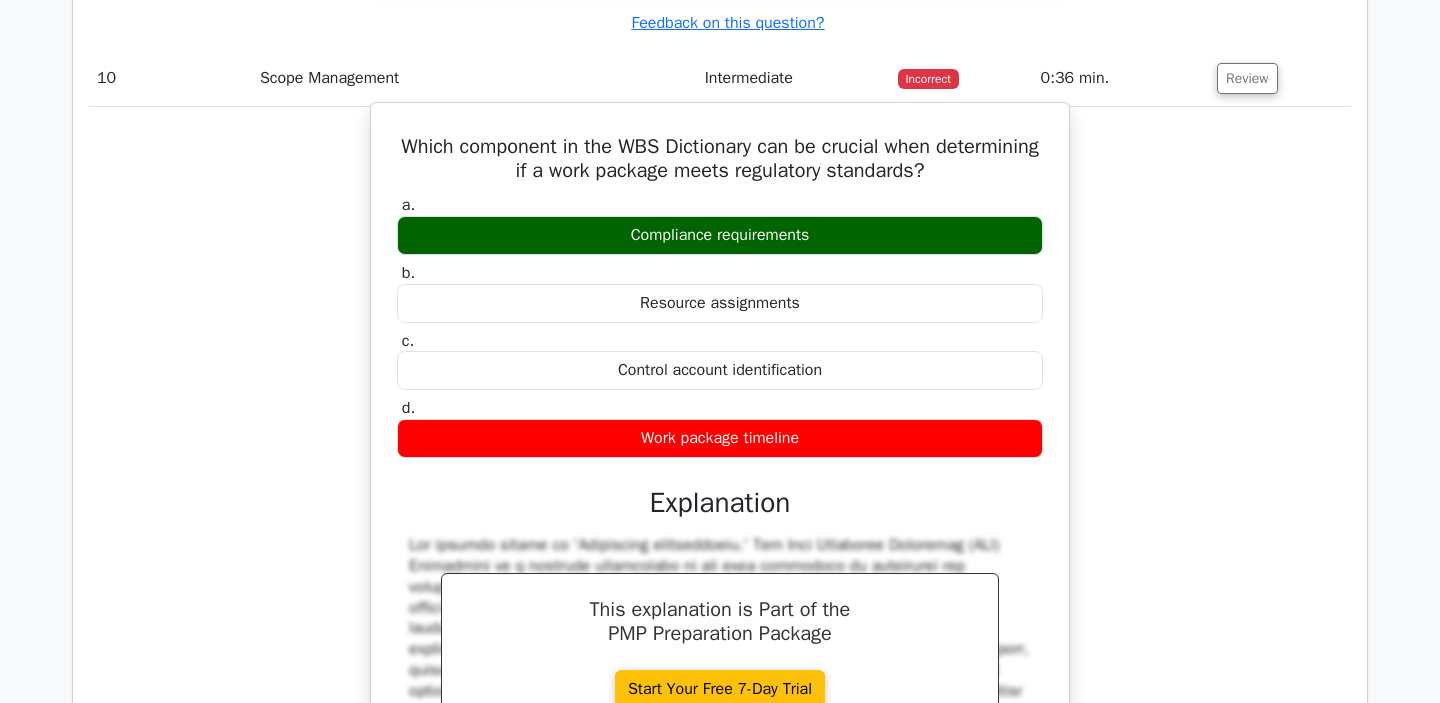 click on "a.
[COMPLIANCE_REQUIREMENTS]
b.
[RESOURCE_ASSIGNMENTS]
c. d." at bounding box center (720, 326) 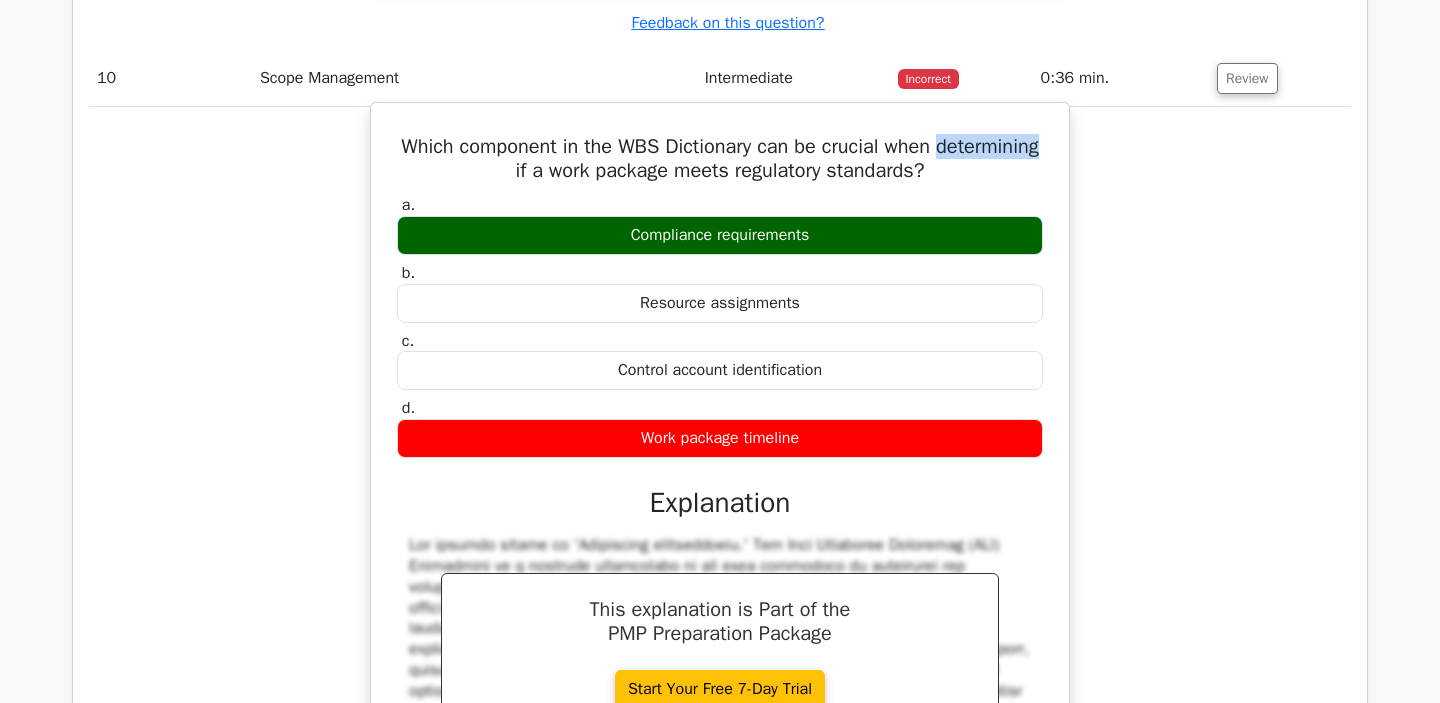 drag, startPoint x: 457, startPoint y: 280, endPoint x: 562, endPoint y: 279, distance: 105.00476 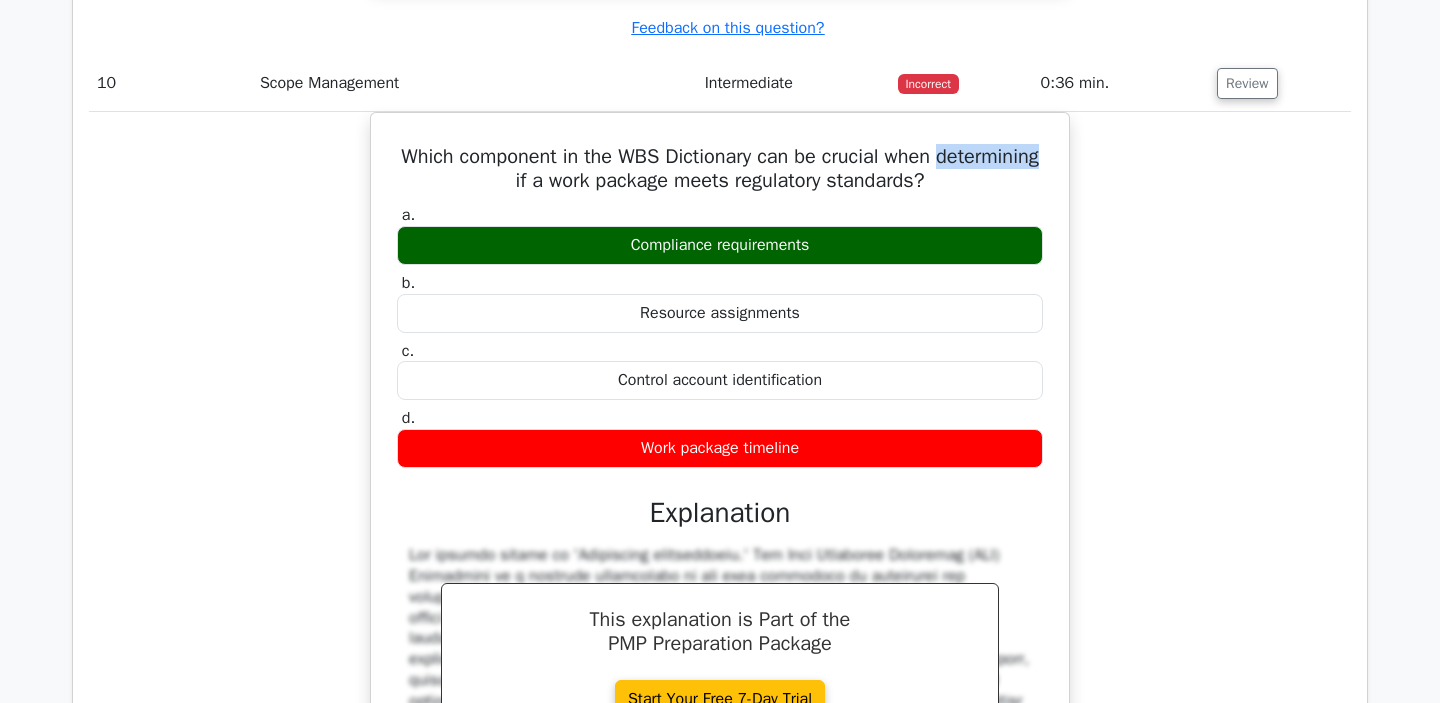 click at bounding box center (549, 239) 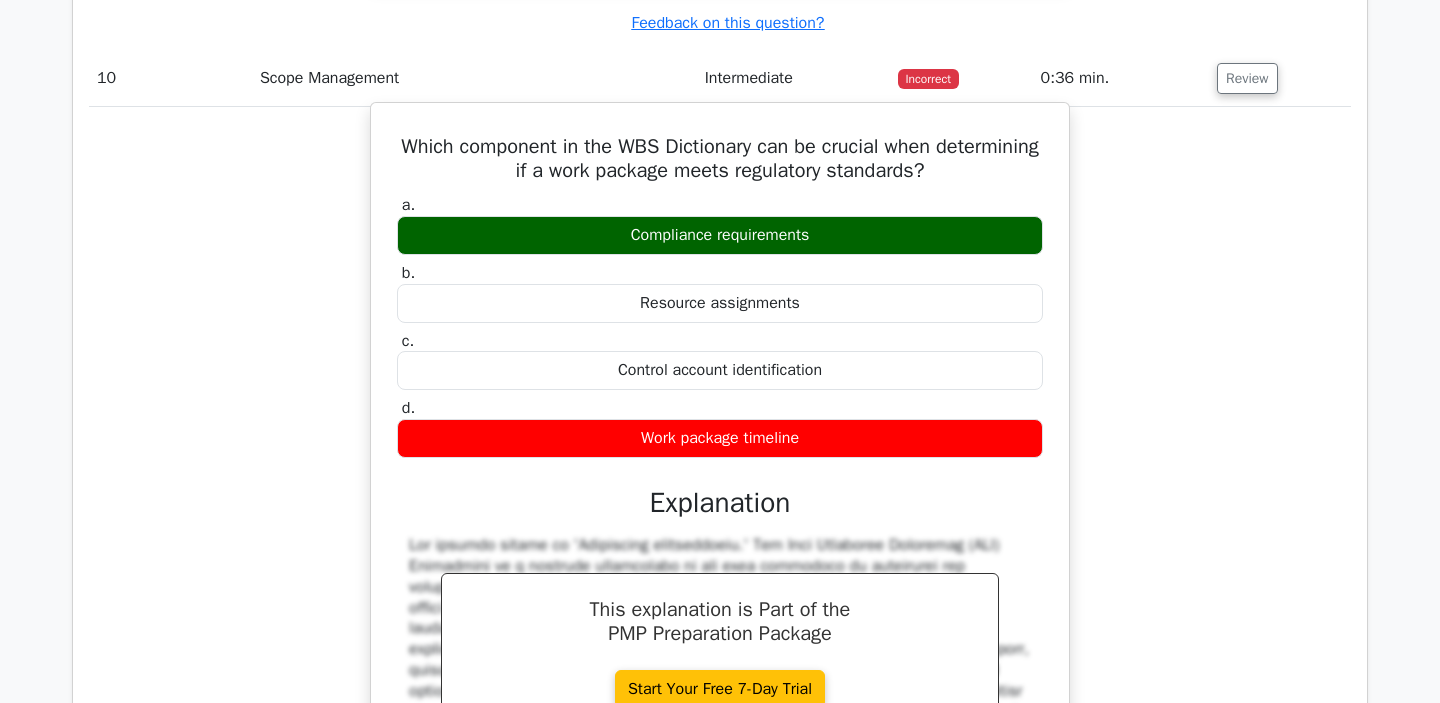 click on "a.
[COMPLIANCE_REQUIREMENTS]" at bounding box center (720, 225) 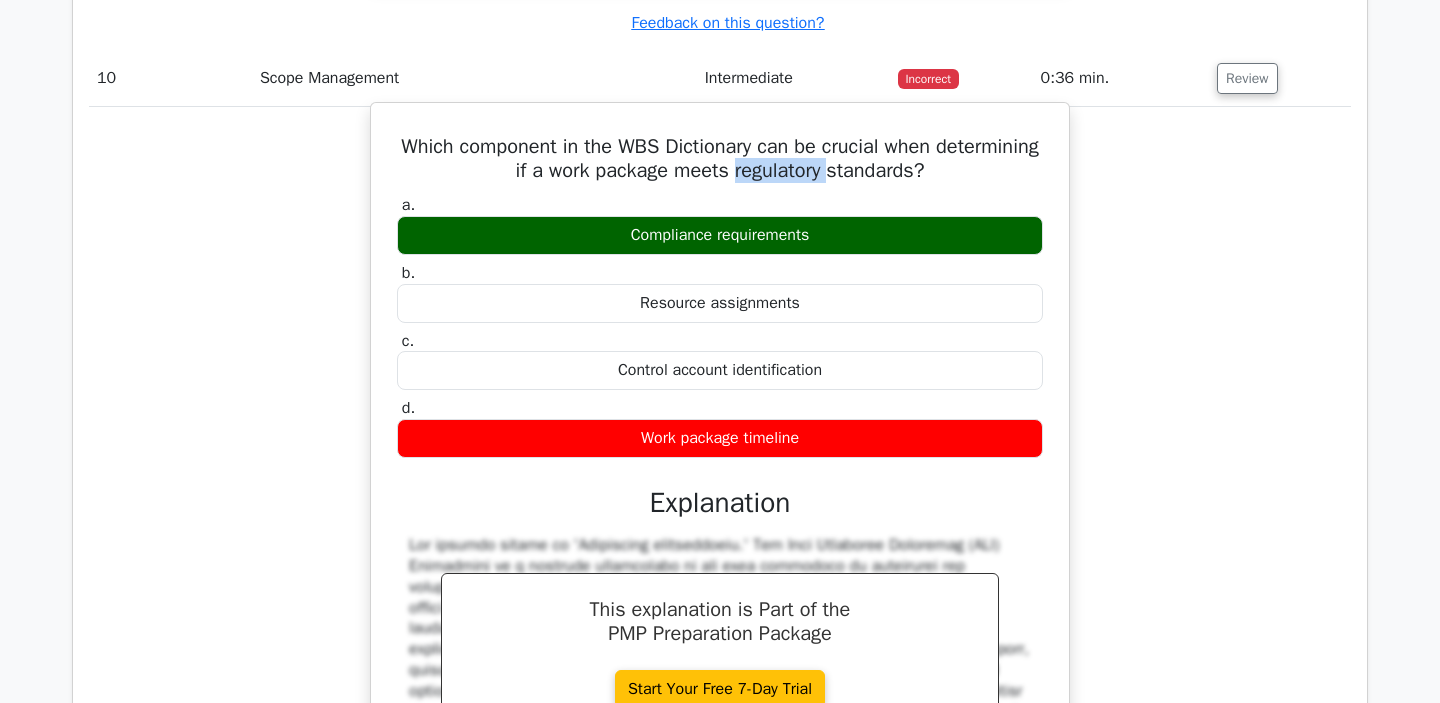 drag, startPoint x: 790, startPoint y: 274, endPoint x: 884, endPoint y: 282, distance: 94.33981 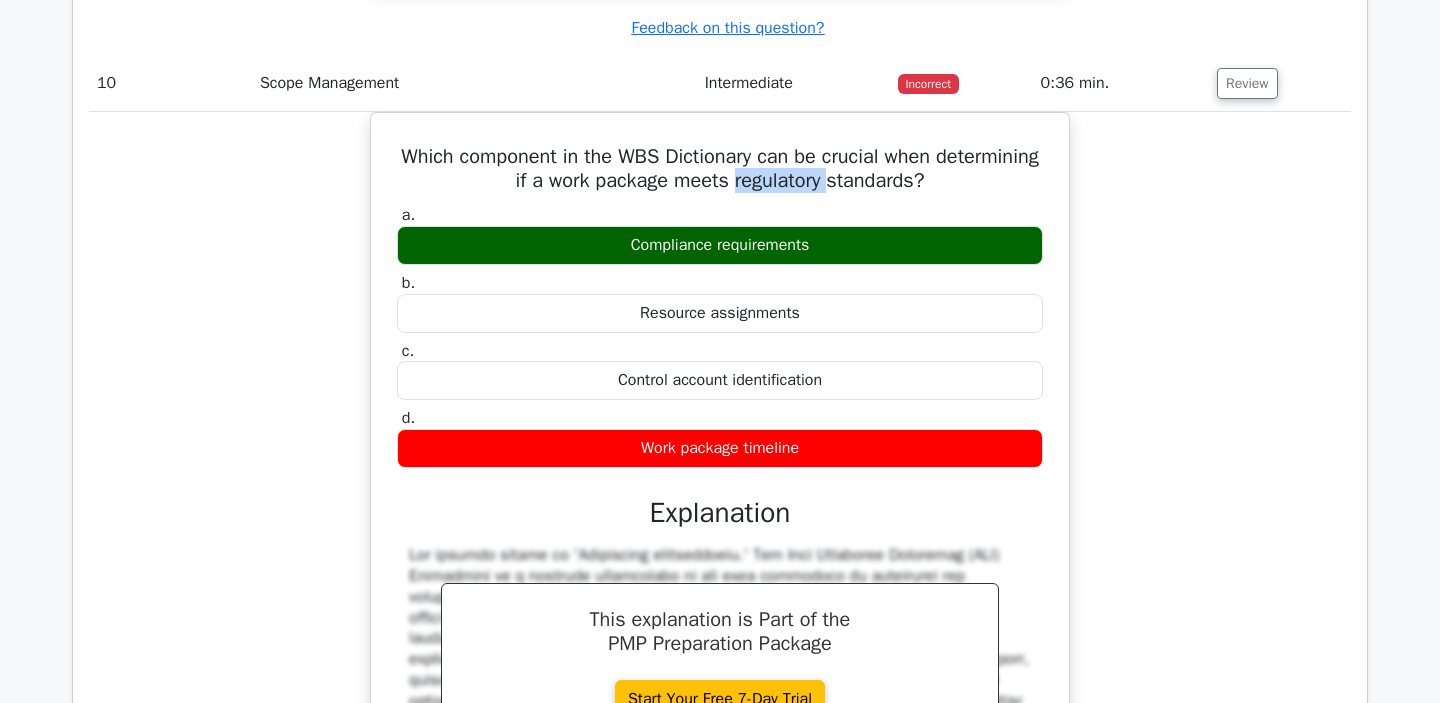 click at bounding box center [872, 291] 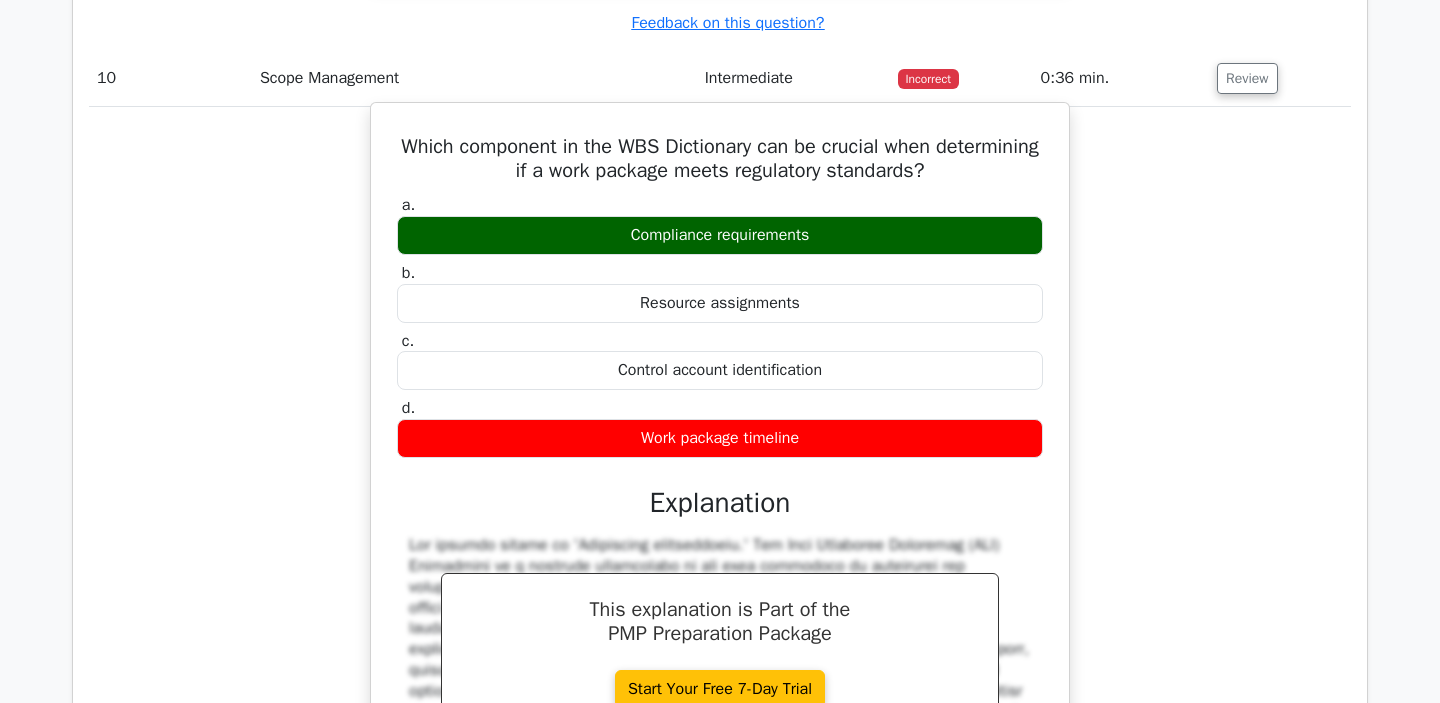 click on "a.
[COMPLIANCE_REQUIREMENTS]" at bounding box center (720, 225) 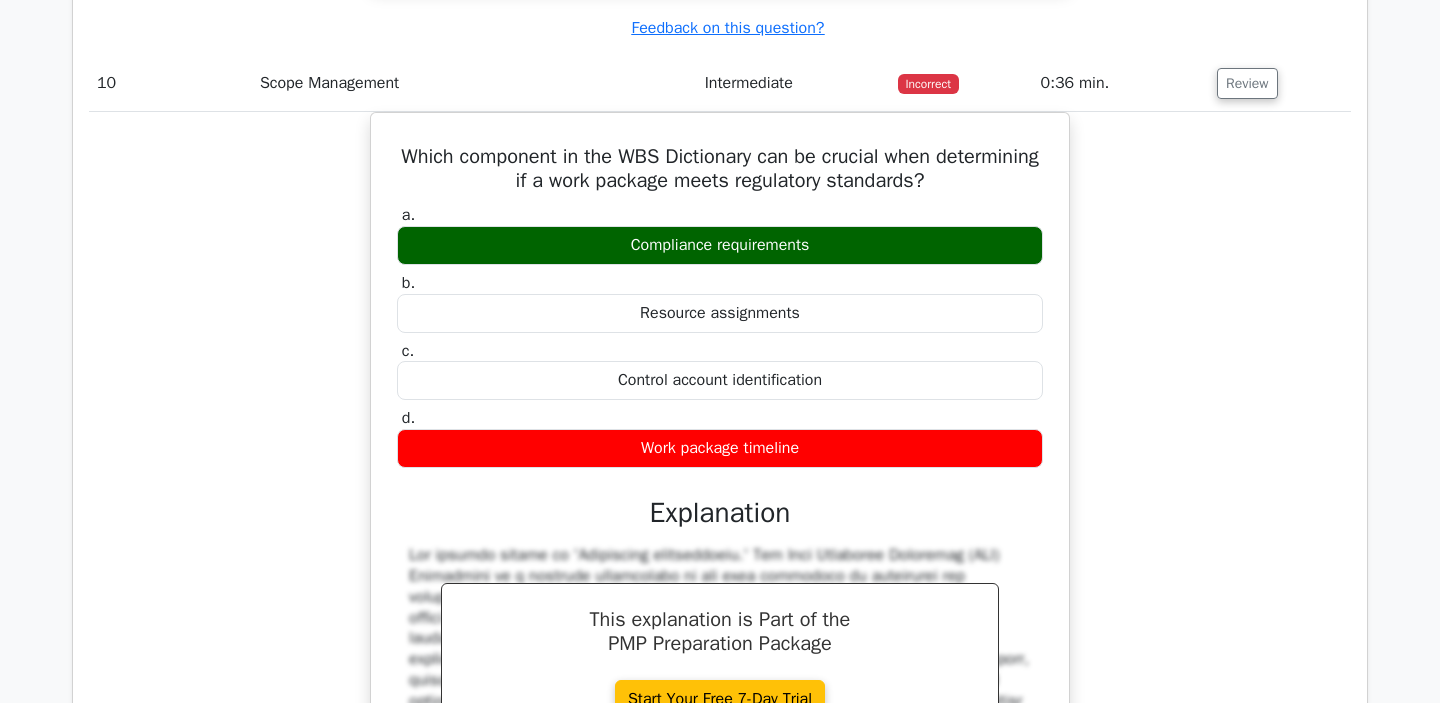 click at bounding box center (830, 353) 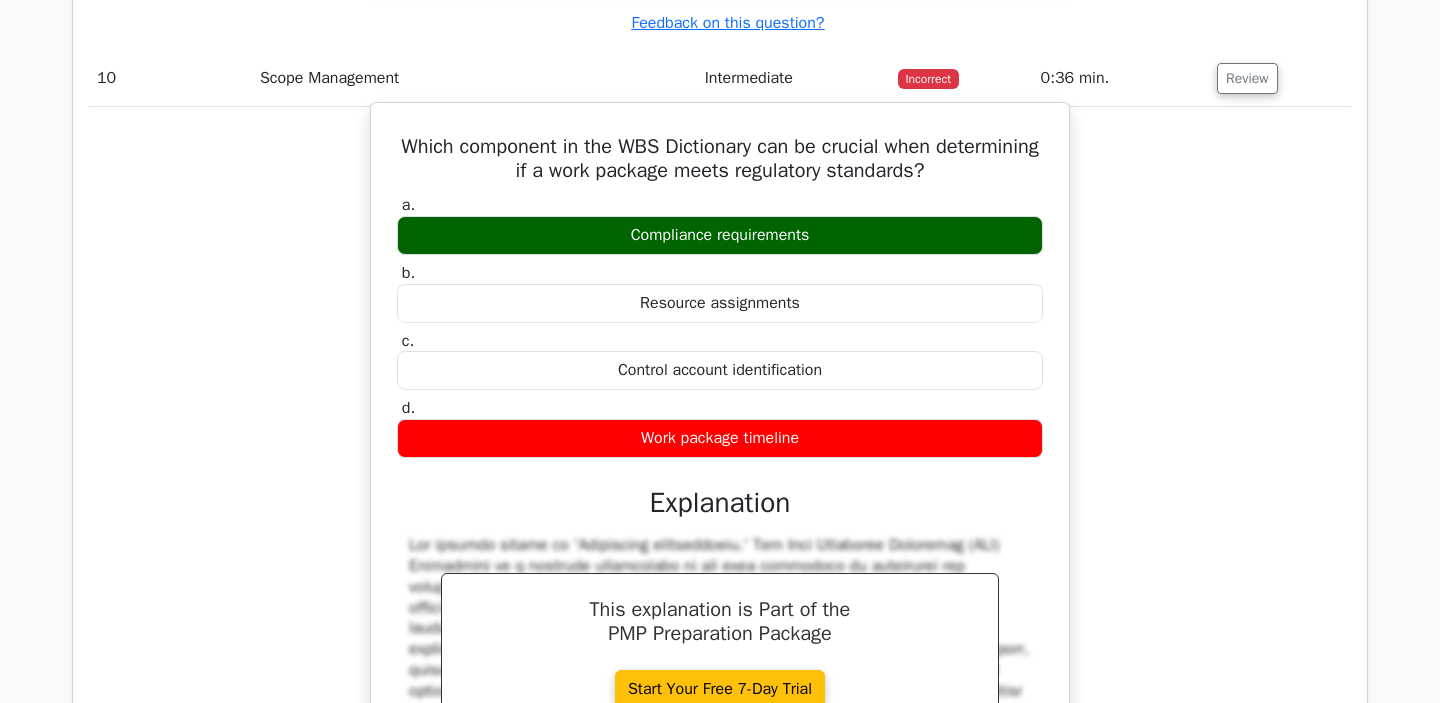 click on "a.
[COMPLIANCE_REQUIREMENTS]" at bounding box center (720, 225) 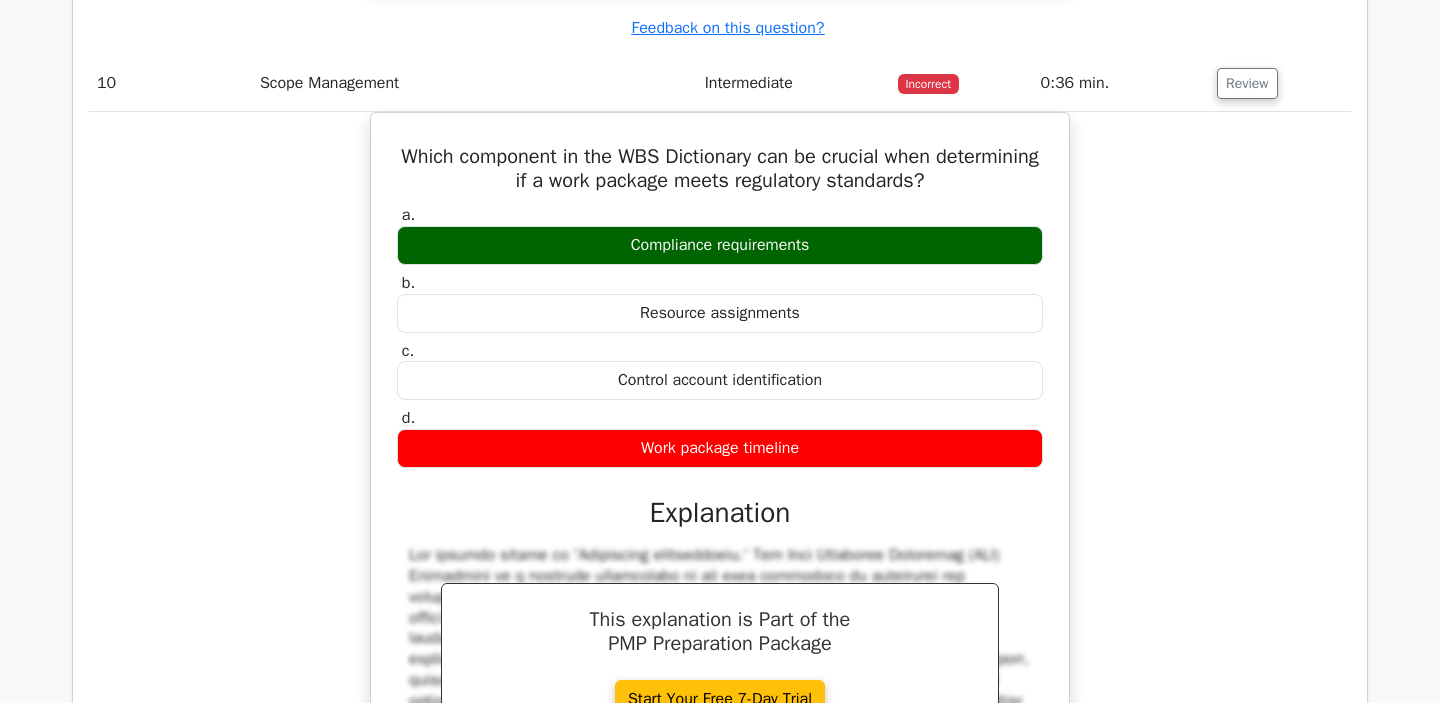 click at bounding box center (698, 353) 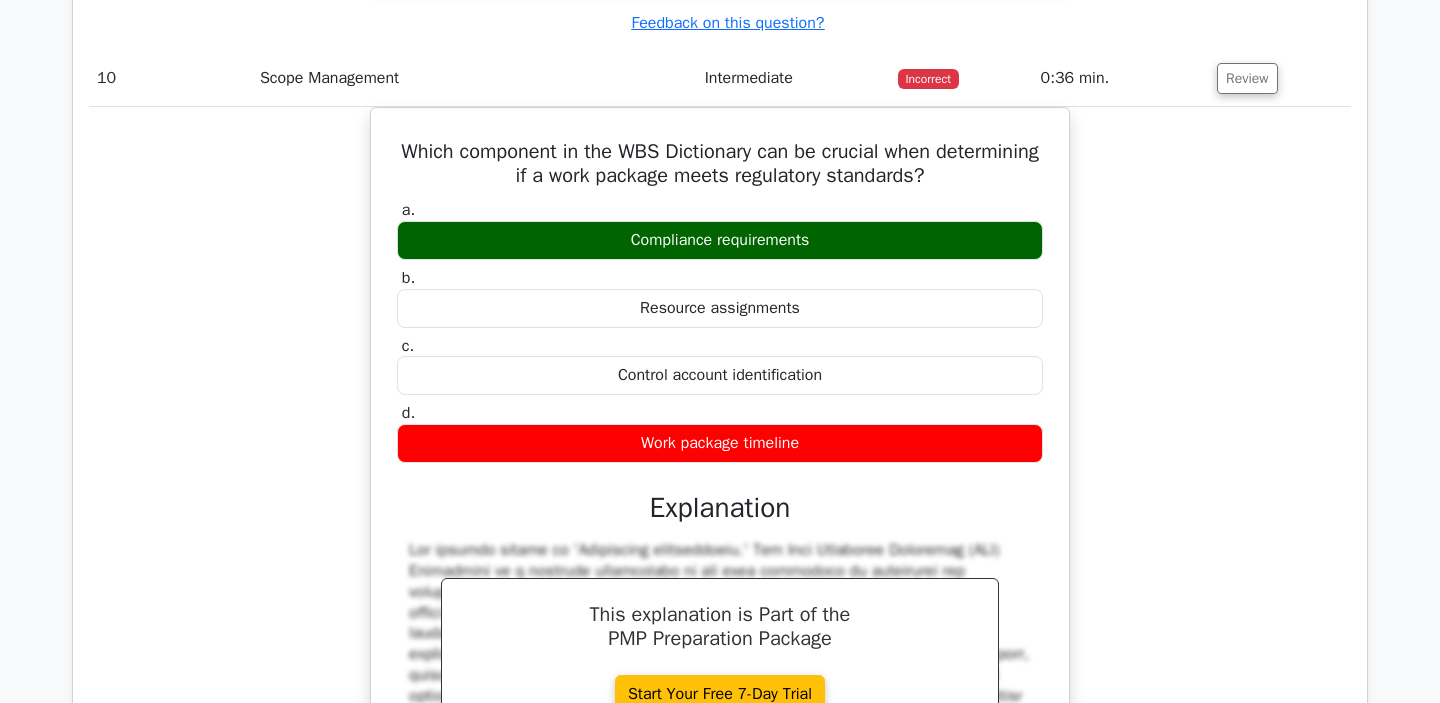 click on "Which component in the WBS Dictionary can be crucial when determining if a work package meets regulatory standards?
a.
[COMPLIANCE_REQUIREMENTS]
b.
c." at bounding box center [720, 522] 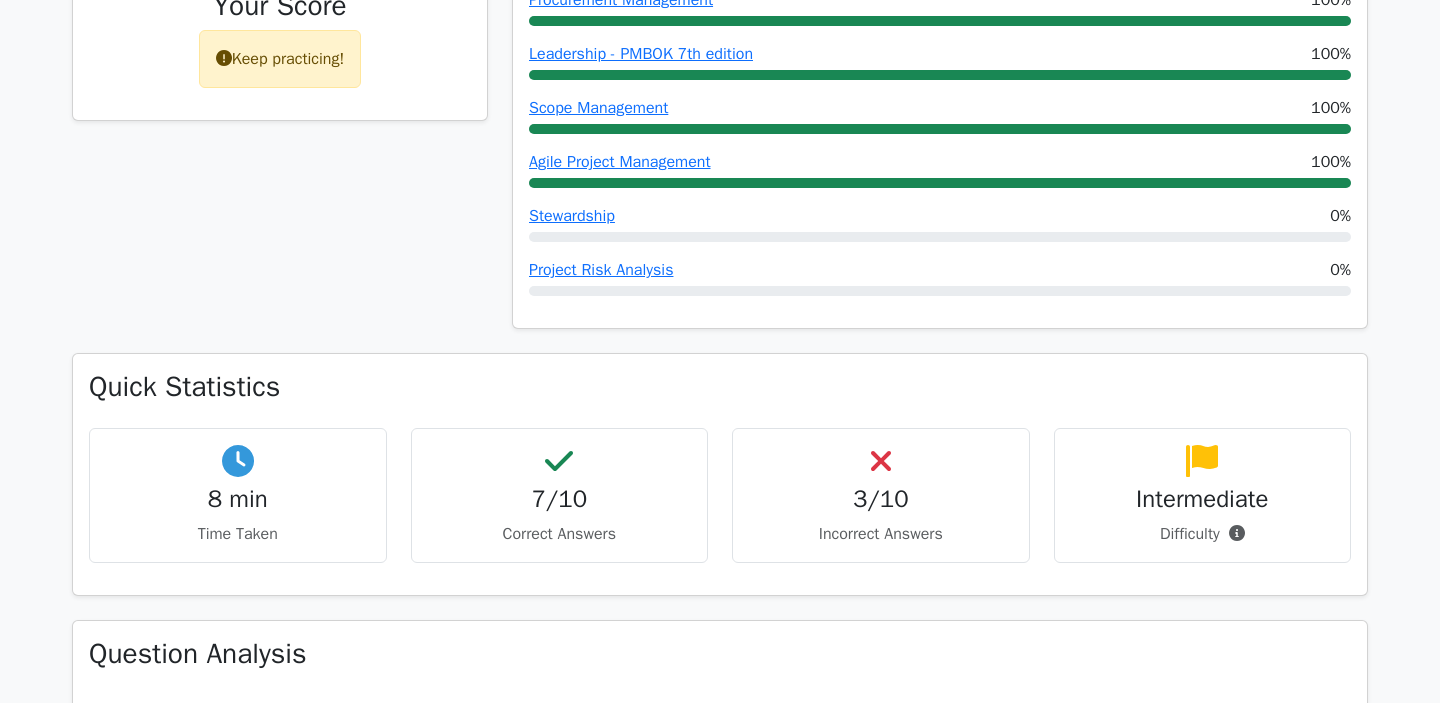 scroll, scrollTop: 873, scrollLeft: 0, axis: vertical 